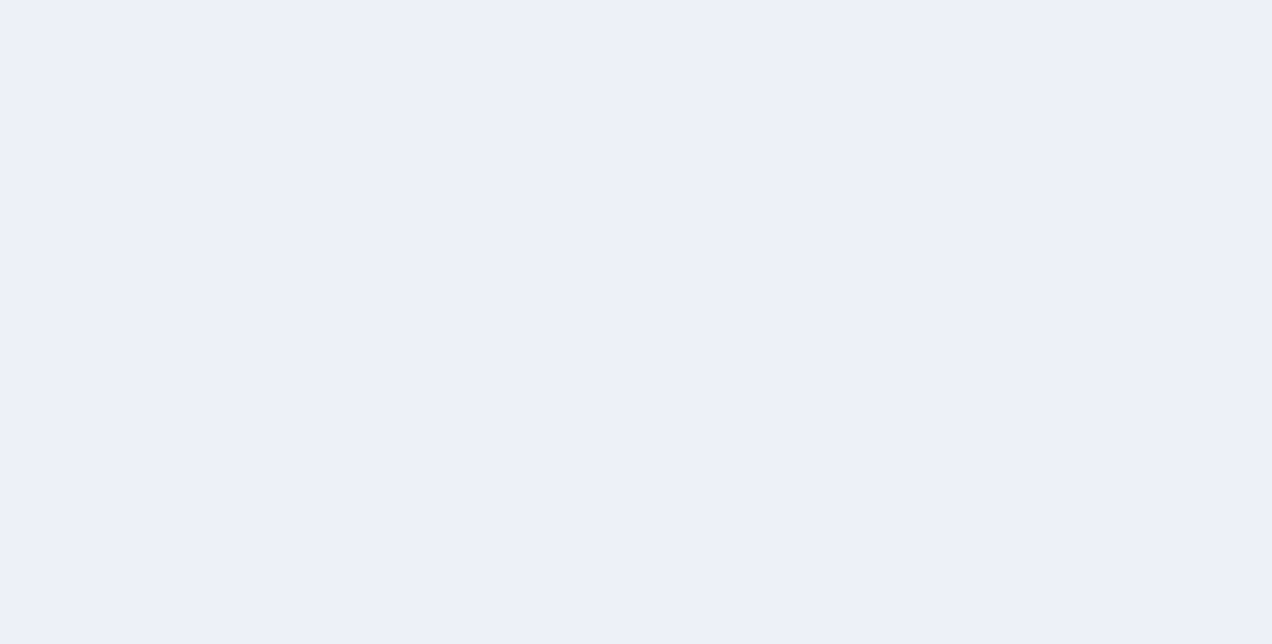 scroll, scrollTop: 0, scrollLeft: 0, axis: both 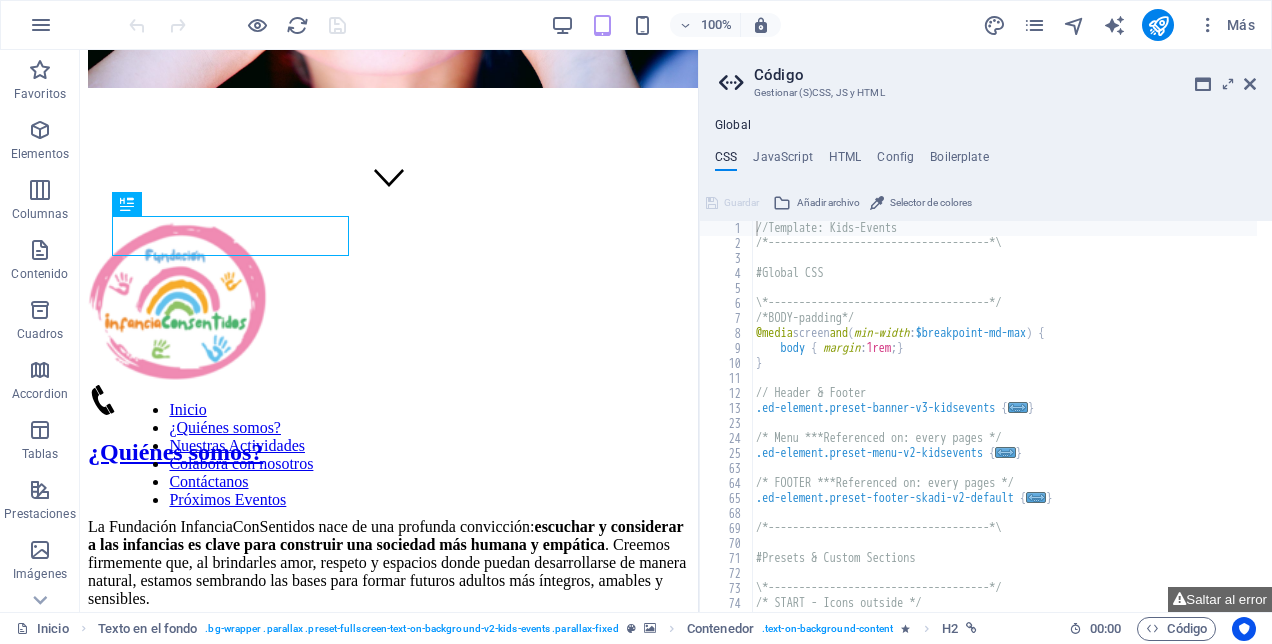 click on "Código Gestionar (S)CSS, JS y HTML" at bounding box center [987, 76] 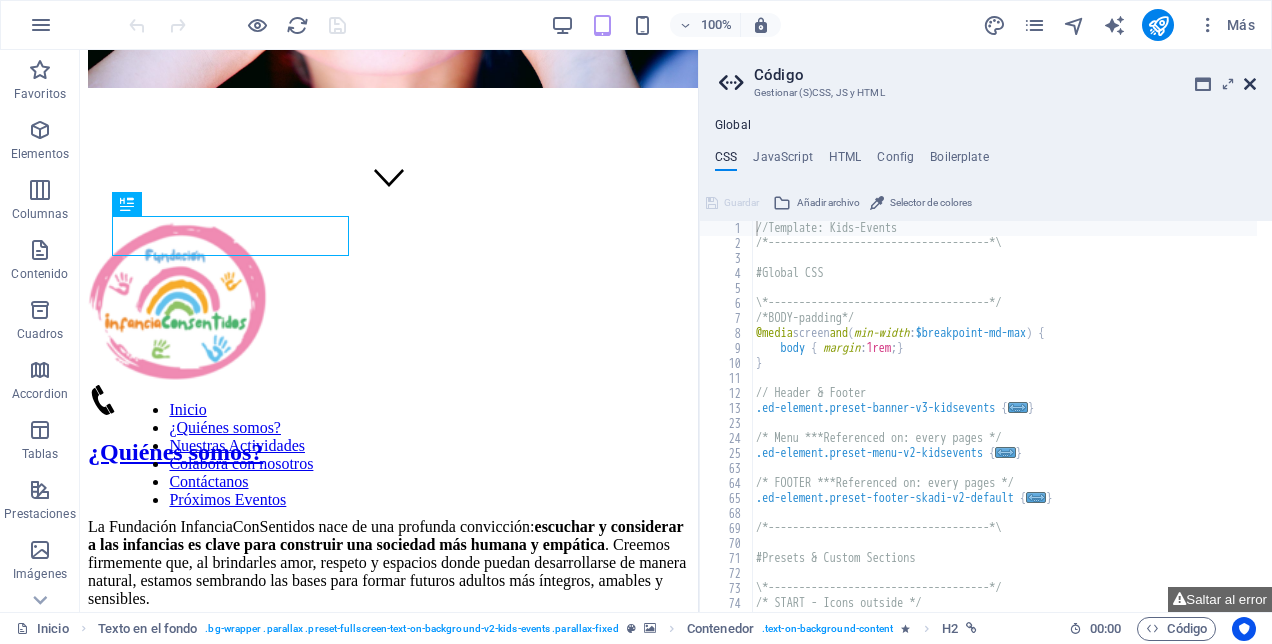 click at bounding box center [1250, 84] 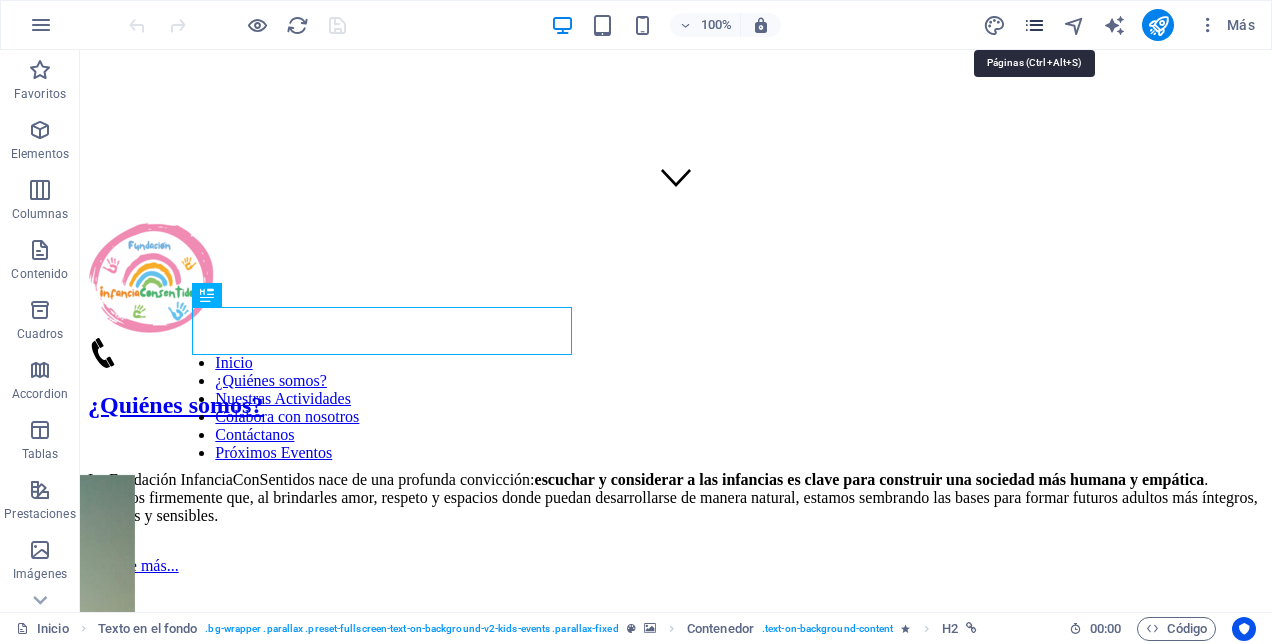 click at bounding box center [1034, 25] 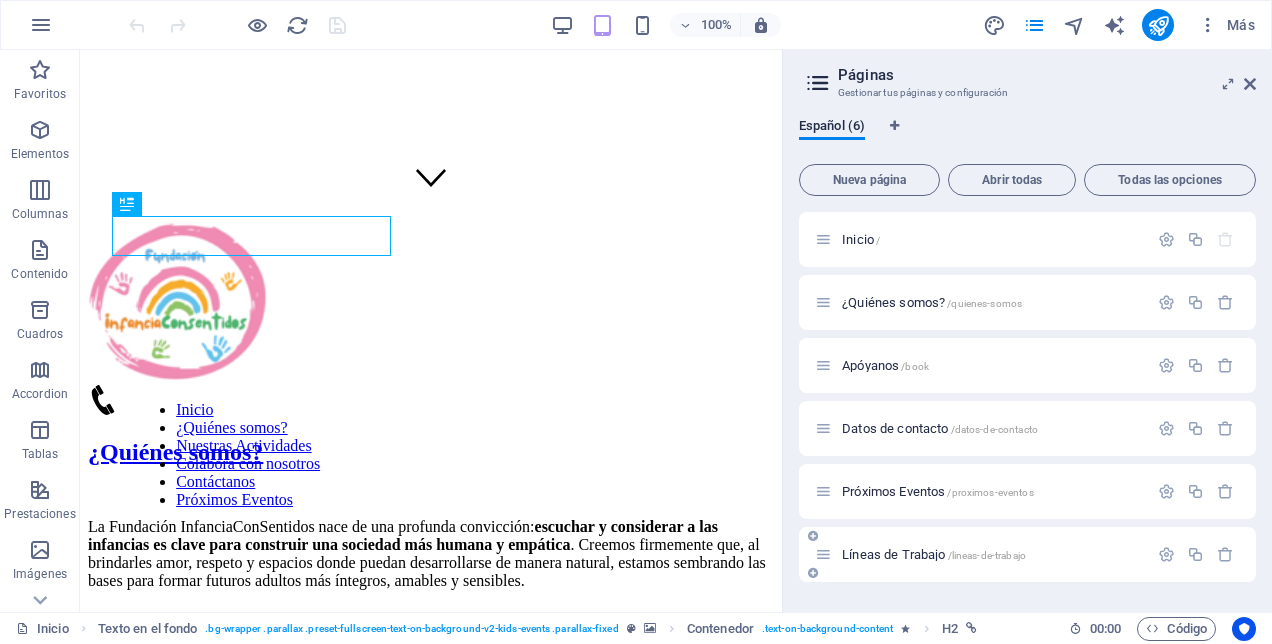 click on "Líneas de Trabajo /lineas-de-trabajo" at bounding box center [981, 554] 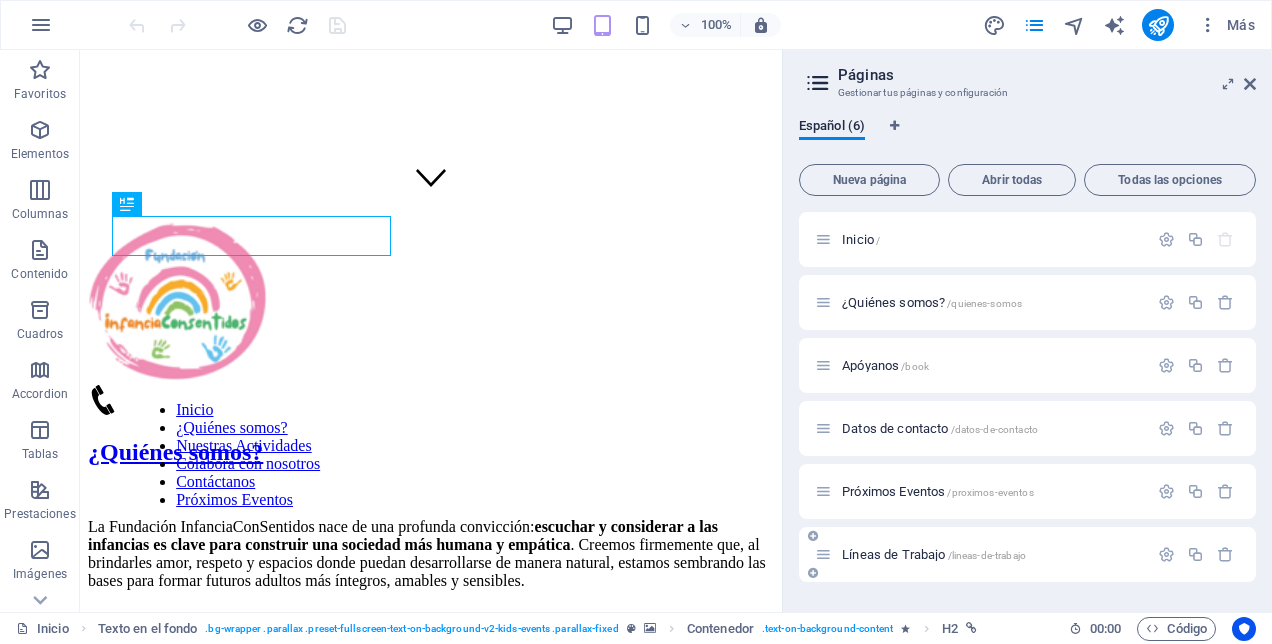 click on "Líneas de Trabajo /lineas-de-trabajo" at bounding box center (934, 554) 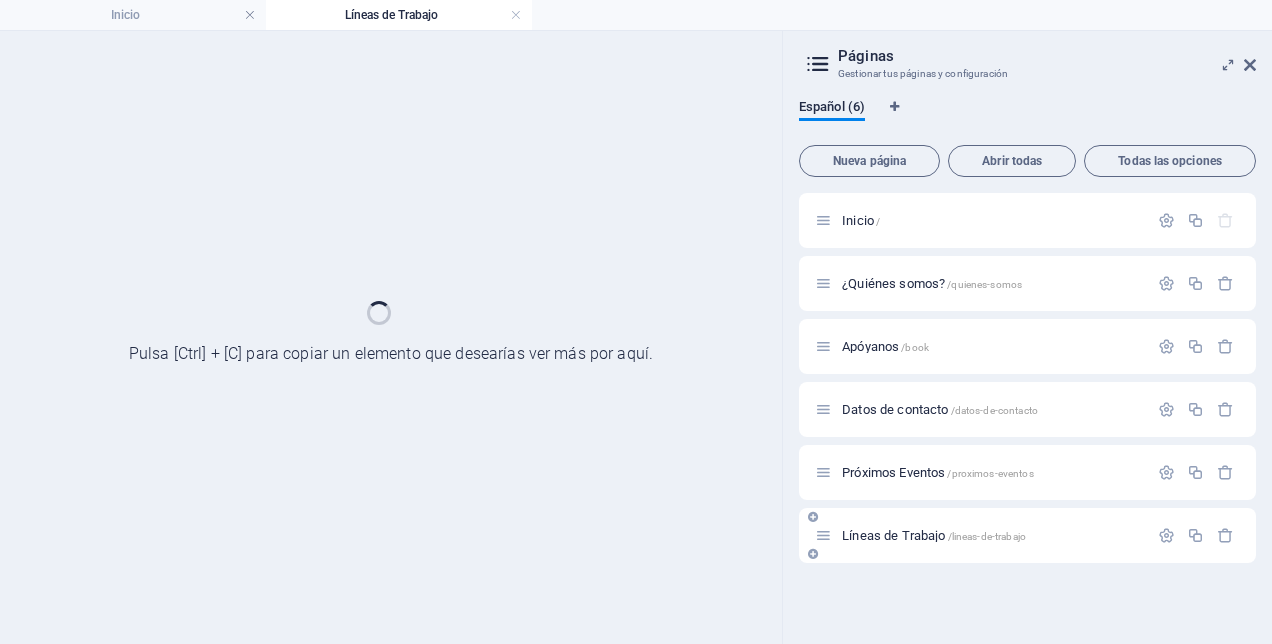scroll, scrollTop: 0, scrollLeft: 0, axis: both 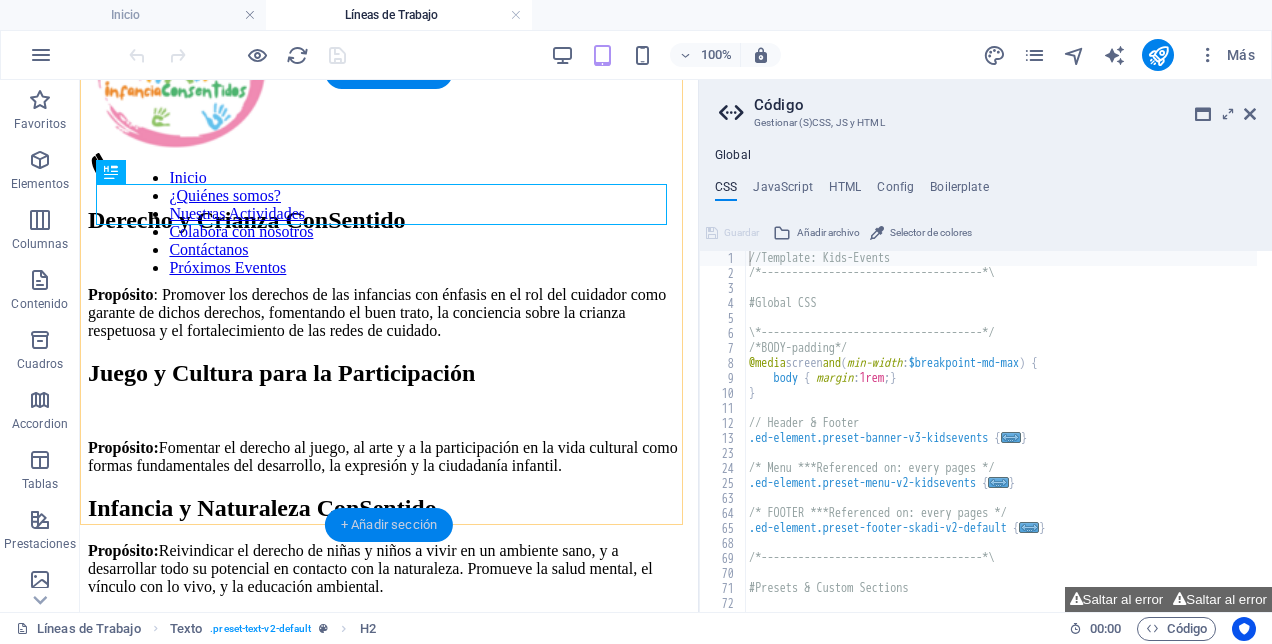 click on "+ Añadir sección" at bounding box center [389, 525] 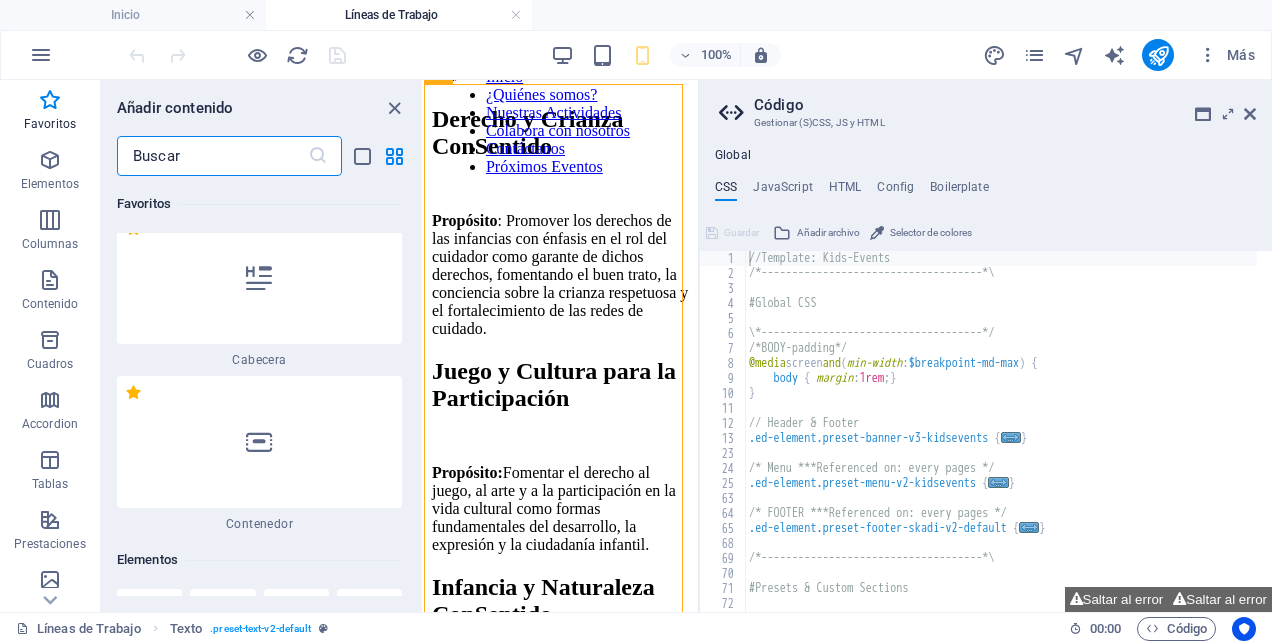 scroll, scrollTop: 0, scrollLeft: 0, axis: both 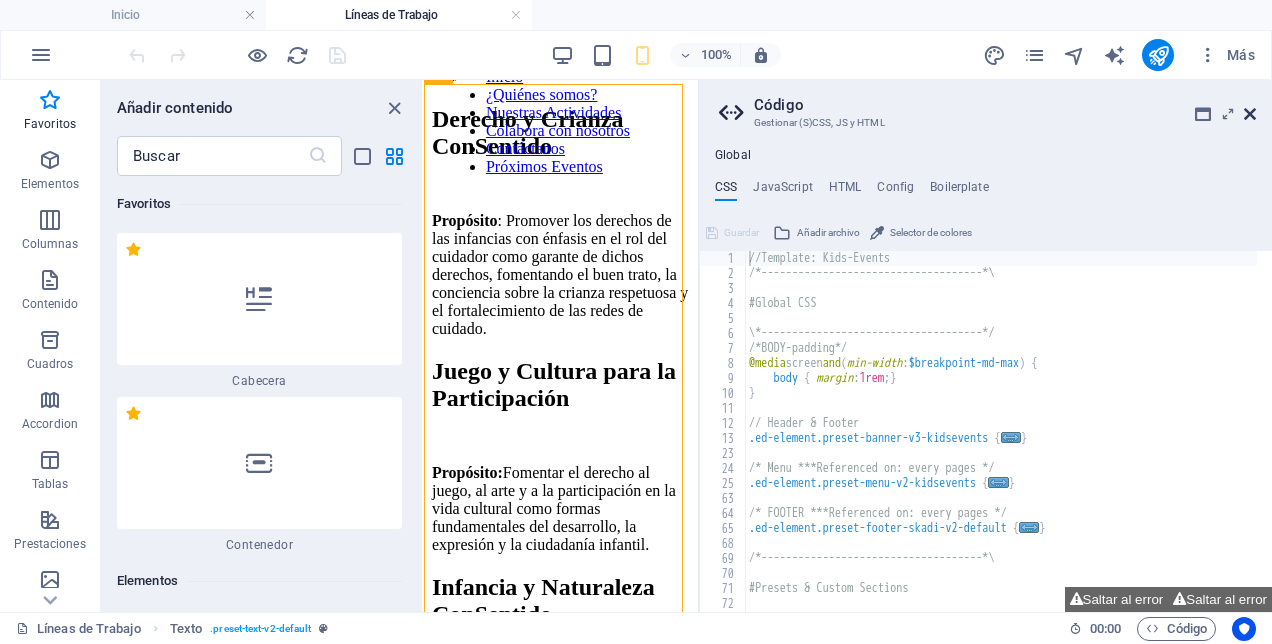 click at bounding box center [1250, 114] 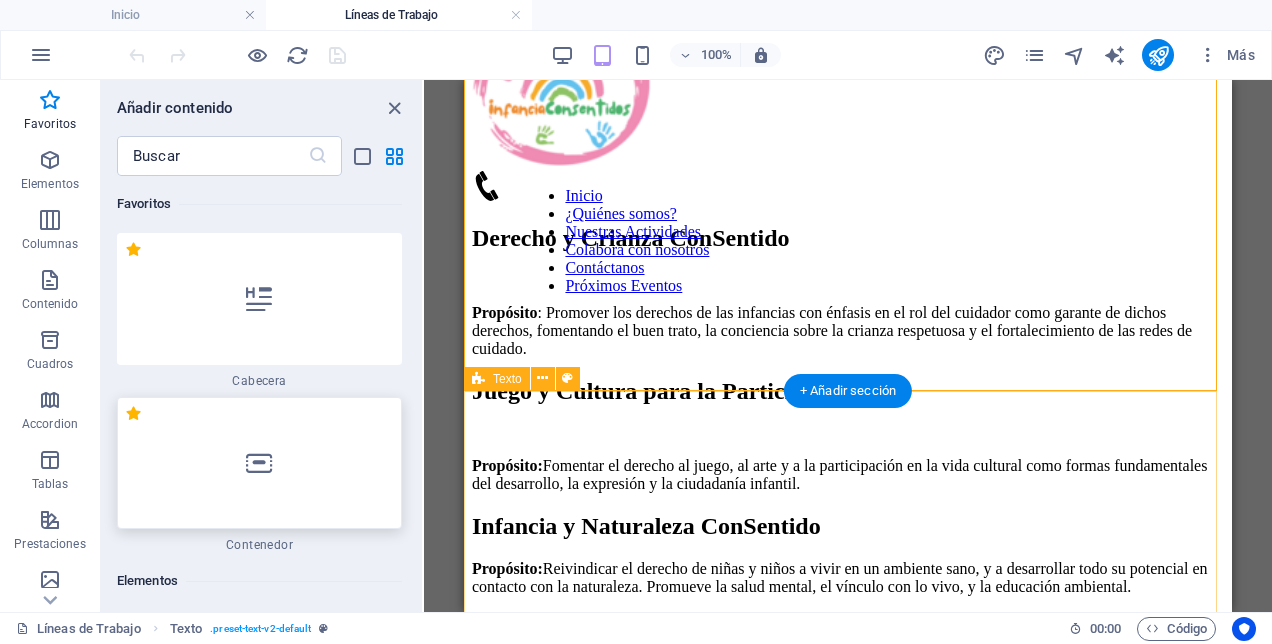 scroll, scrollTop: 300, scrollLeft: 0, axis: vertical 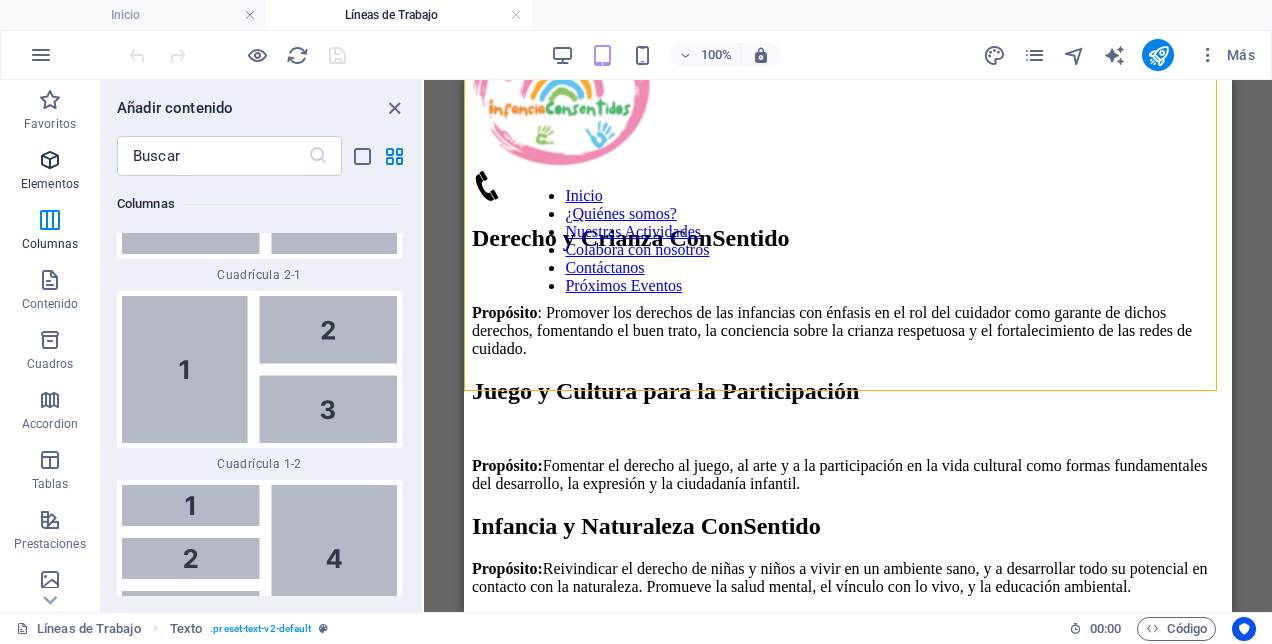 click at bounding box center (50, 160) 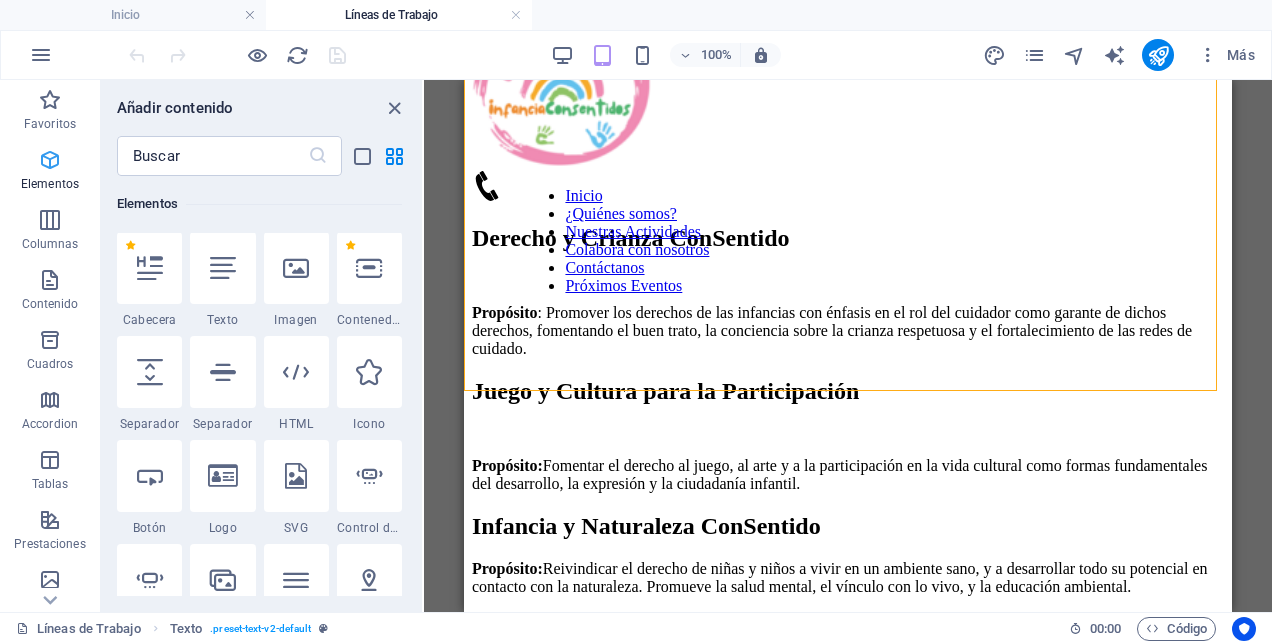scroll, scrollTop: 377, scrollLeft: 0, axis: vertical 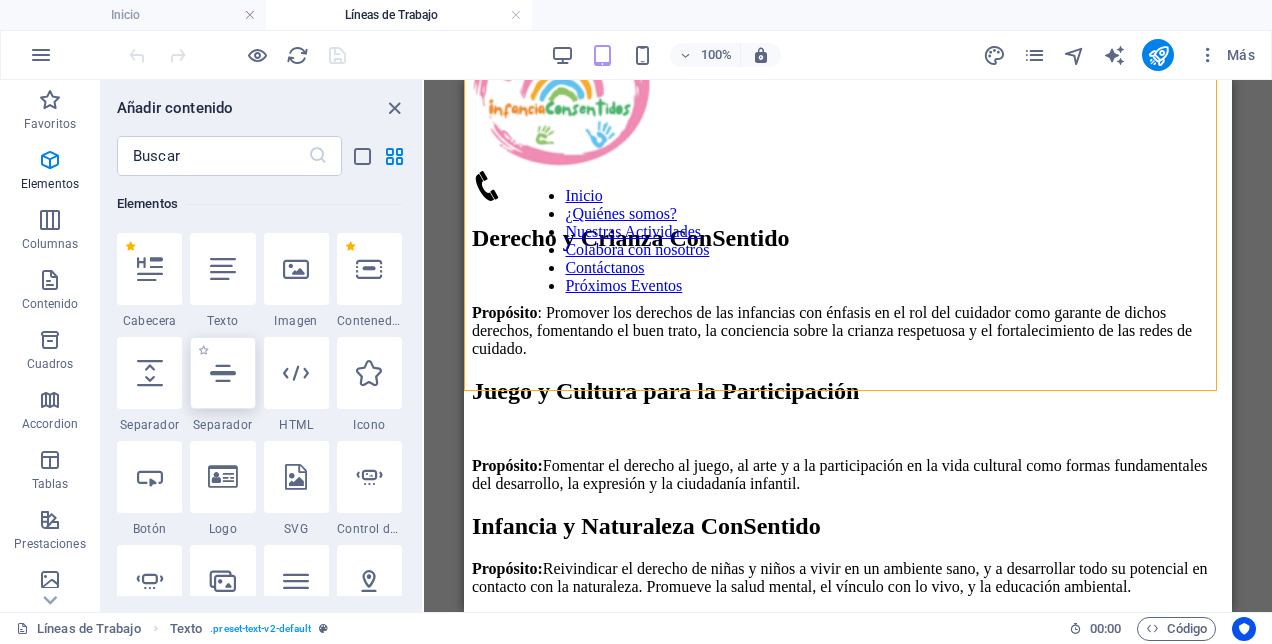 click at bounding box center (223, 373) 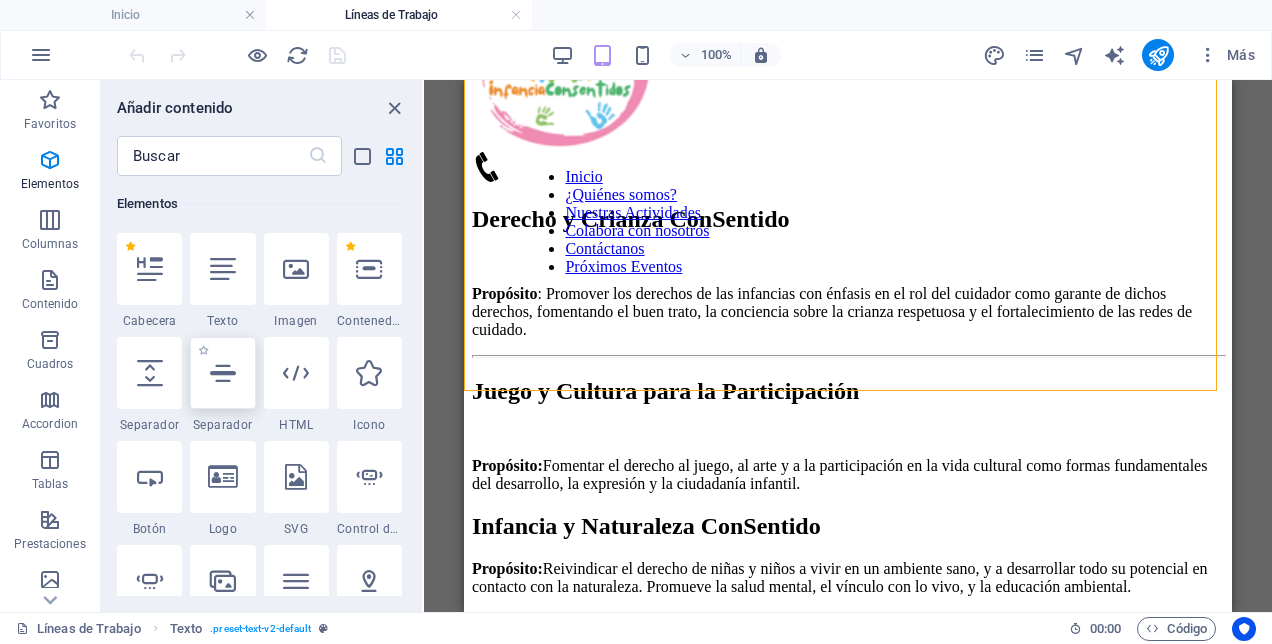 select on "%" 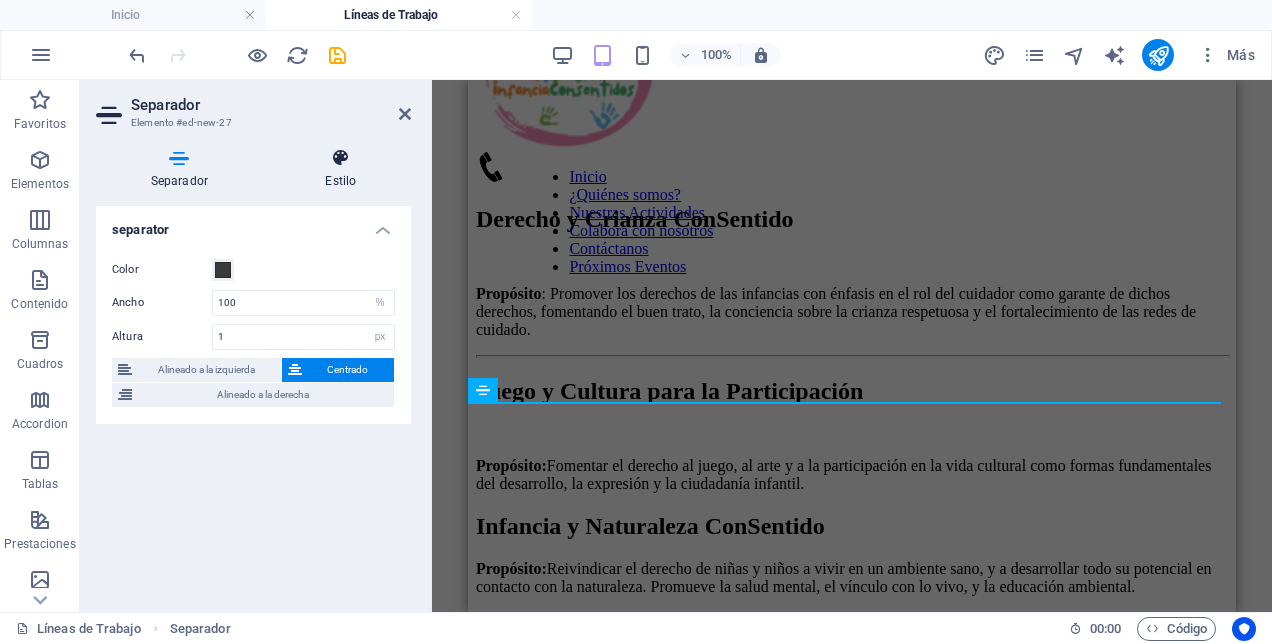 click at bounding box center (341, 158) 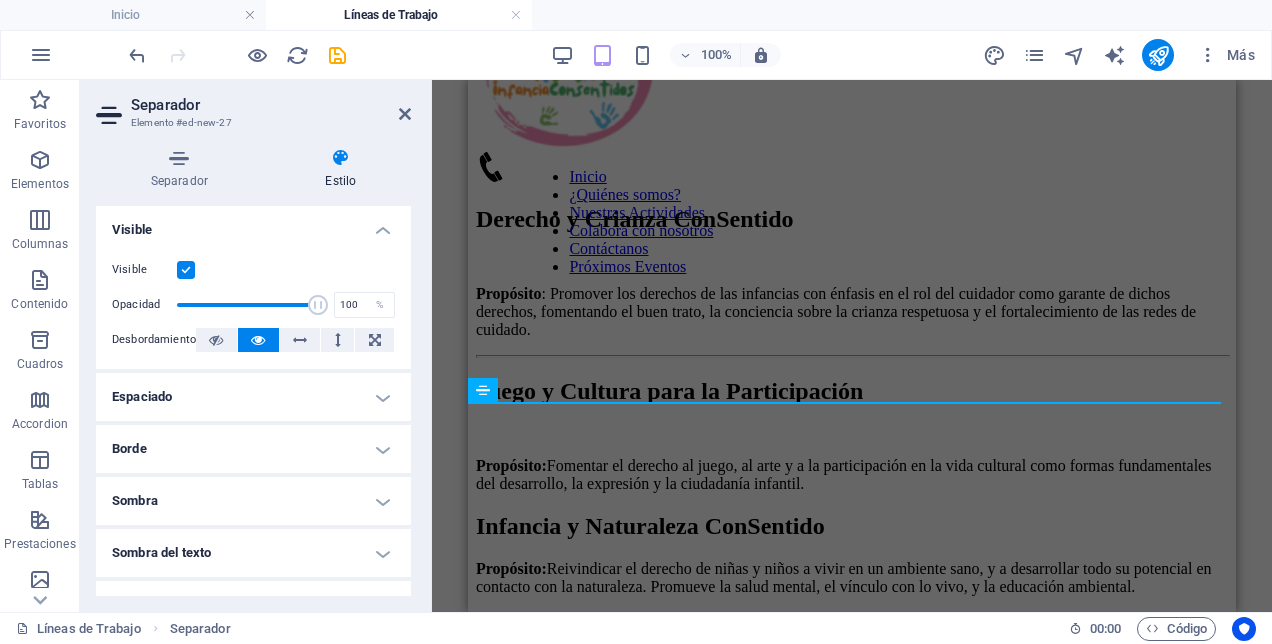 click on "Borde" at bounding box center (253, 449) 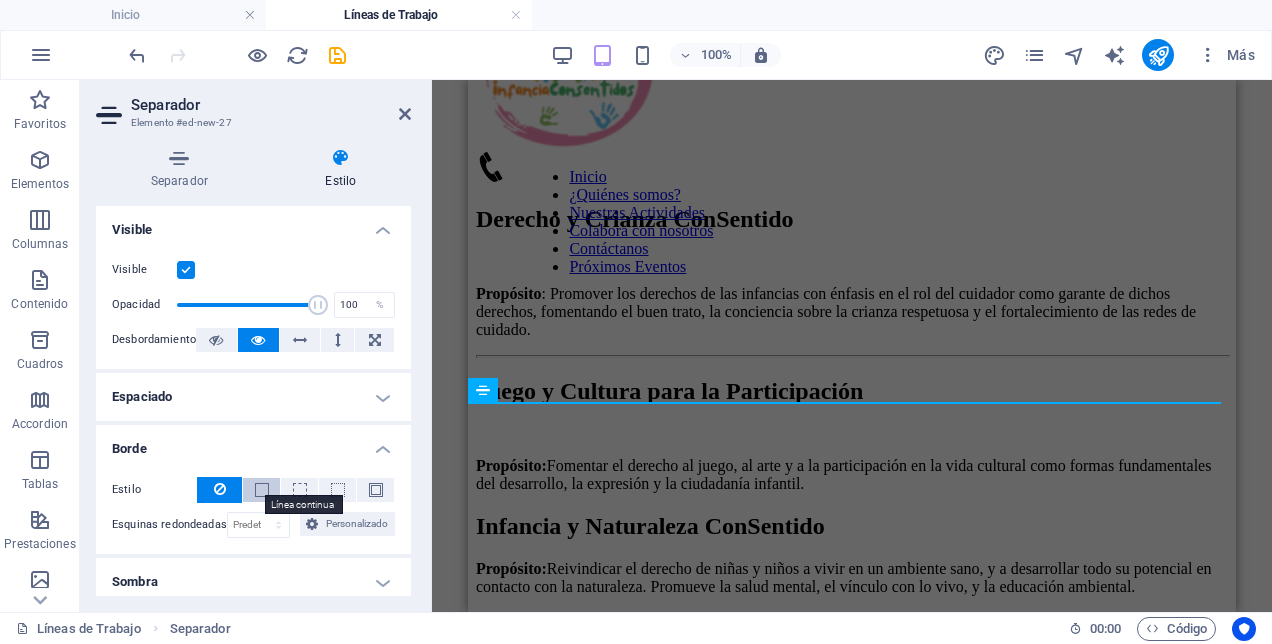 click at bounding box center (262, 490) 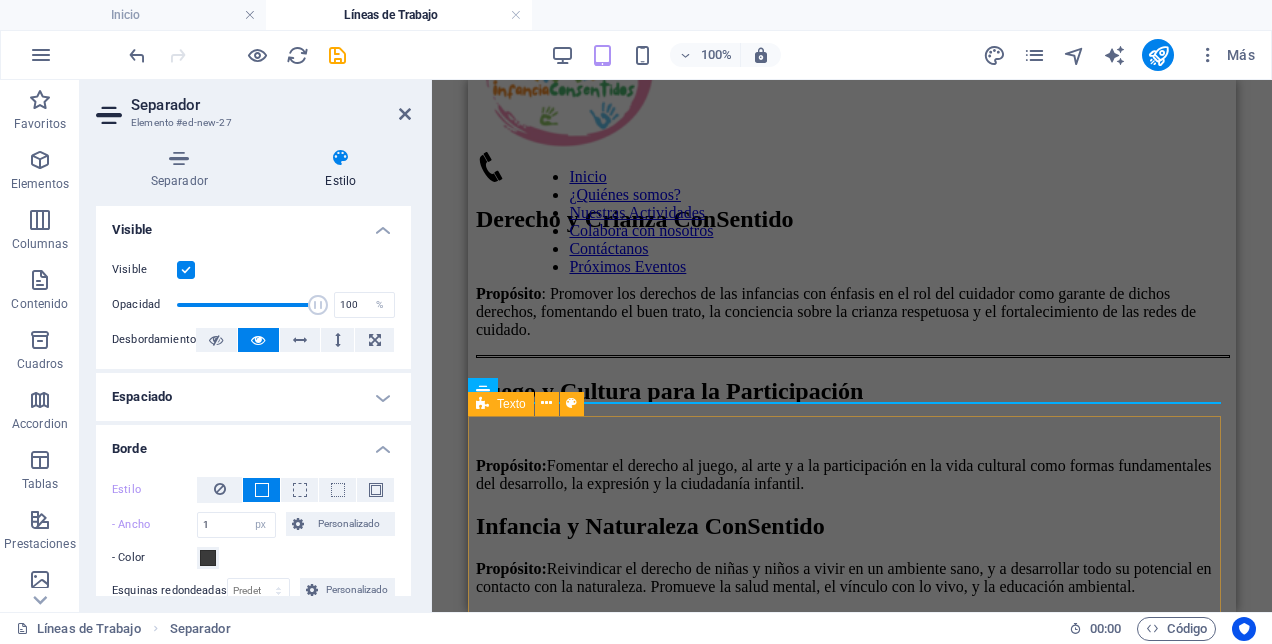 click on "Juego y Cultura para la Participación Propósito:  Fomentar el derecho al juego, al arte y a la participación en la vida cultural como formas fundamentales del desarrollo, la expresión y la ciudadanía infantil." at bounding box center (852, 435) 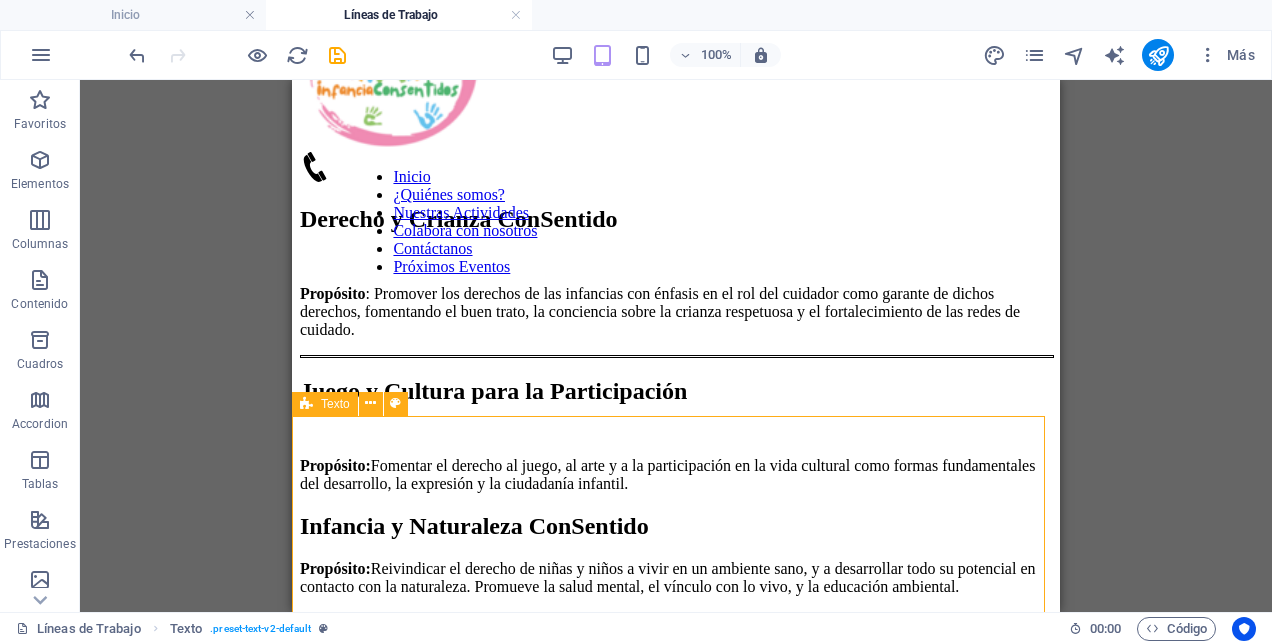click on "Juego y Cultura para la Participación Propósito:  Fomentar el derecho al juego, al arte y a la participación en la vida cultural como formas fundamentales del desarrollo, la expresión y la ciudadanía infantil." at bounding box center [676, 435] 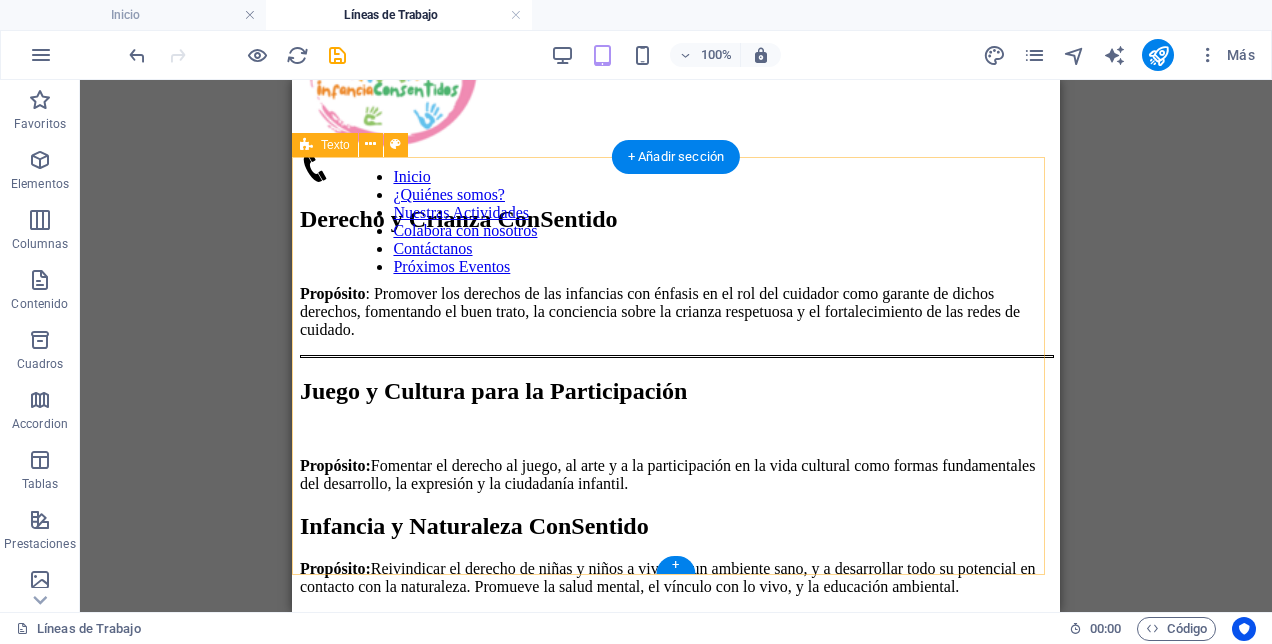 scroll, scrollTop: 300, scrollLeft: 0, axis: vertical 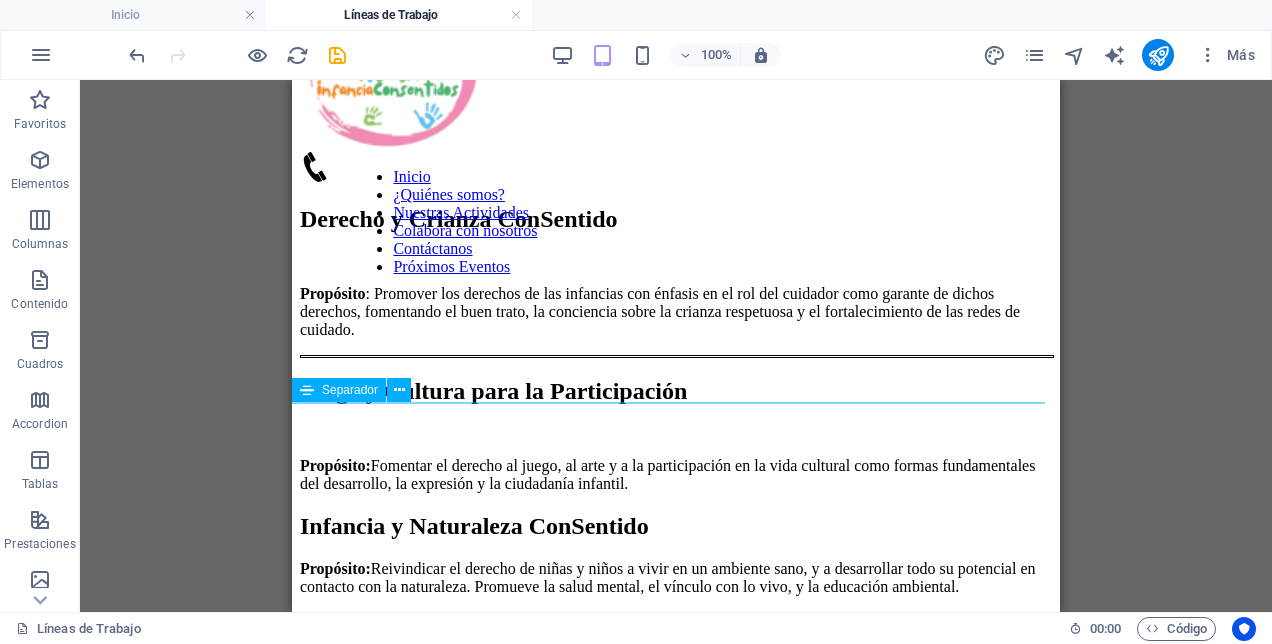 click at bounding box center (676, 356) 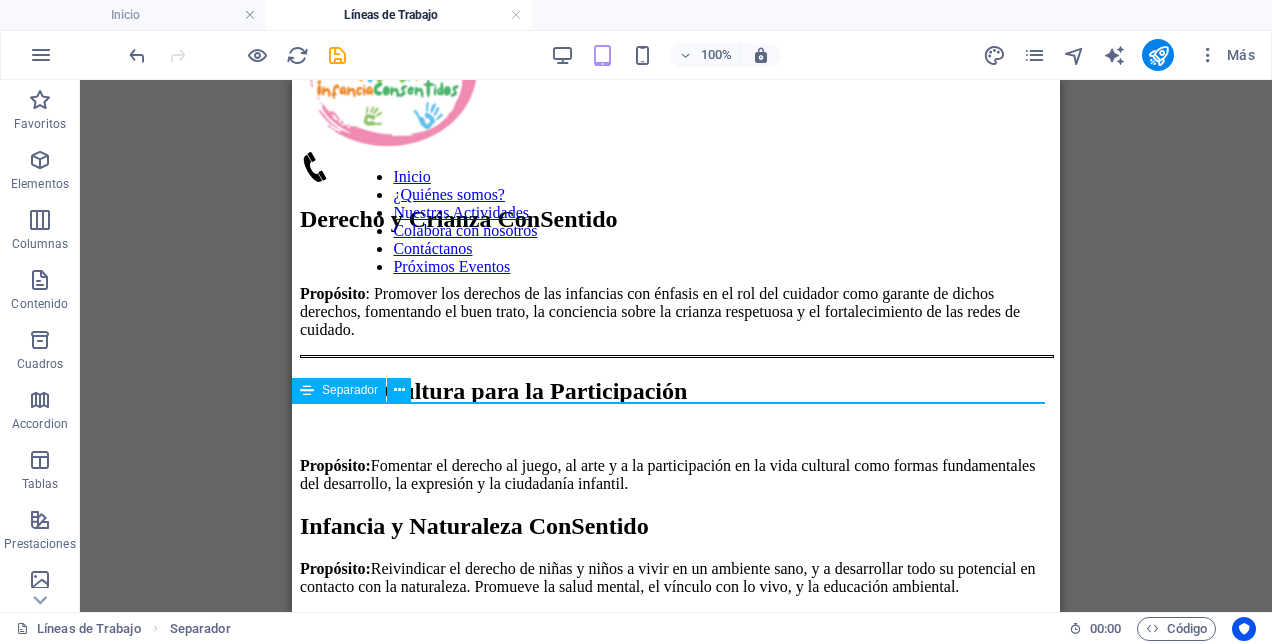 click at bounding box center [676, 356] 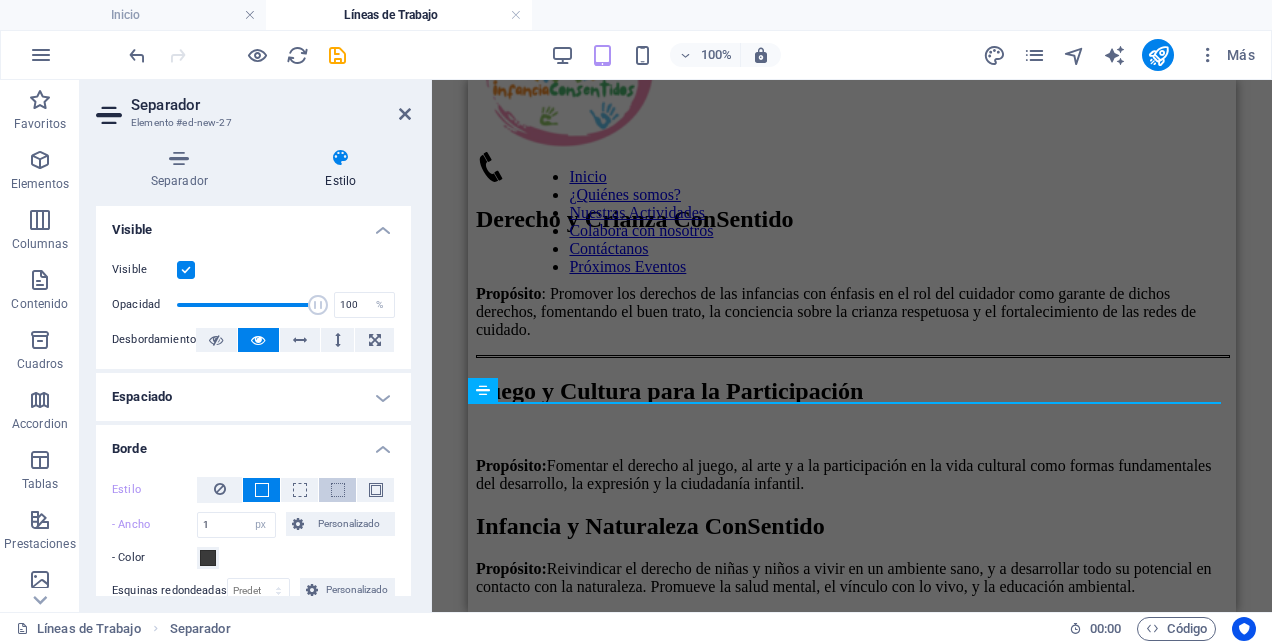 click at bounding box center [337, 490] 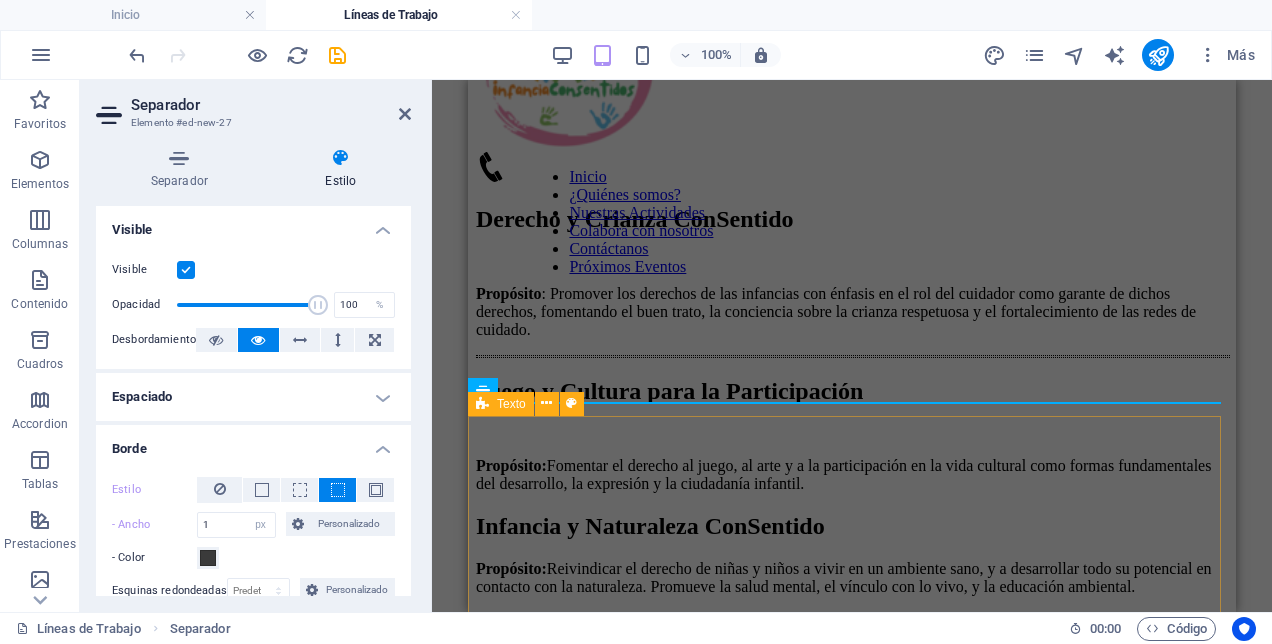 click on "Juego y Cultura para la Participación Propósito:  Fomentar el derecho al juego, al arte y a la participación en la vida cultural como formas fundamentales del desarrollo, la expresión y la ciudadanía infantil." at bounding box center [852, 435] 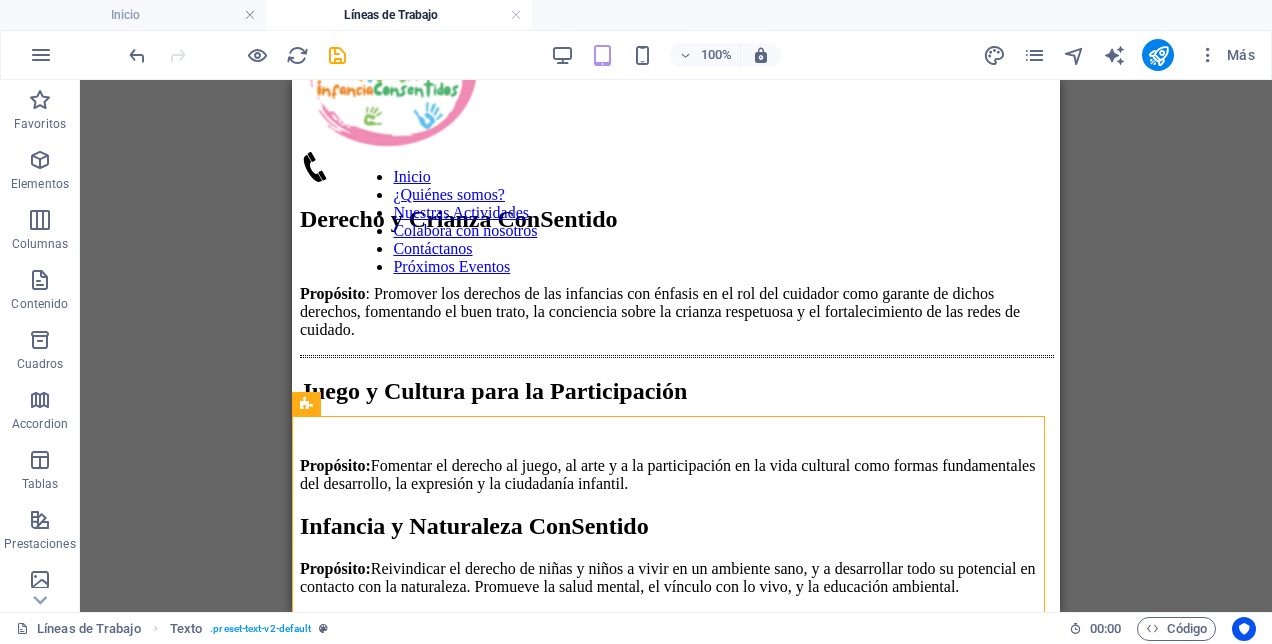 click on "Inicio ¿Quiénes somos? Nuestras Actividades Colabora con nosotros Contáctanos Próximos Eventos Derecho y Crianza ConSentido Propósito : Promover los derechos de las infancias con énfasis en el rol del cuidador como garante de dichos derechos, fomentando el buen trato, la conciencia sobre la crianza respetuosa y el fortalecimiento de las redes de cuidado.  Juego y Cultura para la Participación Propósito:  Fomentar el derecho al juego, al arte y a la participación en la vida cultural como formas fundamentales del desarrollo, la expresión y la ciudadanía infantil. Infancia y Naturaleza ConSentido Propósito:  Reivindicar el derecho de niñas y niños a vivir en un ambiente sano, y a desarrollar todo su potencial en contacto con la naturaleza. Promueve la salud mental, el vínculo con lo vivo, y la educación ambiental." at bounding box center (676, 292) 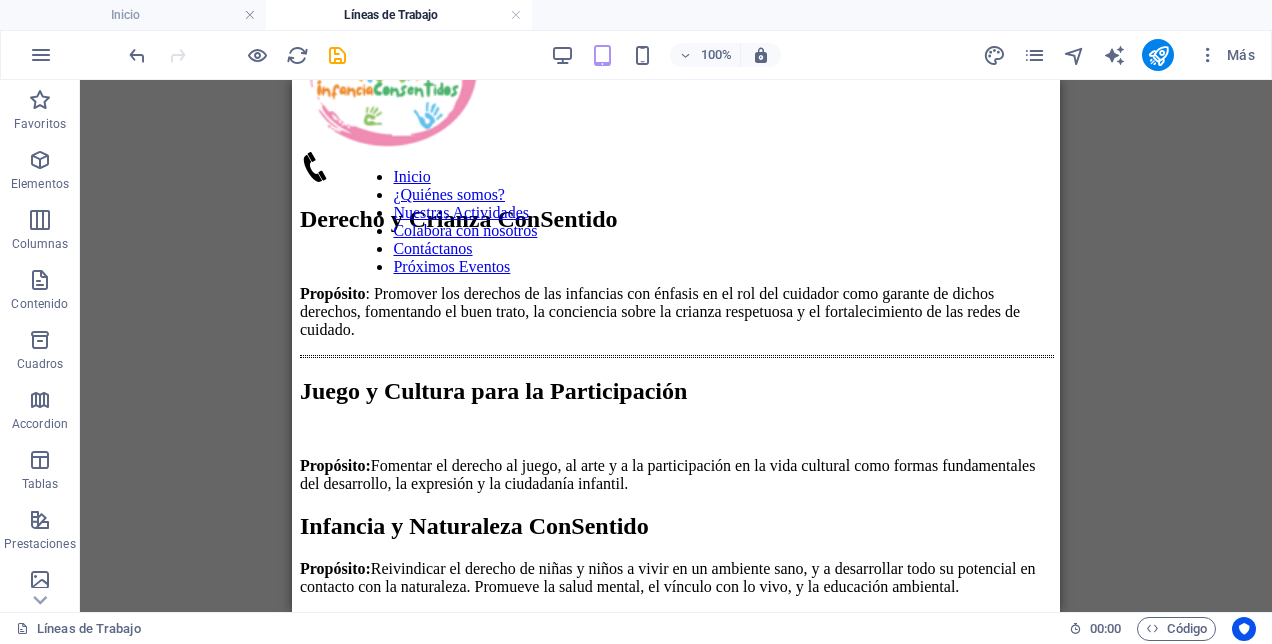 click on "Inicio ¿Quiénes somos? Nuestras Actividades Colabora con nosotros Contáctanos Próximos Eventos Derecho y Crianza ConSentido Propósito : Promover los derechos de las infancias con énfasis en el rol del cuidador como garante de dichos derechos, fomentando el buen trato, la conciencia sobre la crianza respetuosa y el fortalecimiento de las redes de cuidado.  Juego y Cultura para la Participación Propósito:  Fomentar el derecho al juego, al arte y a la participación en la vida cultural como formas fundamentales del desarrollo, la expresión y la ciudadanía infantil. Infancia y Naturaleza ConSentido Propósito:  Reivindicar el derecho de niñas y niños a vivir en un ambiente sano, y a desarrollar todo su potencial en contacto con la naturaleza. Promueve la salud mental, el vínculo con lo vivo, y la educación ambiental." at bounding box center (676, 292) 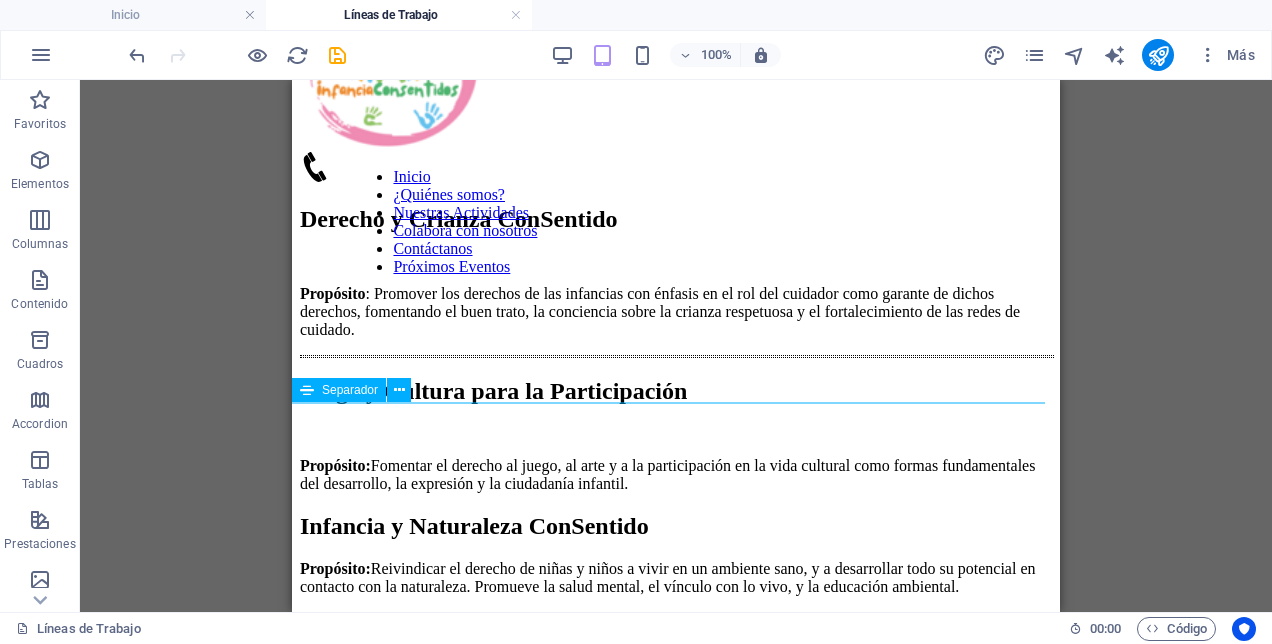 click at bounding box center [676, 356] 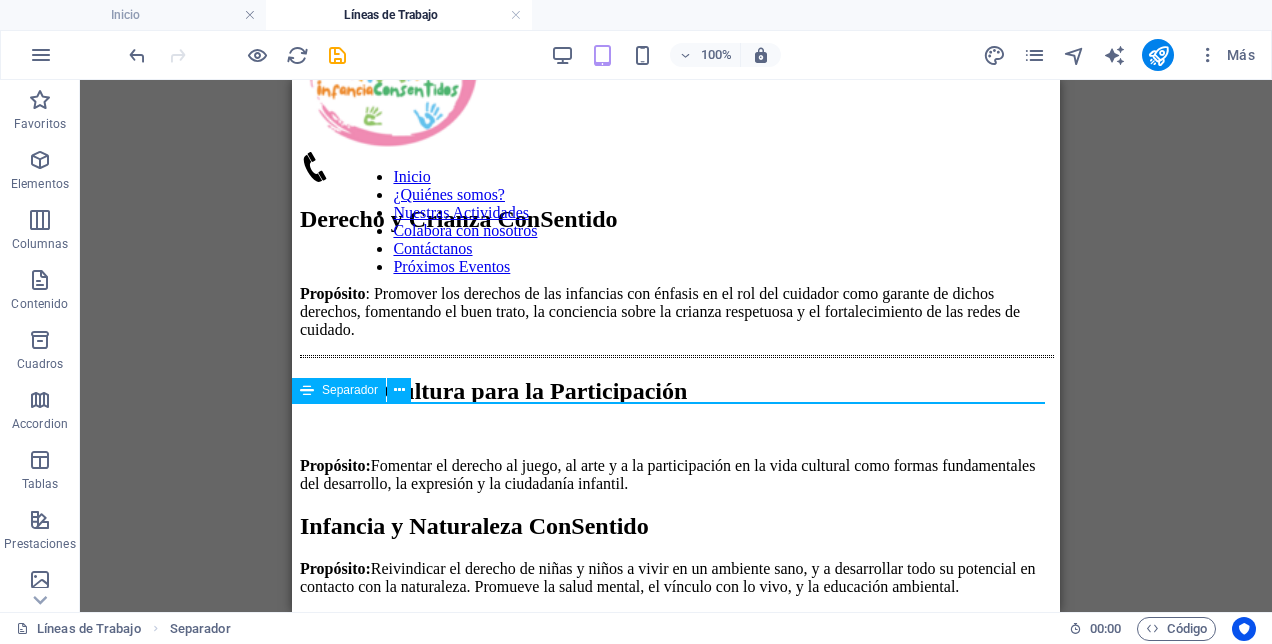 click at bounding box center (676, 356) 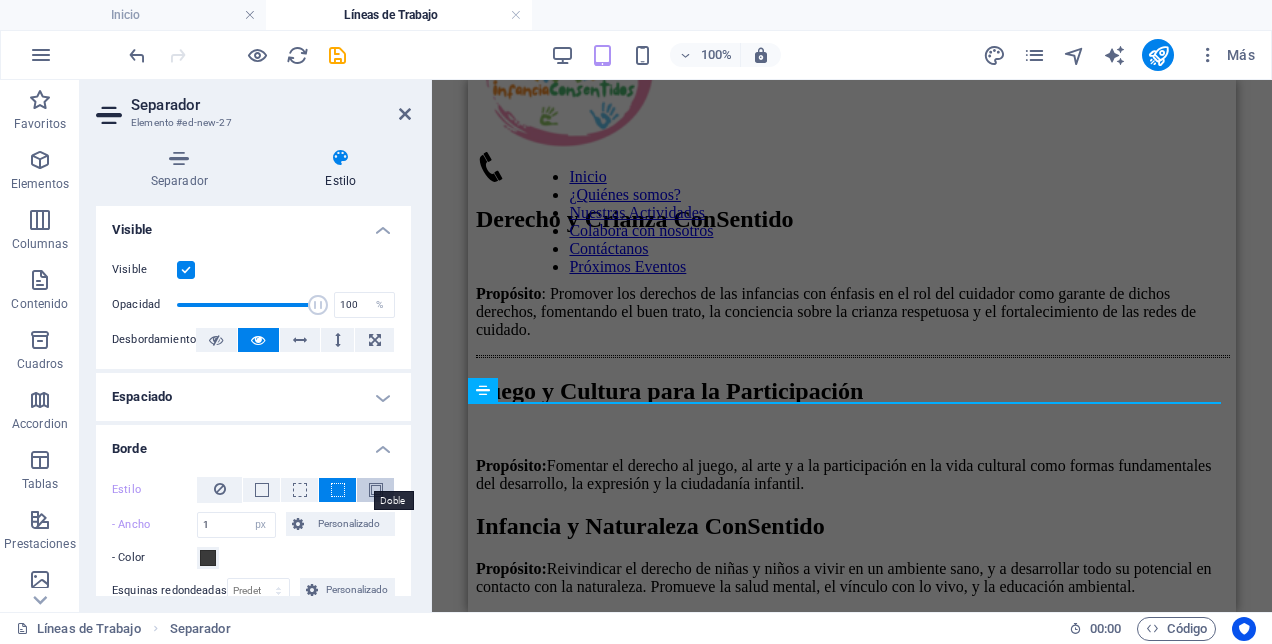 click at bounding box center (376, 490) 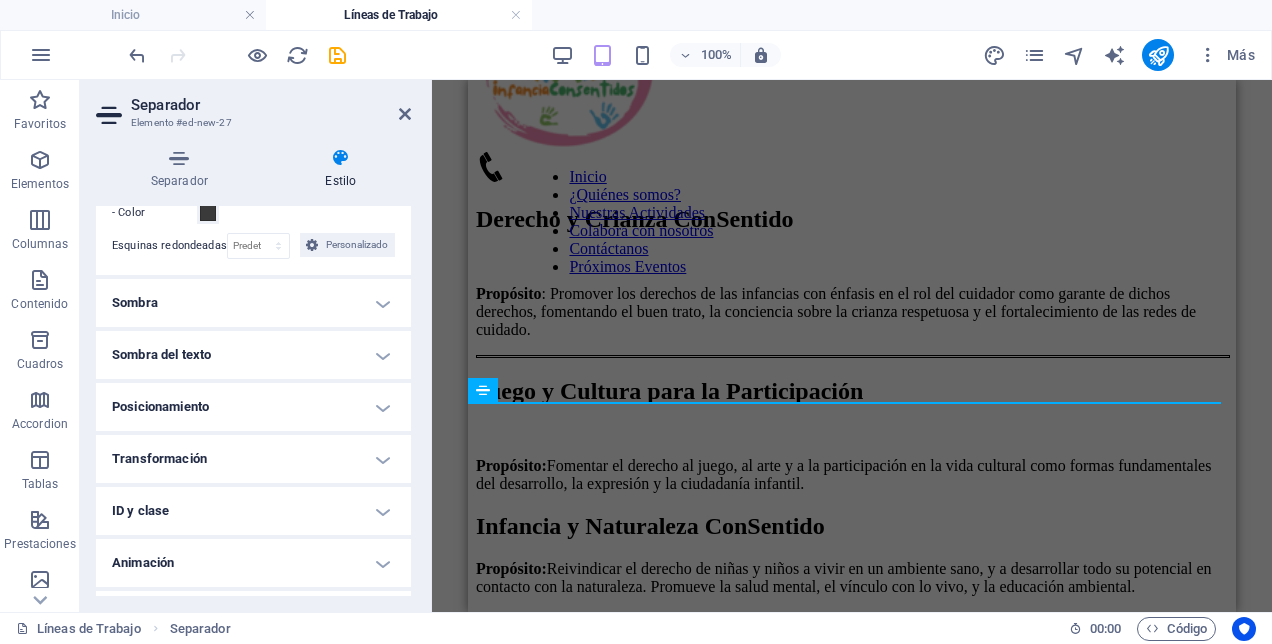 scroll, scrollTop: 385, scrollLeft: 0, axis: vertical 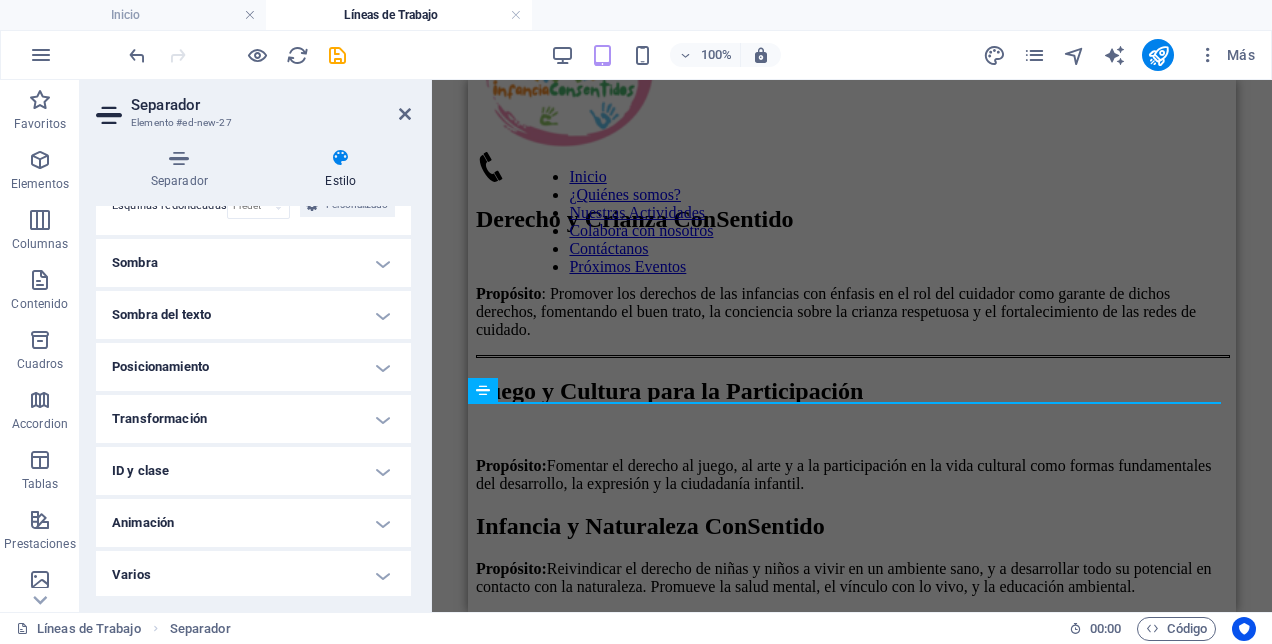 click on "Sombra" at bounding box center (253, 263) 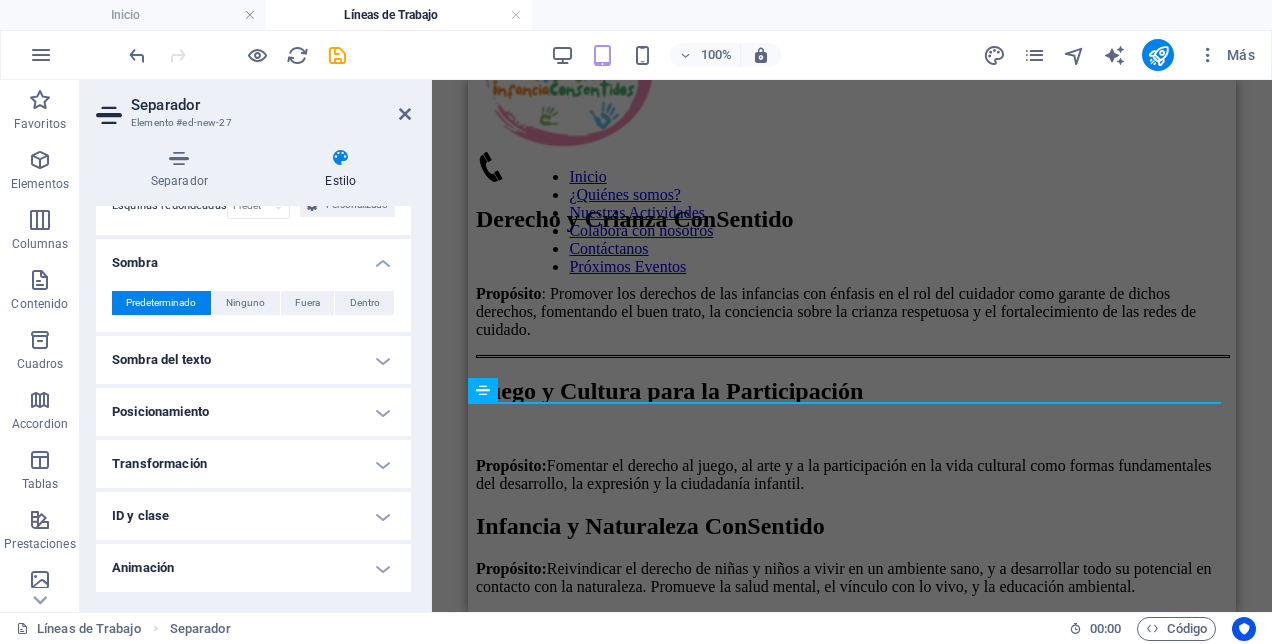 click on "Sombra del texto" at bounding box center [253, 360] 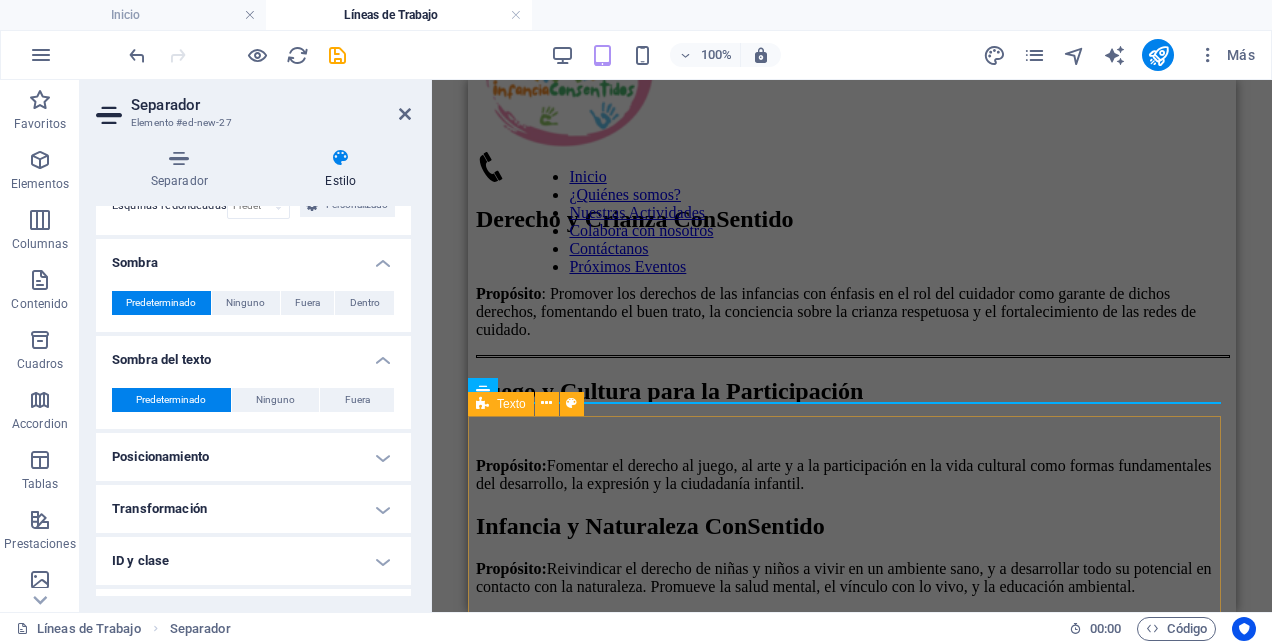 click on "Juego y Cultura para la Participación Propósito:  Fomentar el derecho al juego, al arte y a la participación en la vida cultural como formas fundamentales del desarrollo, la expresión y la ciudadanía infantil." at bounding box center (852, 435) 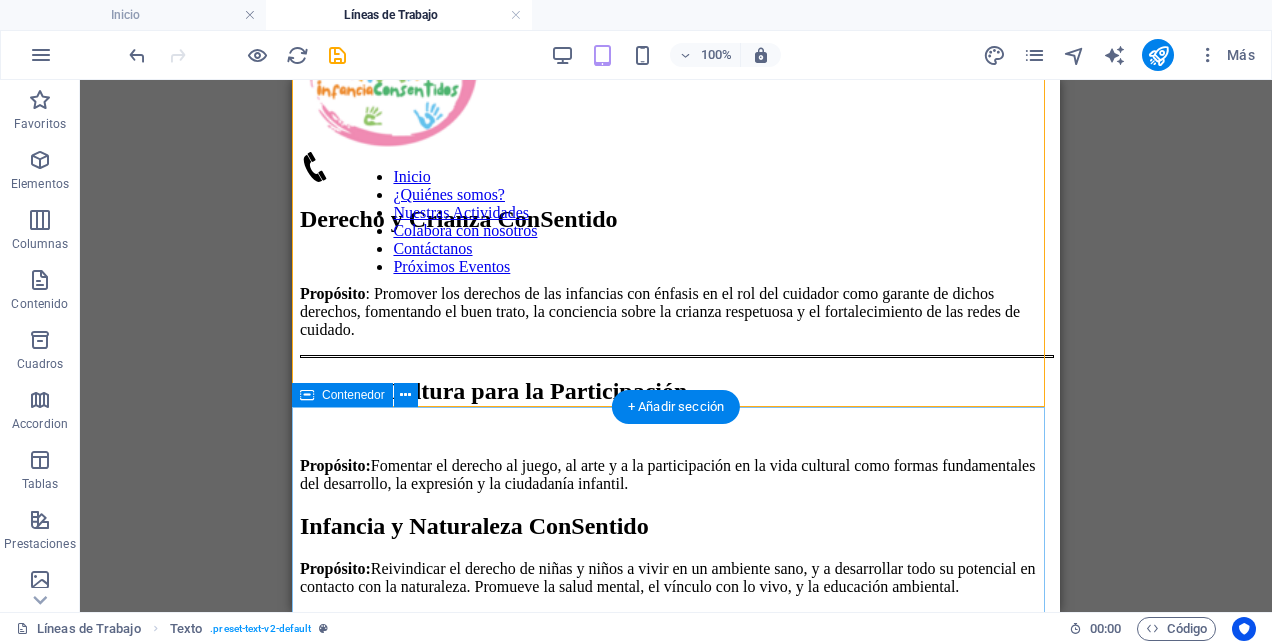scroll, scrollTop: 700, scrollLeft: 0, axis: vertical 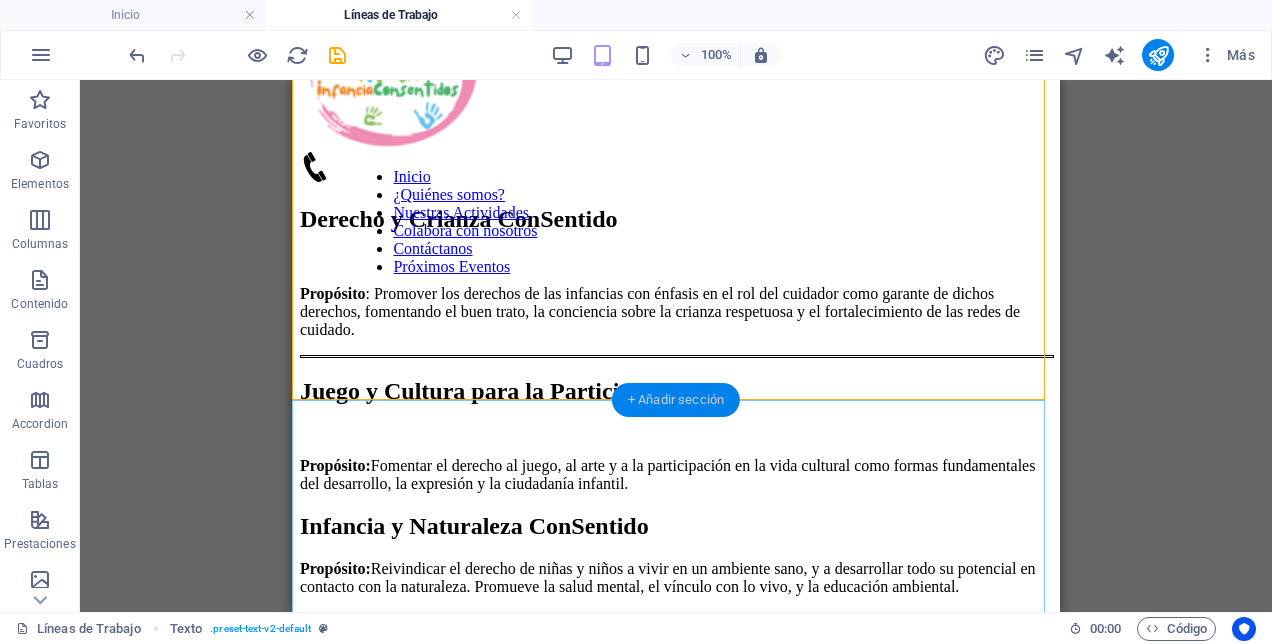 click on "+ Añadir sección" at bounding box center [676, 400] 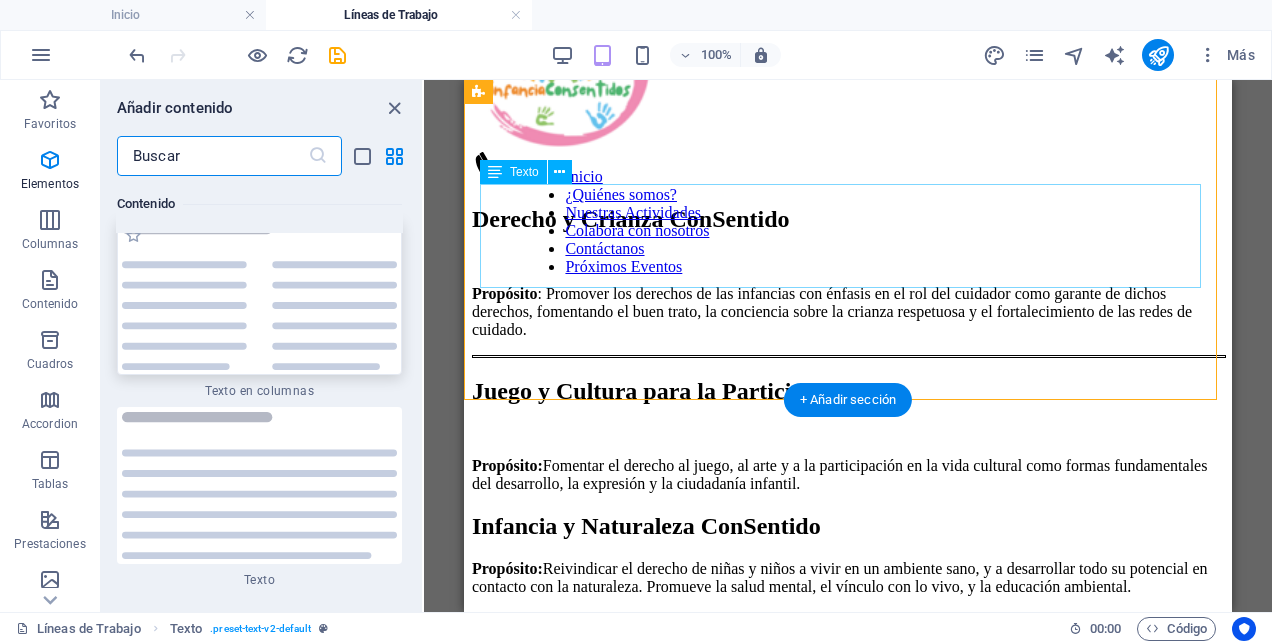scroll, scrollTop: 6799, scrollLeft: 0, axis: vertical 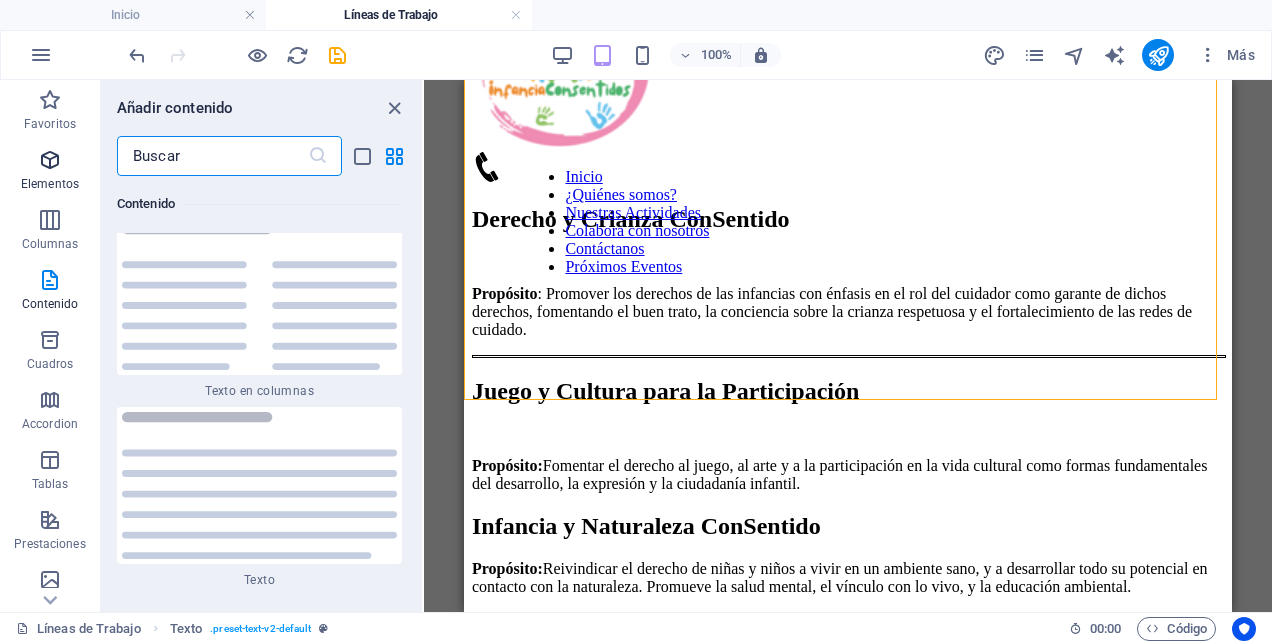 click on "Elementos" at bounding box center [50, 172] 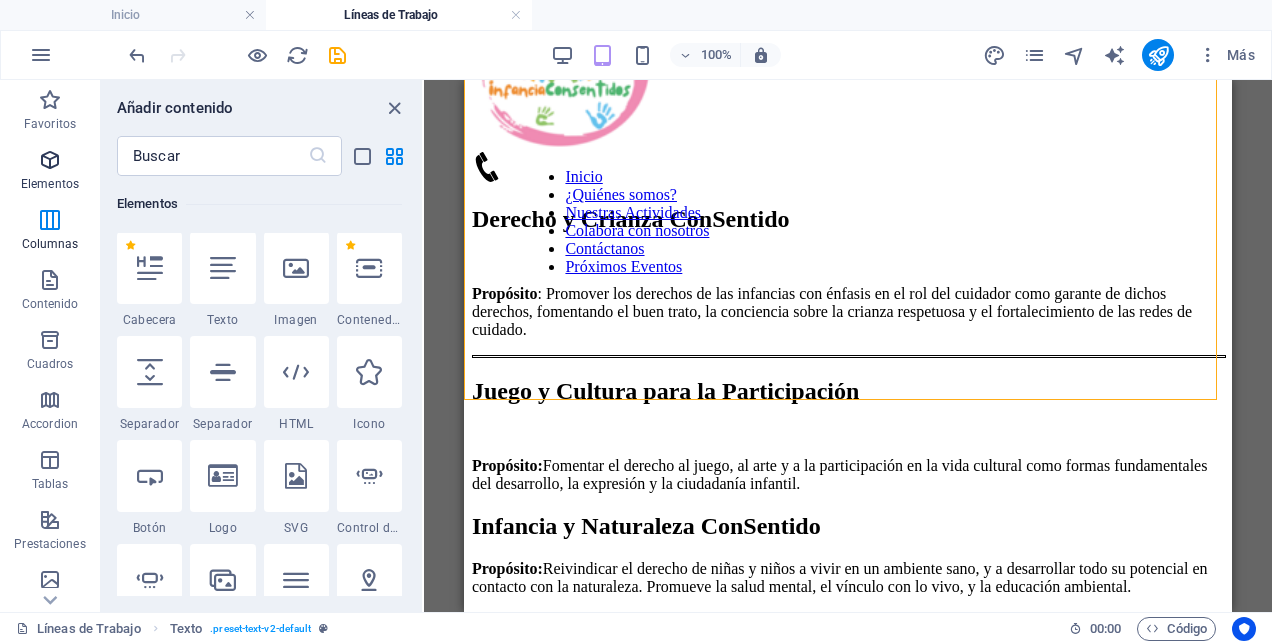 scroll, scrollTop: 377, scrollLeft: 0, axis: vertical 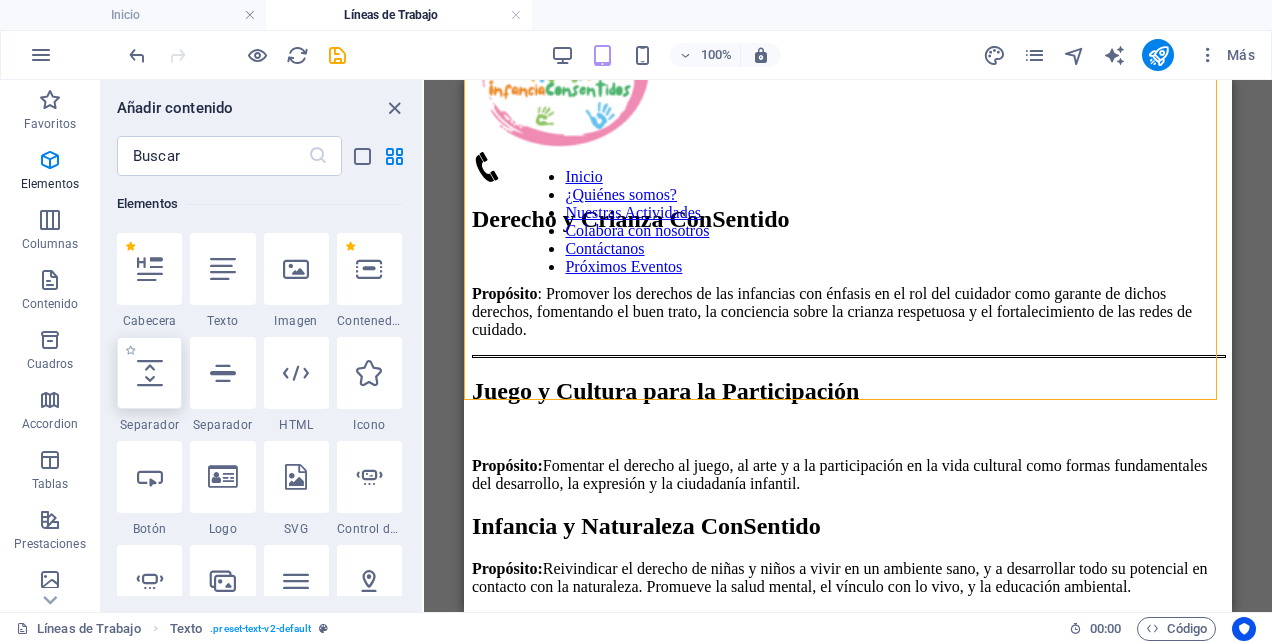 click at bounding box center (150, 373) 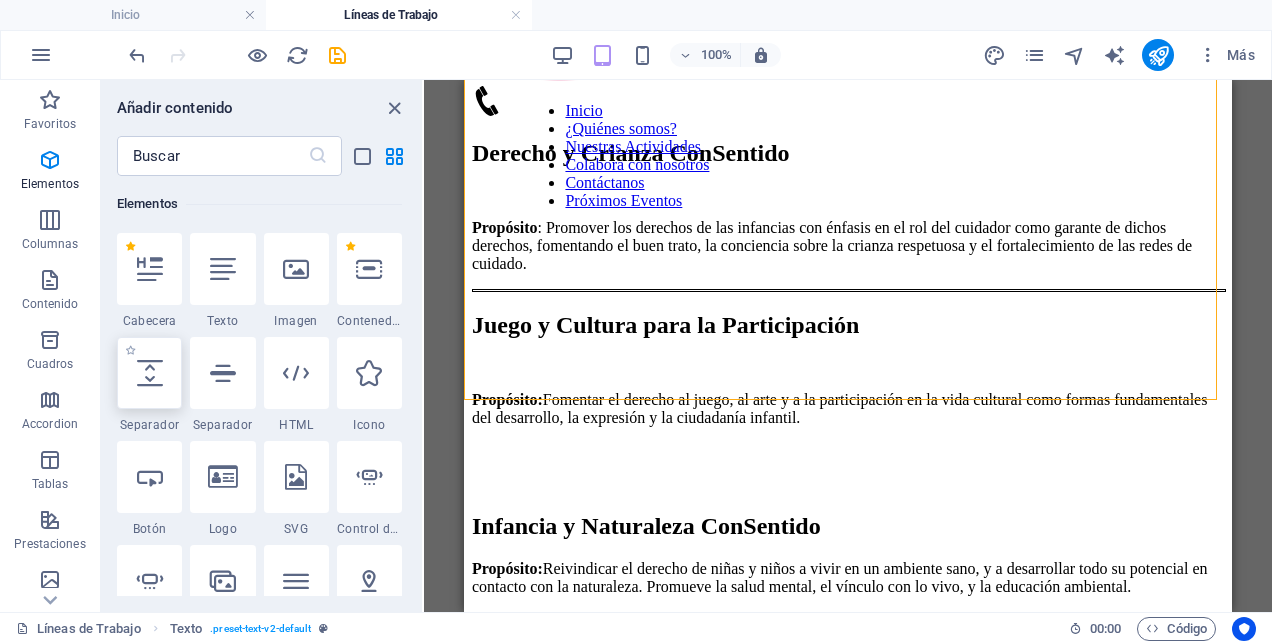 select on "px" 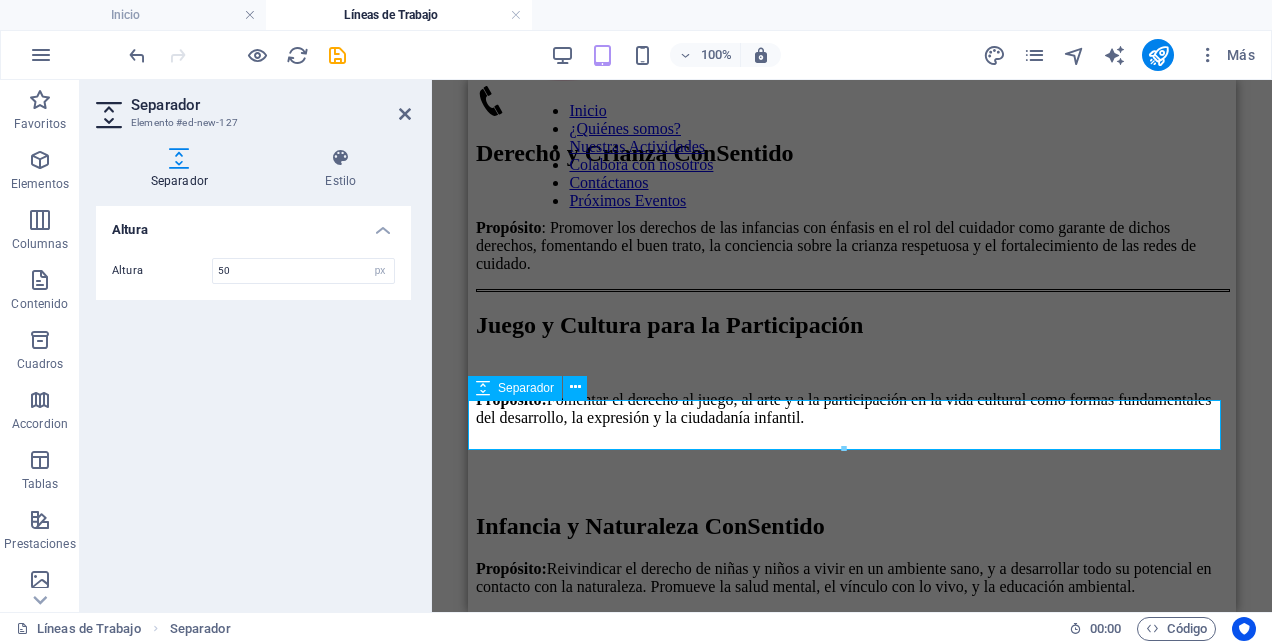 drag, startPoint x: 1311, startPoint y: 526, endPoint x: 848, endPoint y: 414, distance: 476.35385 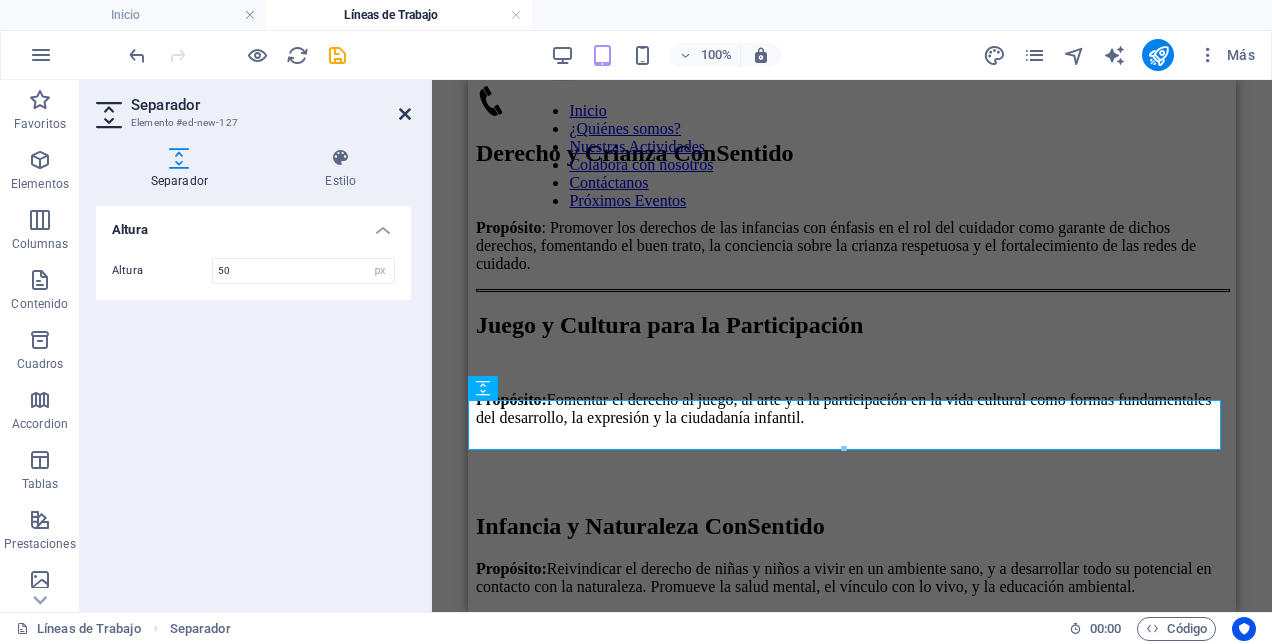 click at bounding box center [405, 114] 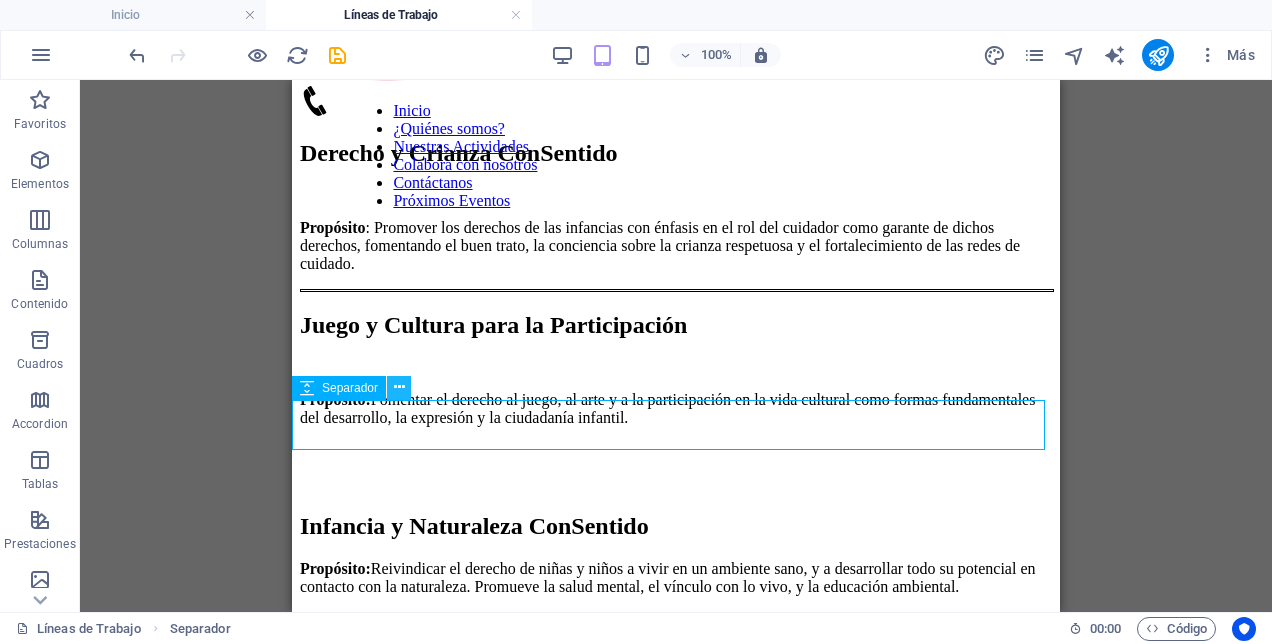 click at bounding box center [399, 387] 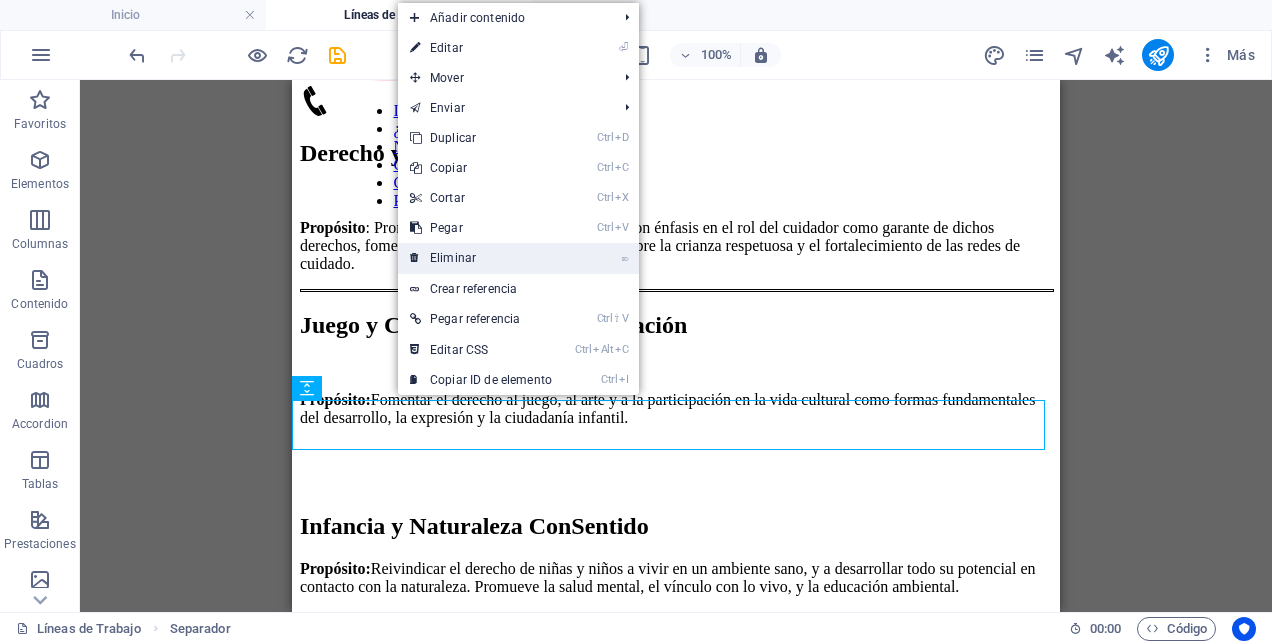 click on "⌦  Eliminar" at bounding box center [481, 258] 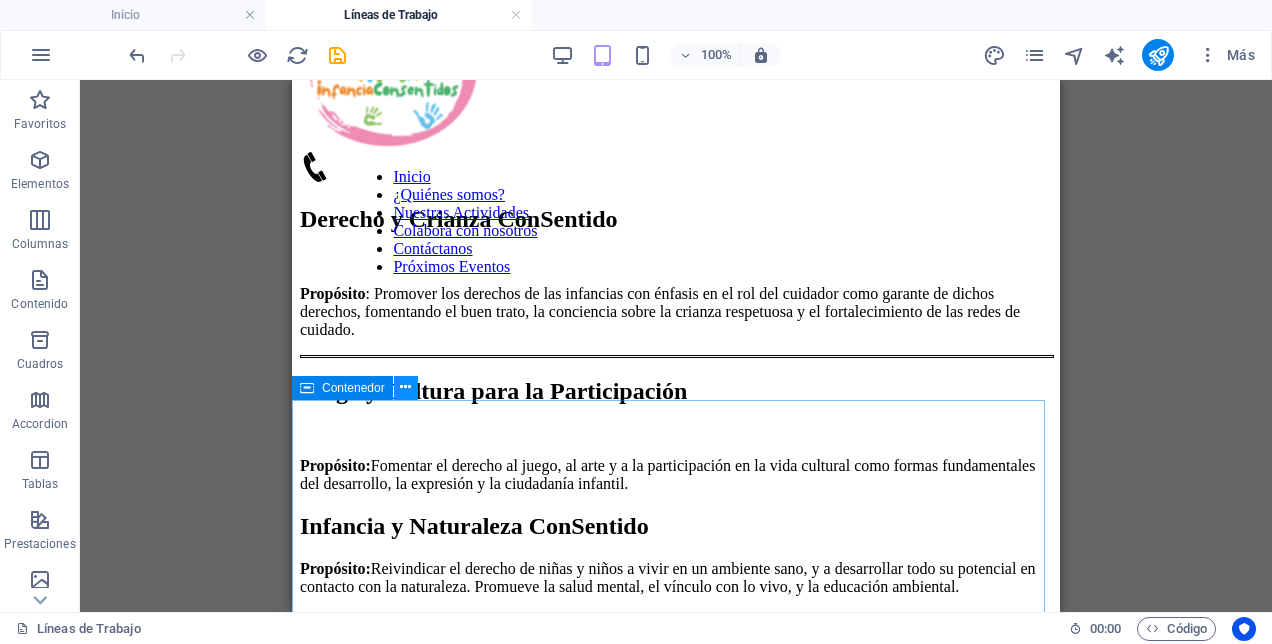 click at bounding box center [406, 388] 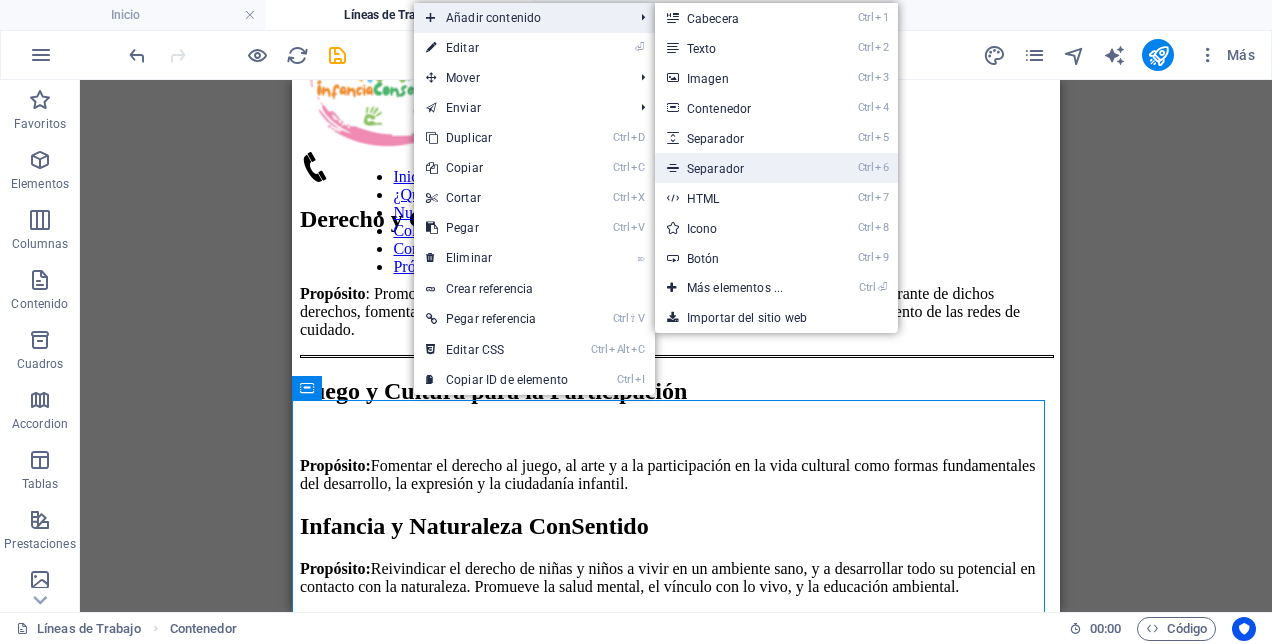 click on "Ctrl 6  Separador" at bounding box center (739, 168) 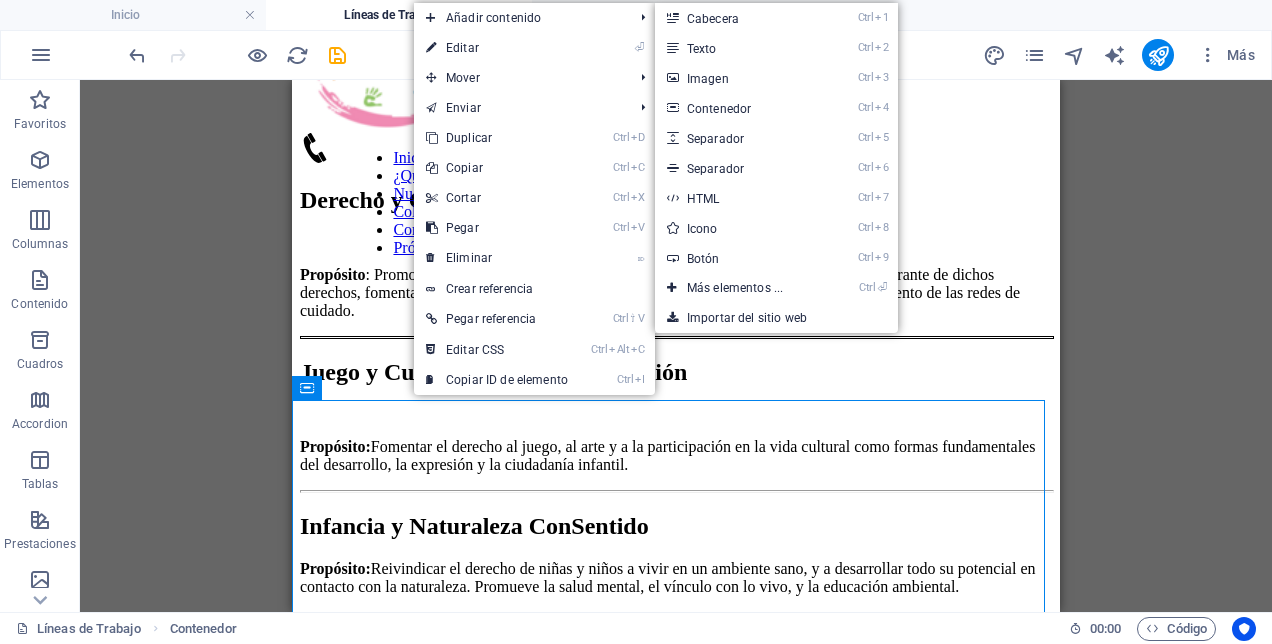 select on "%" 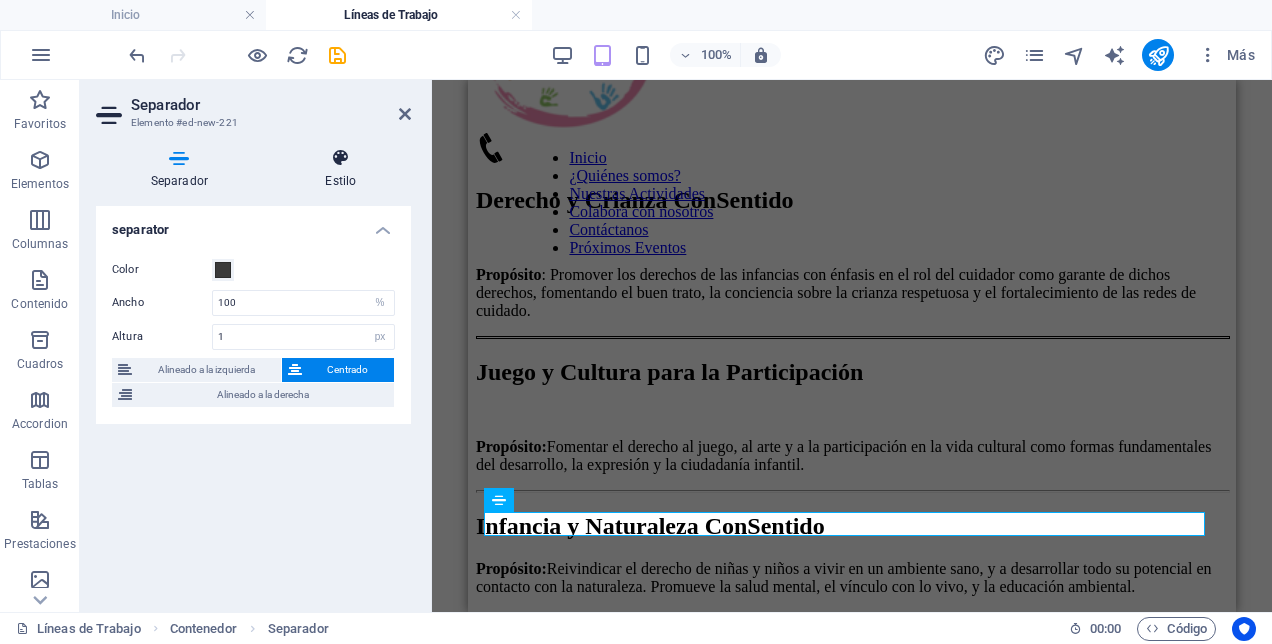 click at bounding box center [341, 158] 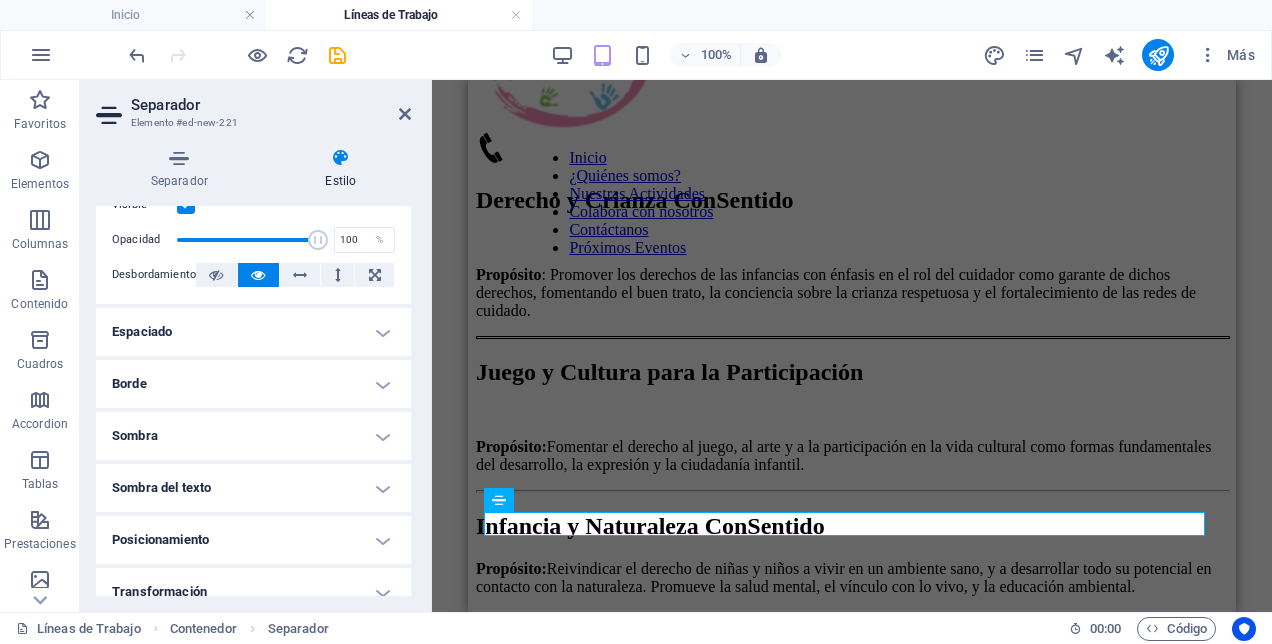 scroll, scrollTop: 300, scrollLeft: 0, axis: vertical 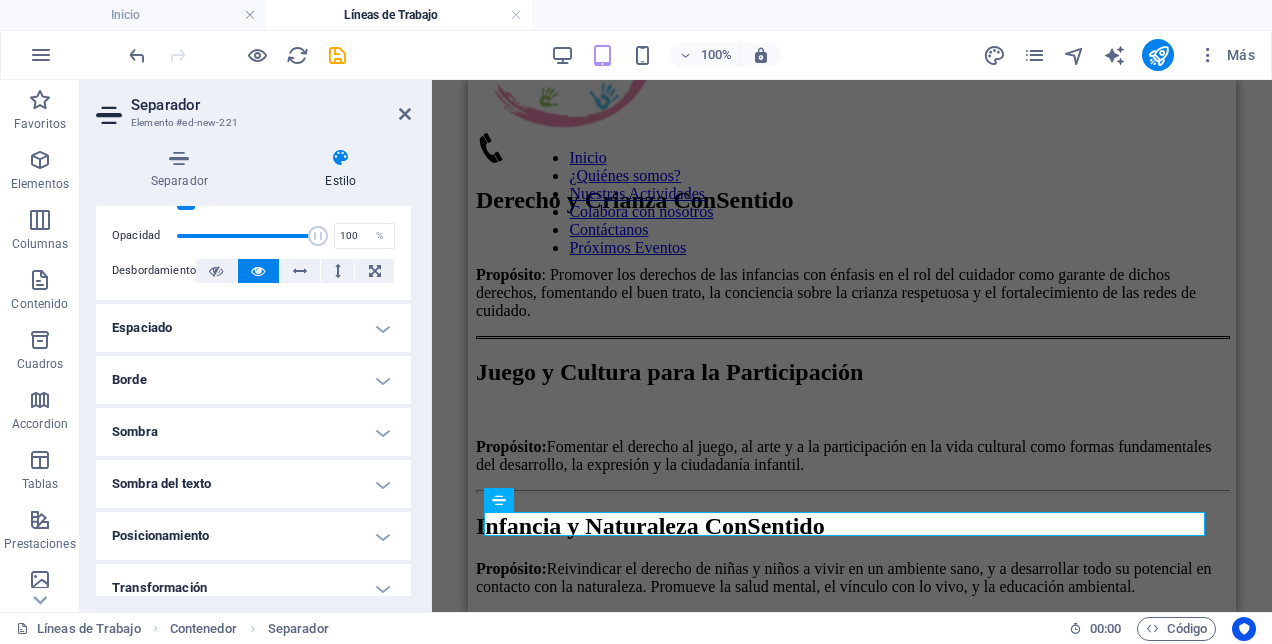 click on "Visible Opacidad 100 % Desbordamiento" at bounding box center (253, 236) 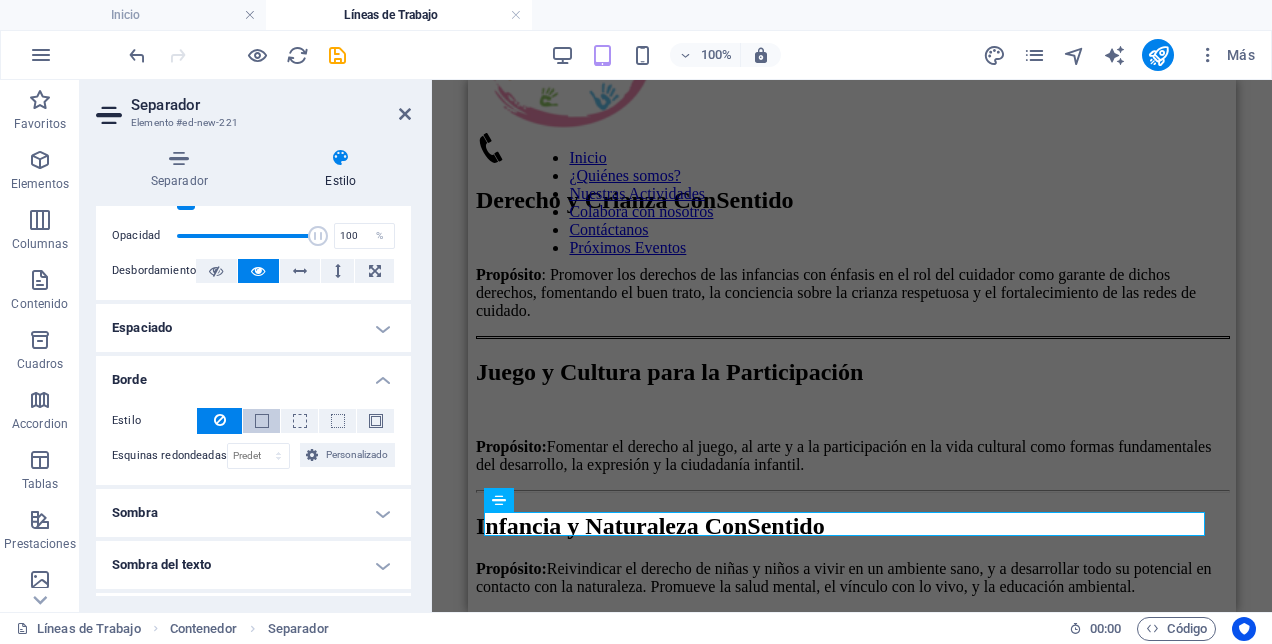 click at bounding box center [262, 421] 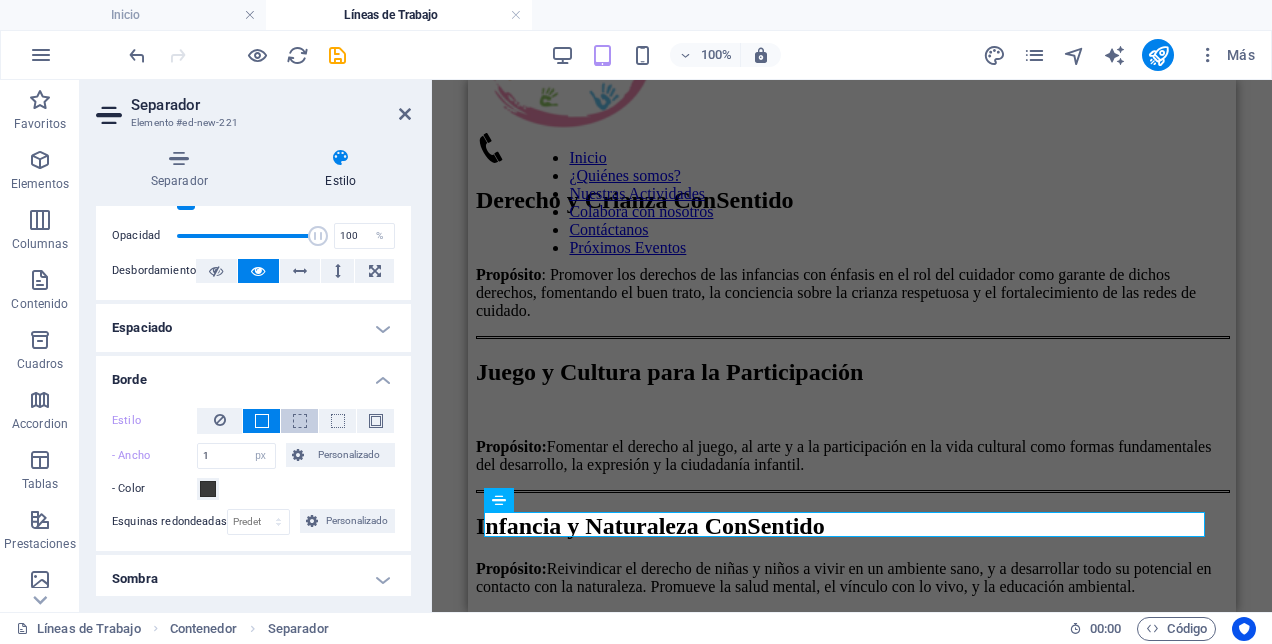 click at bounding box center [299, 421] 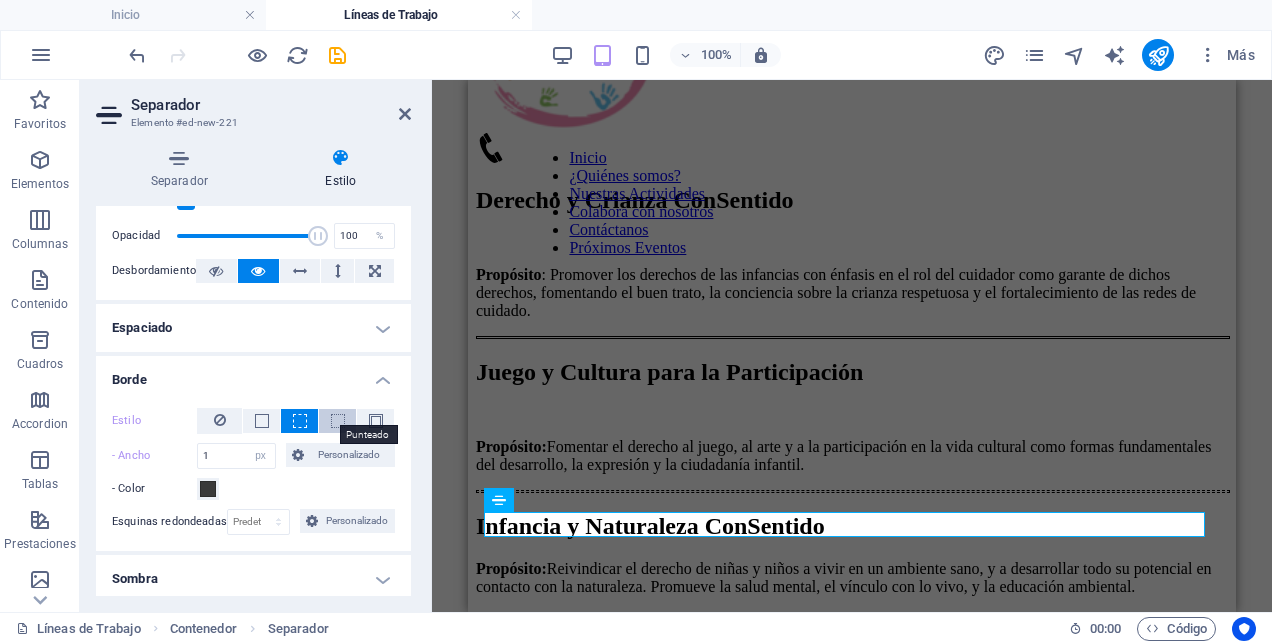 click at bounding box center [338, 421] 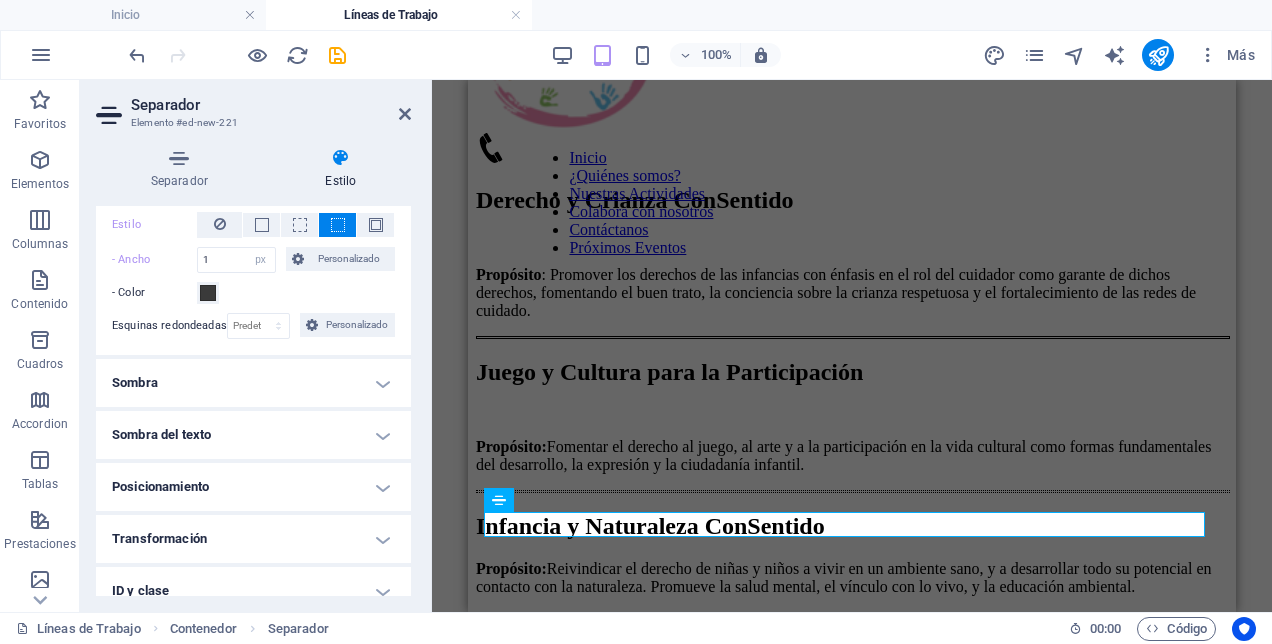 scroll, scrollTop: 616, scrollLeft: 0, axis: vertical 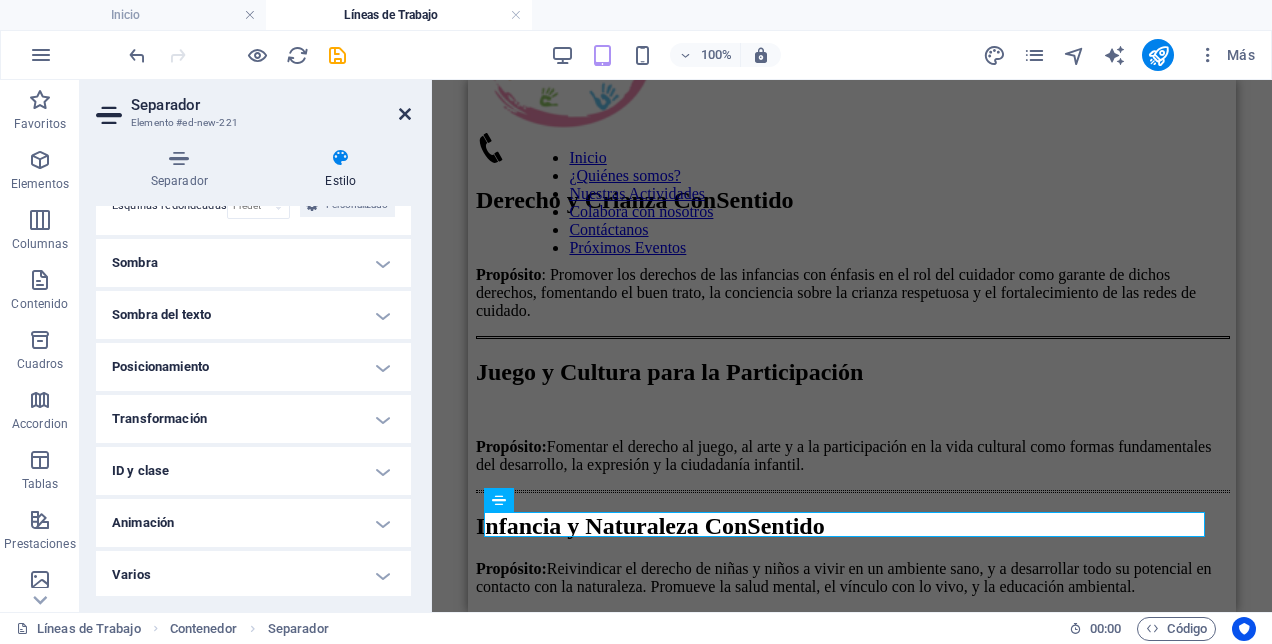 click at bounding box center [405, 114] 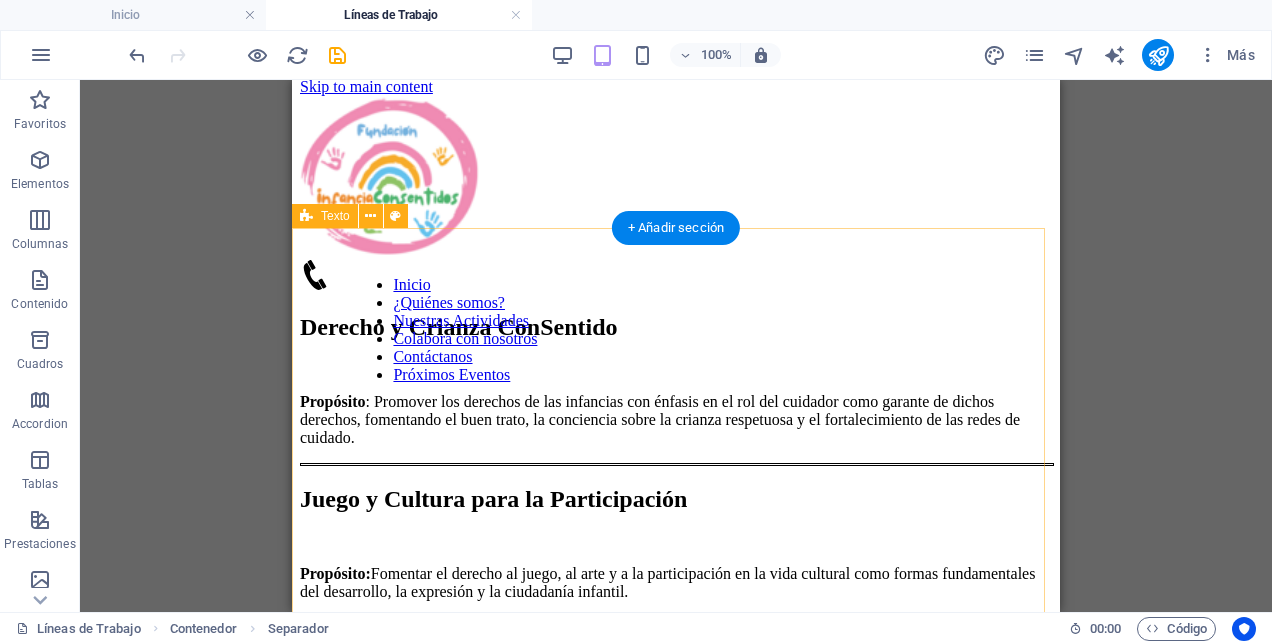 scroll, scrollTop: 0, scrollLeft: 0, axis: both 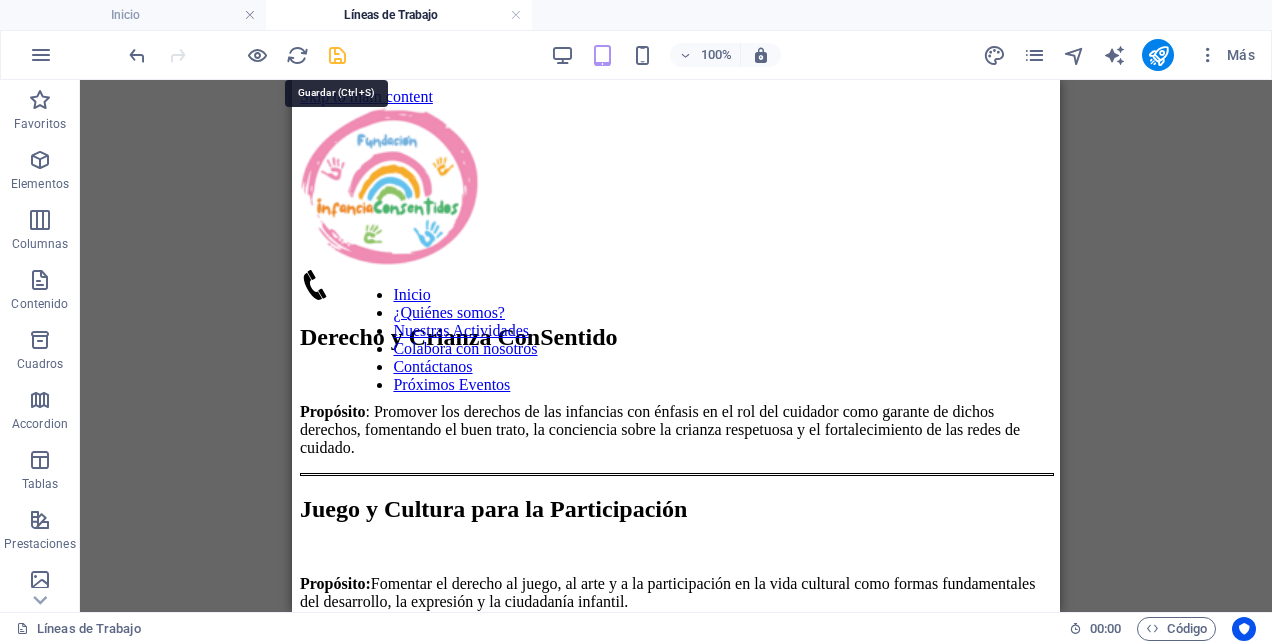 click at bounding box center [337, 55] 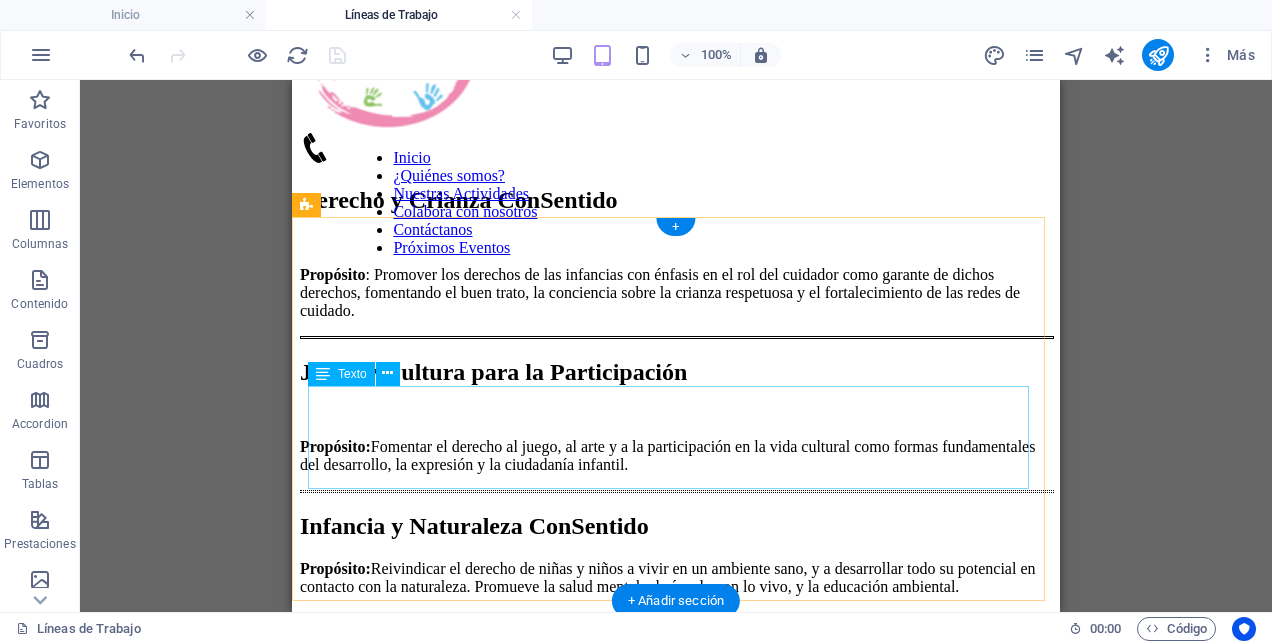 scroll, scrollTop: 200, scrollLeft: 0, axis: vertical 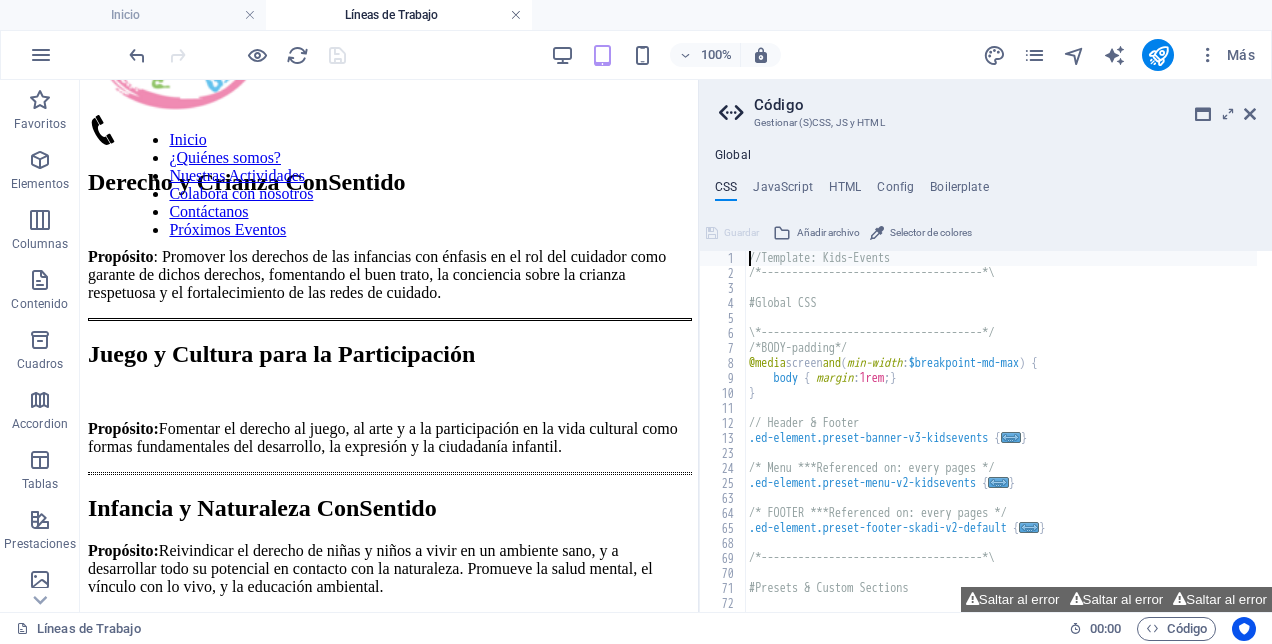 click at bounding box center (516, 15) 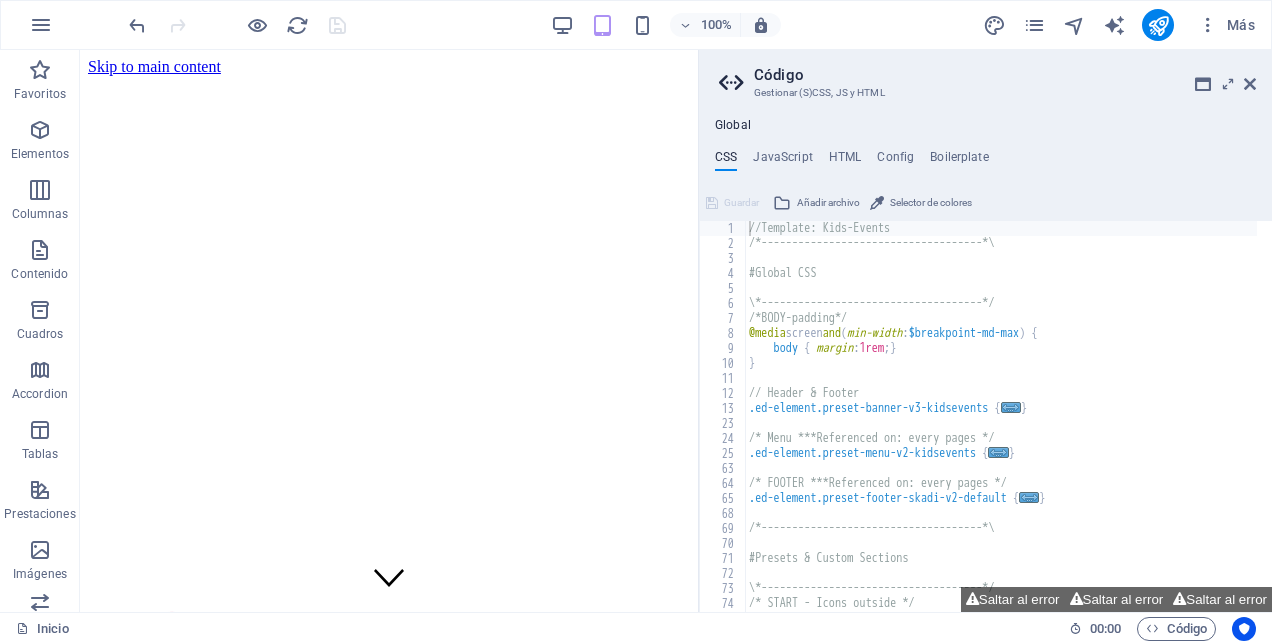 scroll, scrollTop: 400, scrollLeft: 0, axis: vertical 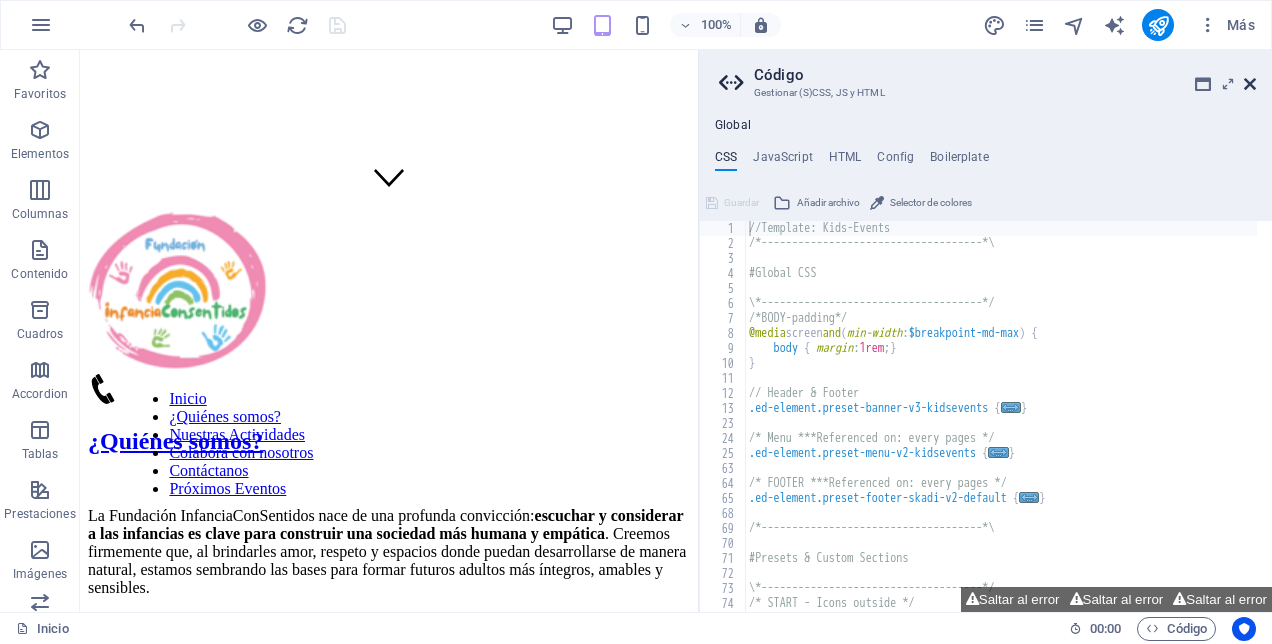 click at bounding box center (1250, 84) 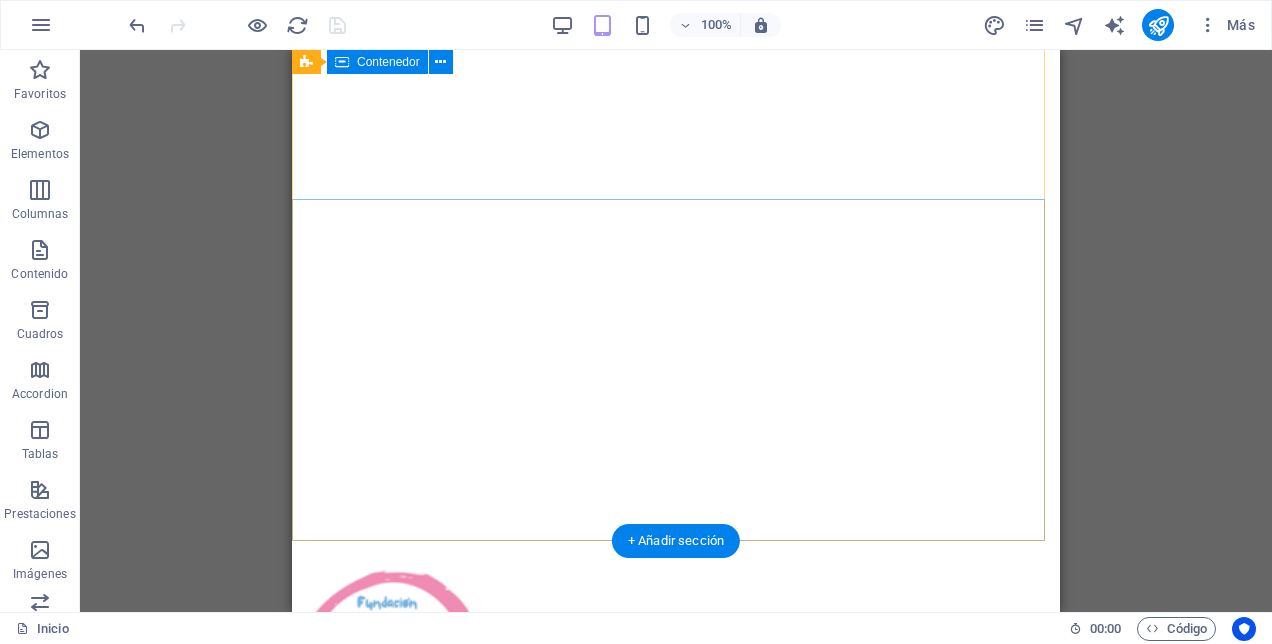 scroll, scrollTop: 0, scrollLeft: 0, axis: both 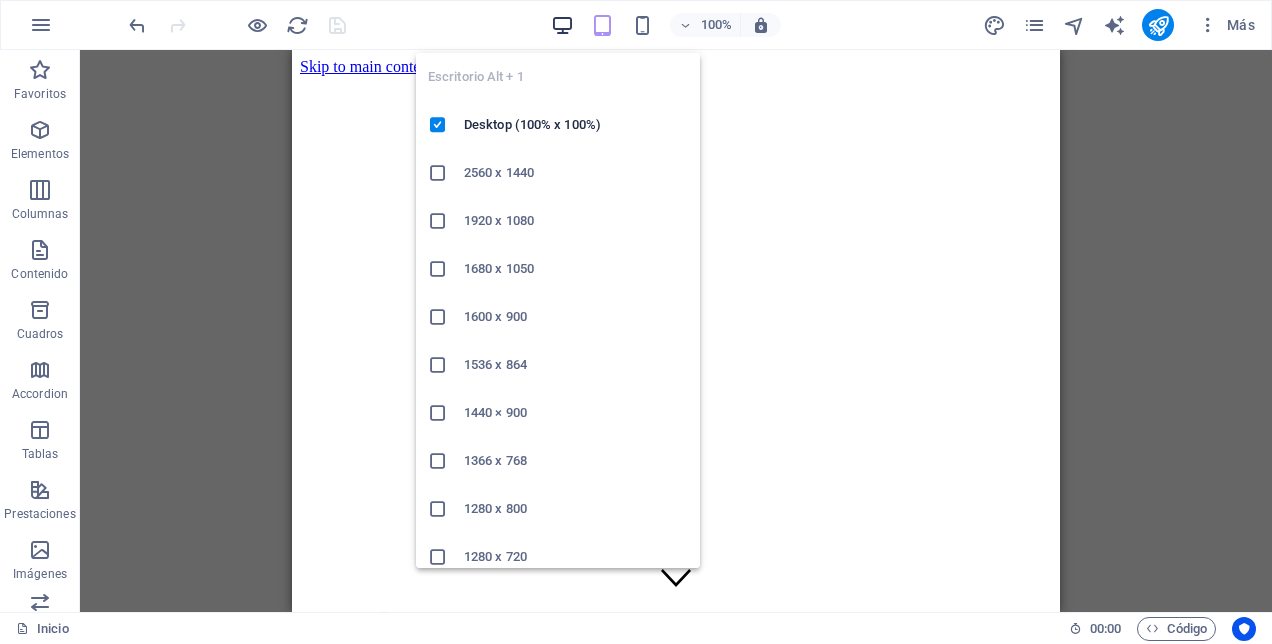 click at bounding box center [562, 25] 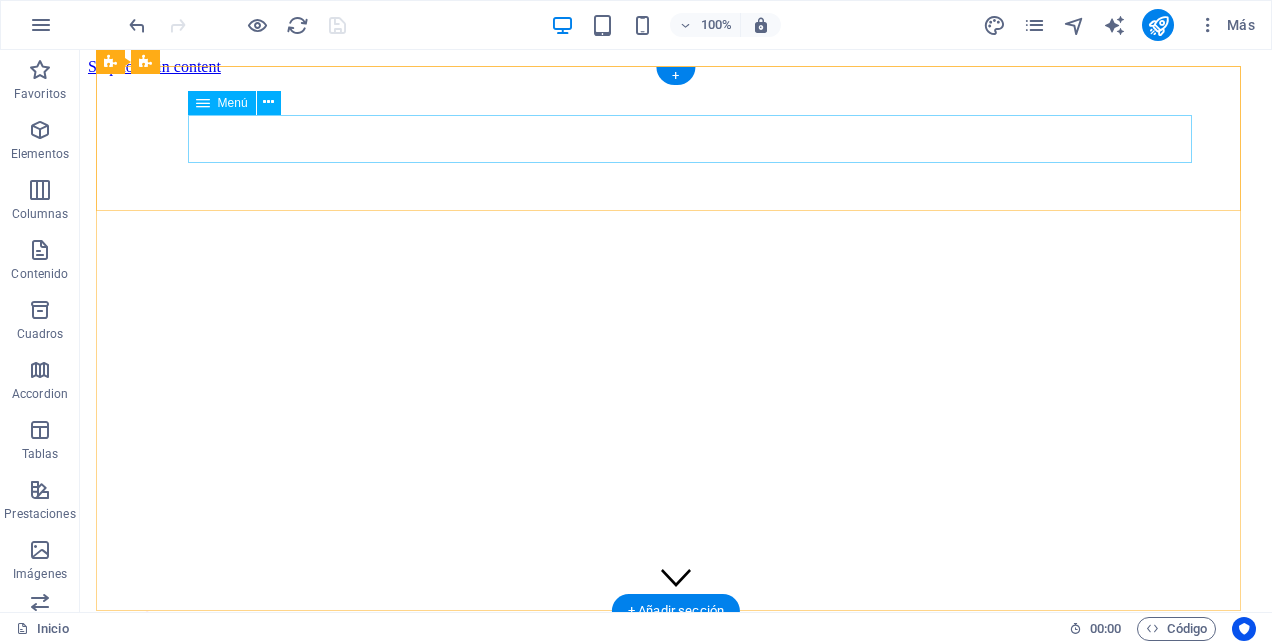 click on "Inicio ¿Quiénes somos? Nuestras Actividades Colabora con nosotros Contáctanos Próximos Eventos" at bounding box center [267, 797] 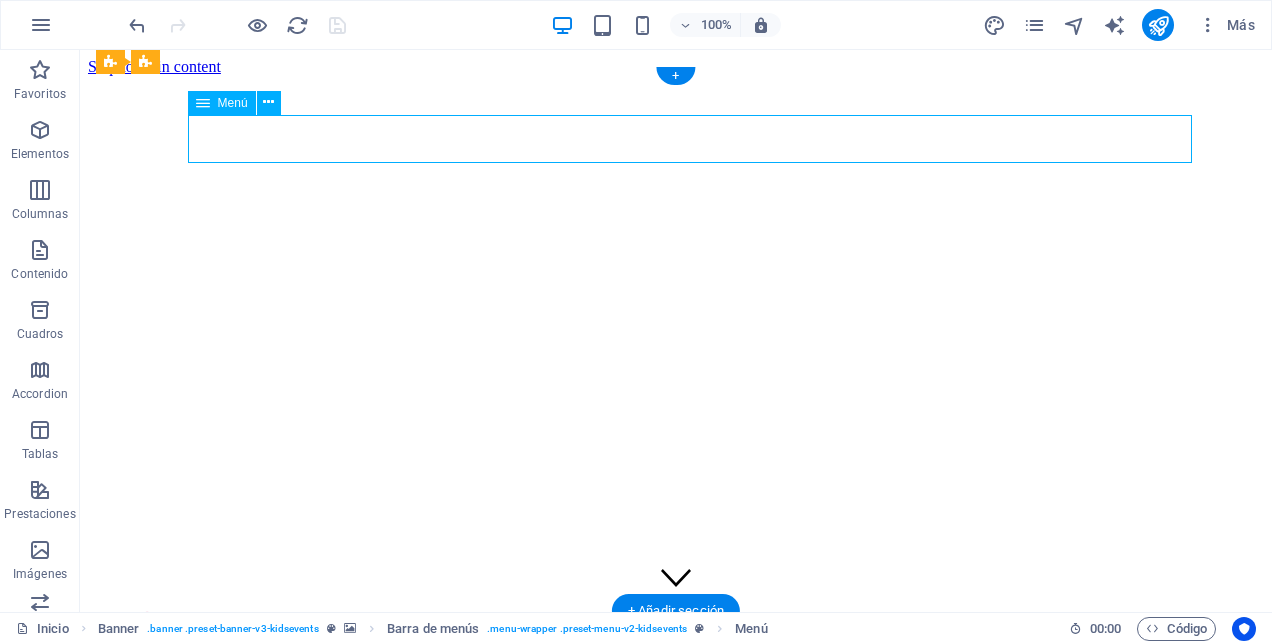 click on "Inicio ¿Quiénes somos? Nuestras Actividades Colabora con nosotros Contáctanos Próximos Eventos" at bounding box center [267, 797] 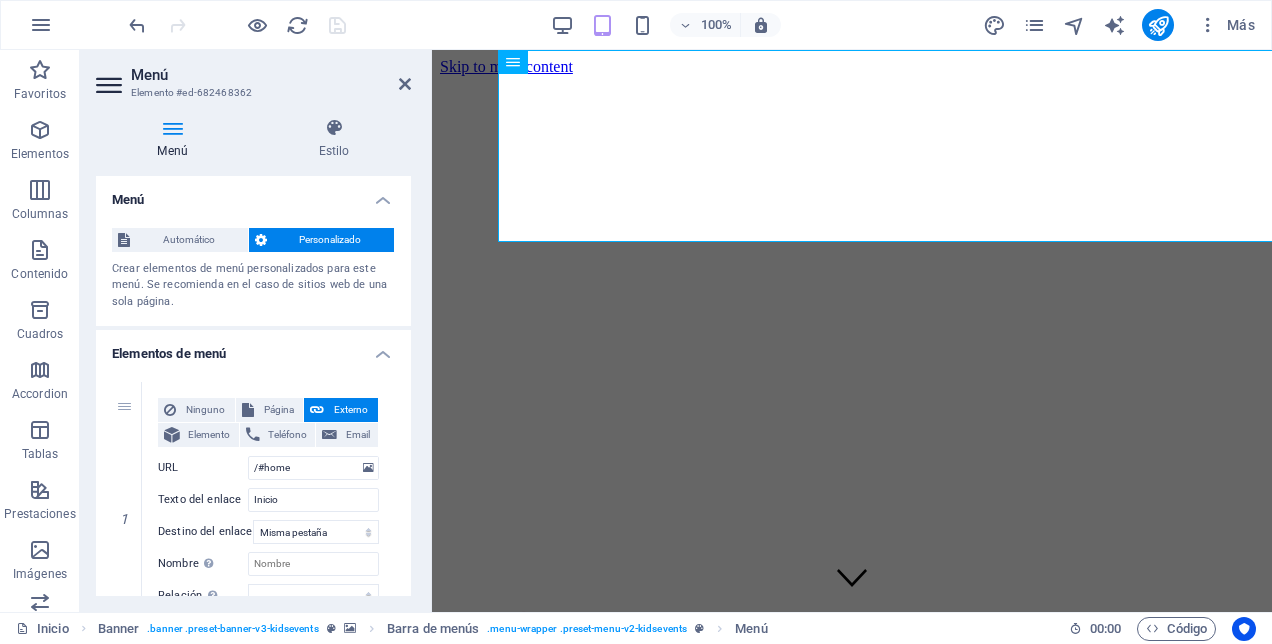 scroll, scrollTop: 0, scrollLeft: 0, axis: both 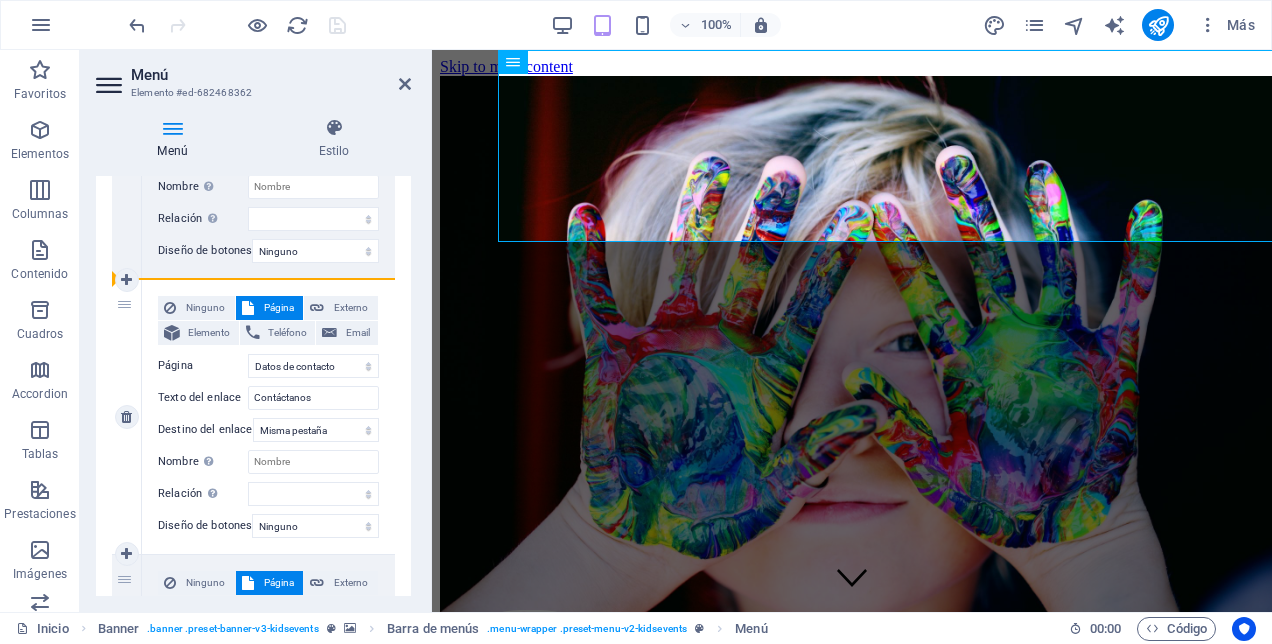 drag, startPoint x: 130, startPoint y: 578, endPoint x: 137, endPoint y: 306, distance: 272.09006 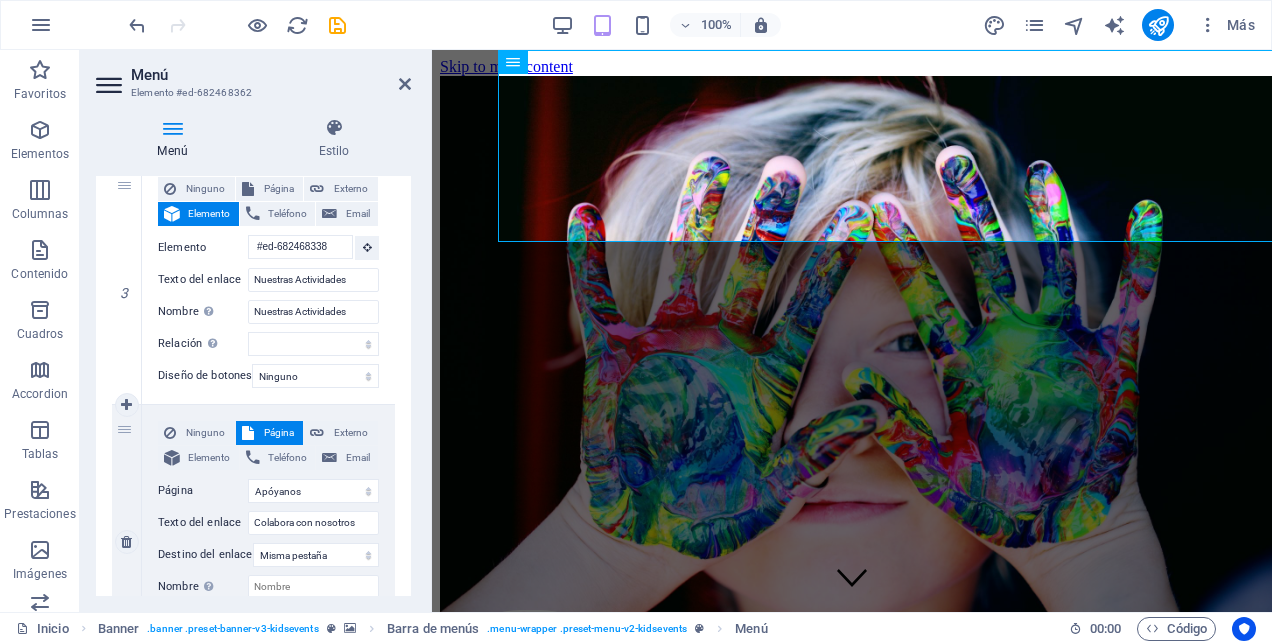 scroll, scrollTop: 671, scrollLeft: 0, axis: vertical 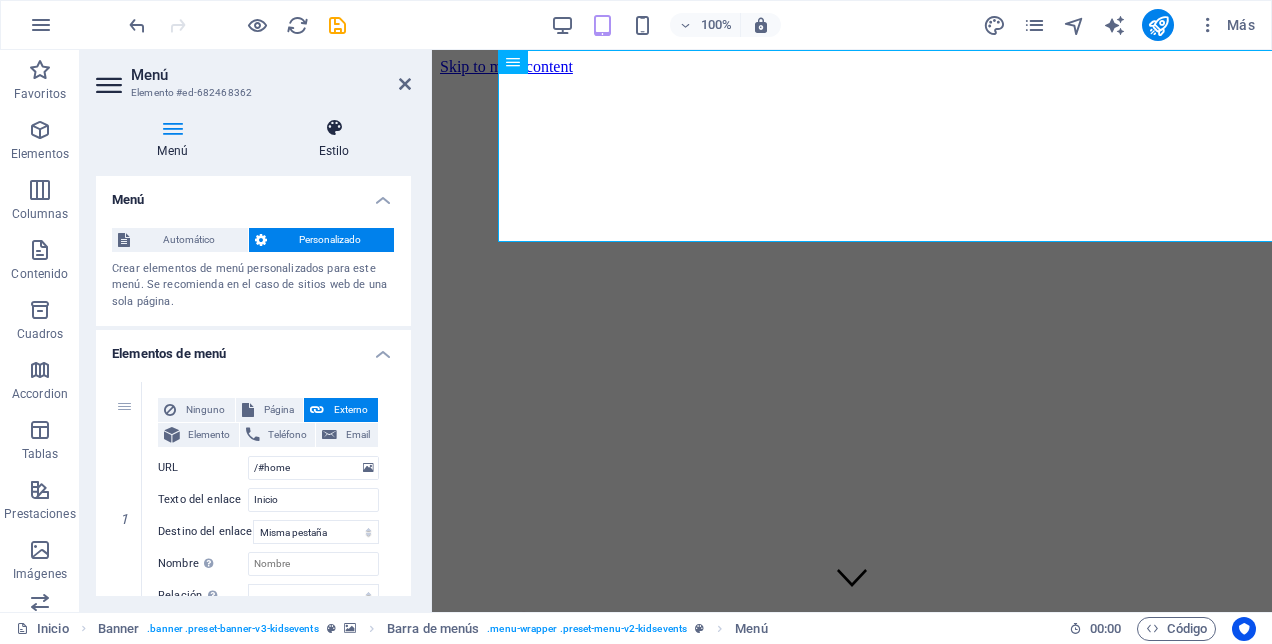 click at bounding box center [334, 128] 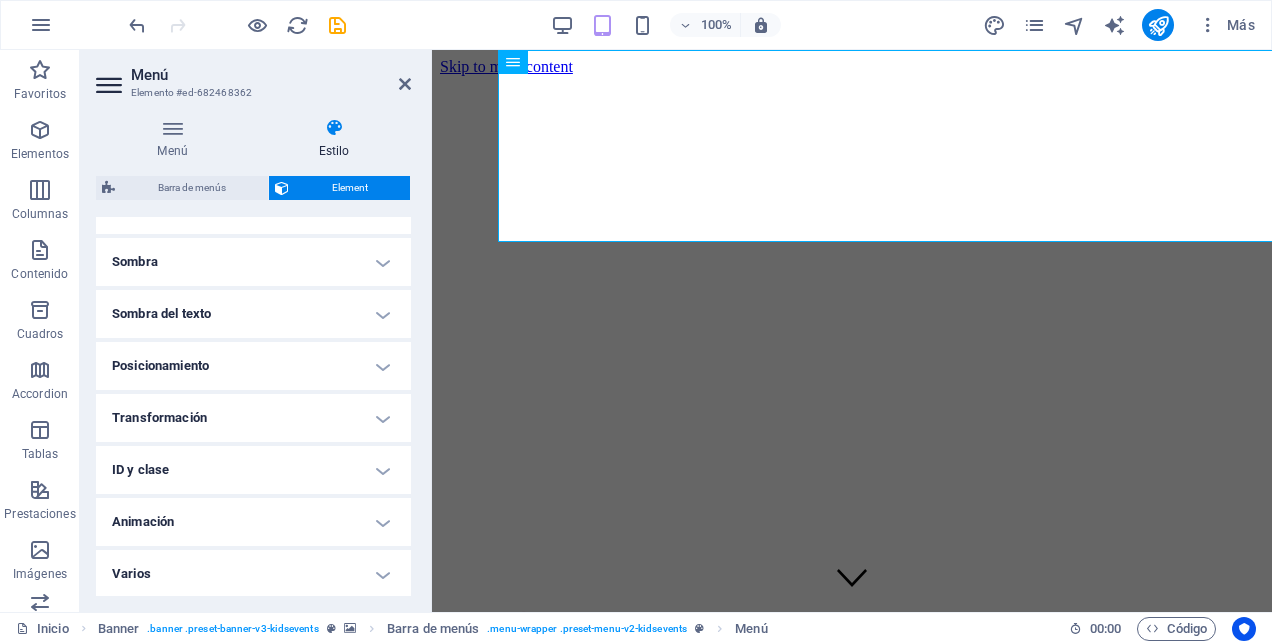scroll, scrollTop: 482, scrollLeft: 0, axis: vertical 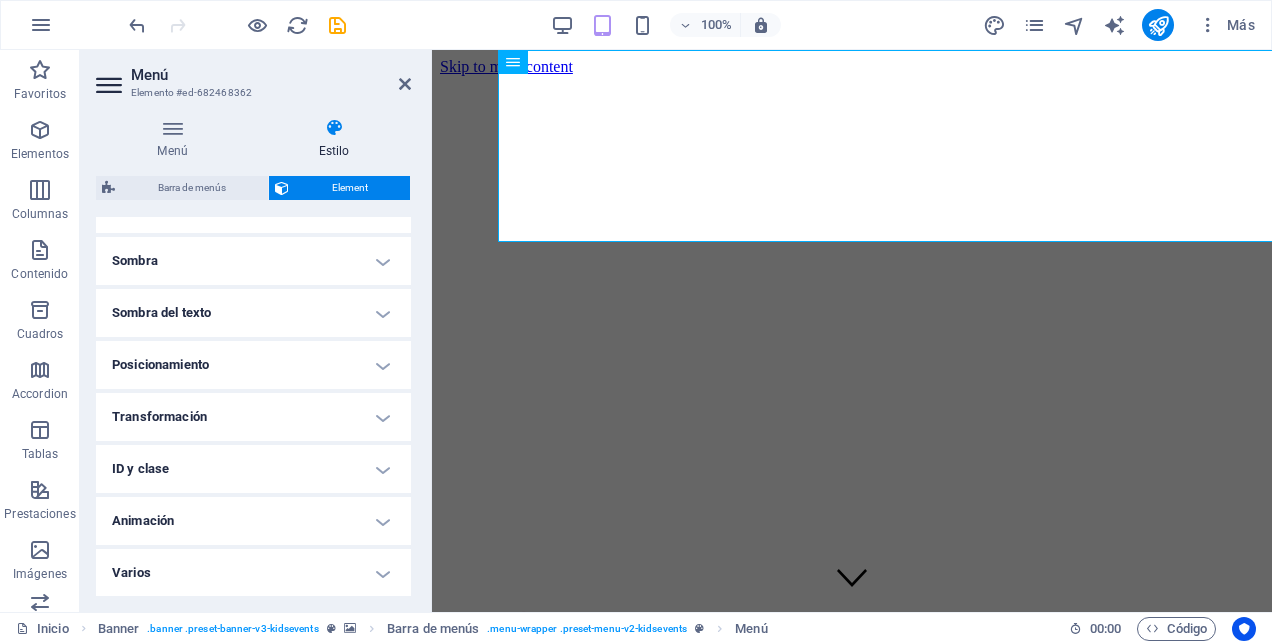 click on "ID y clase" at bounding box center (253, 469) 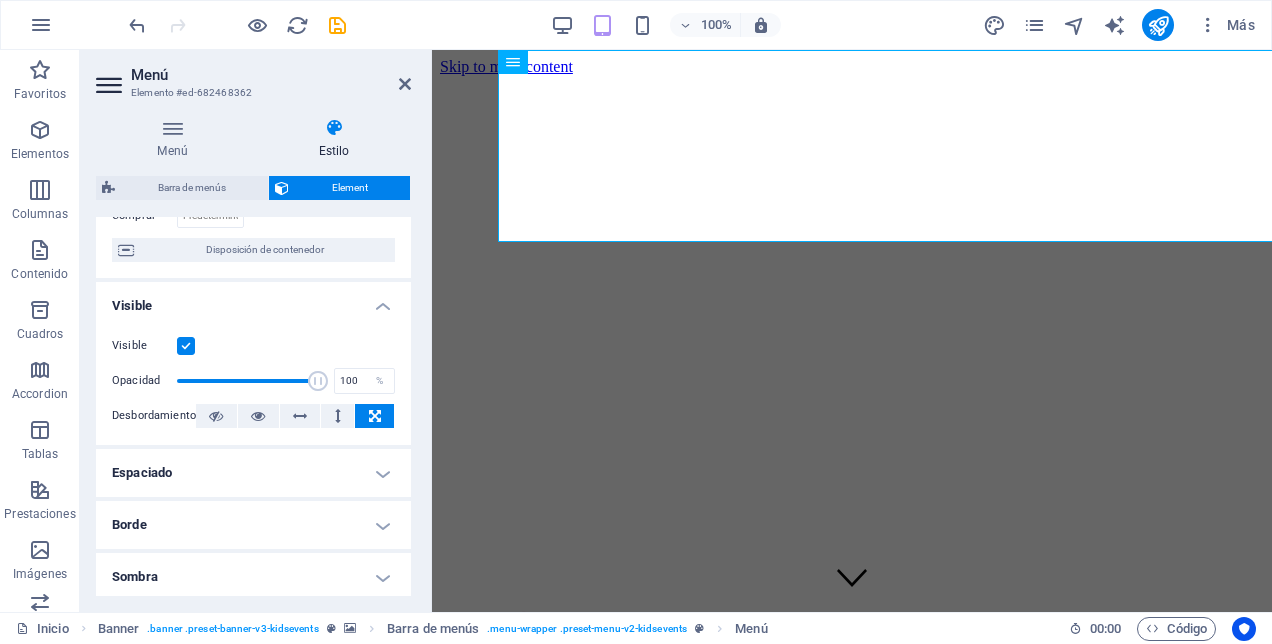scroll, scrollTop: 200, scrollLeft: 0, axis: vertical 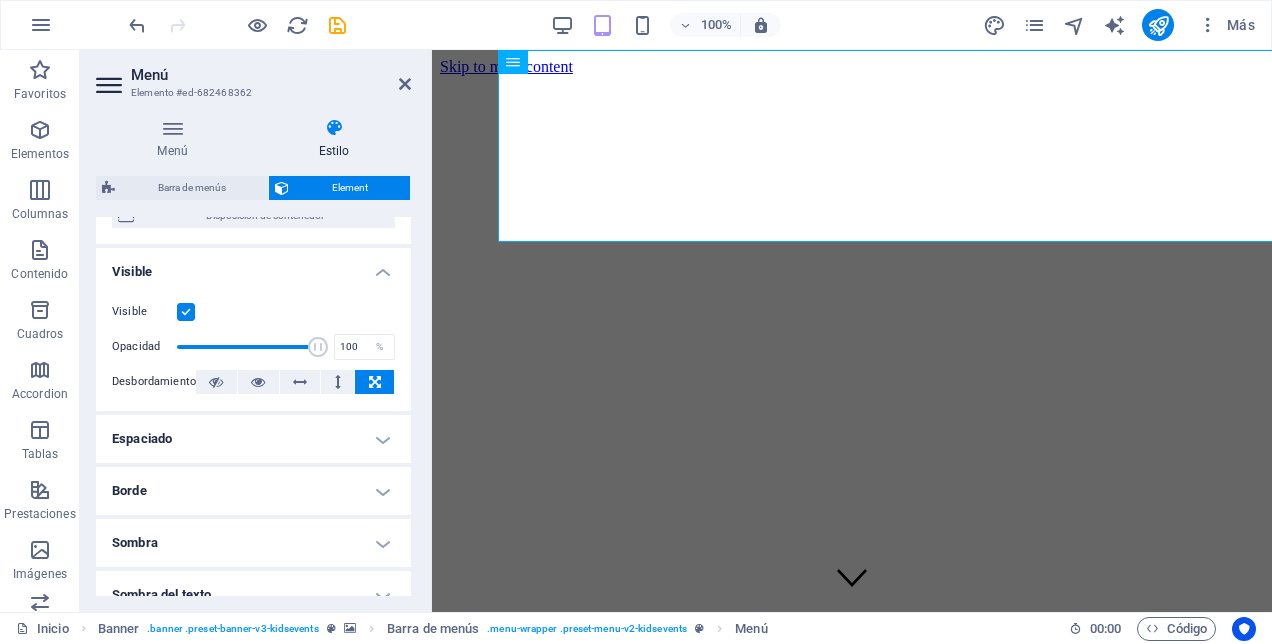 click on "Espaciado" at bounding box center [253, 439] 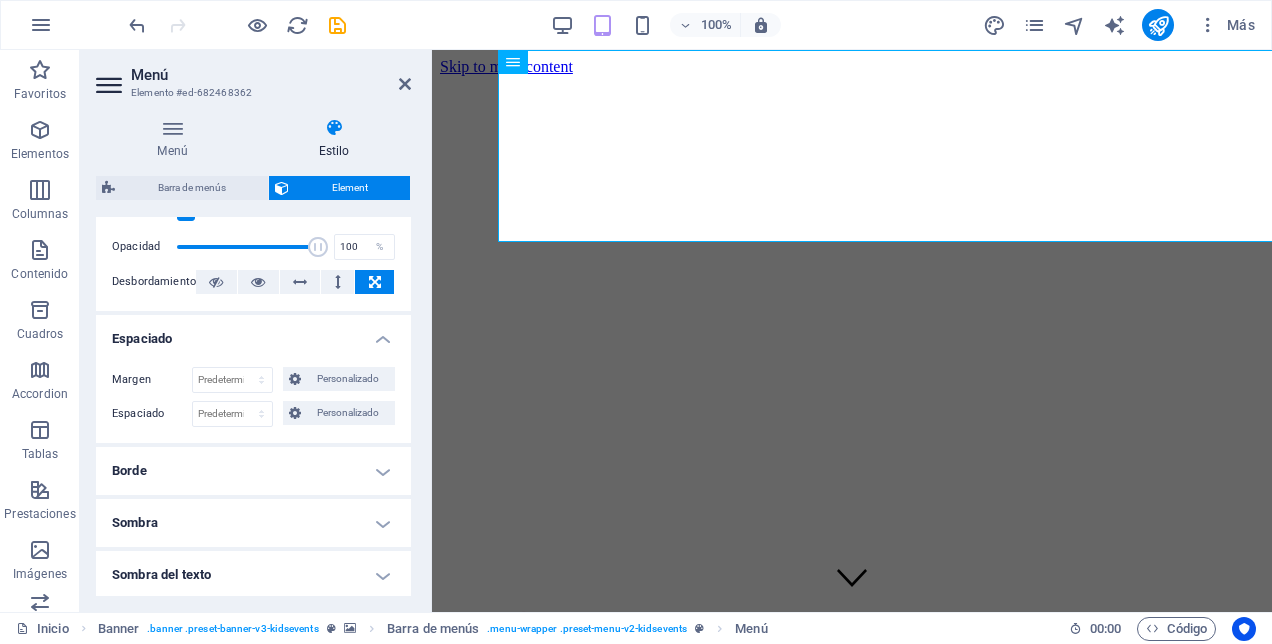 scroll, scrollTop: 400, scrollLeft: 0, axis: vertical 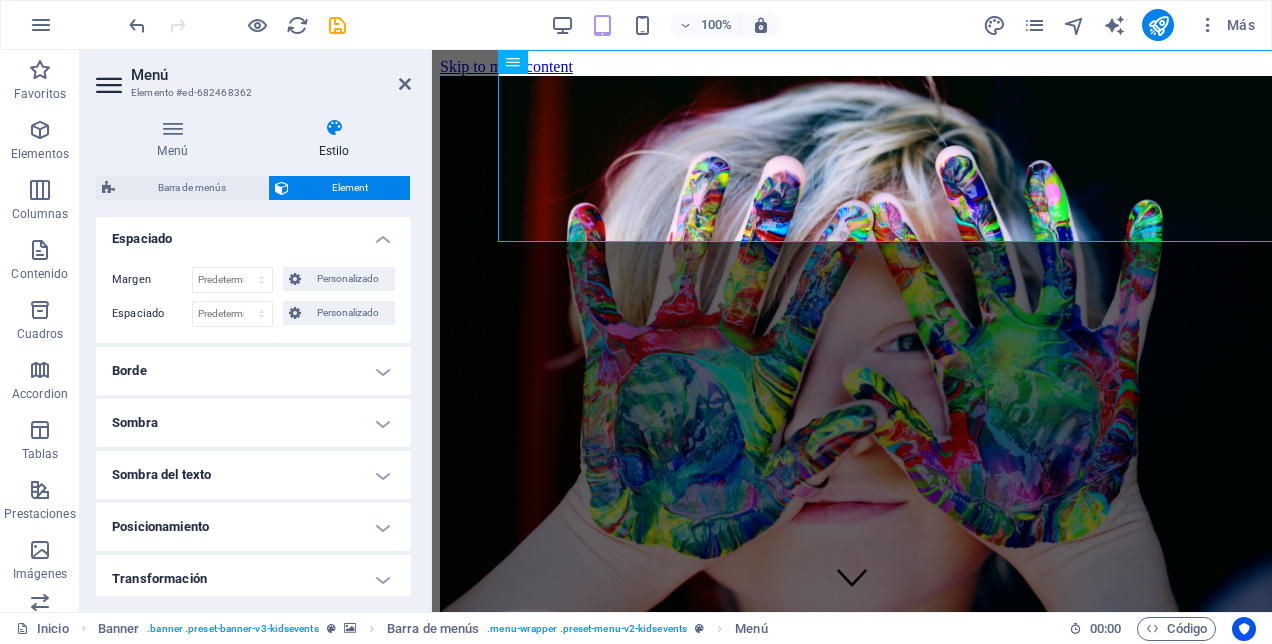 click on "Borde" at bounding box center [253, 371] 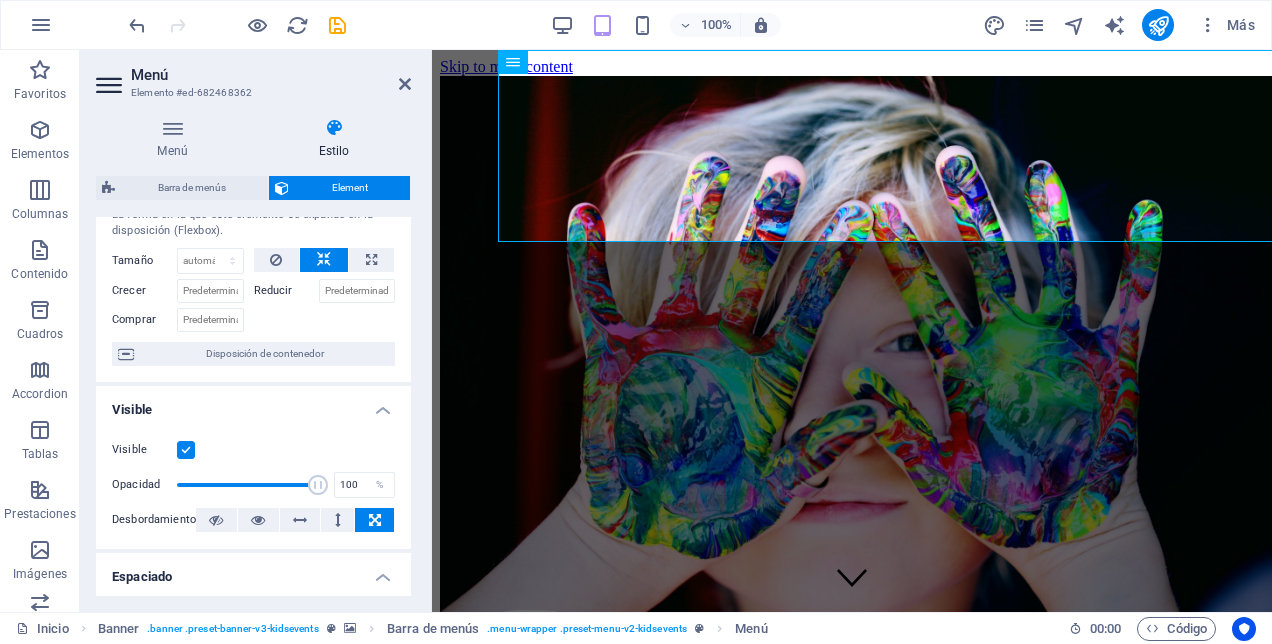 scroll, scrollTop: 0, scrollLeft: 0, axis: both 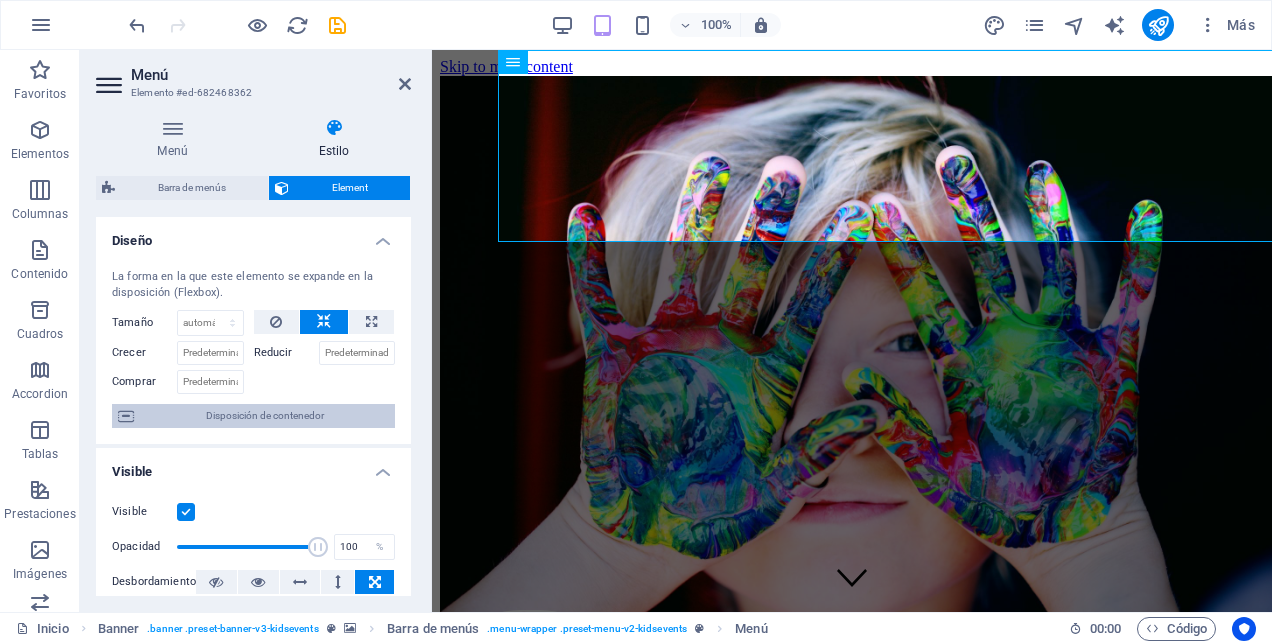 click on "Disposición de contenedor" at bounding box center [264, 416] 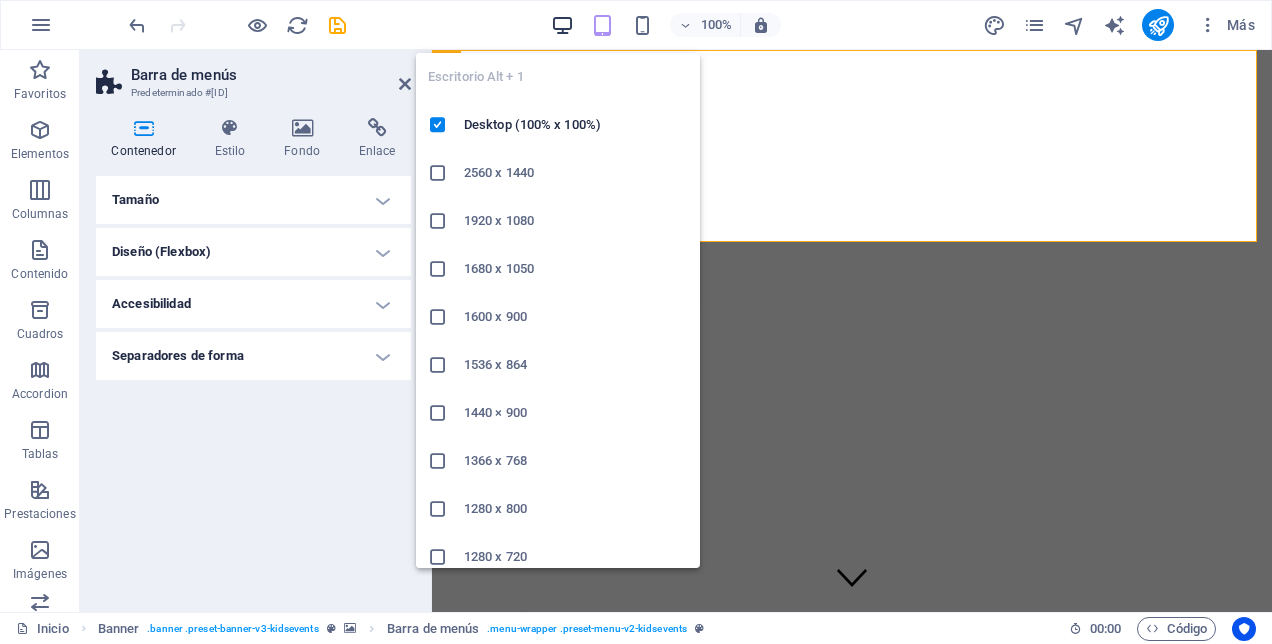 click at bounding box center [562, 25] 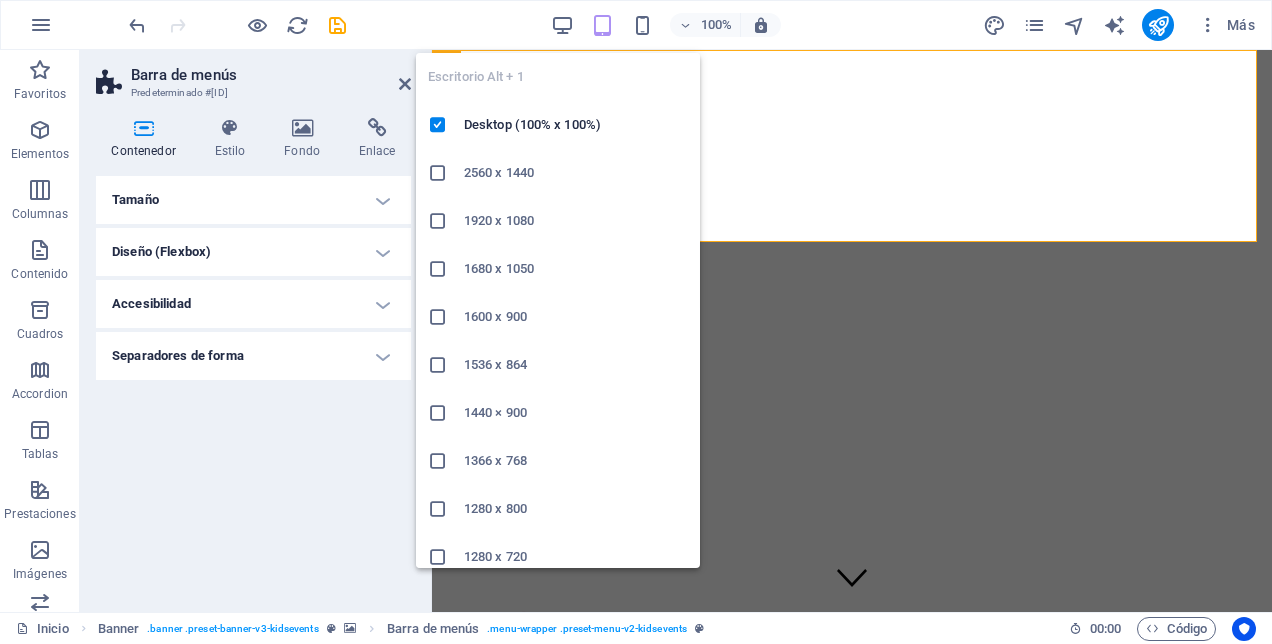 click on "2560 x 1440" at bounding box center (576, 173) 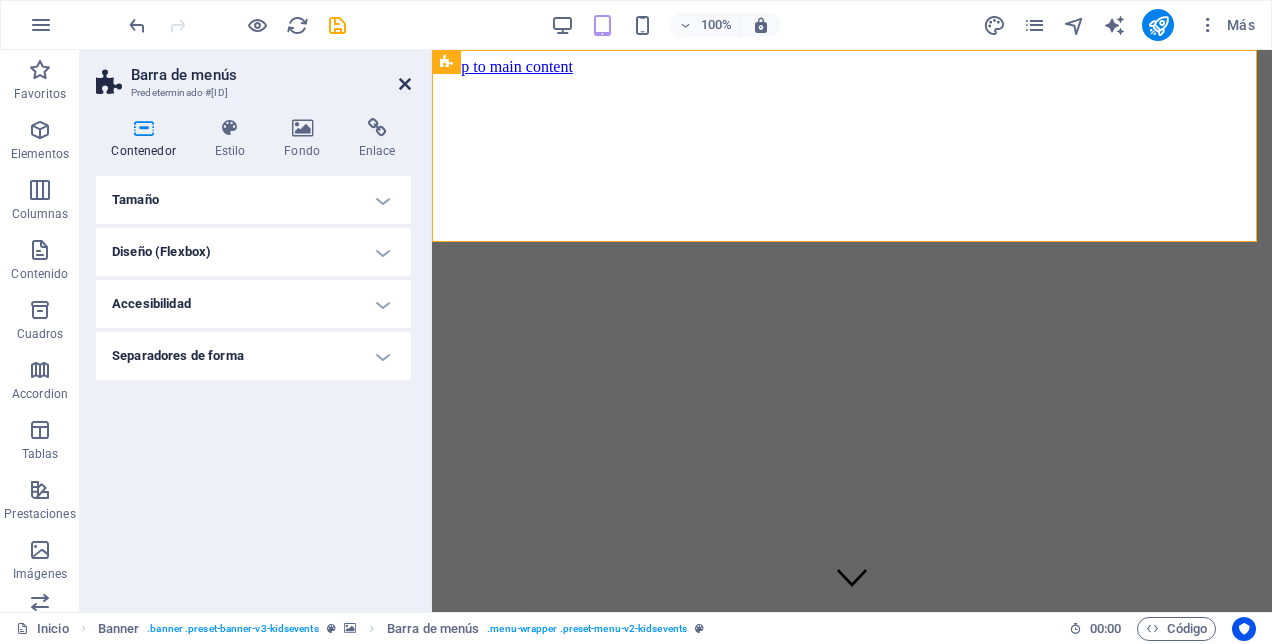 click at bounding box center [405, 84] 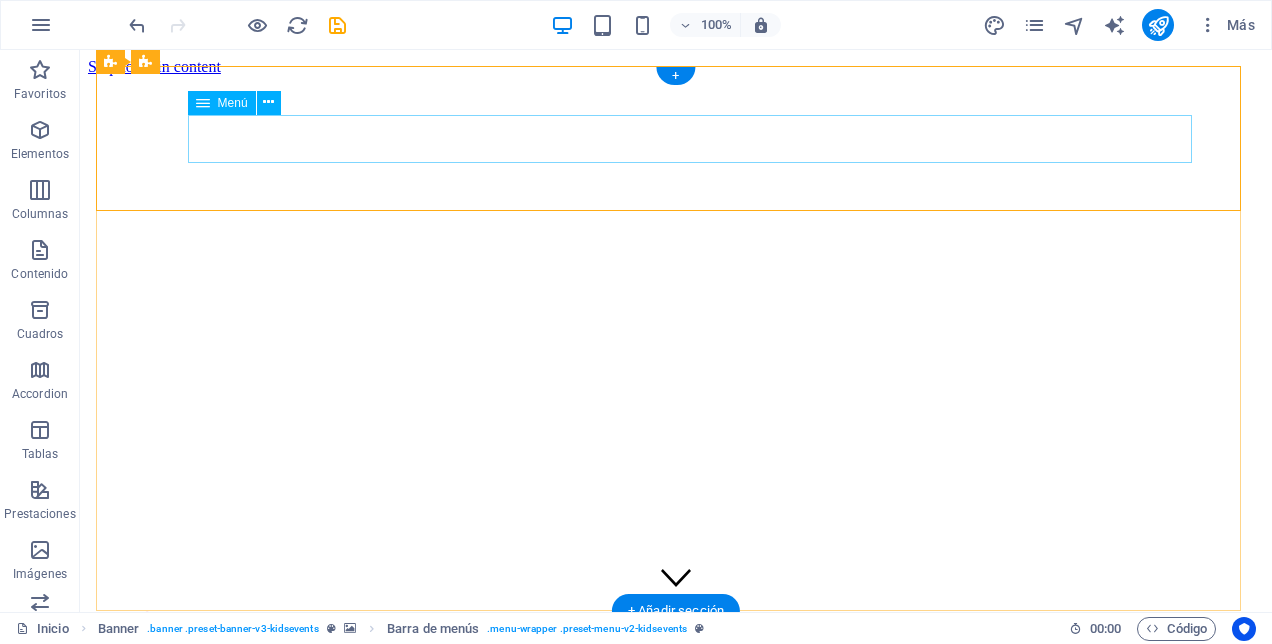 click on "Inicio ¿Quiénes somos? Nuestras Actividades Colabora con nosotros Próximos Eventos Contáctanos" at bounding box center (267, 797) 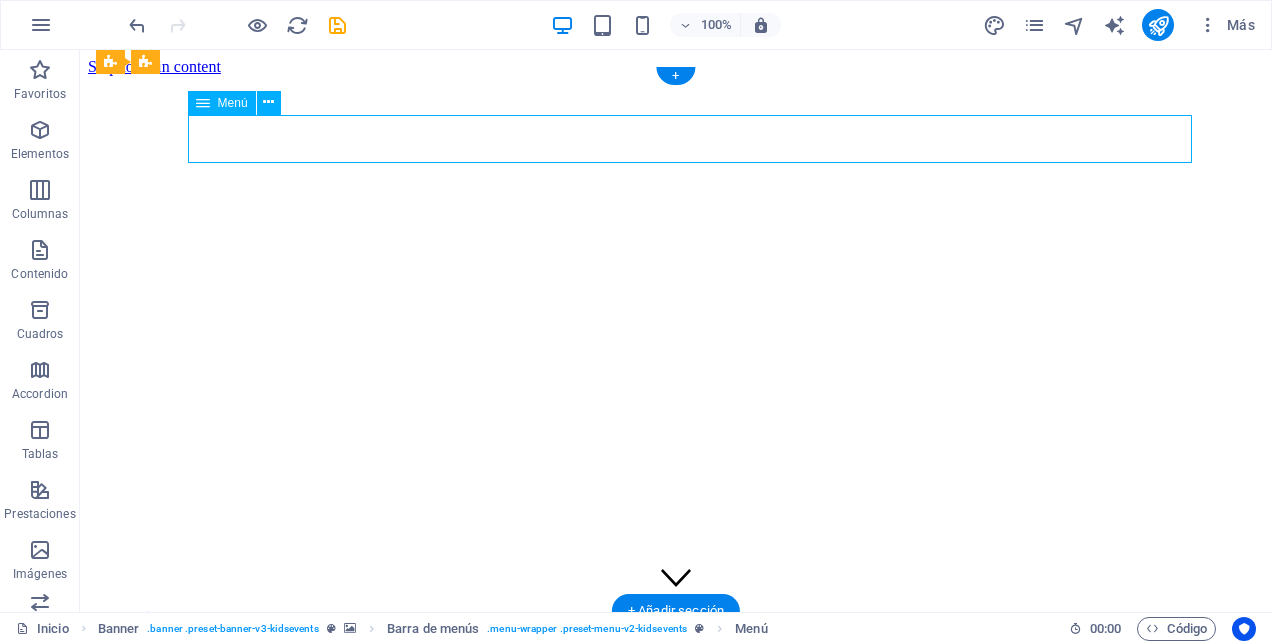 click on "Inicio ¿Quiénes somos? Nuestras Actividades Colabora con nosotros Próximos Eventos Contáctanos" at bounding box center (267, 797) 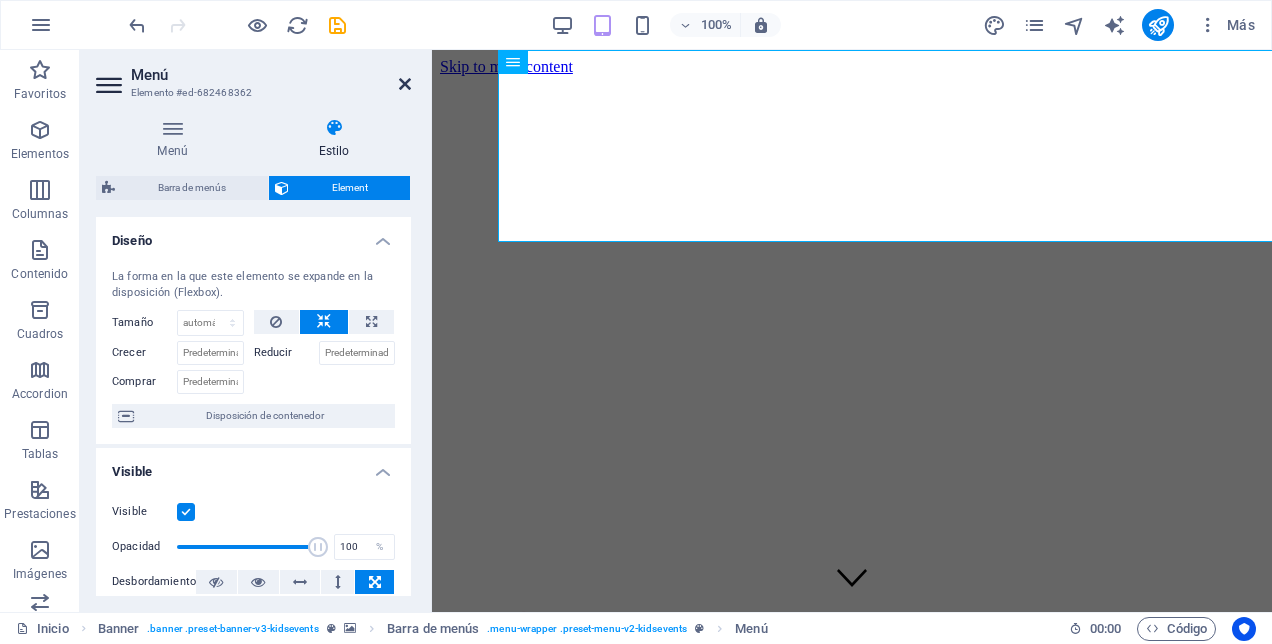 click at bounding box center (405, 84) 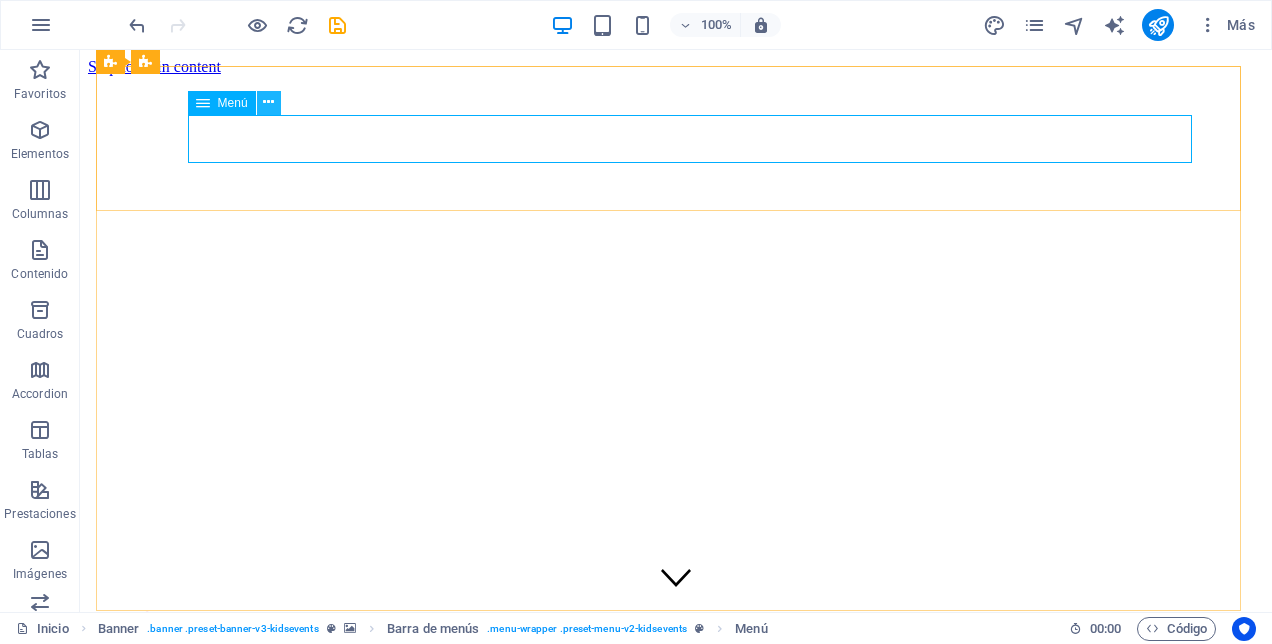 click at bounding box center [268, 102] 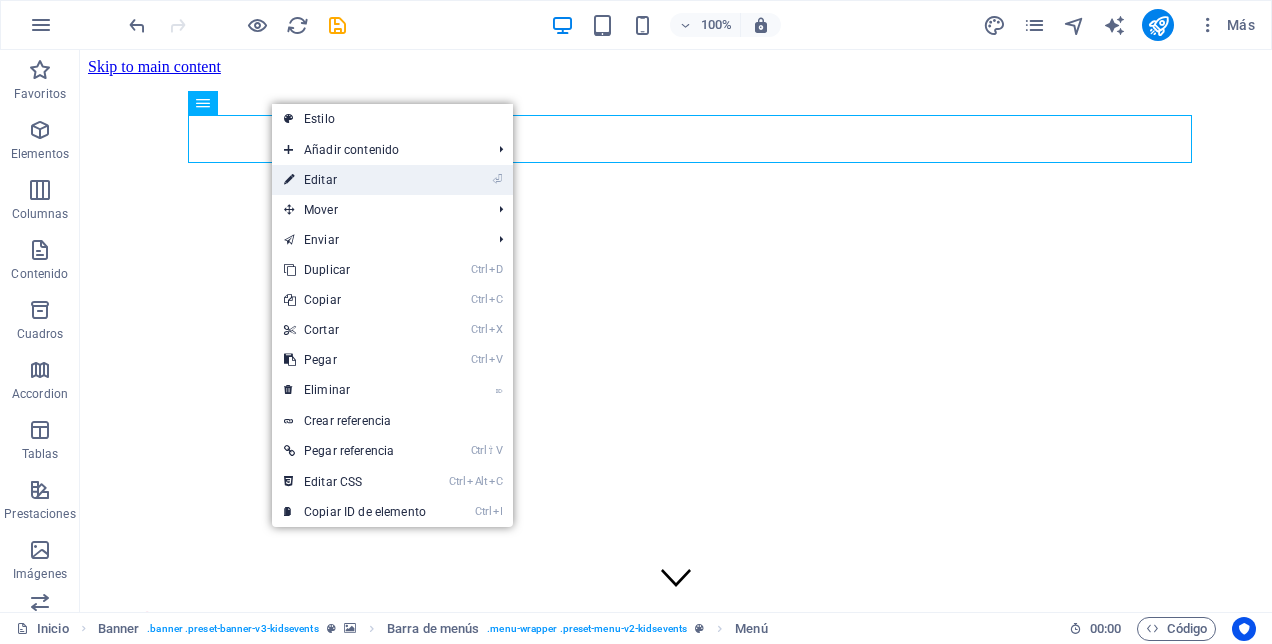 click on "⏎  Editar" at bounding box center [355, 180] 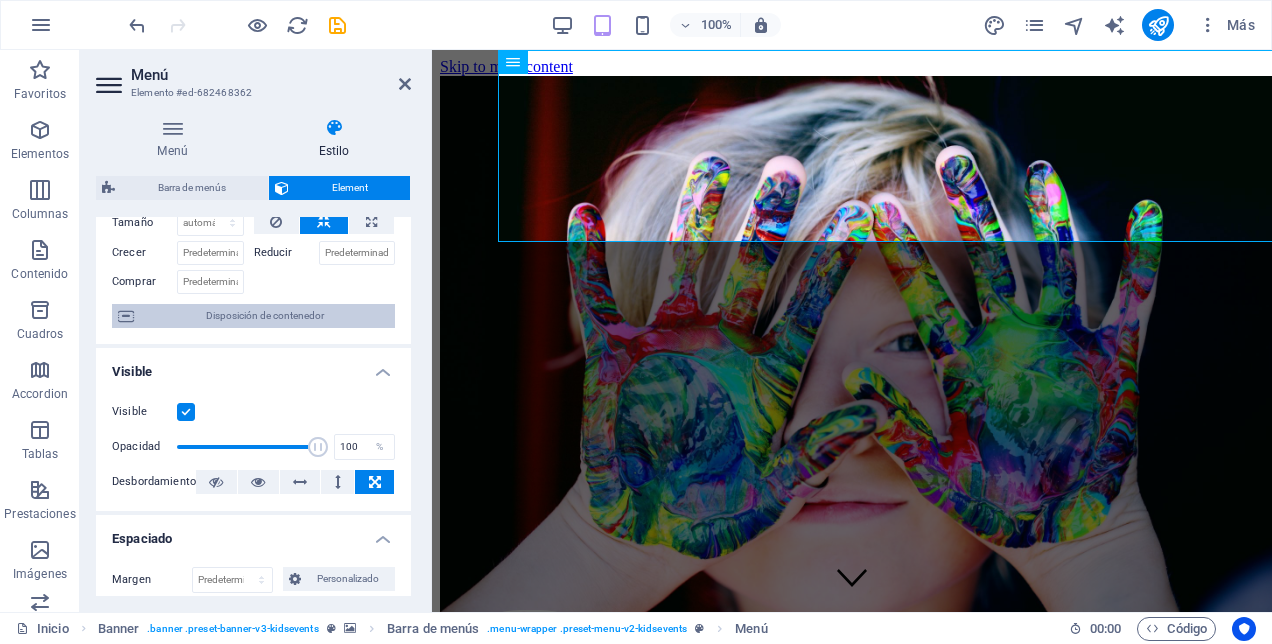 scroll, scrollTop: 200, scrollLeft: 0, axis: vertical 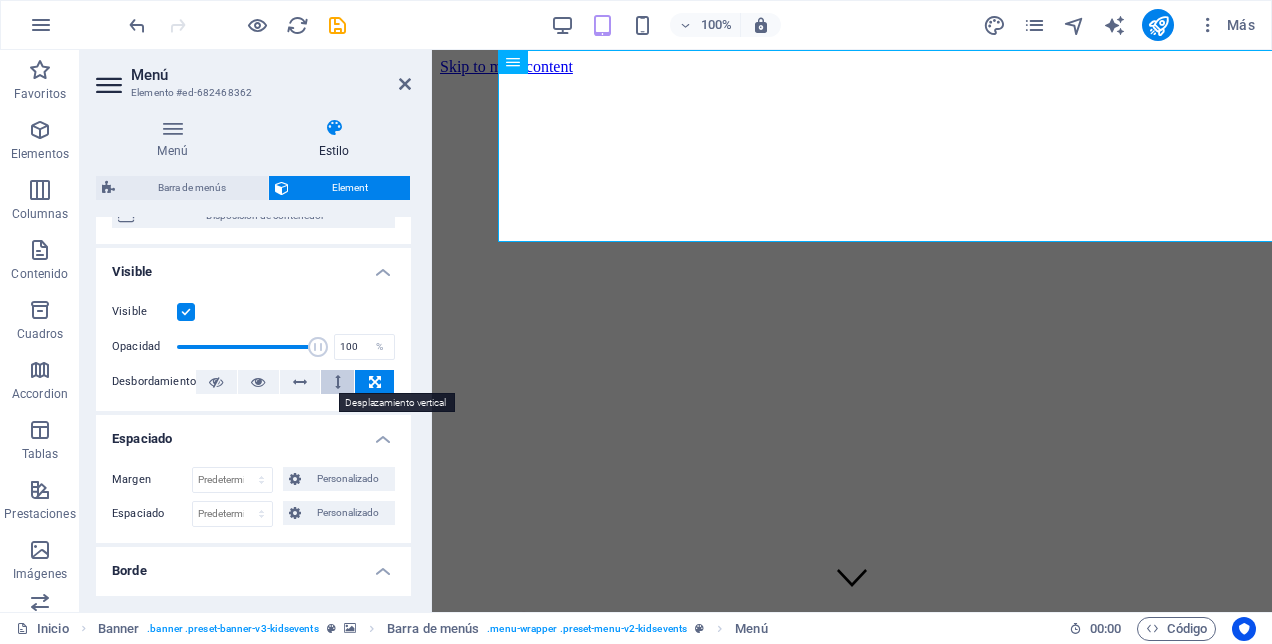 click at bounding box center (338, 382) 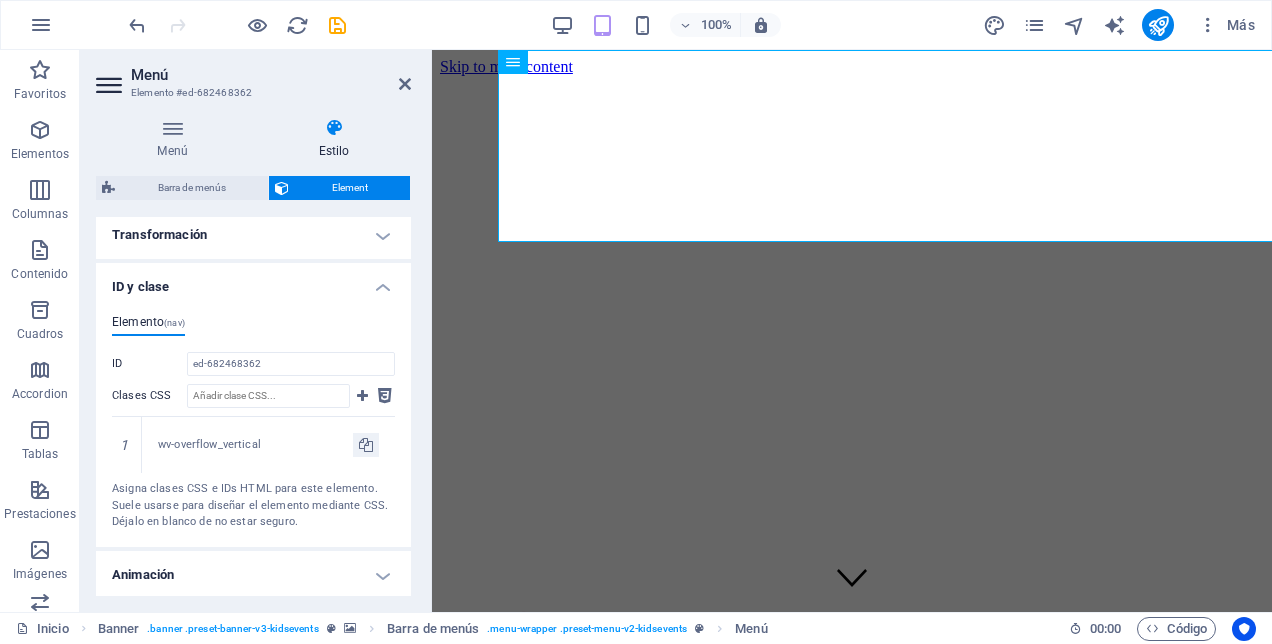 scroll, scrollTop: 876, scrollLeft: 0, axis: vertical 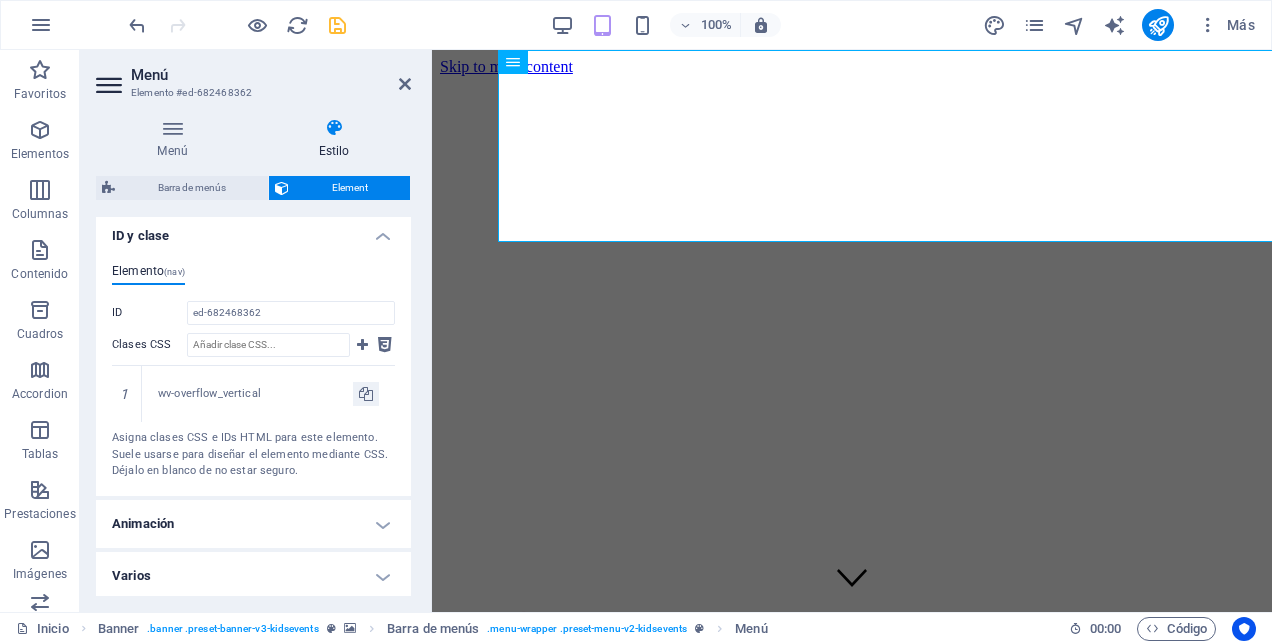 click at bounding box center [337, 25] 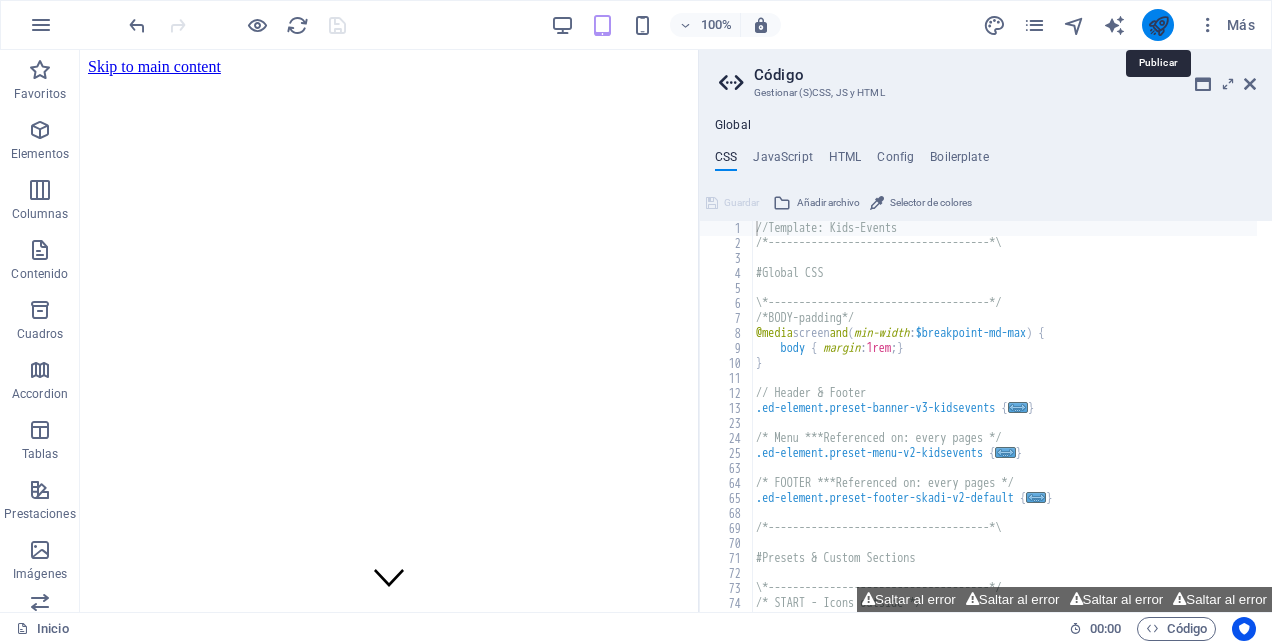 click at bounding box center [1158, 25] 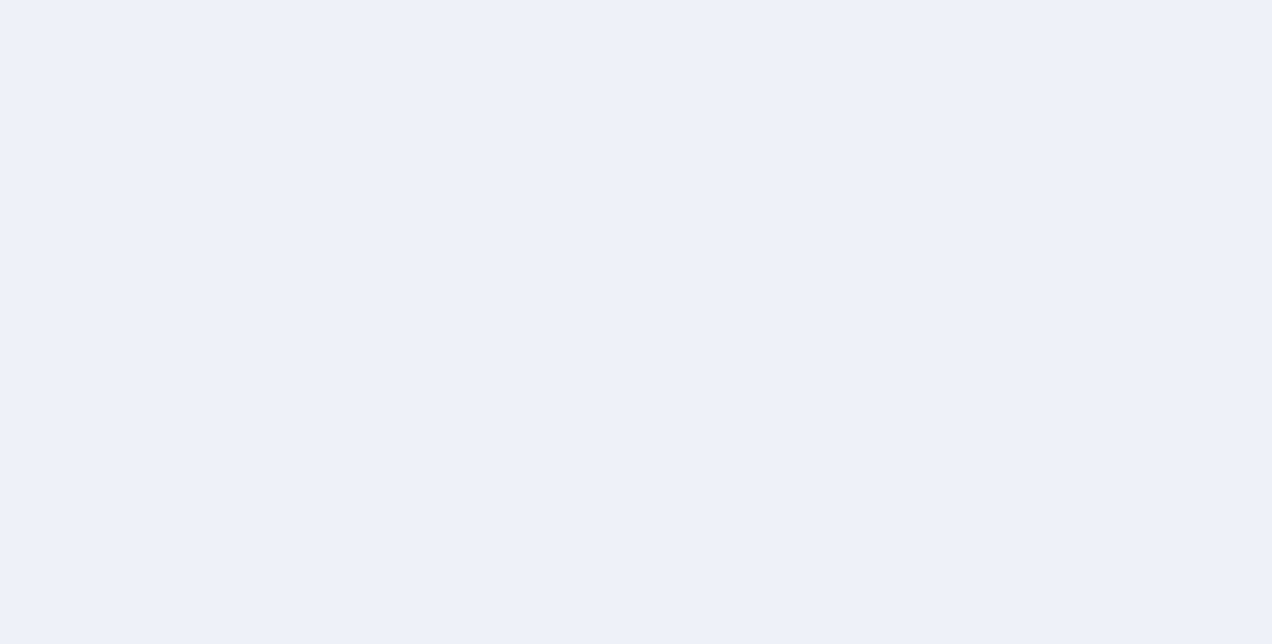 scroll, scrollTop: 0, scrollLeft: 0, axis: both 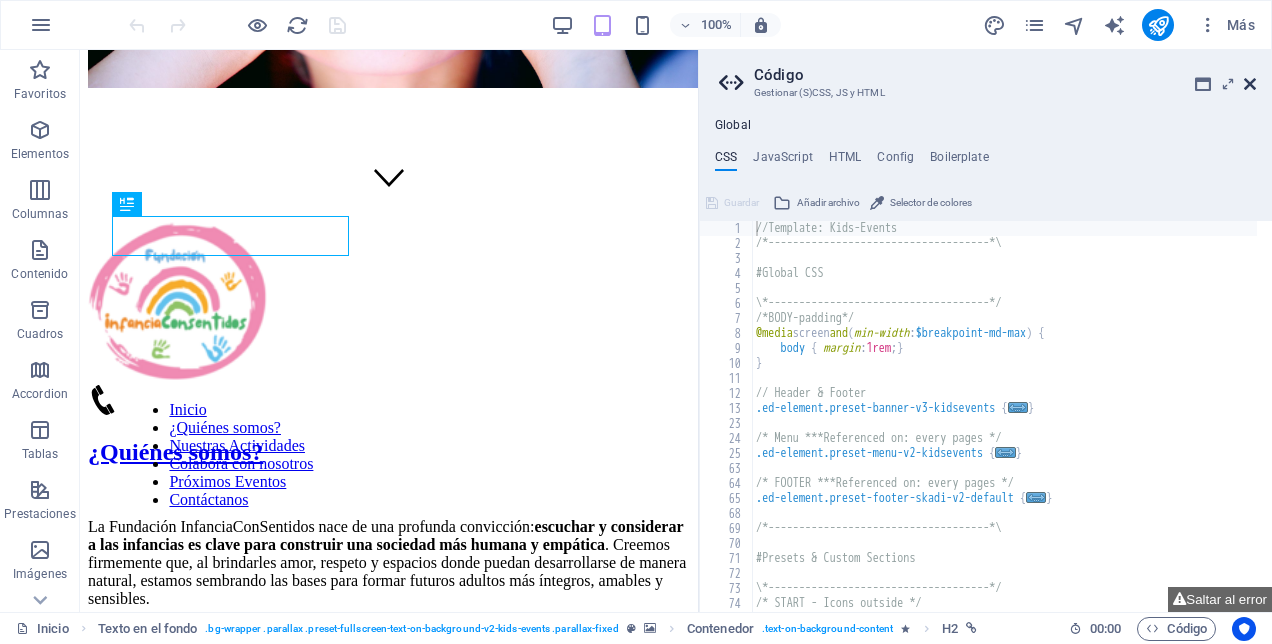 click at bounding box center [1250, 84] 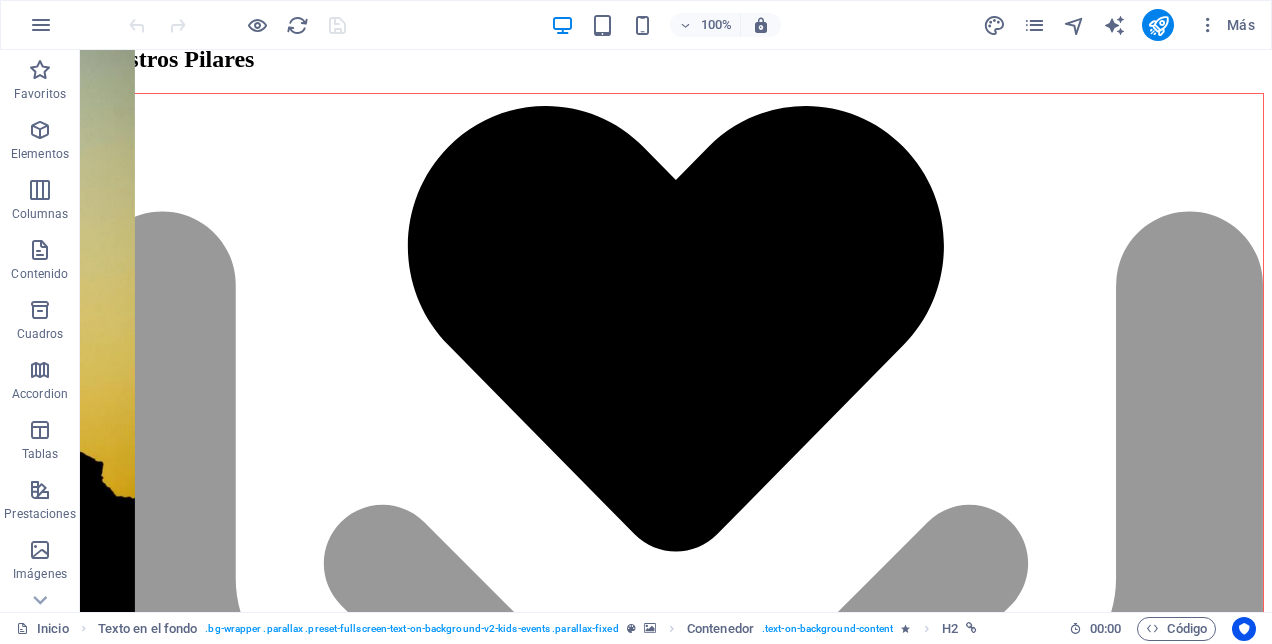 scroll, scrollTop: 1200, scrollLeft: 0, axis: vertical 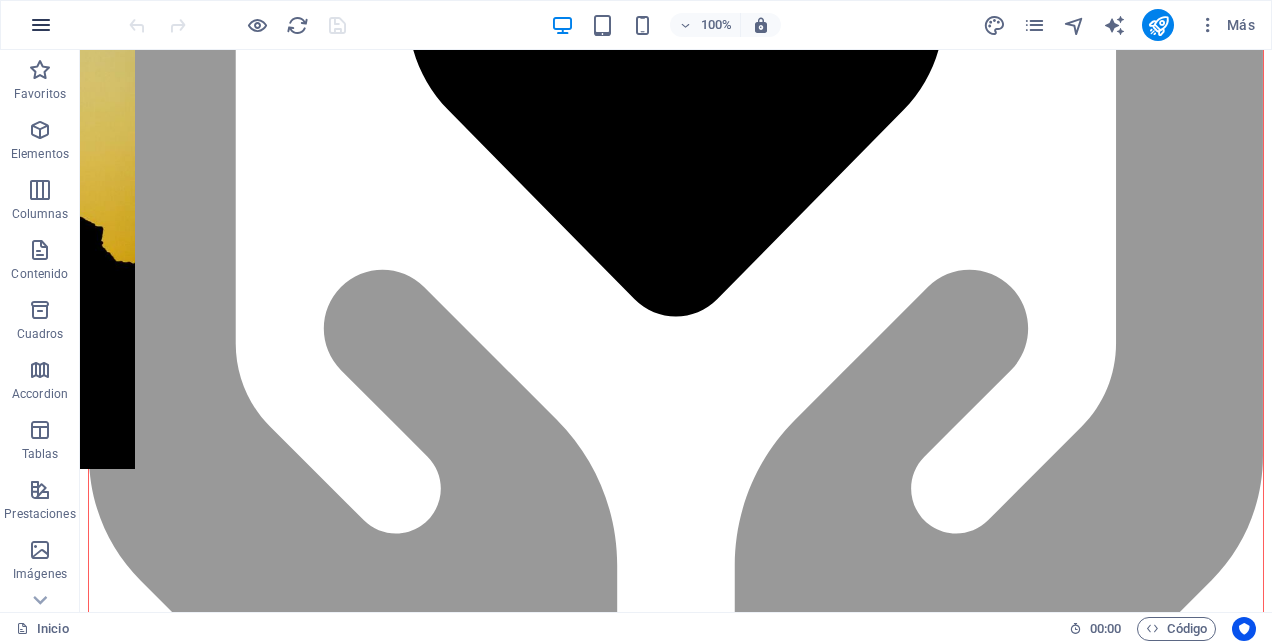 click at bounding box center [41, 25] 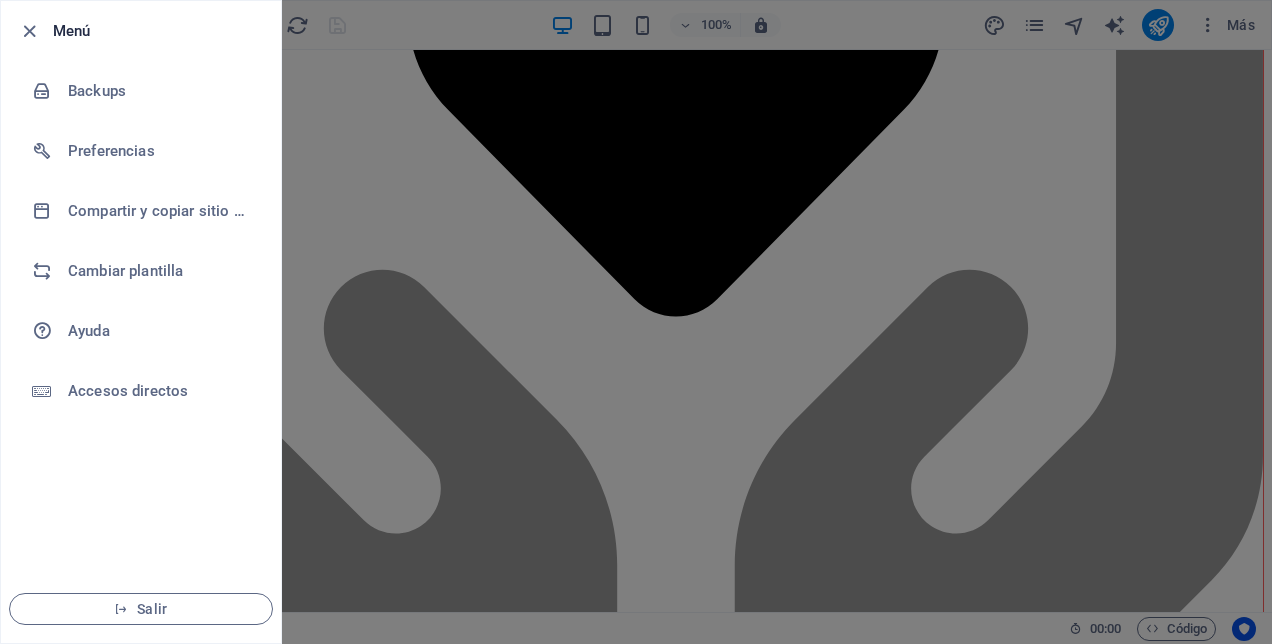 click at bounding box center (636, 322) 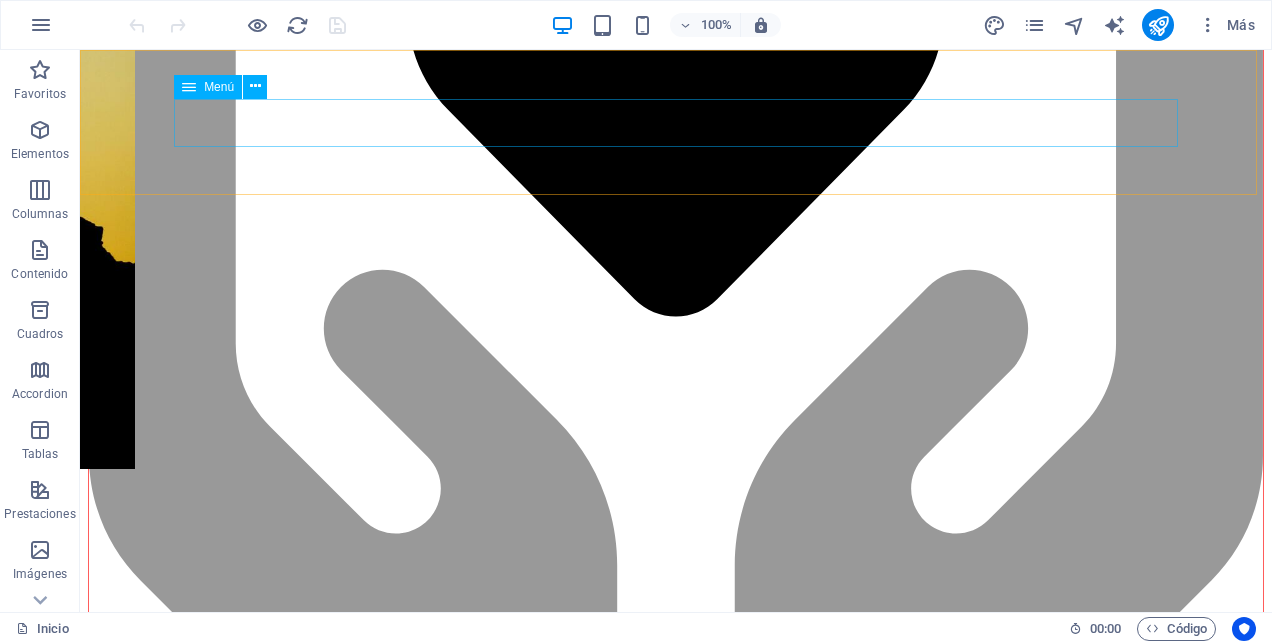 click on "Inicio ¿Quiénes somos? Nuestras Actividades Colabora con nosotros Próximos Eventos Contáctanos" at bounding box center [267, -392] 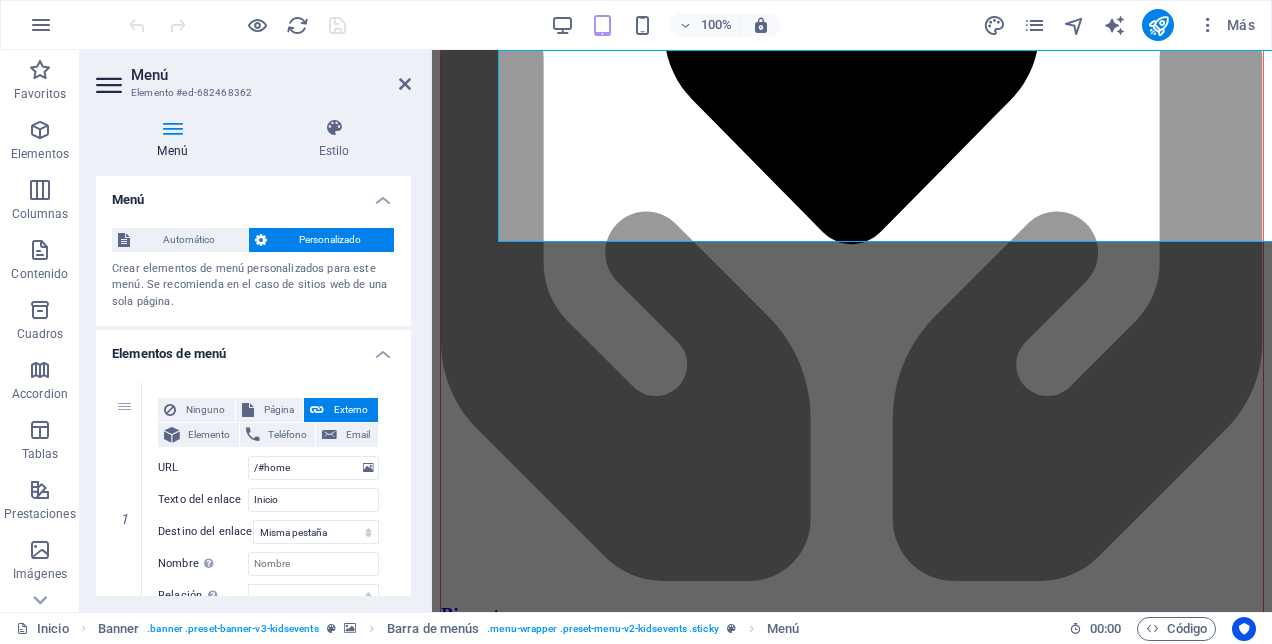 scroll, scrollTop: 1192, scrollLeft: 0, axis: vertical 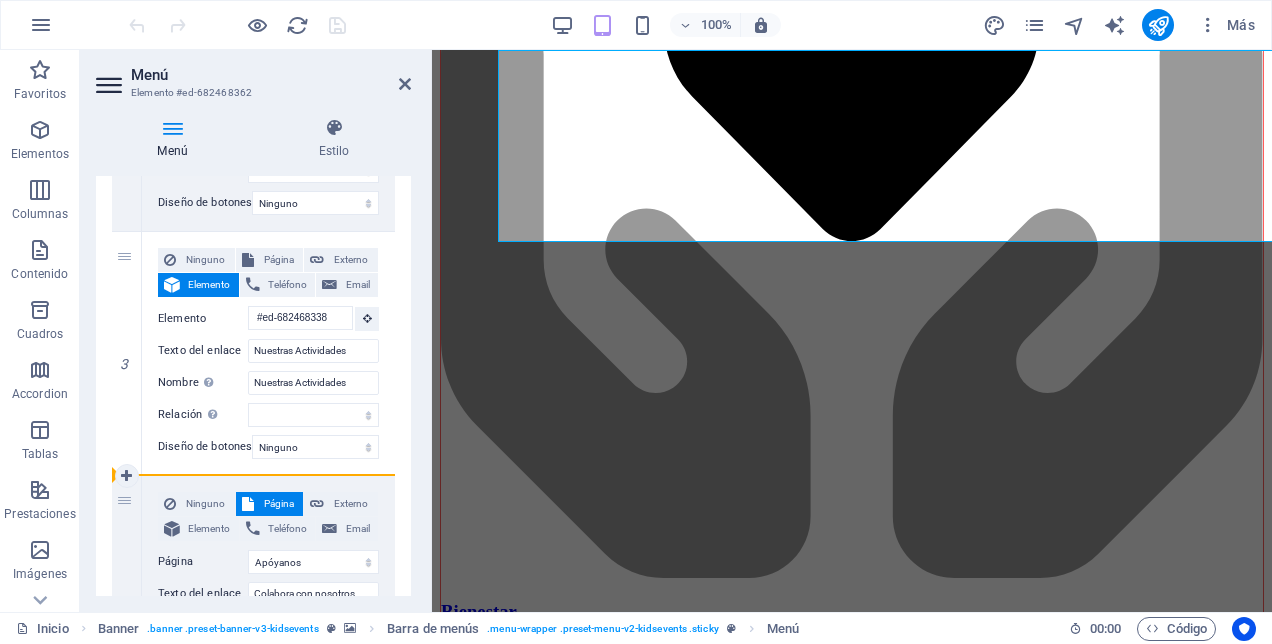 drag, startPoint x: 126, startPoint y: 252, endPoint x: 134, endPoint y: 525, distance: 273.1172 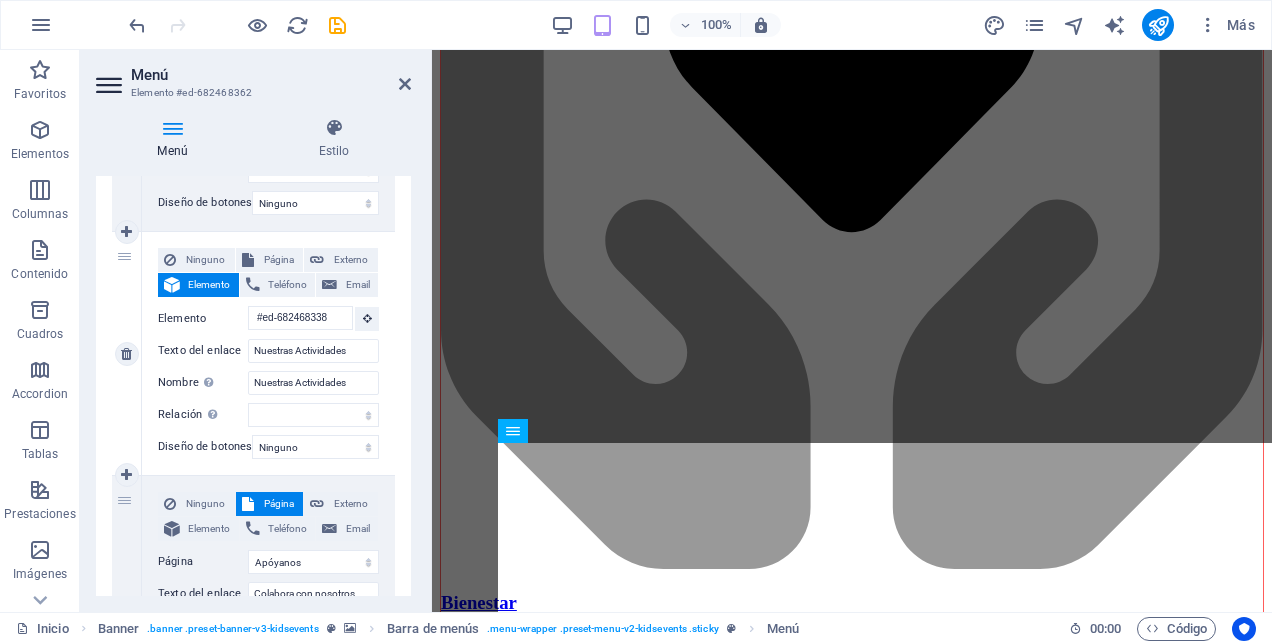 scroll, scrollTop: 808, scrollLeft: 0, axis: vertical 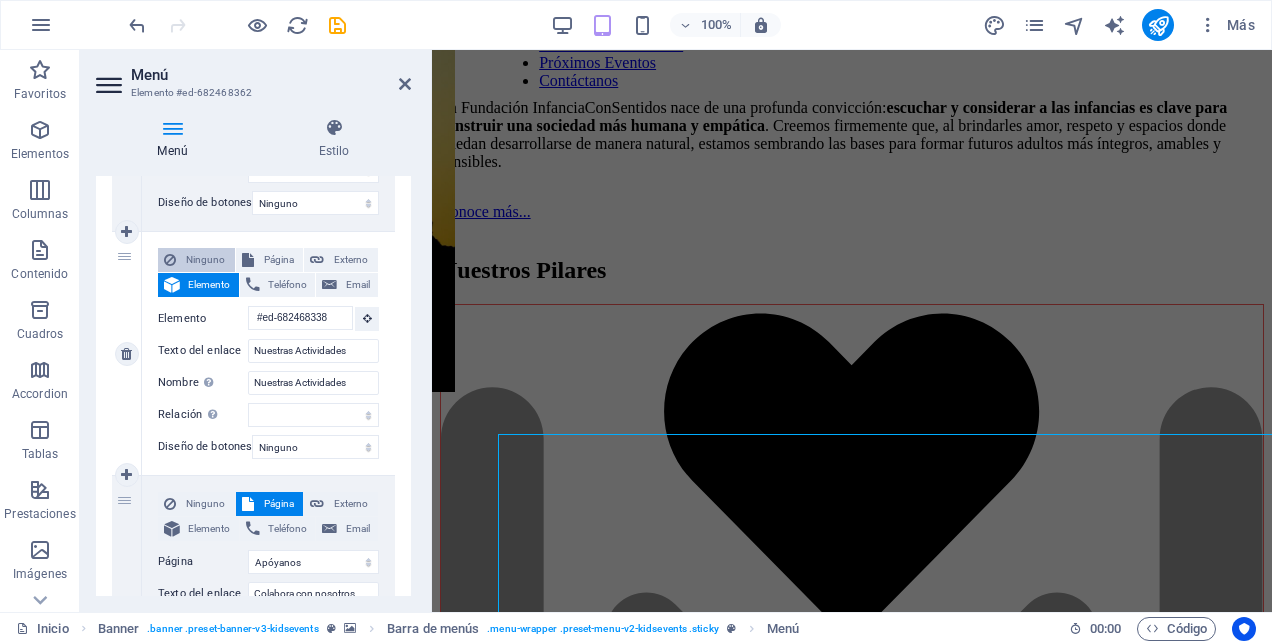 click on "Ninguno" at bounding box center [205, 260] 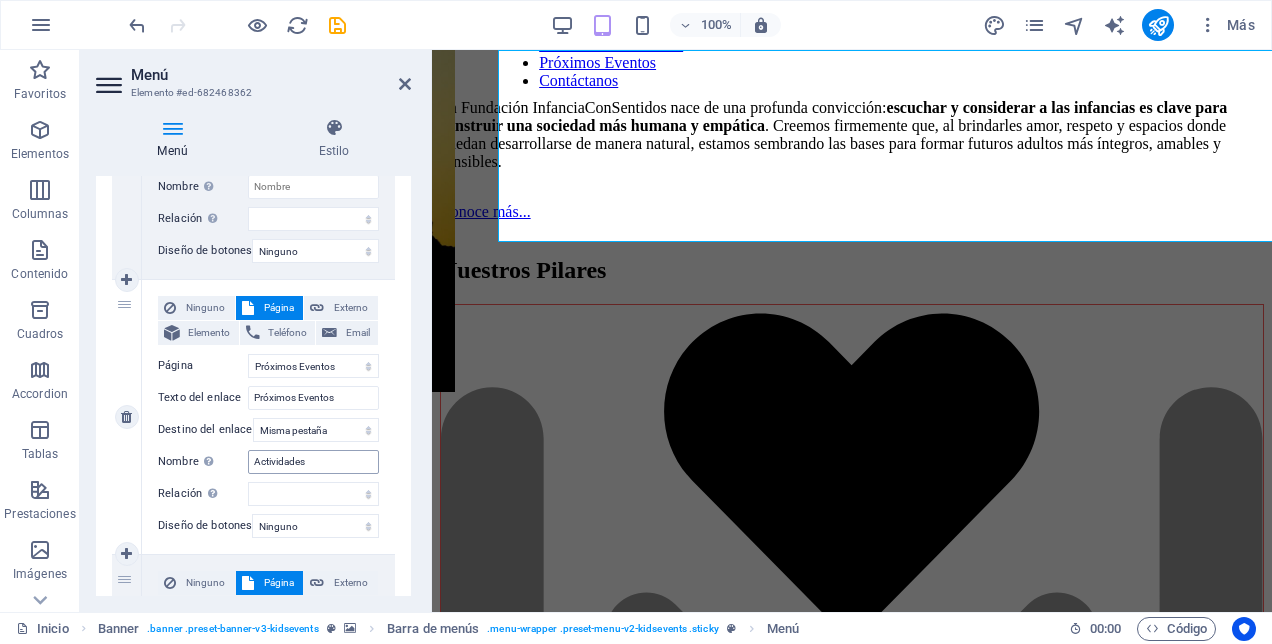 scroll, scrollTop: 974, scrollLeft: 0, axis: vertical 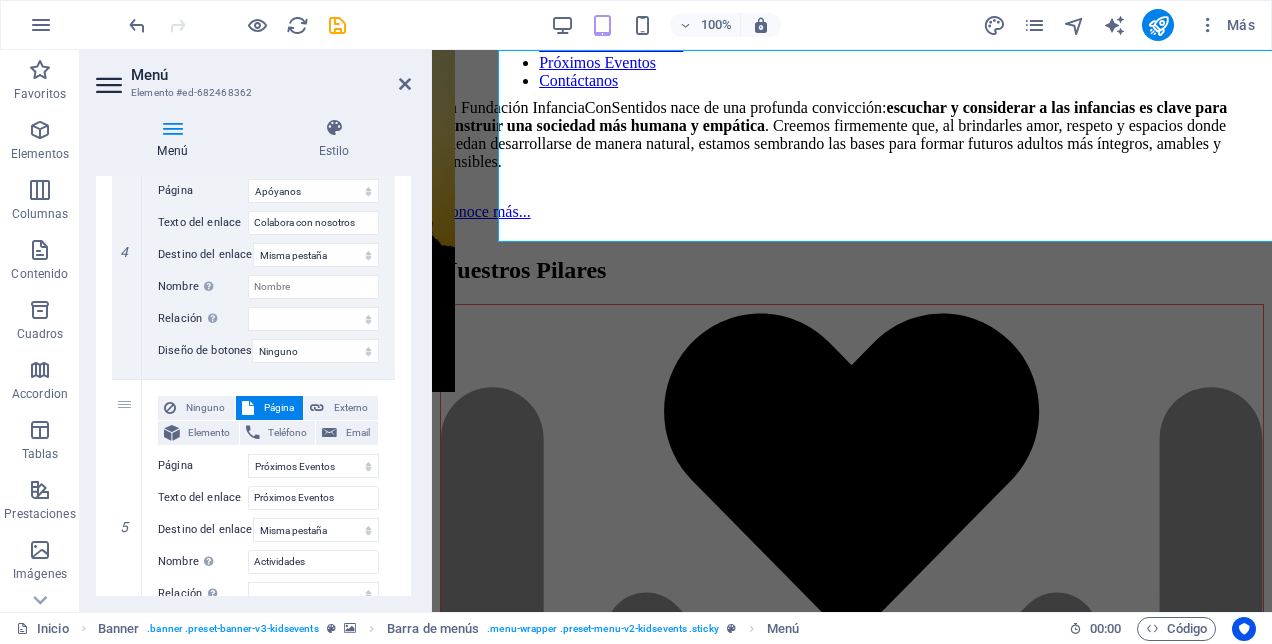 drag, startPoint x: 127, startPoint y: 403, endPoint x: 135, endPoint y: 152, distance: 251.12746 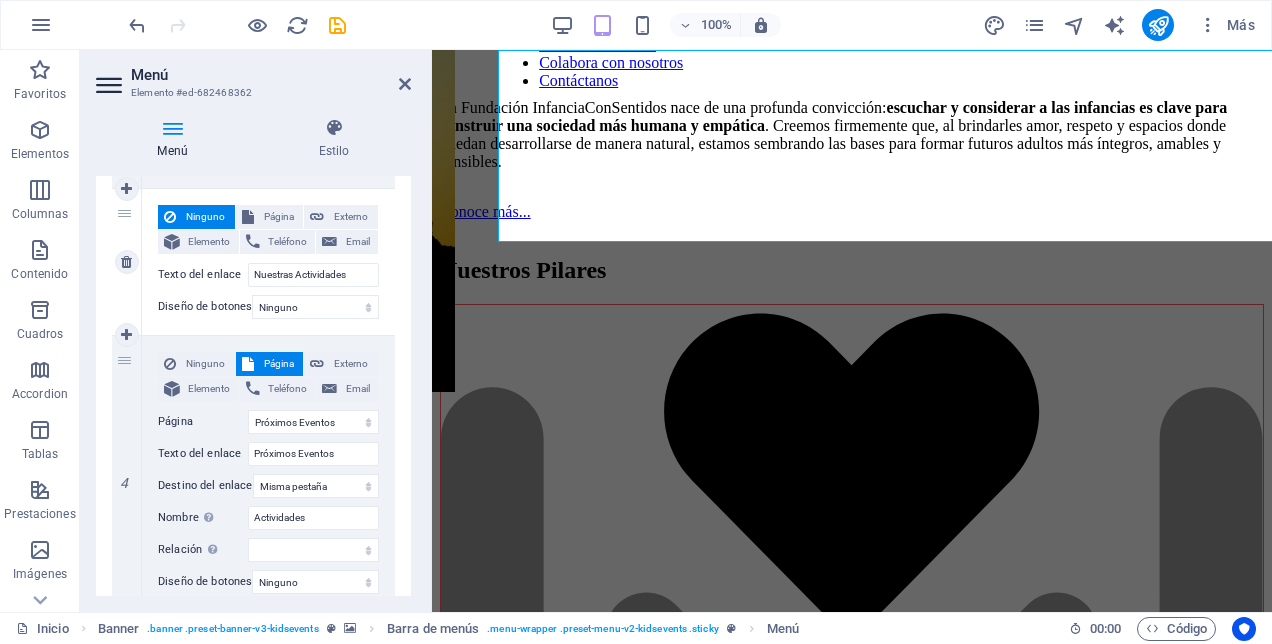 scroll, scrollTop: 774, scrollLeft: 0, axis: vertical 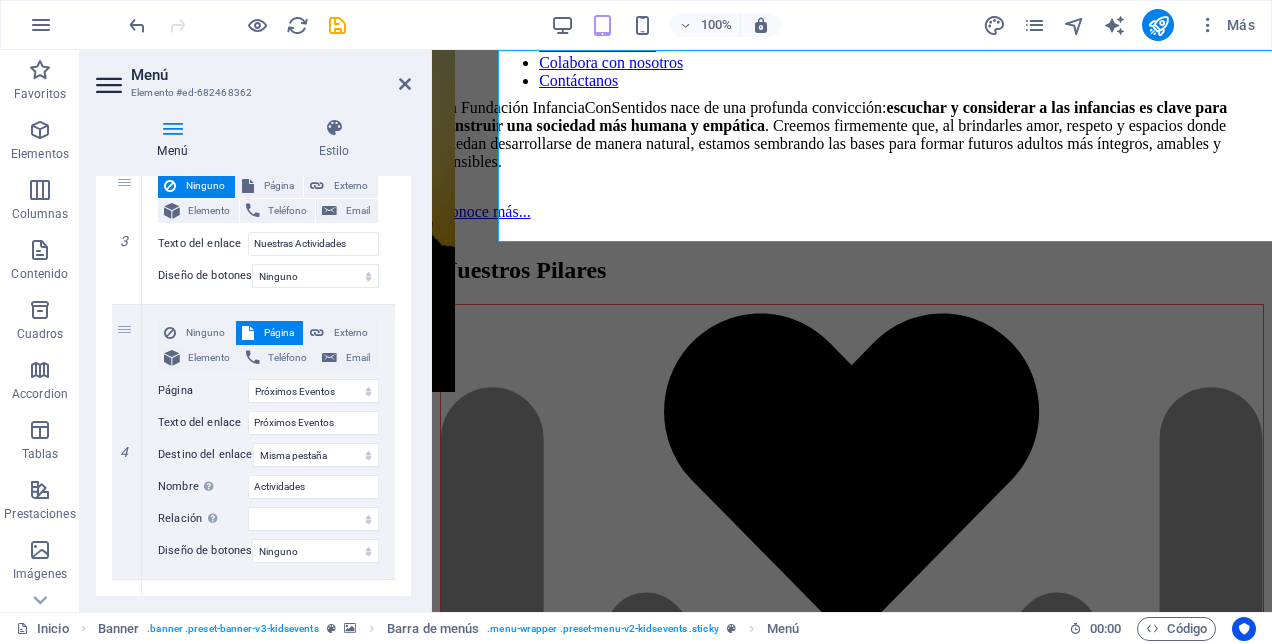 drag, startPoint x: 126, startPoint y: 327, endPoint x: 152, endPoint y: 160, distance: 169.01184 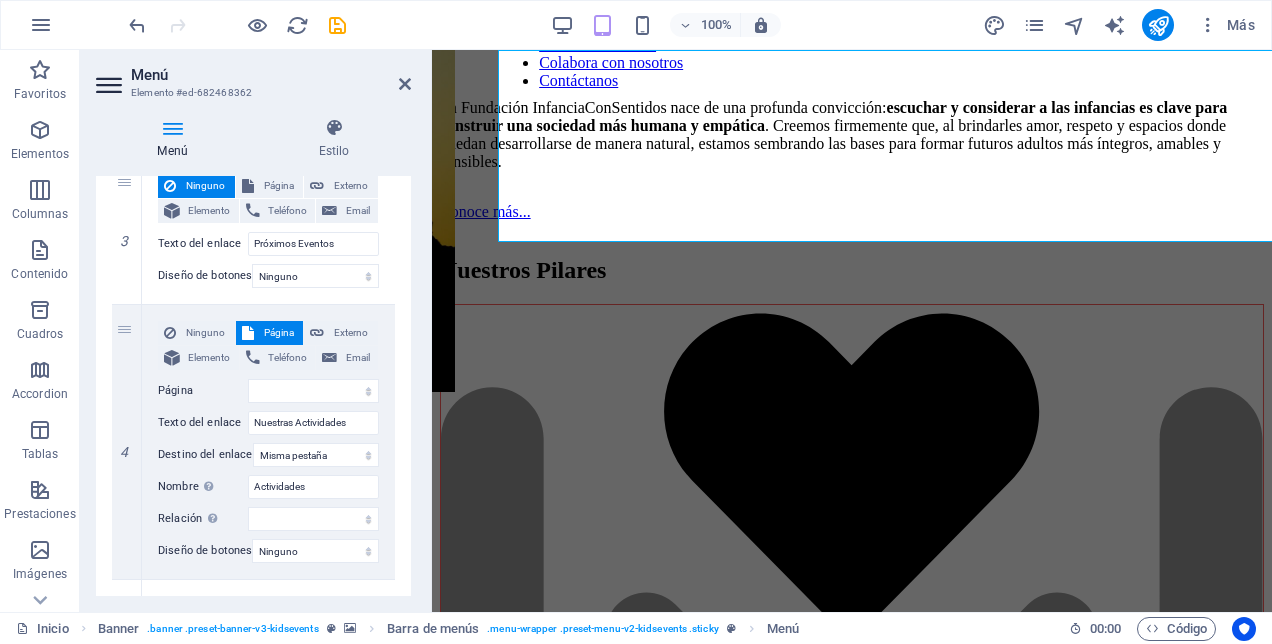 select 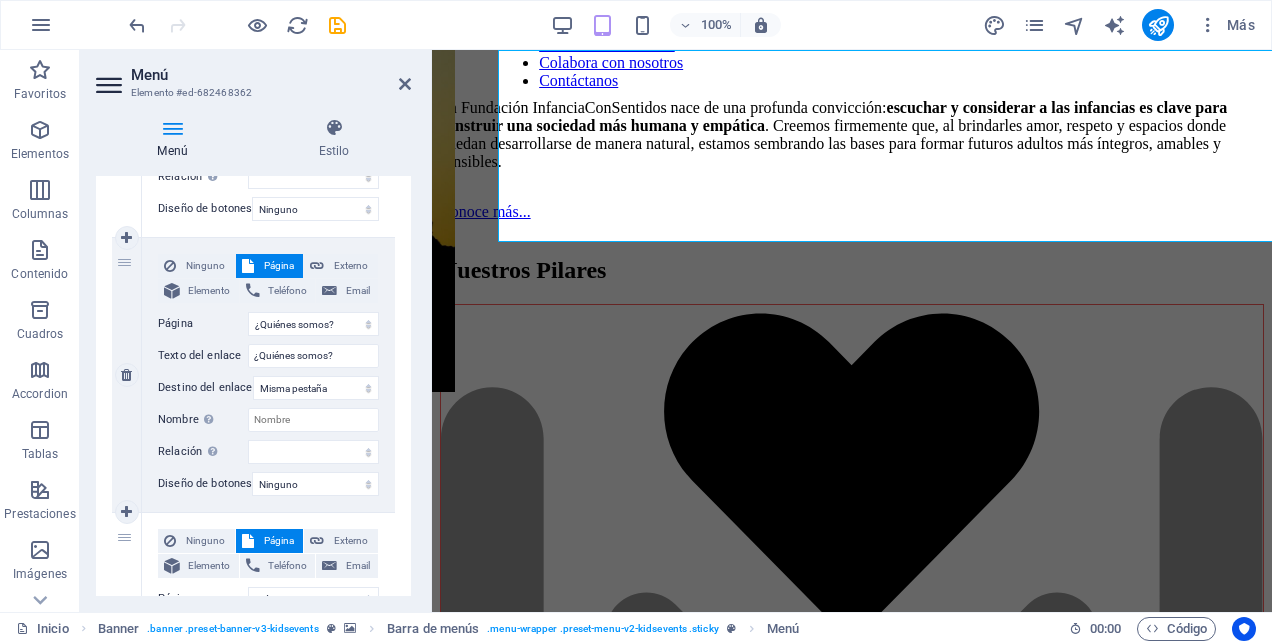scroll, scrollTop: 374, scrollLeft: 0, axis: vertical 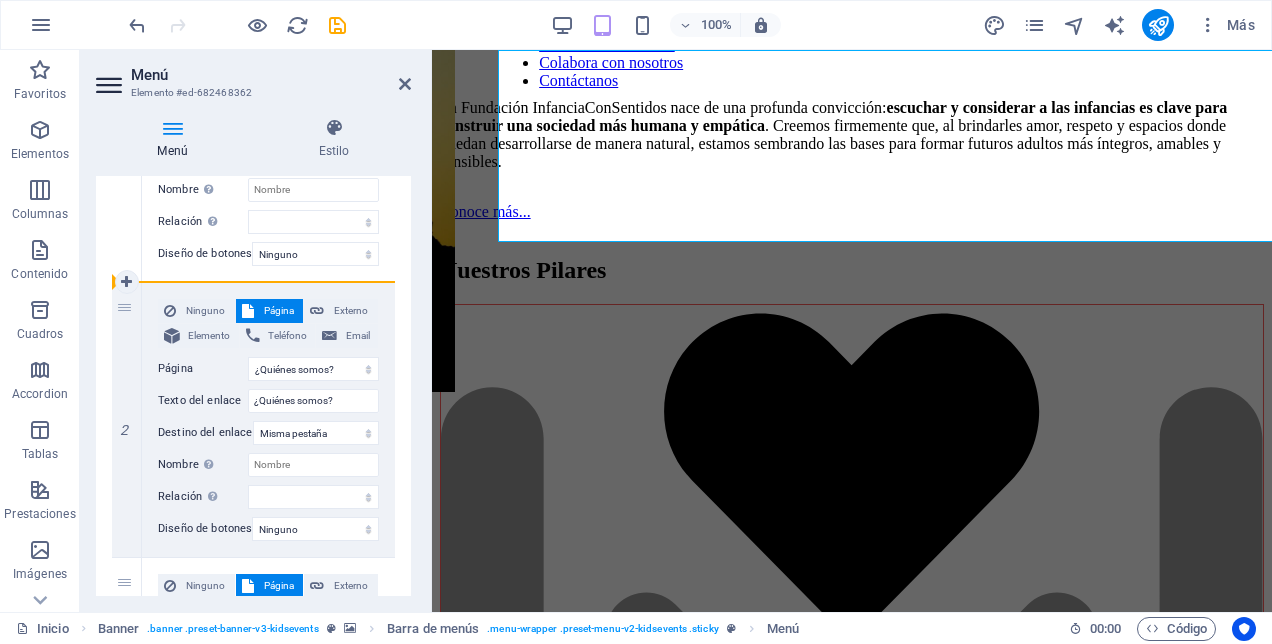 drag, startPoint x: 118, startPoint y: 580, endPoint x: 149, endPoint y: 279, distance: 302.59213 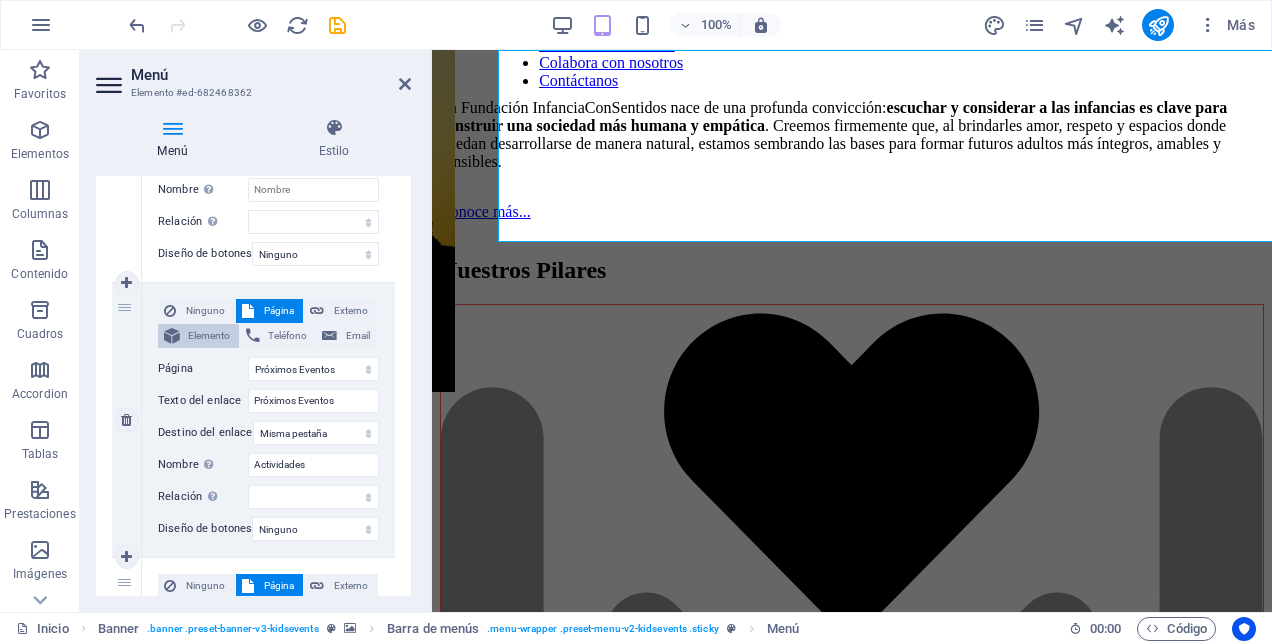 click on "Elemento" at bounding box center (209, 336) 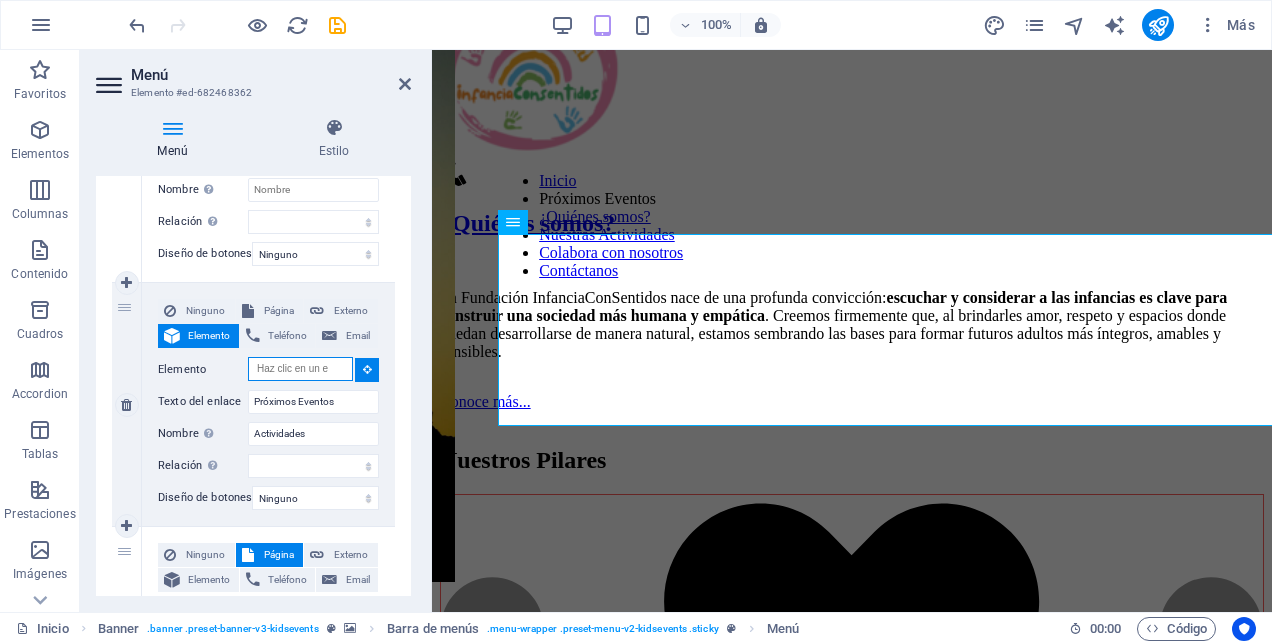scroll, scrollTop: 616, scrollLeft: 0, axis: vertical 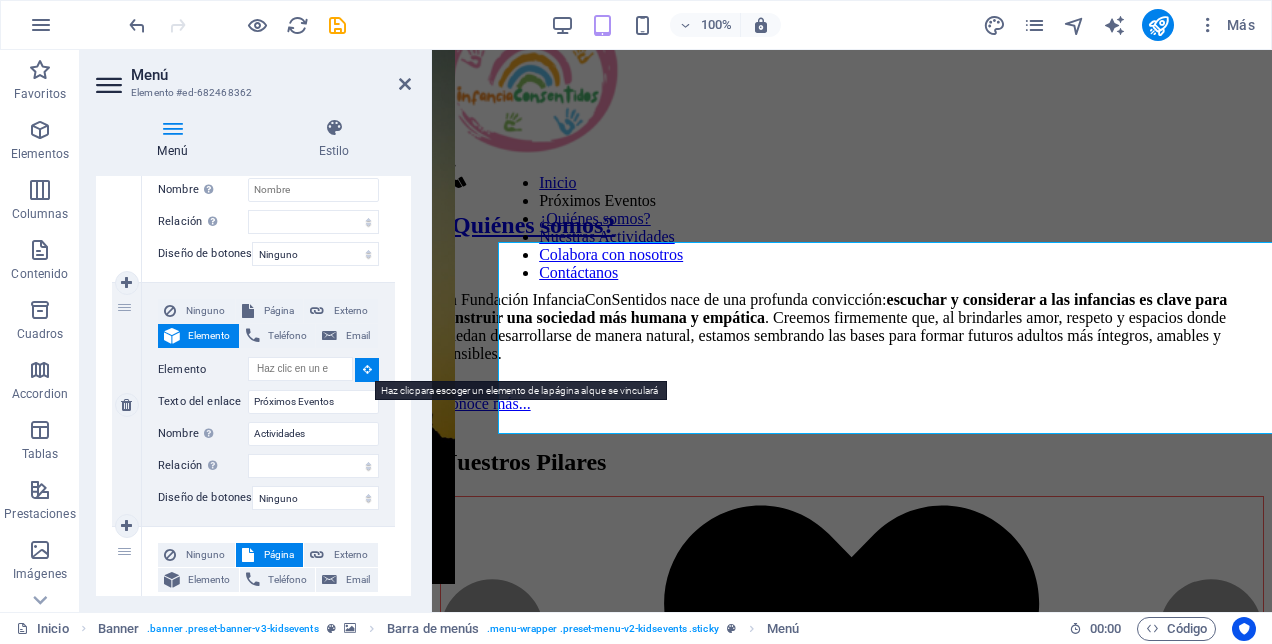 click at bounding box center [367, 369] 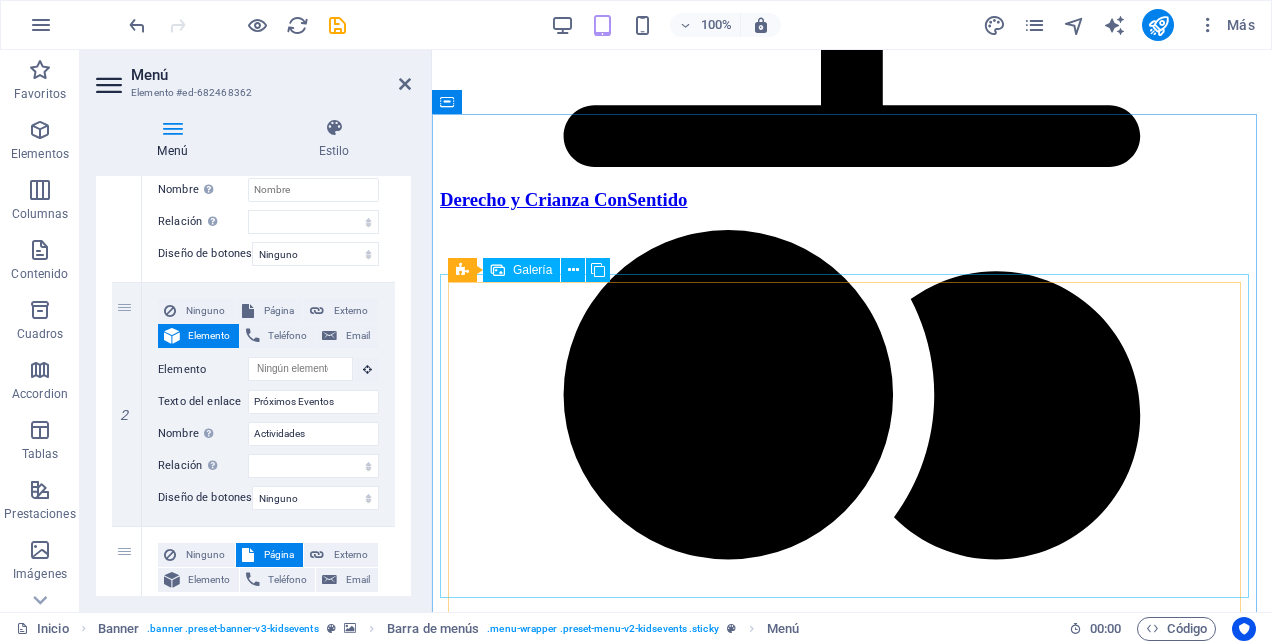 scroll, scrollTop: 4916, scrollLeft: 0, axis: vertical 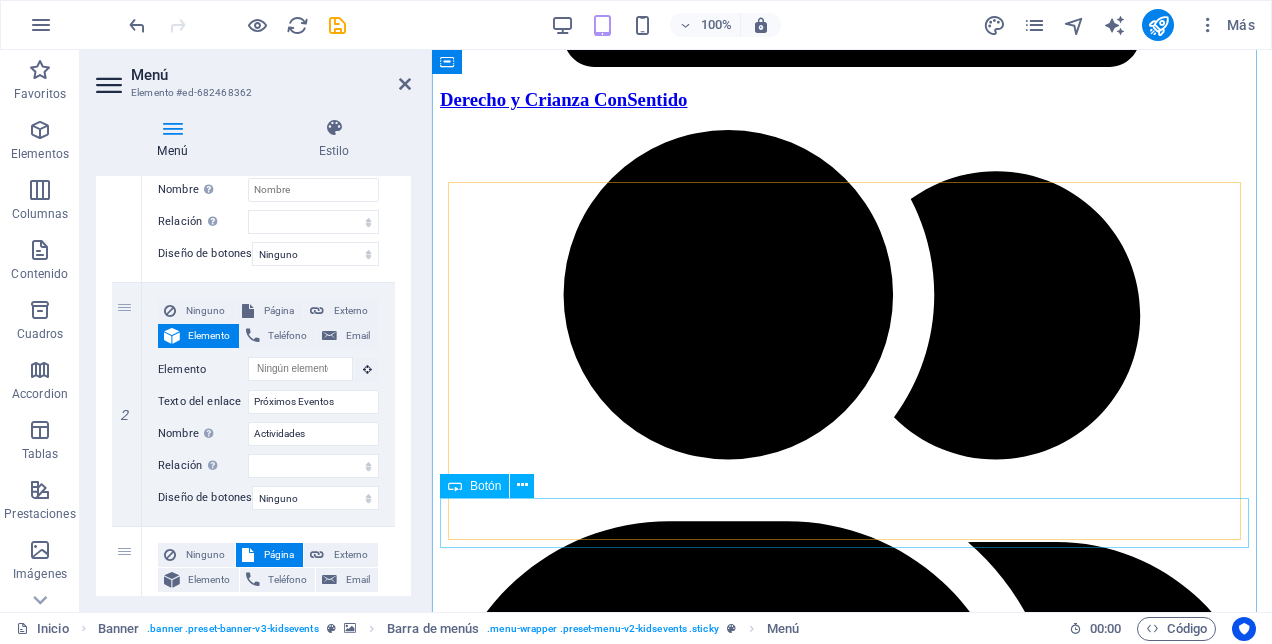 click on "Conoce más..." at bounding box center (852, 11990) 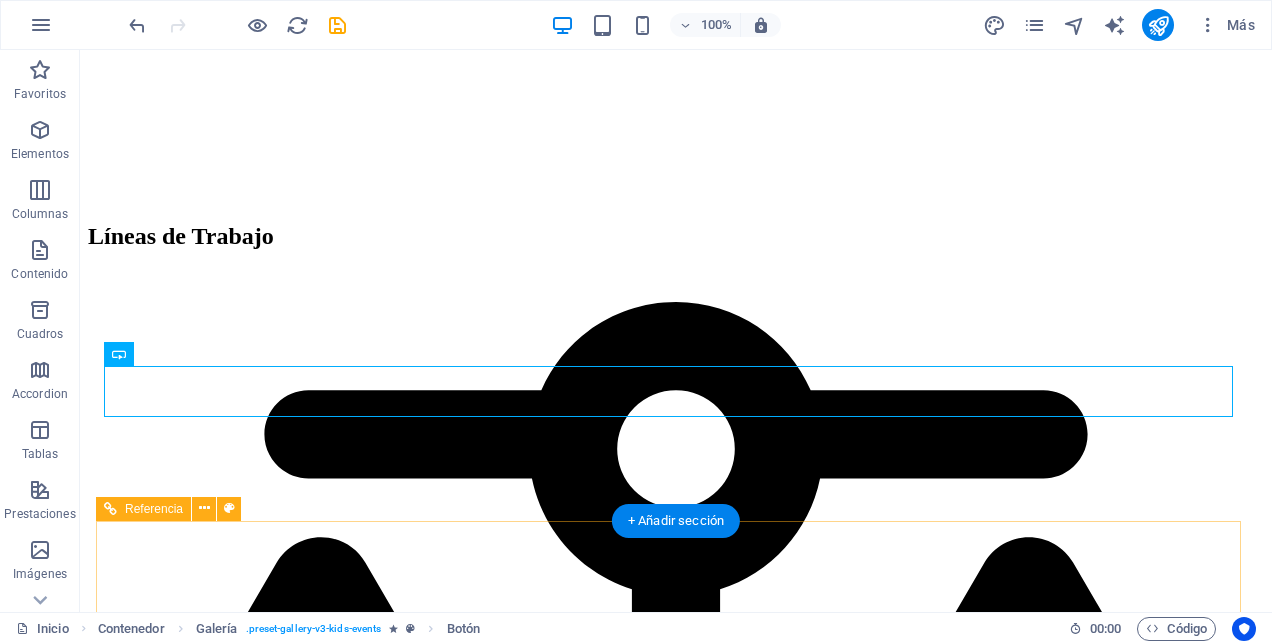 scroll, scrollTop: 4798, scrollLeft: 0, axis: vertical 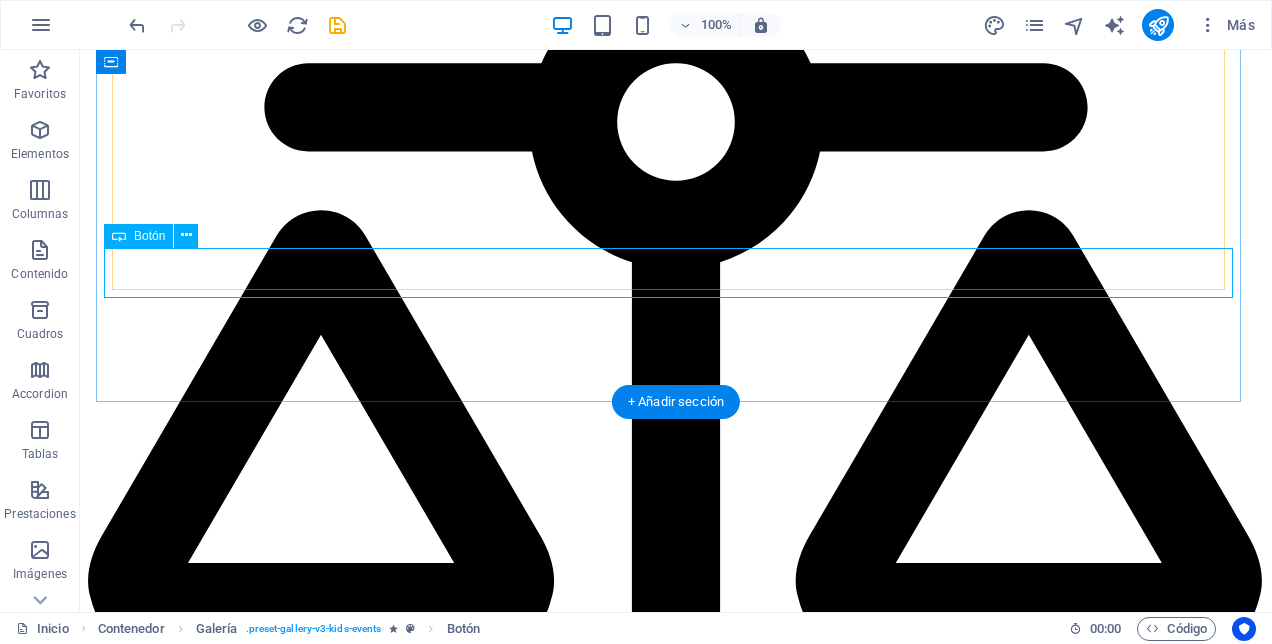 click on "Conoce más..." at bounding box center (676, 15708) 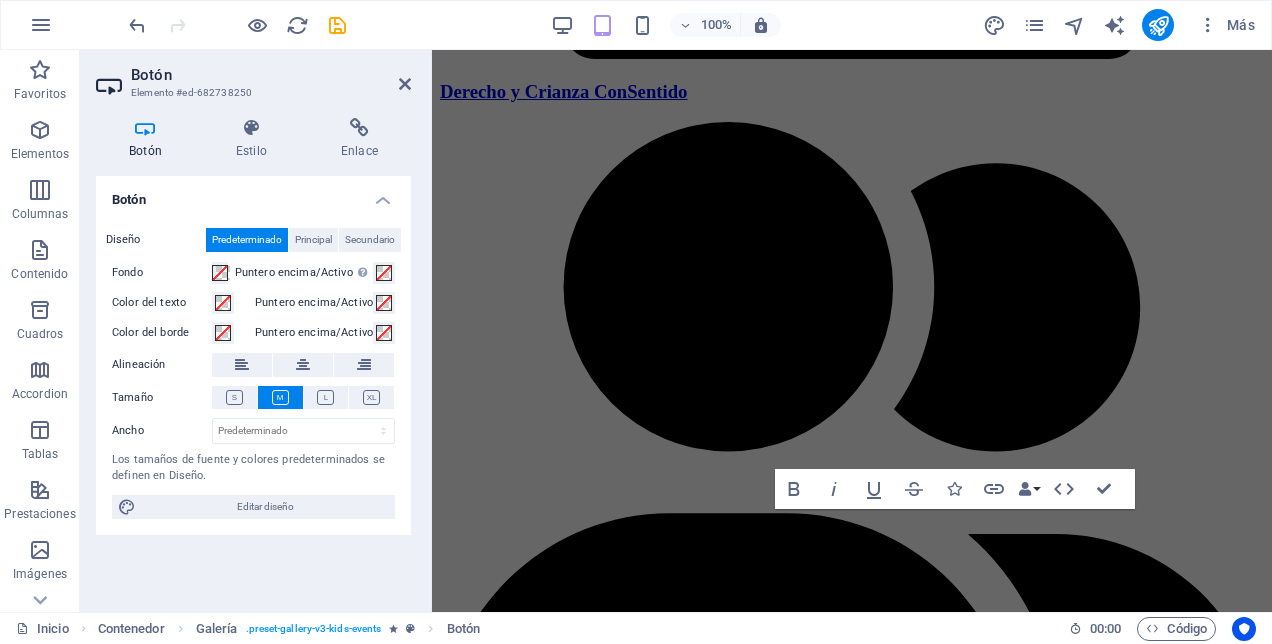 scroll, scrollTop: 4900, scrollLeft: 0, axis: vertical 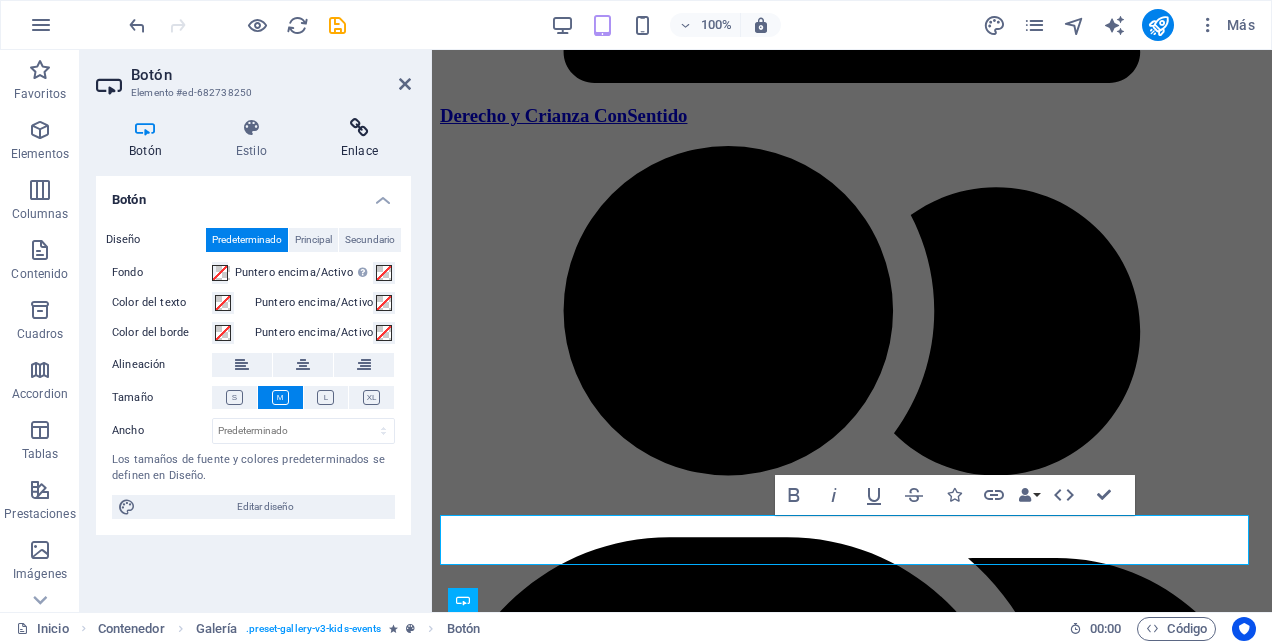 click at bounding box center (359, 128) 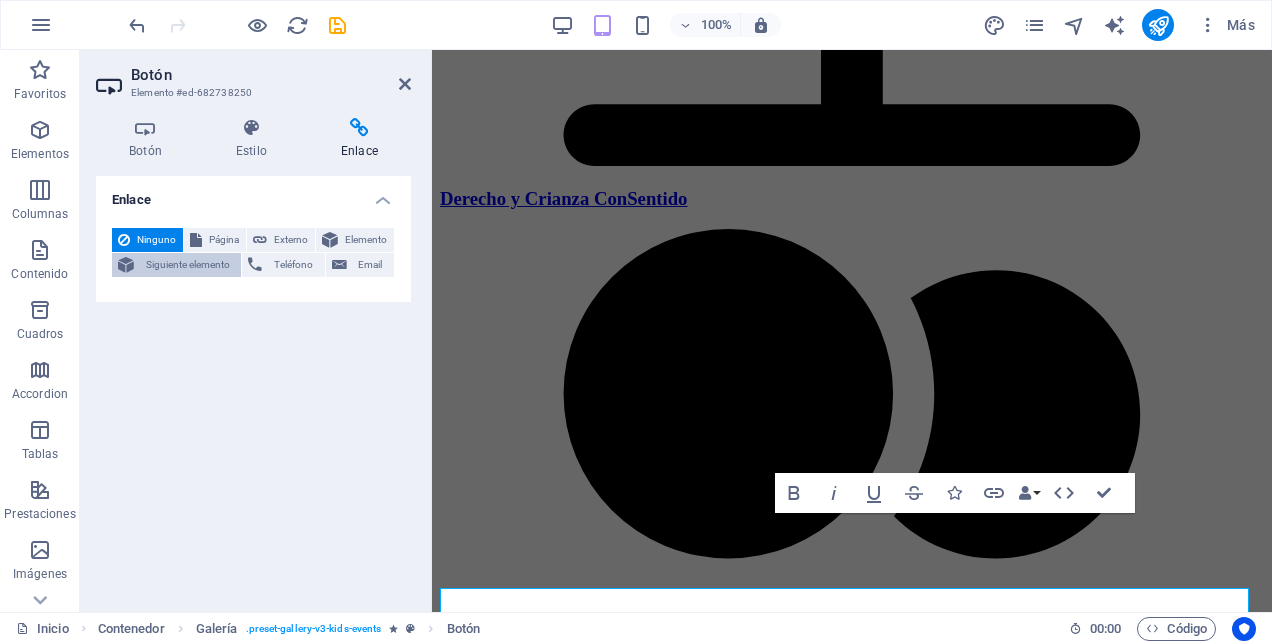 scroll, scrollTop: 4816, scrollLeft: 0, axis: vertical 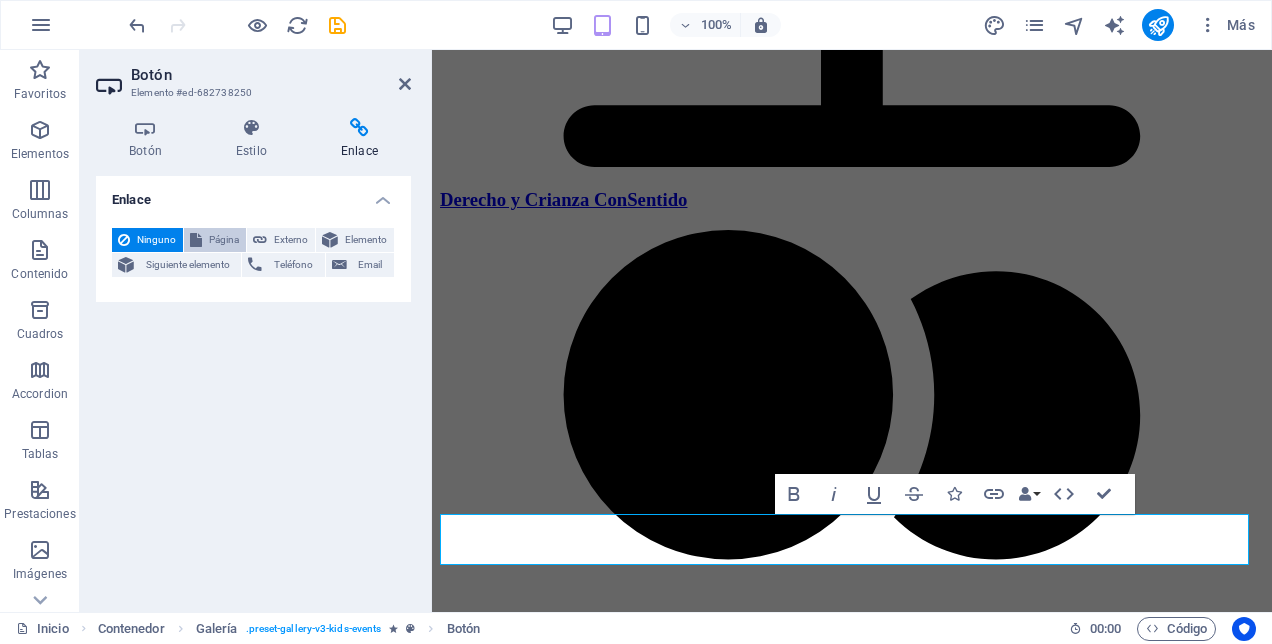click on "Página" at bounding box center [224, 240] 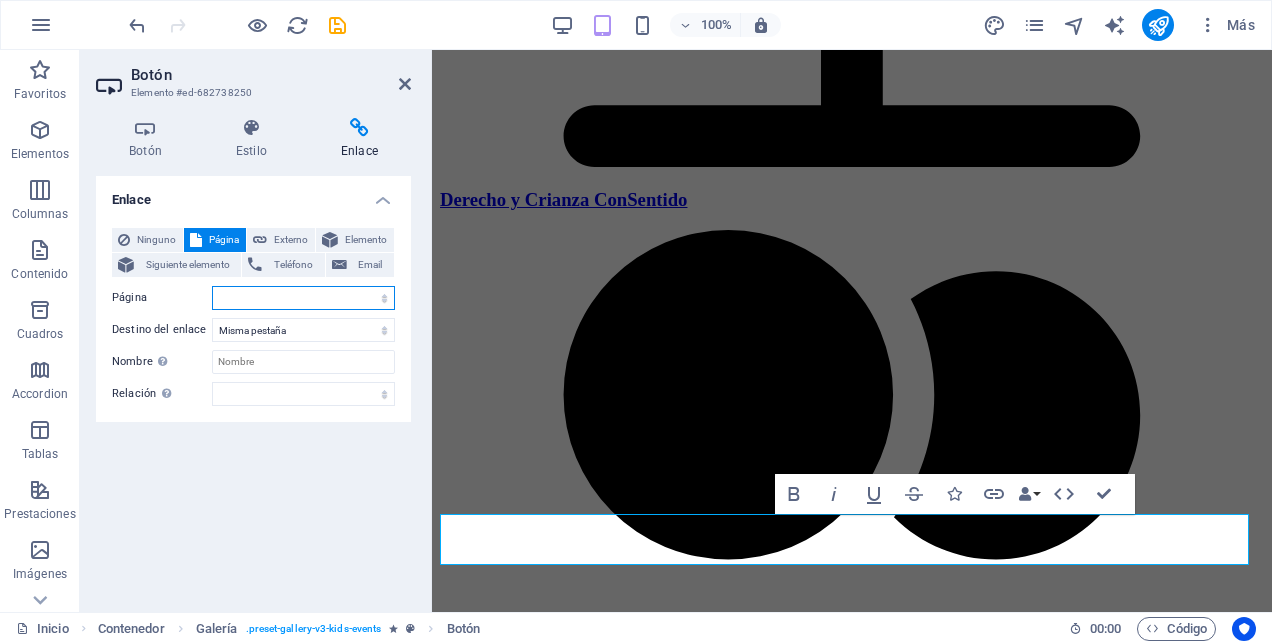 click on "Inicio ¿Quiénes somos? Apóyanos Datos de contacto Próximos Eventos Líneas de Trabajo" at bounding box center [303, 298] 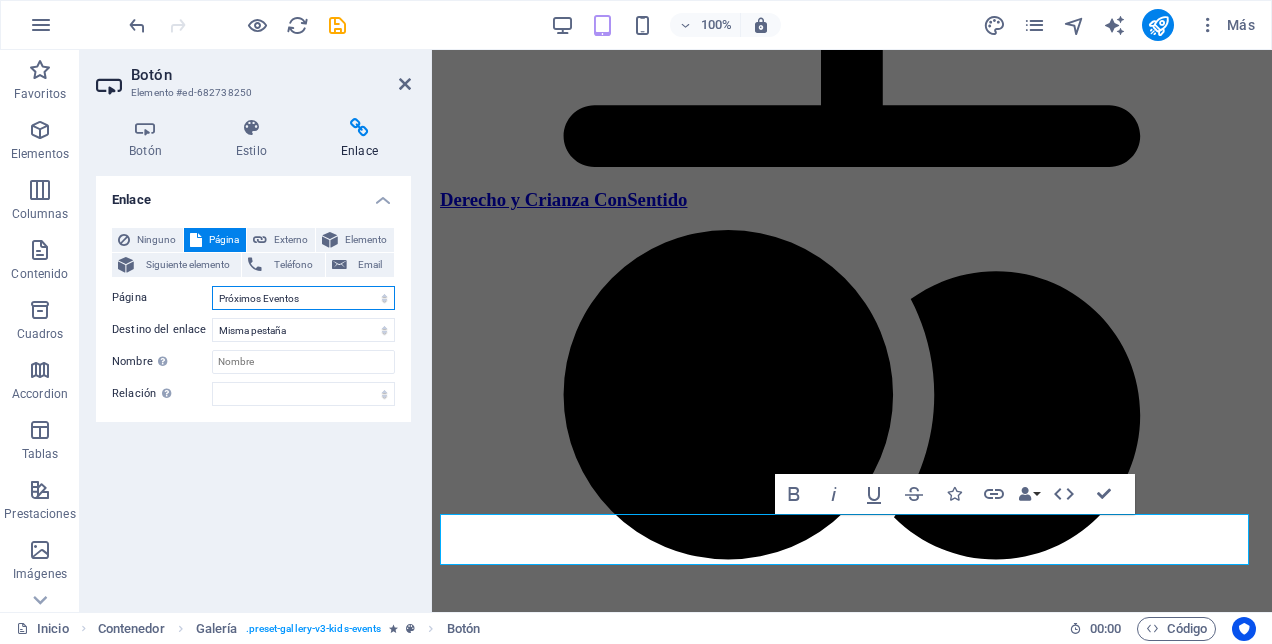 click on "Inicio ¿Quiénes somos? Apóyanos Datos de contacto Próximos Eventos Líneas de Trabajo" at bounding box center (303, 298) 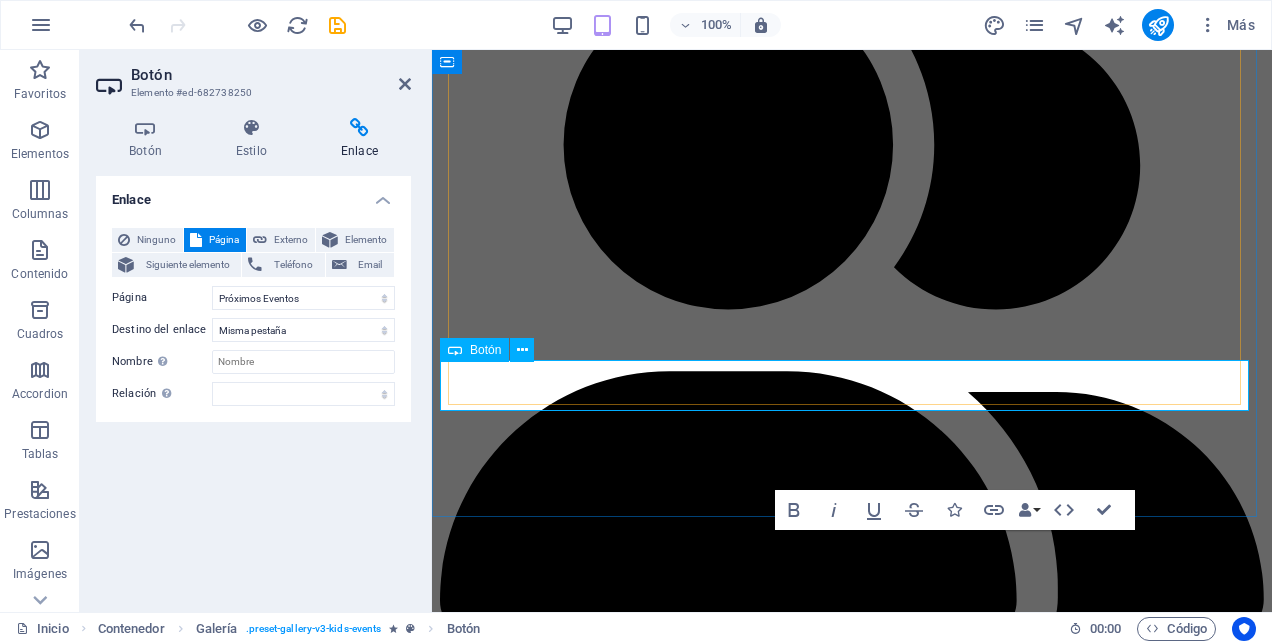 click on "Conoce más..." at bounding box center (485, 11985) 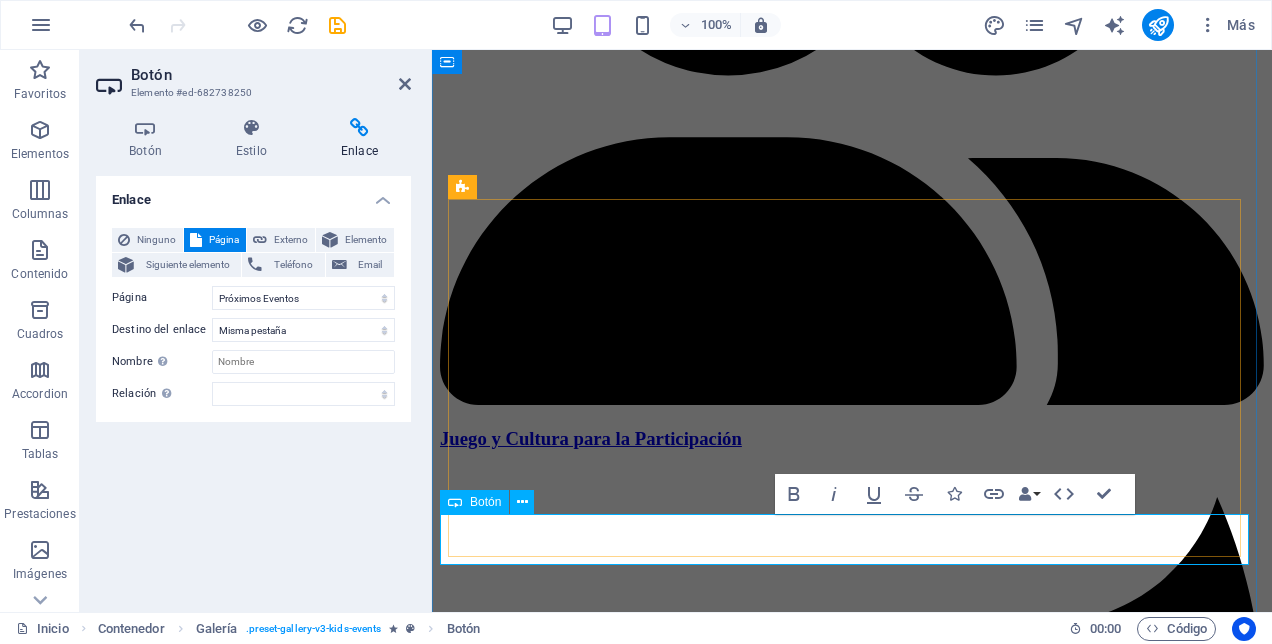 scroll, scrollTop: 5312, scrollLeft: 0, axis: vertical 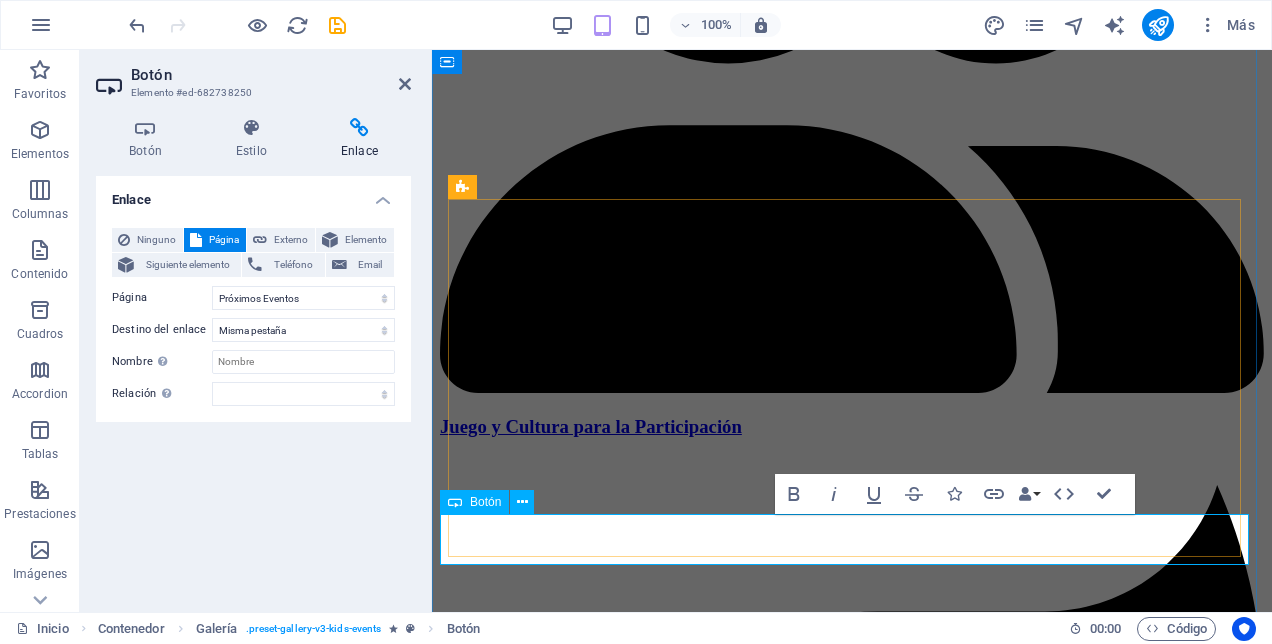 click on "Conoce más..." at bounding box center [485, 12005] 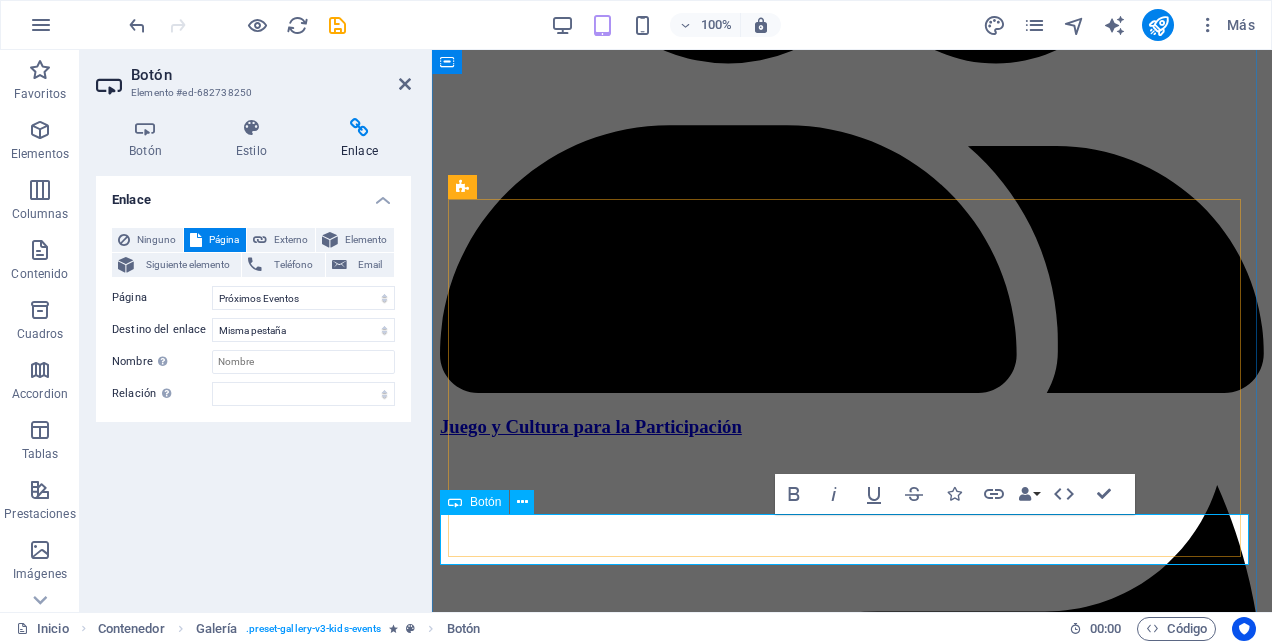 type 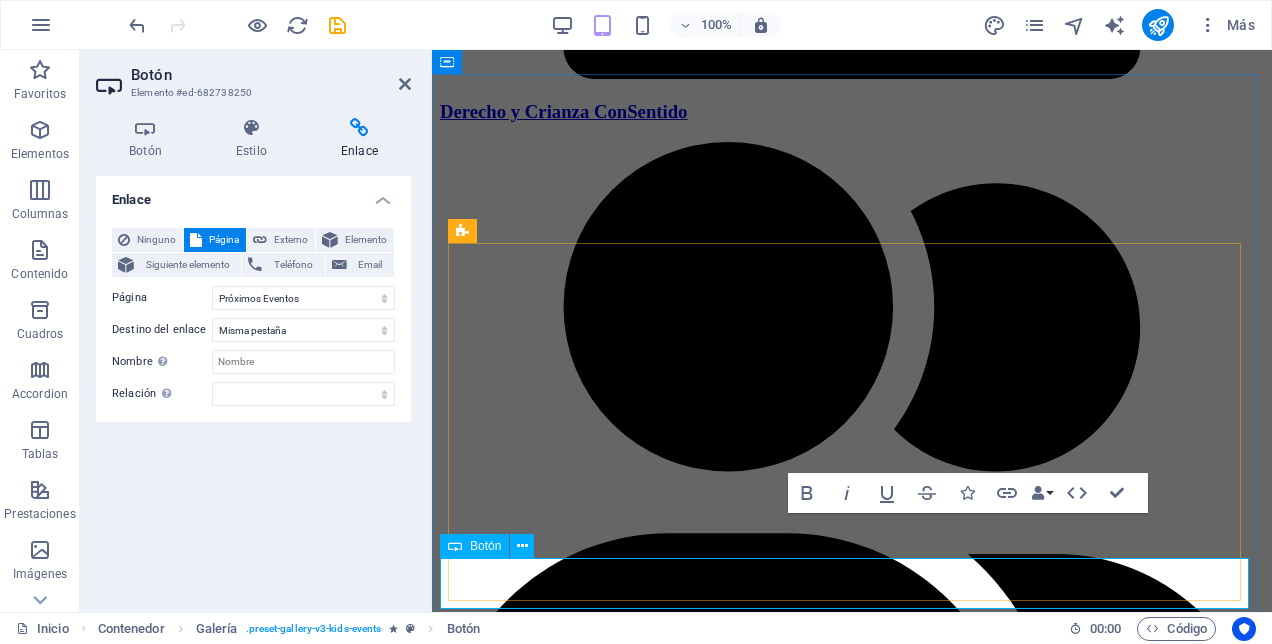 scroll, scrollTop: 4900, scrollLeft: 0, axis: vertical 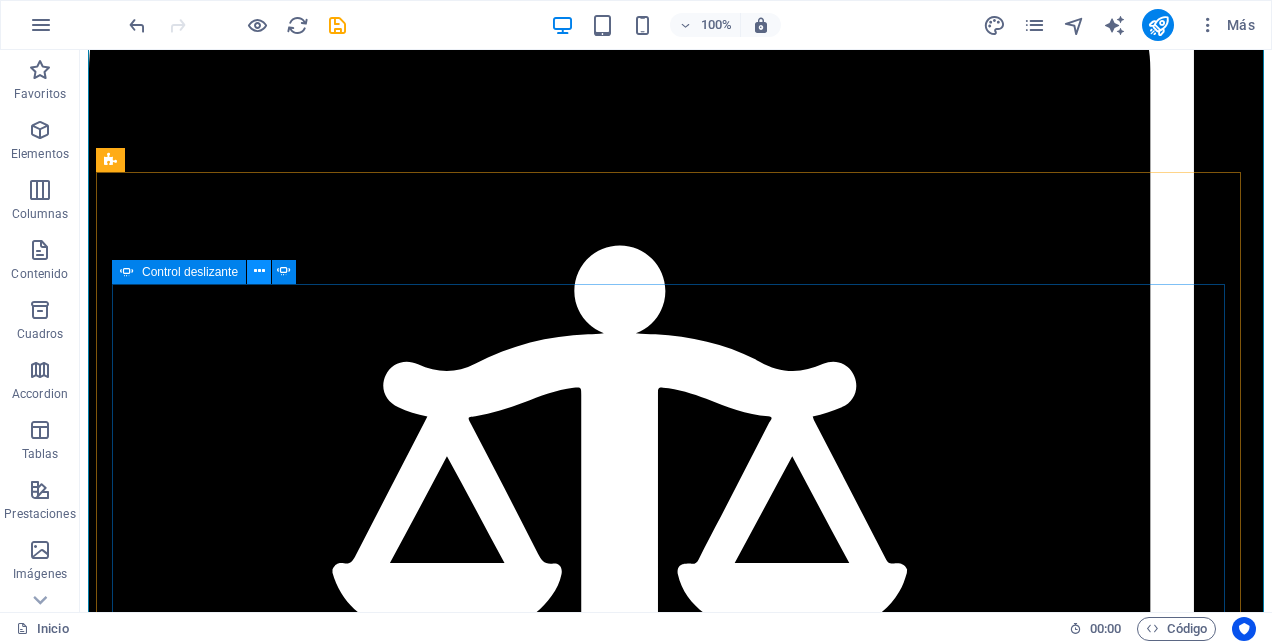 click at bounding box center (259, 271) 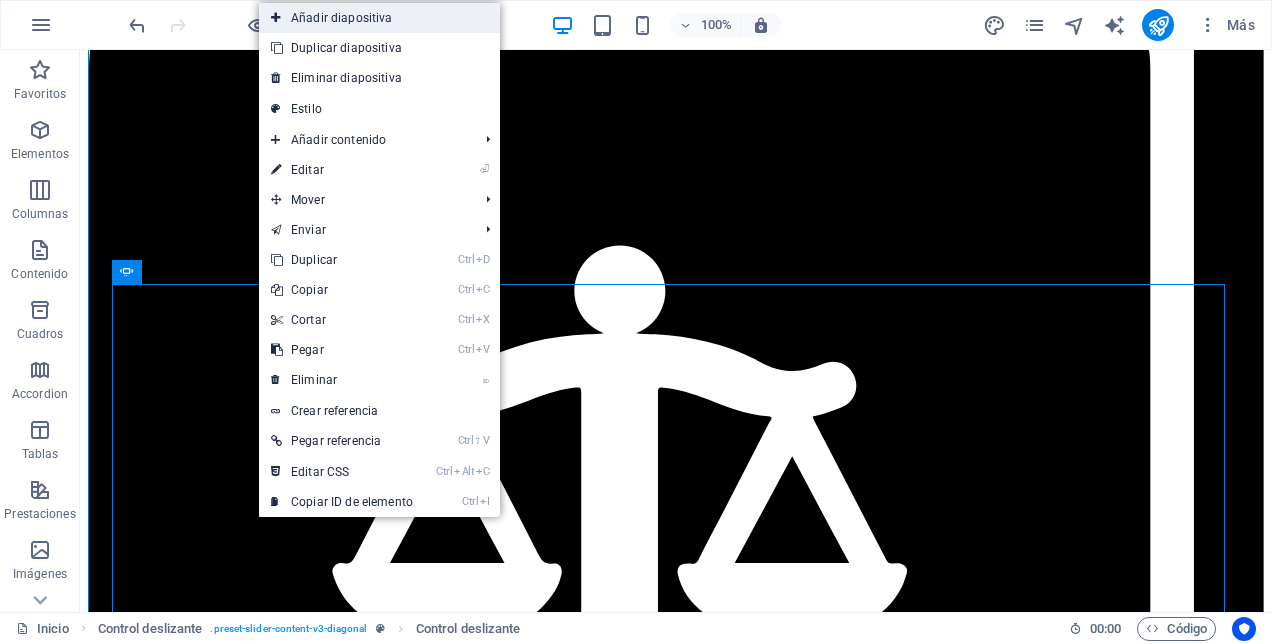 click on "Añadir diapositiva" at bounding box center (379, 18) 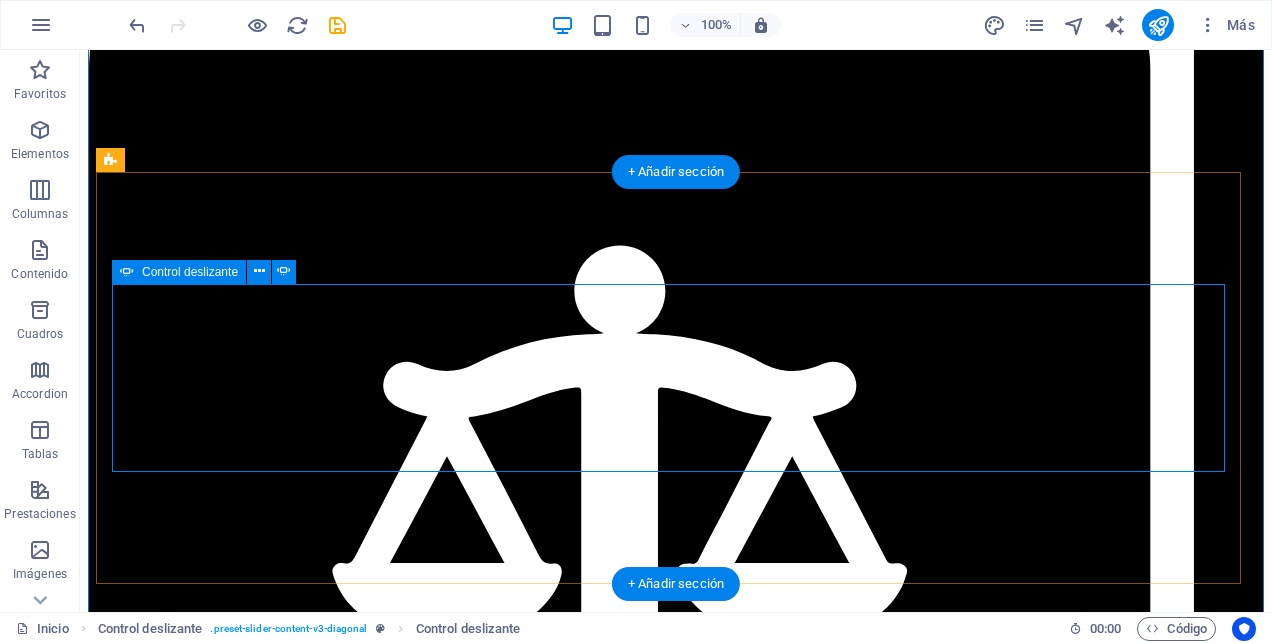 click on "Suelta el contenido aquí o  Añadir elementos  Pegar portapapeles" at bounding box center (-2695, 8836) 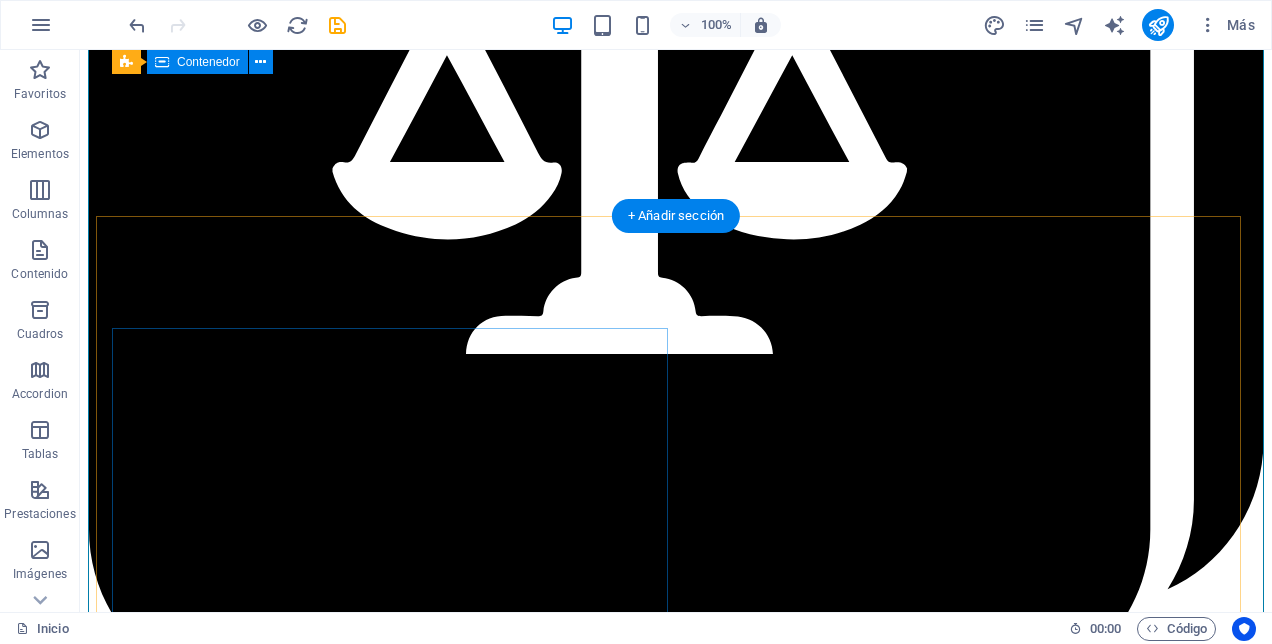 scroll, scrollTop: 2681, scrollLeft: 0, axis: vertical 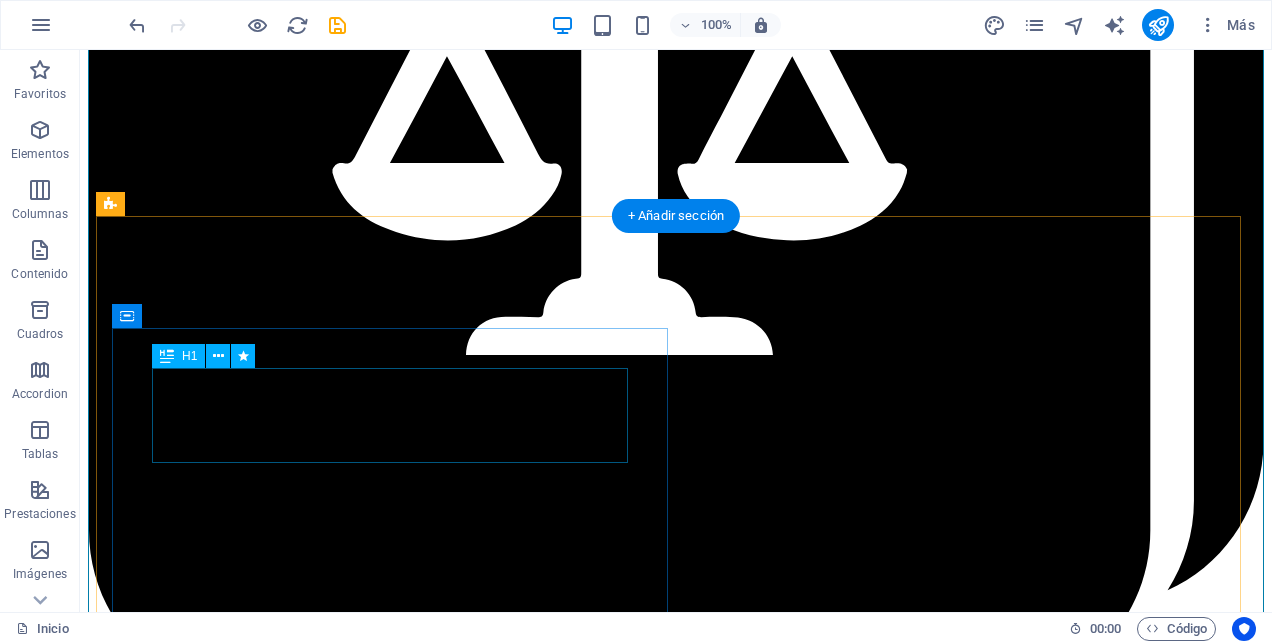 click on "​ Próximos Eventos" at bounding box center (676, 6143) 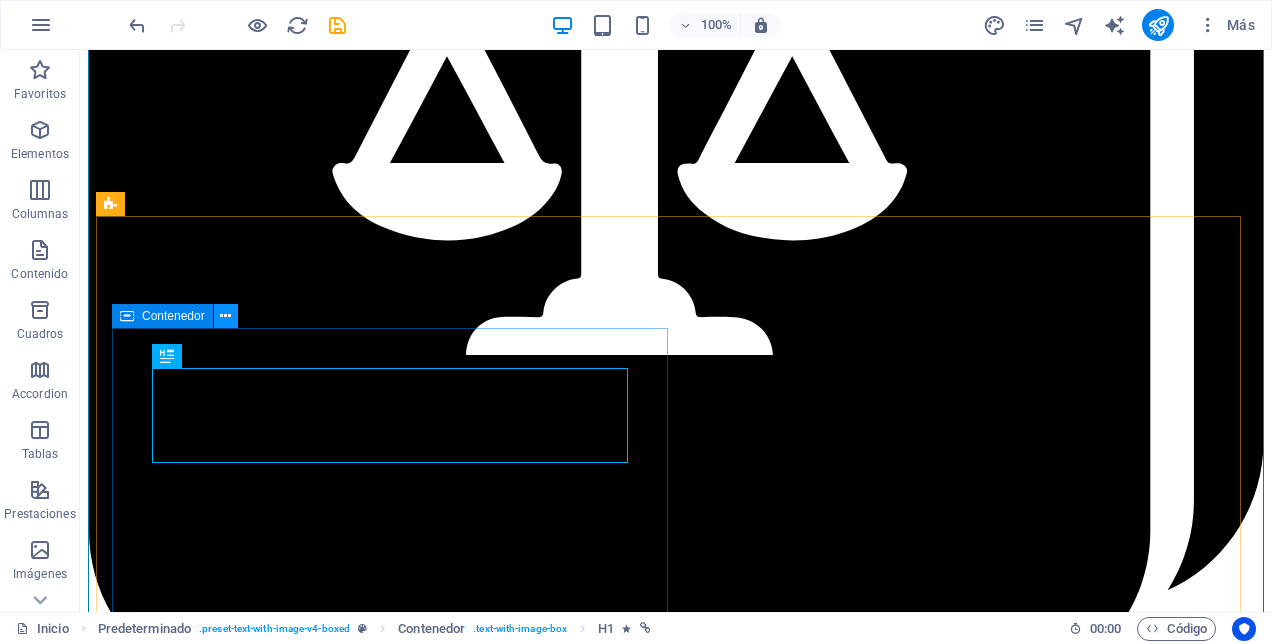 click at bounding box center [225, 316] 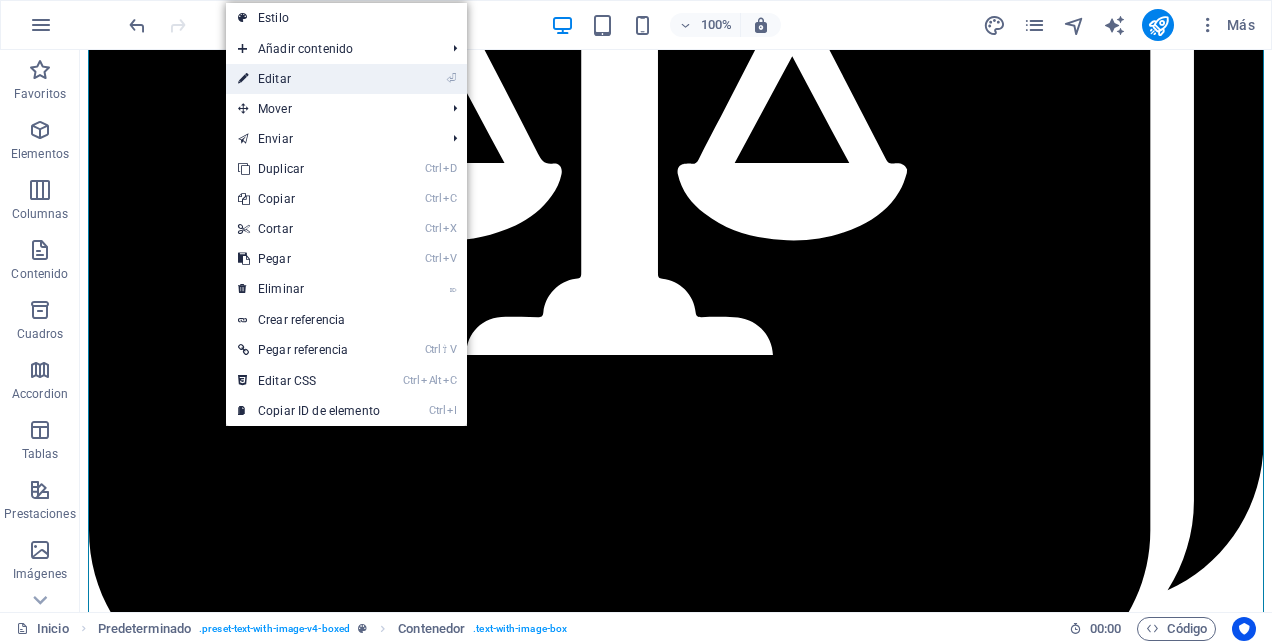 click on "⏎  Editar" at bounding box center [346, 79] 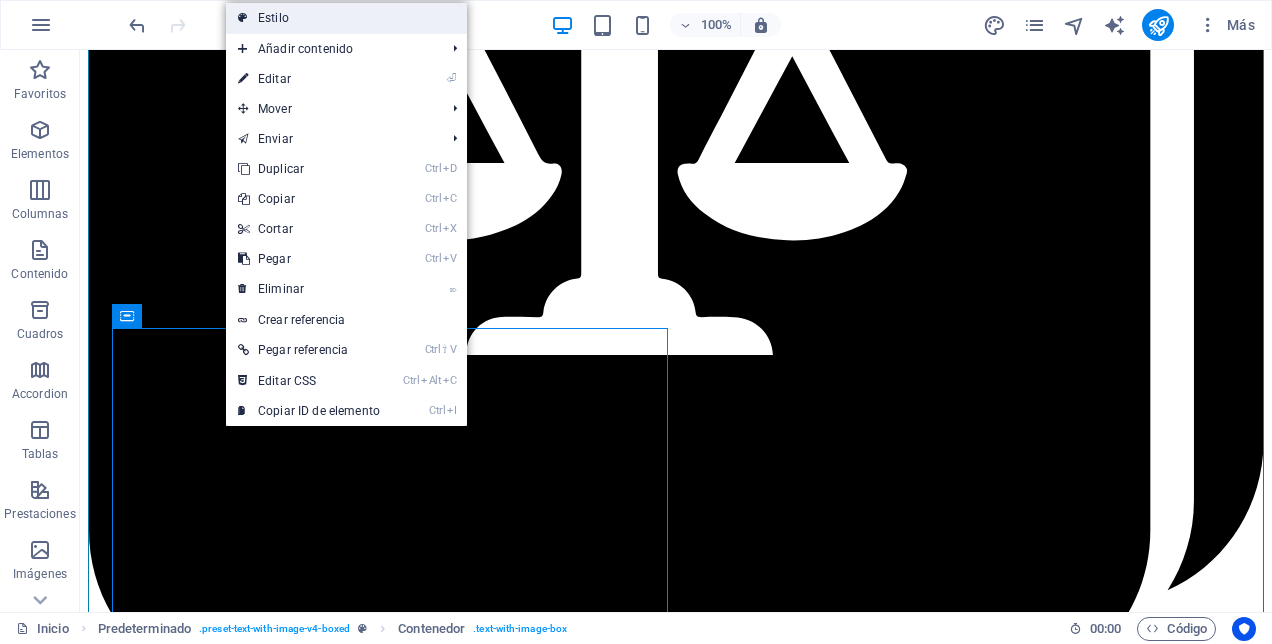 click on "Estilo" at bounding box center (346, 18) 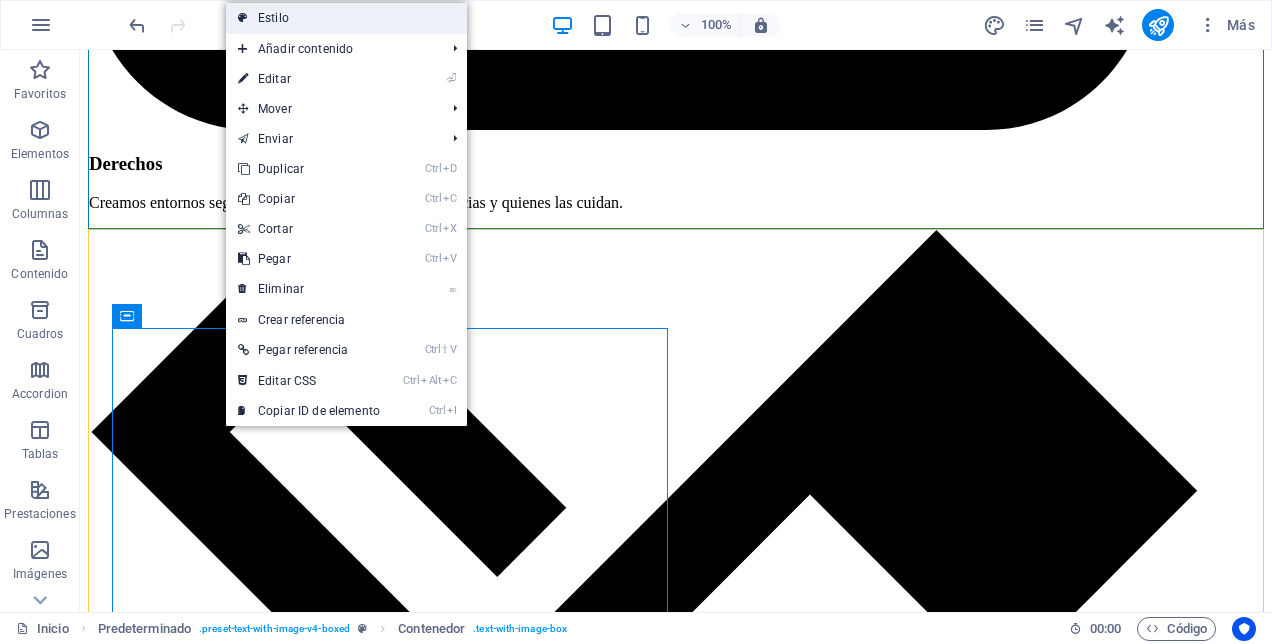 select on "rem" 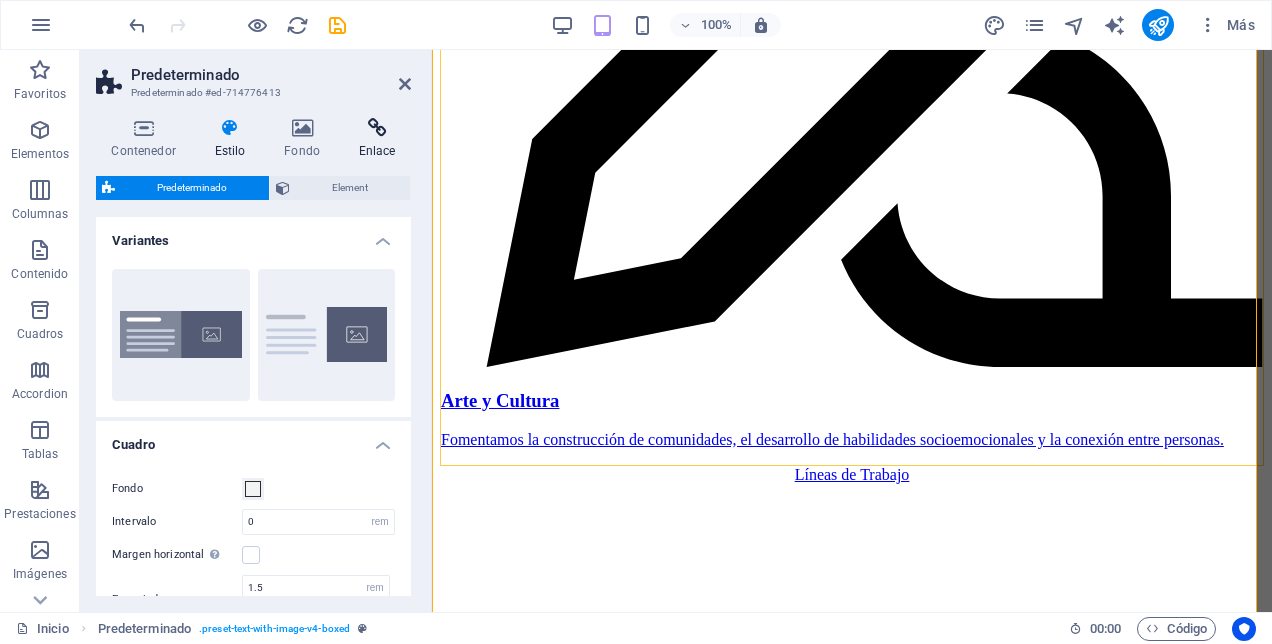 click at bounding box center (377, 128) 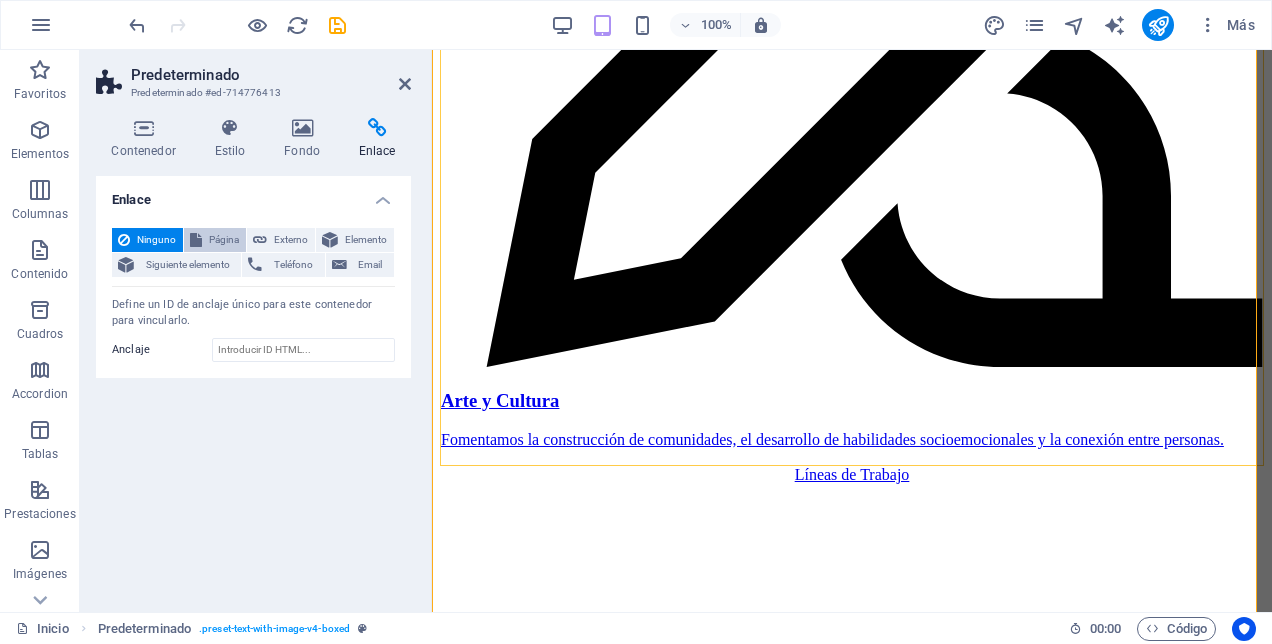 click on "Página" at bounding box center (224, 240) 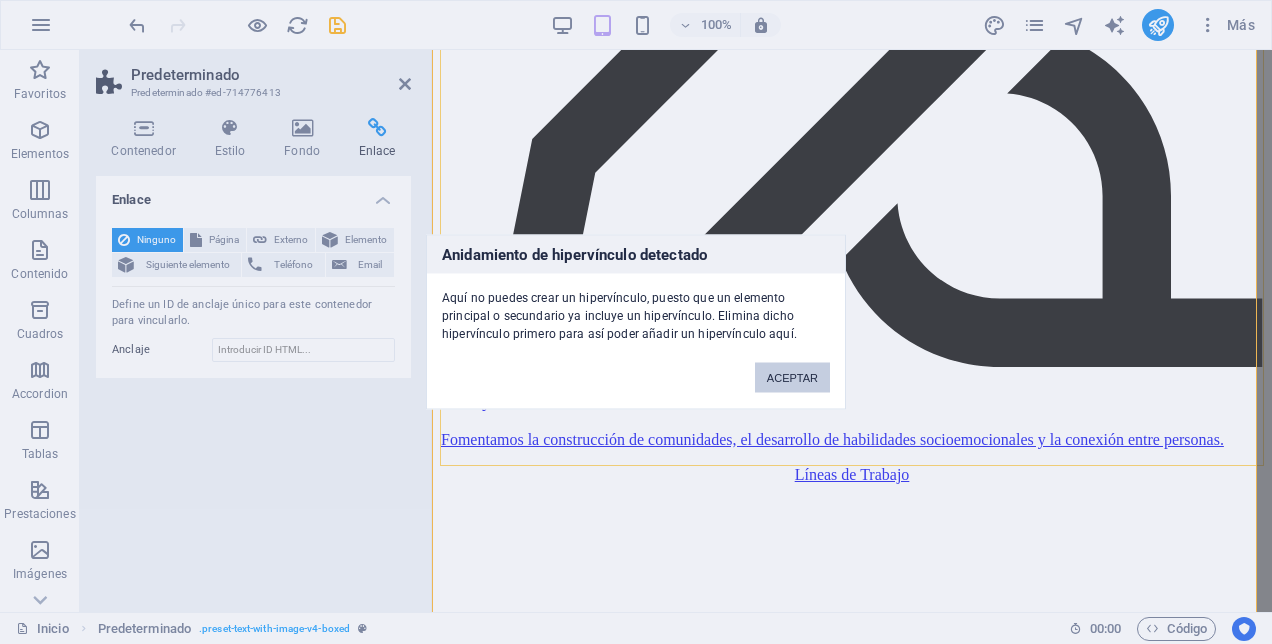 click on "ACEPTAR" at bounding box center (792, 378) 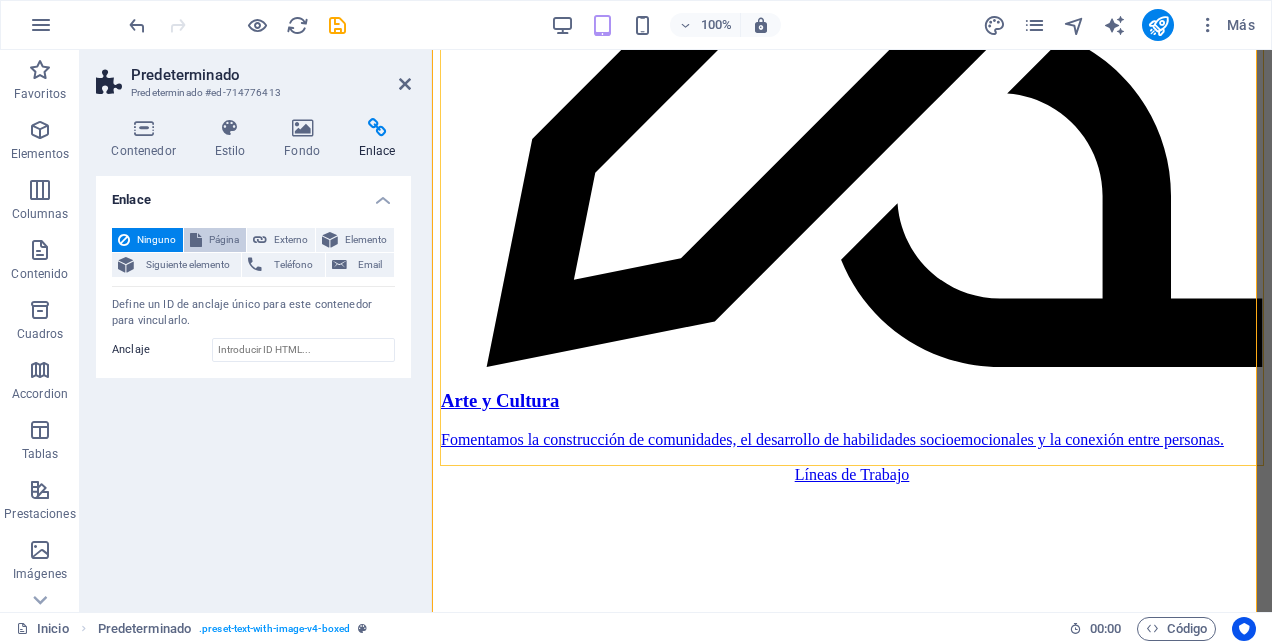 click on "Página" at bounding box center (224, 240) 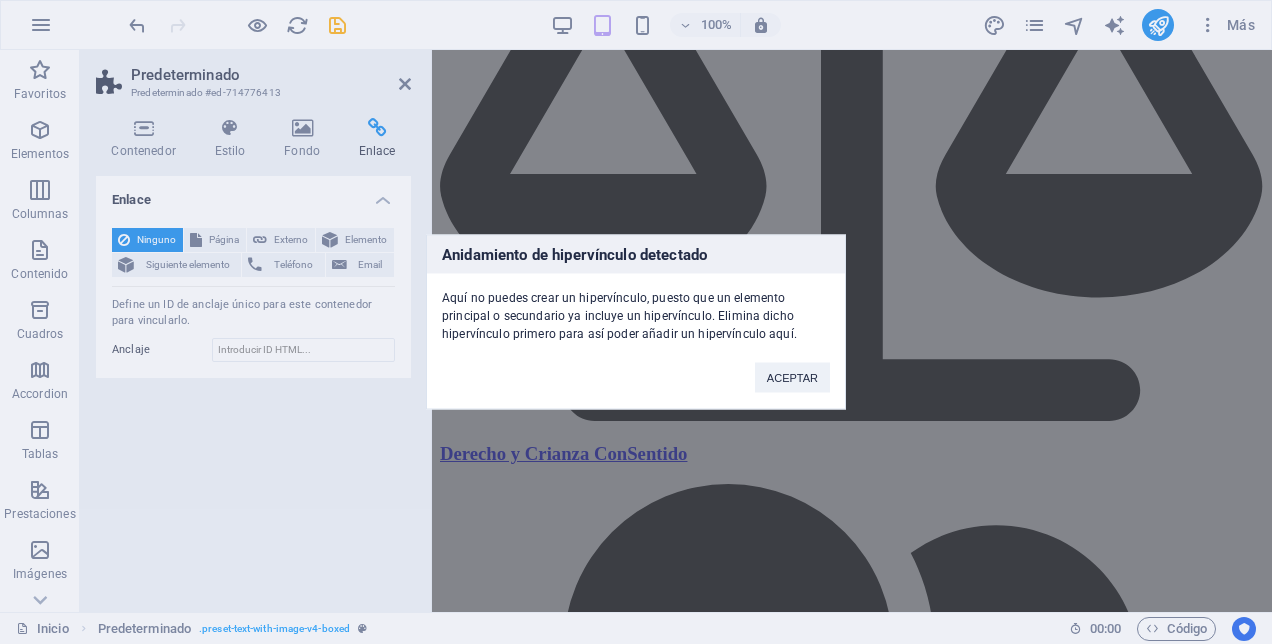 scroll, scrollTop: 4632, scrollLeft: 0, axis: vertical 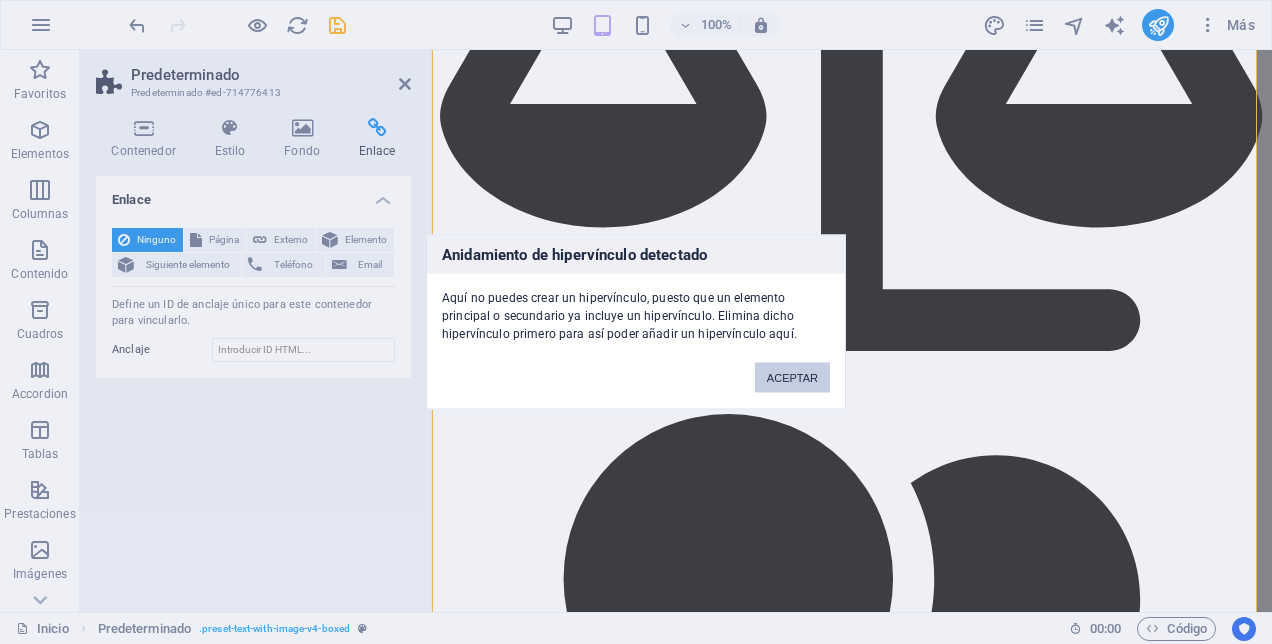 click on "ACEPTAR" at bounding box center (792, 378) 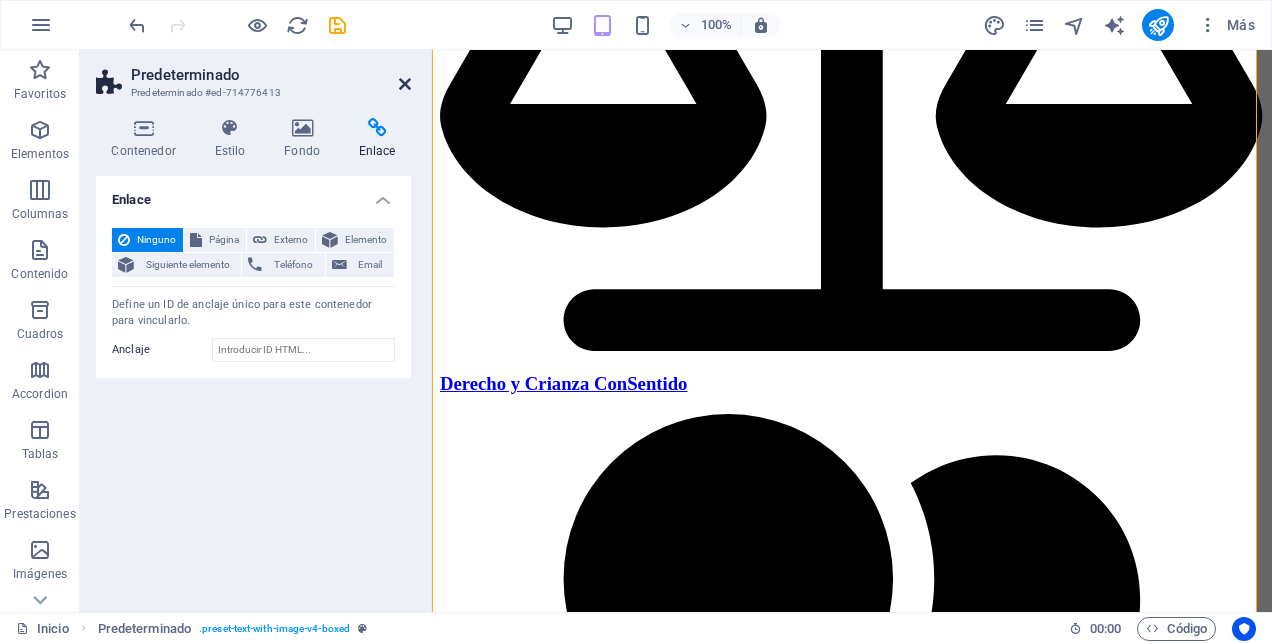 click at bounding box center [405, 84] 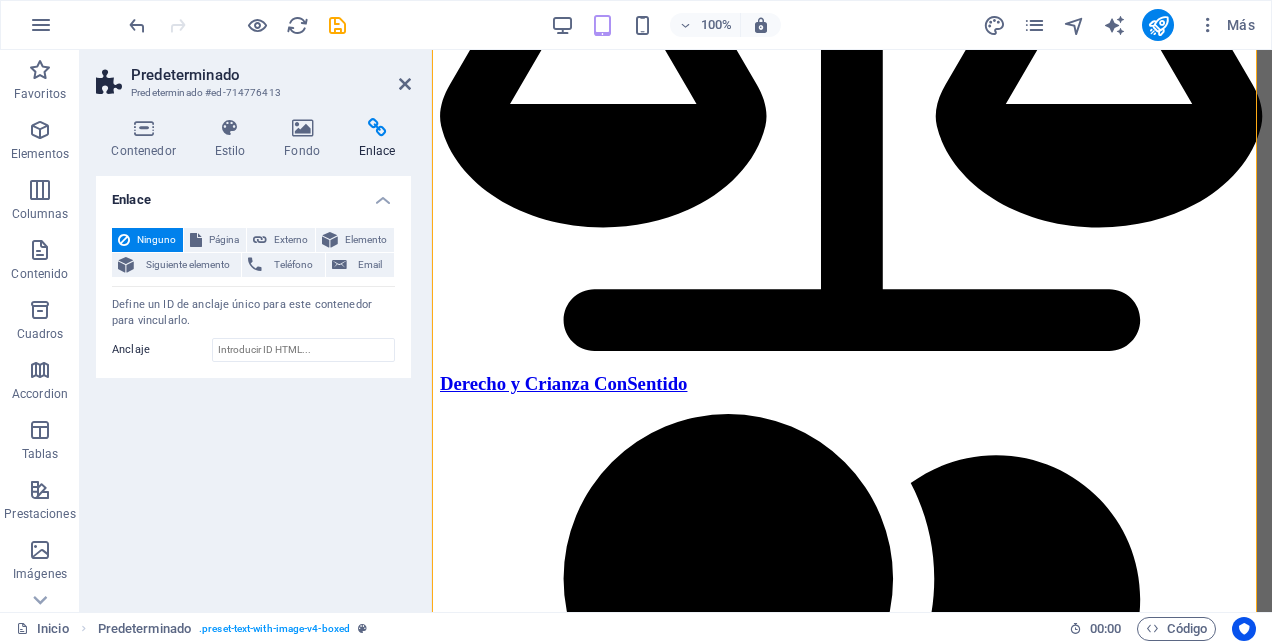 scroll, scrollTop: 4472, scrollLeft: 0, axis: vertical 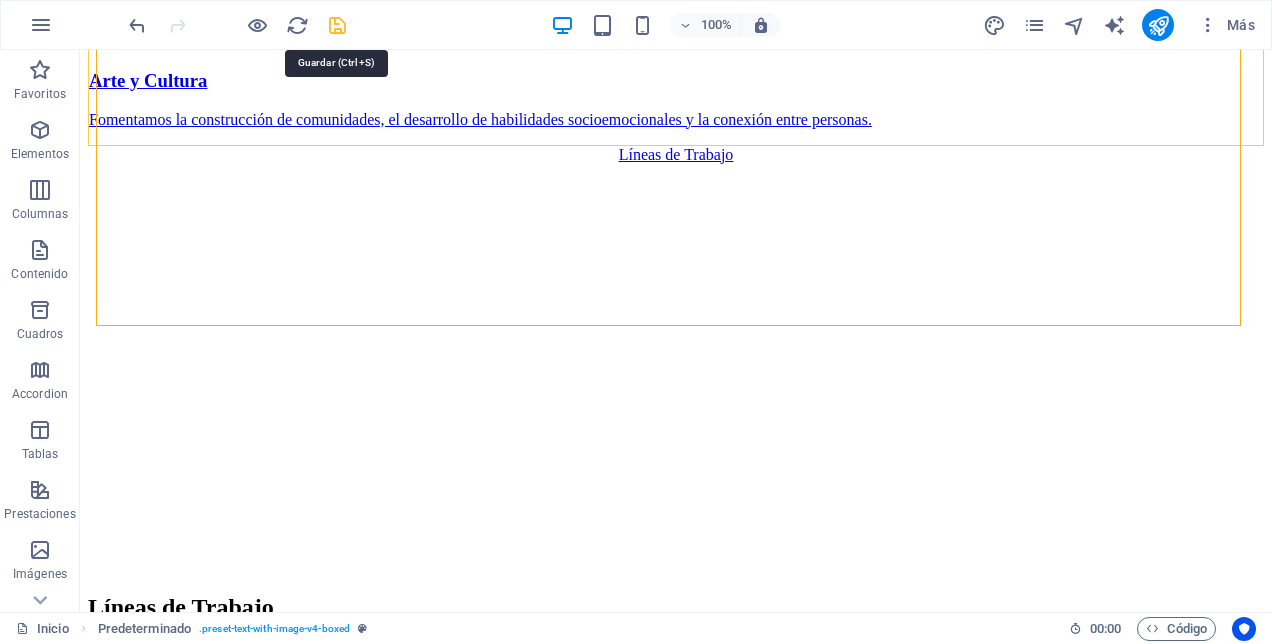 click at bounding box center (337, 25) 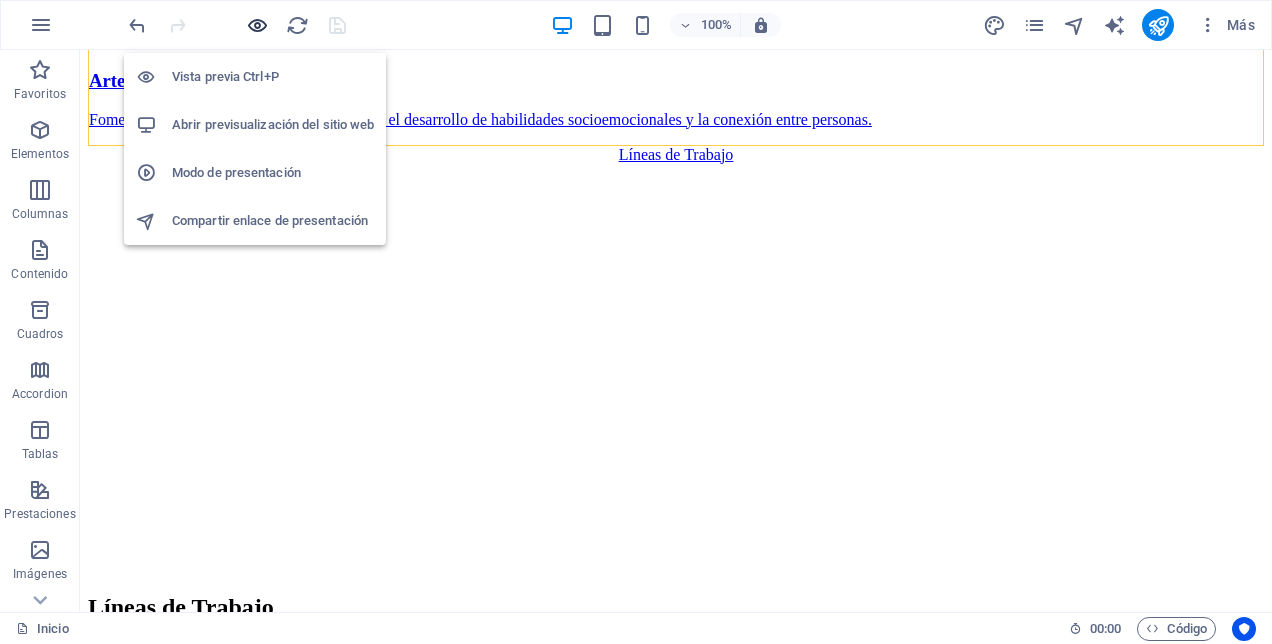 click at bounding box center (257, 25) 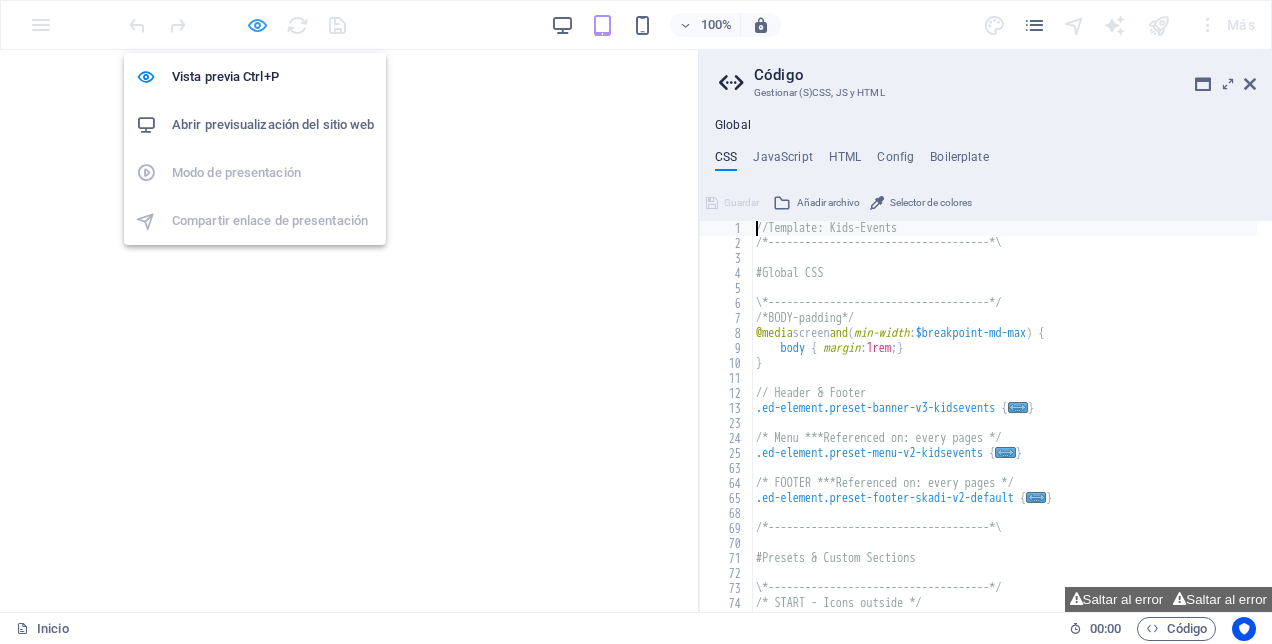 scroll, scrollTop: 4035, scrollLeft: 0, axis: vertical 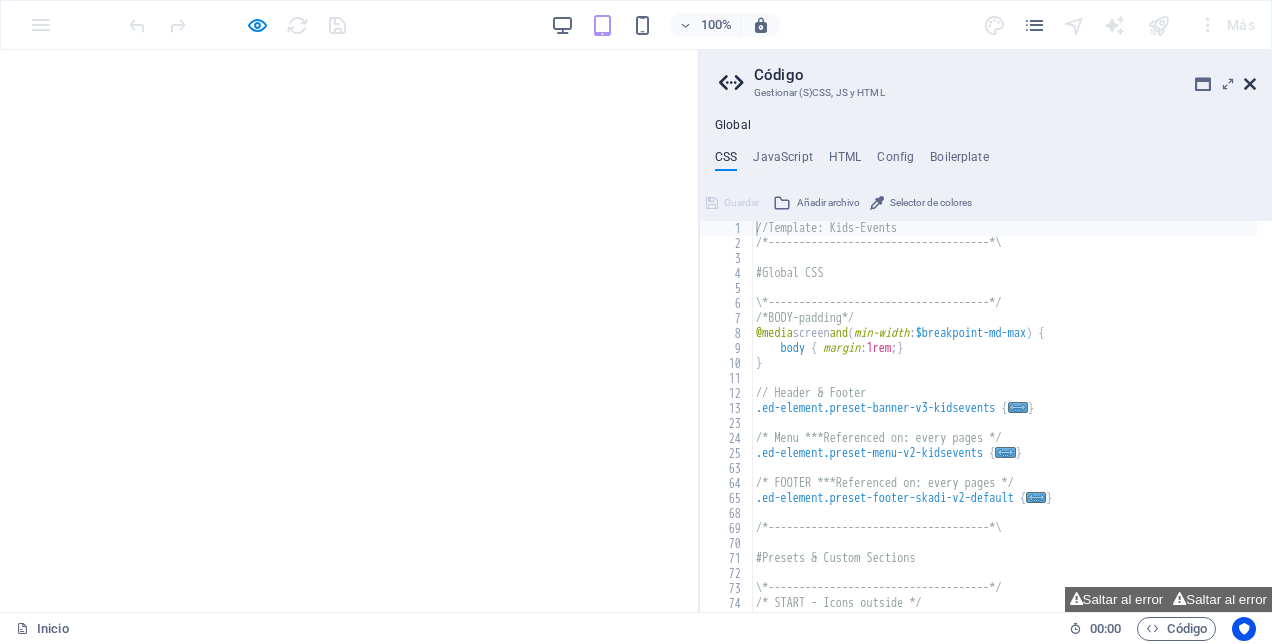 drag, startPoint x: 1248, startPoint y: 82, endPoint x: 1249, endPoint y: 32, distance: 50.01 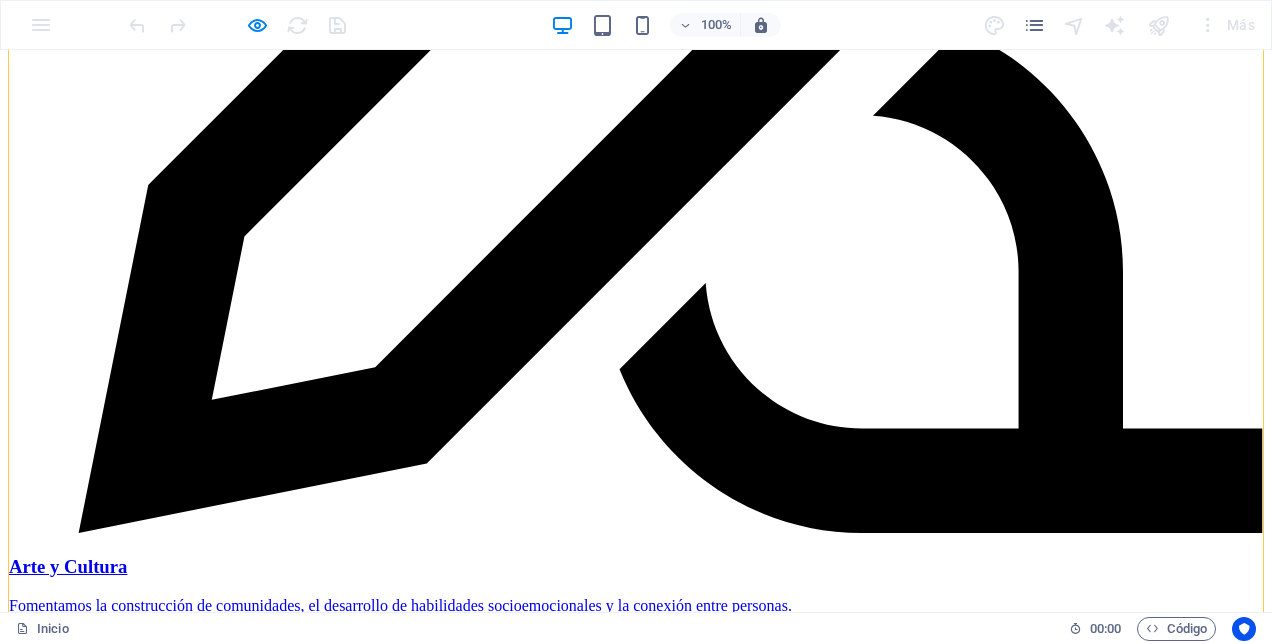 scroll, scrollTop: 4141, scrollLeft: 0, axis: vertical 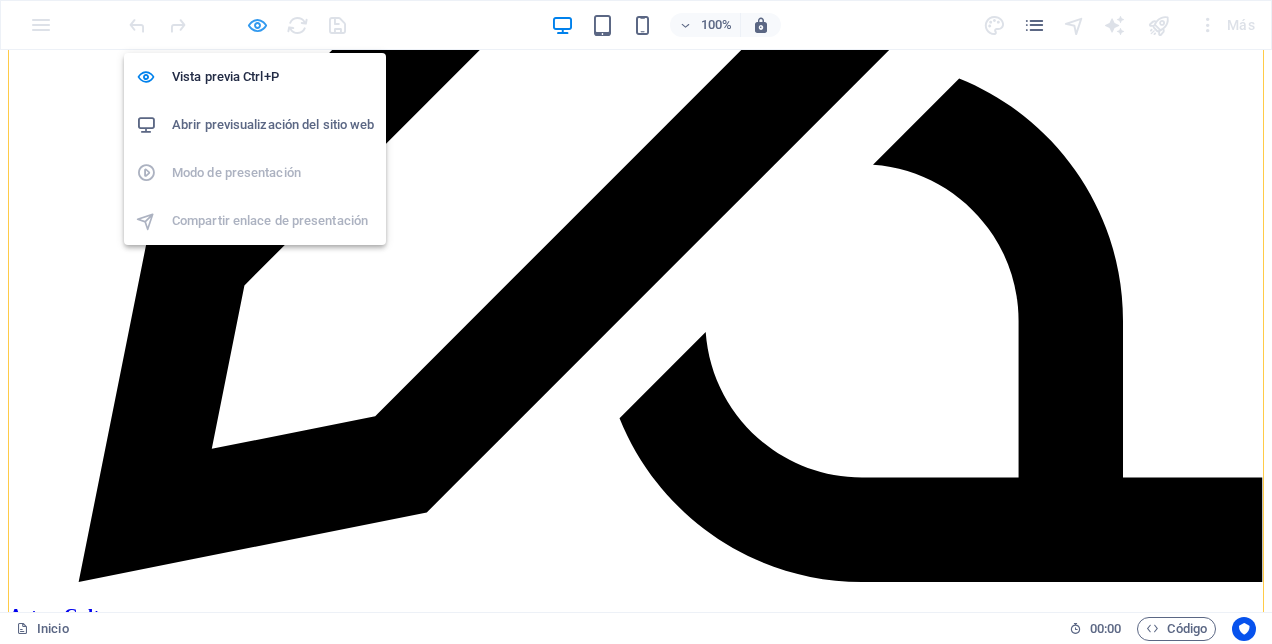 click at bounding box center [257, 25] 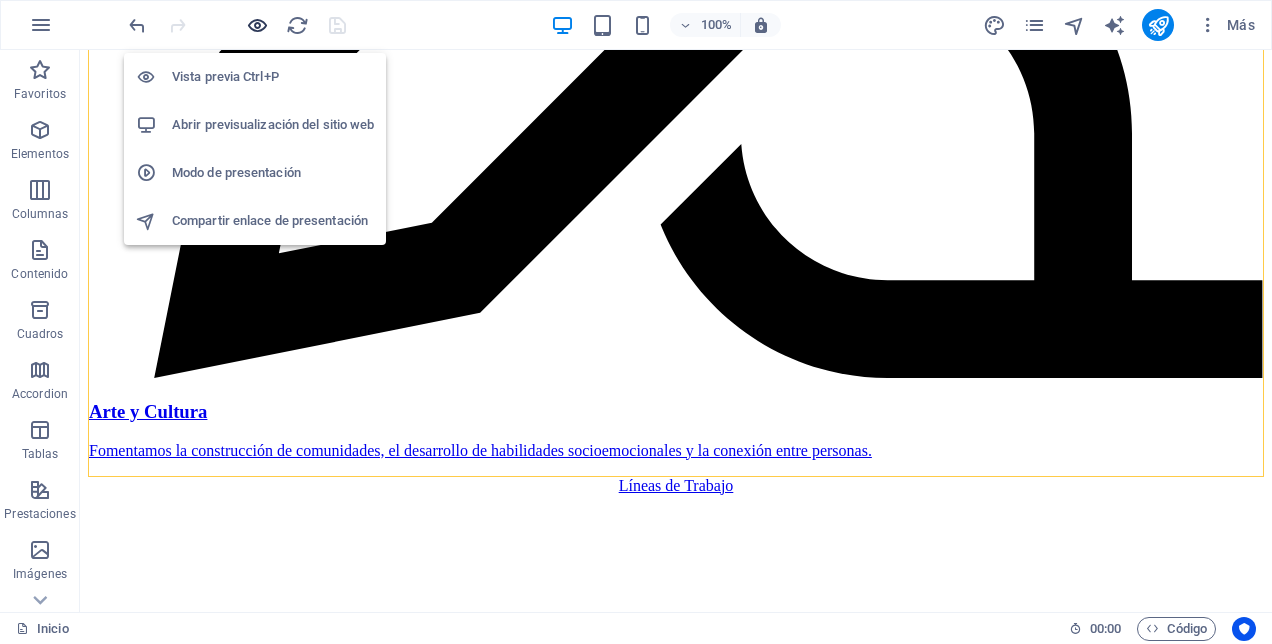 scroll, scrollTop: 4605, scrollLeft: 0, axis: vertical 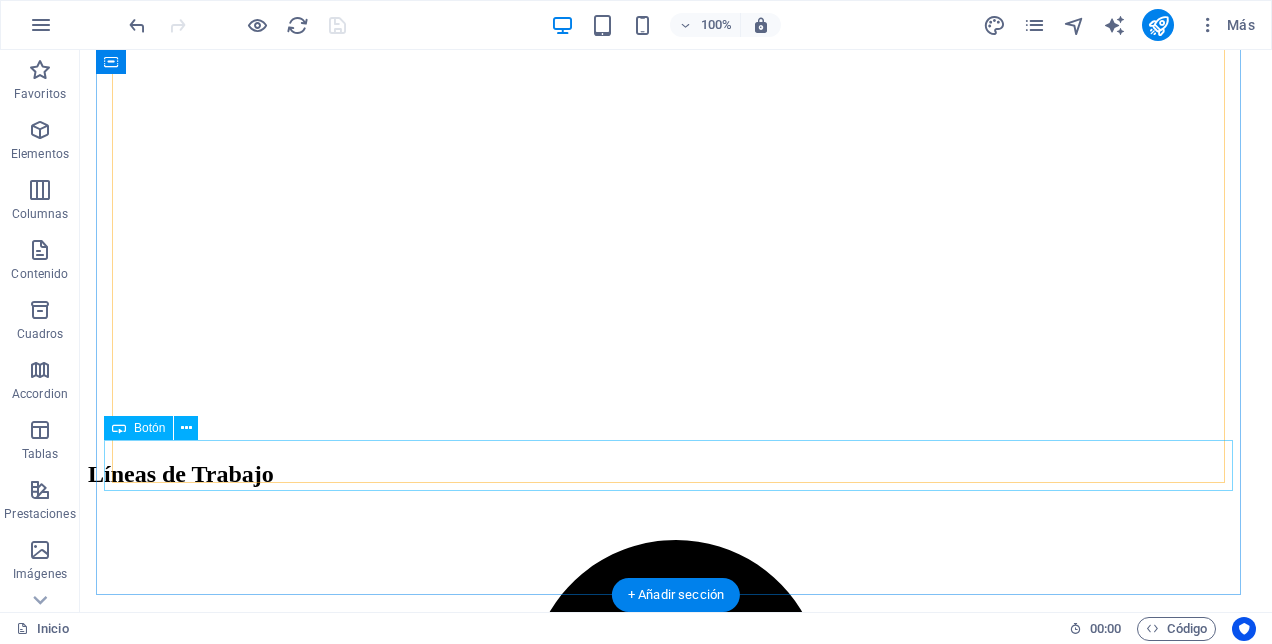 click on "Próximos Eventos" at bounding box center (676, 15922) 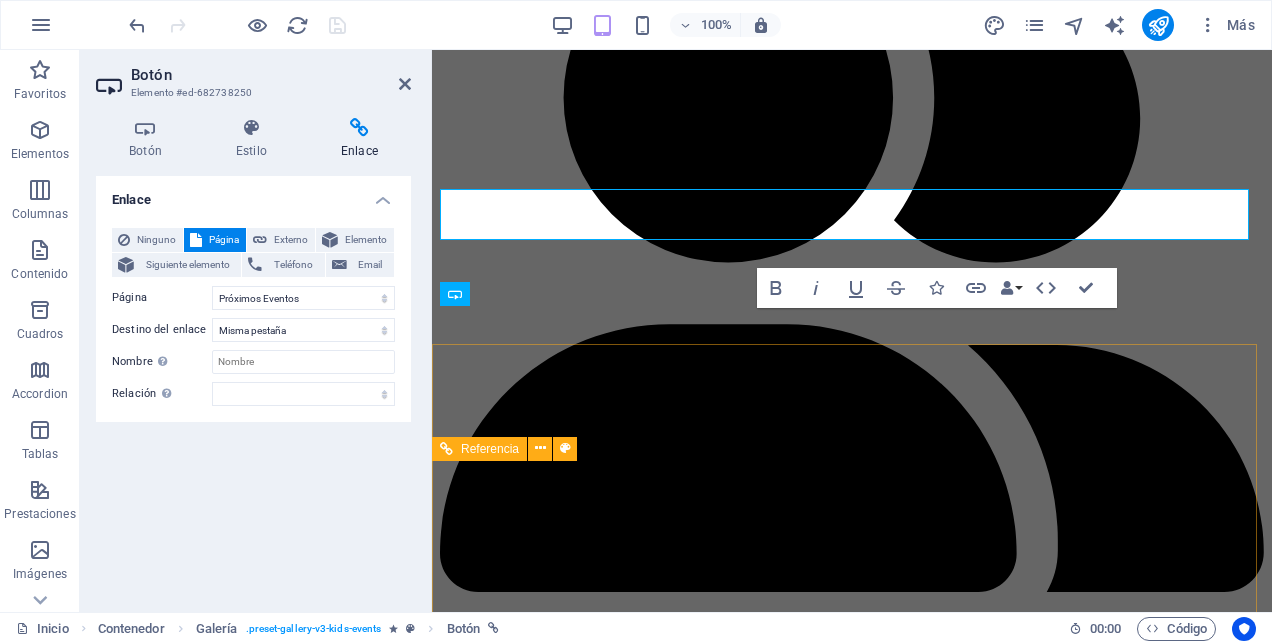 scroll, scrollTop: 5108, scrollLeft: 0, axis: vertical 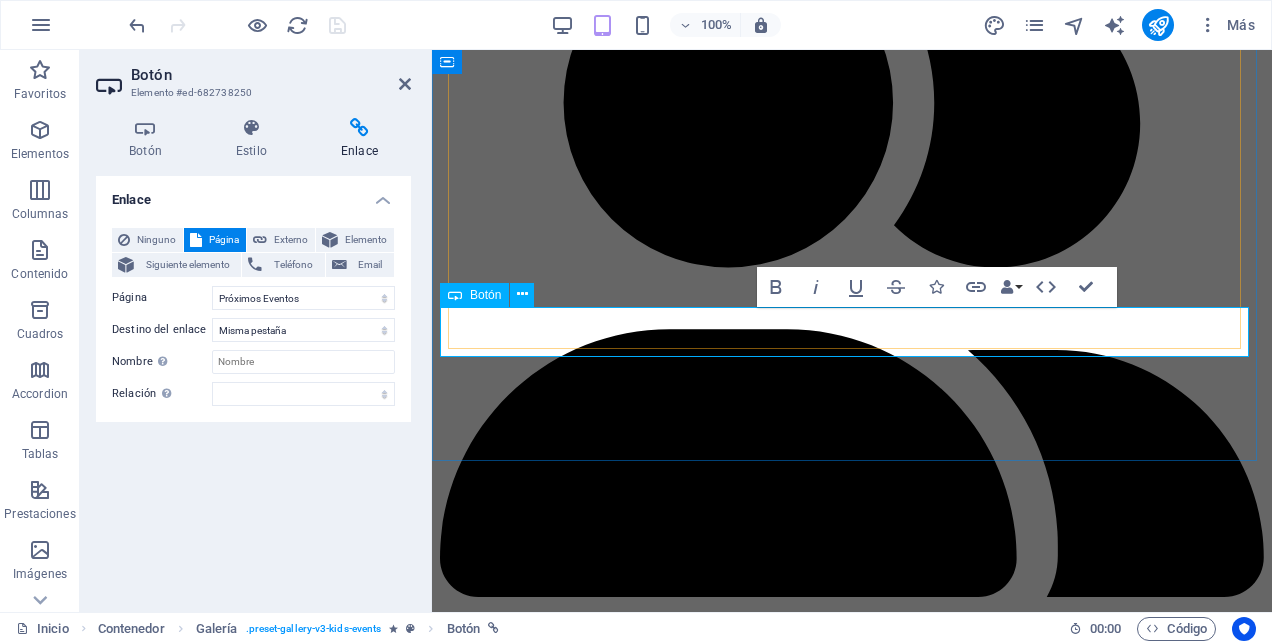 type 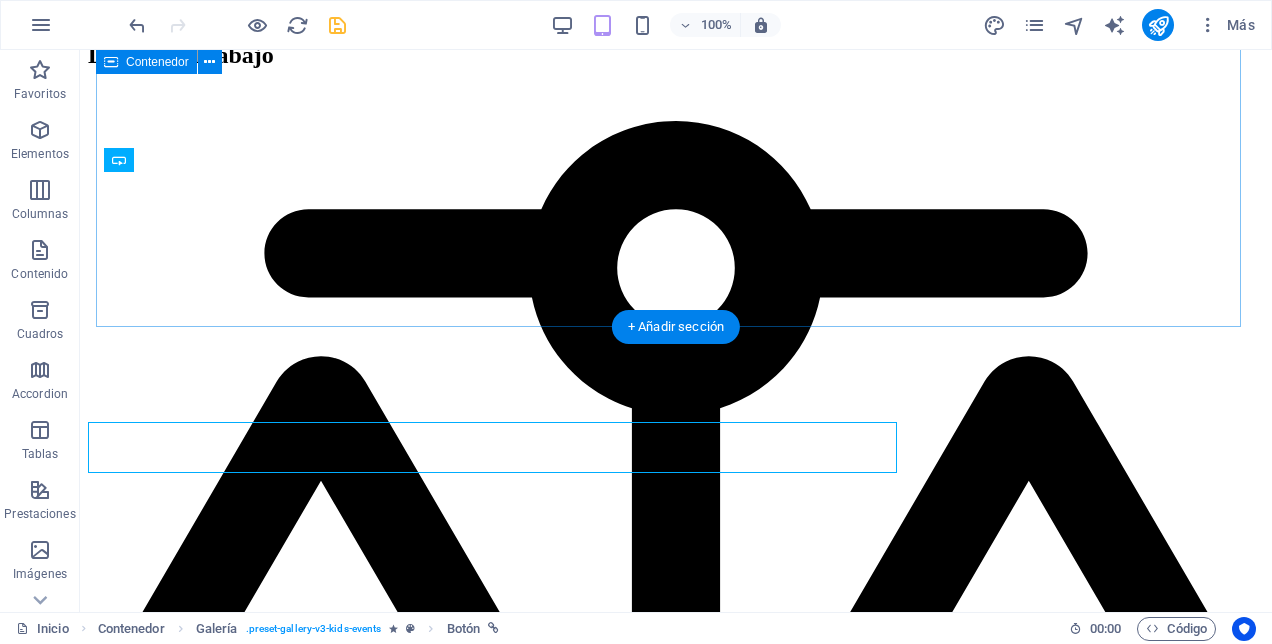 scroll, scrollTop: 4708, scrollLeft: 0, axis: vertical 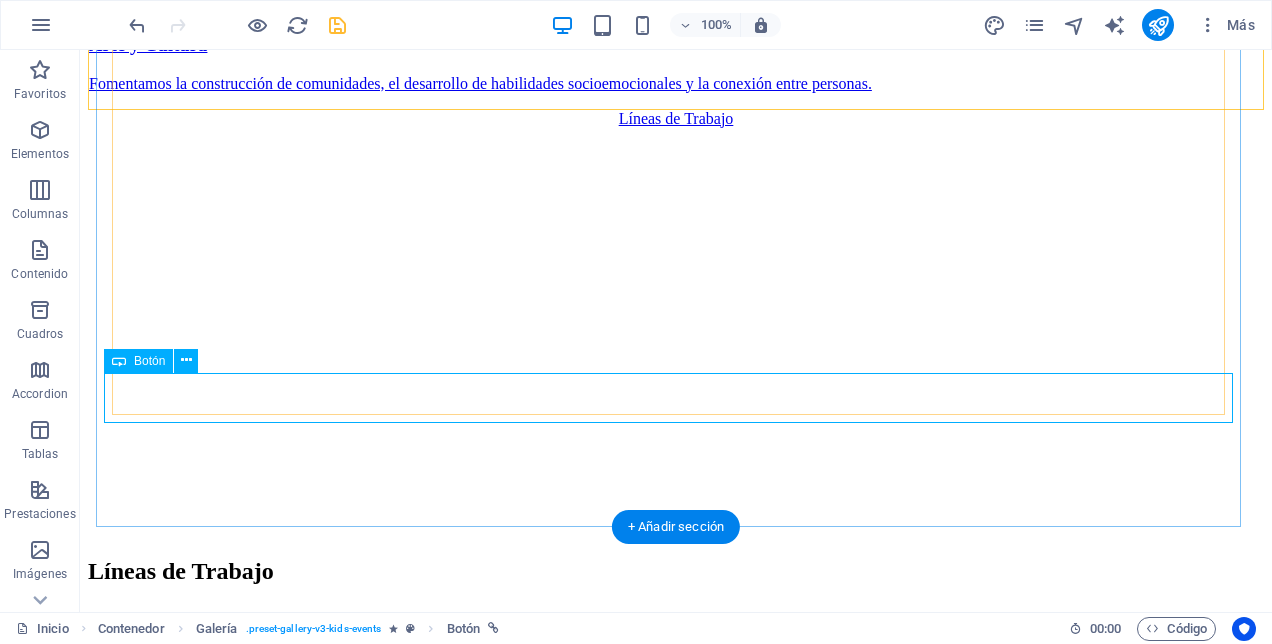 click on "Conoce más..." at bounding box center (676, 15855) 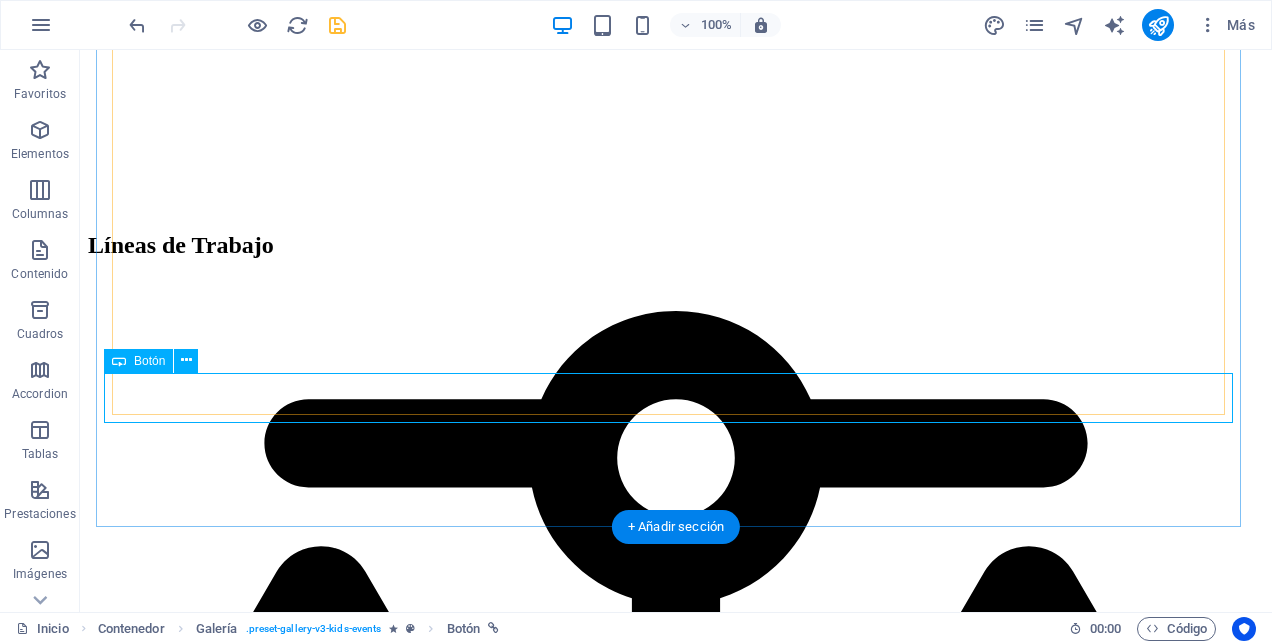 select on "4" 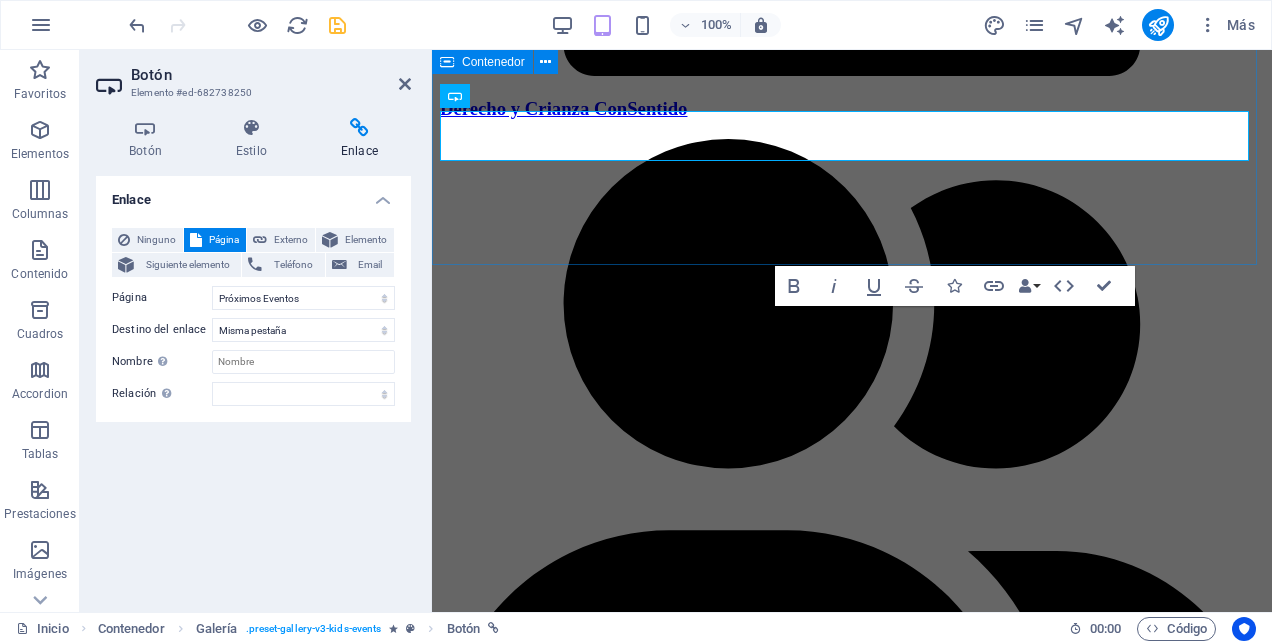 scroll, scrollTop: 5025, scrollLeft: 0, axis: vertical 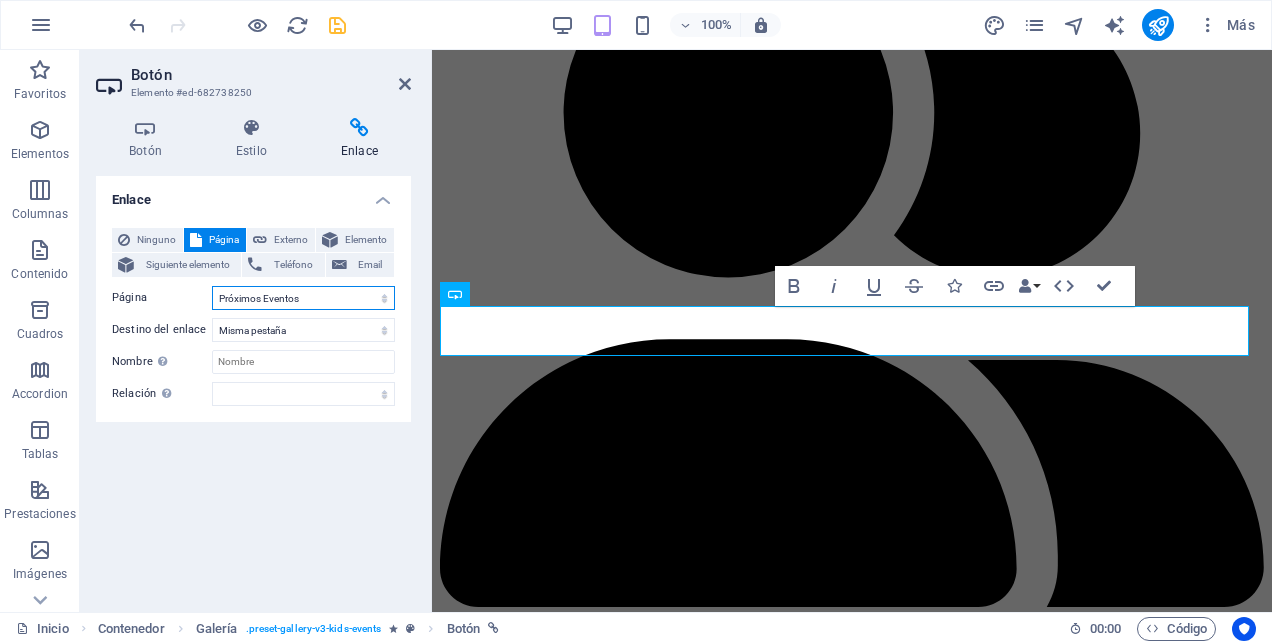 click on "Inicio ¿Quiénes somos? Apóyanos Datos de contacto Próximos Eventos Líneas de Trabajo" at bounding box center (303, 298) 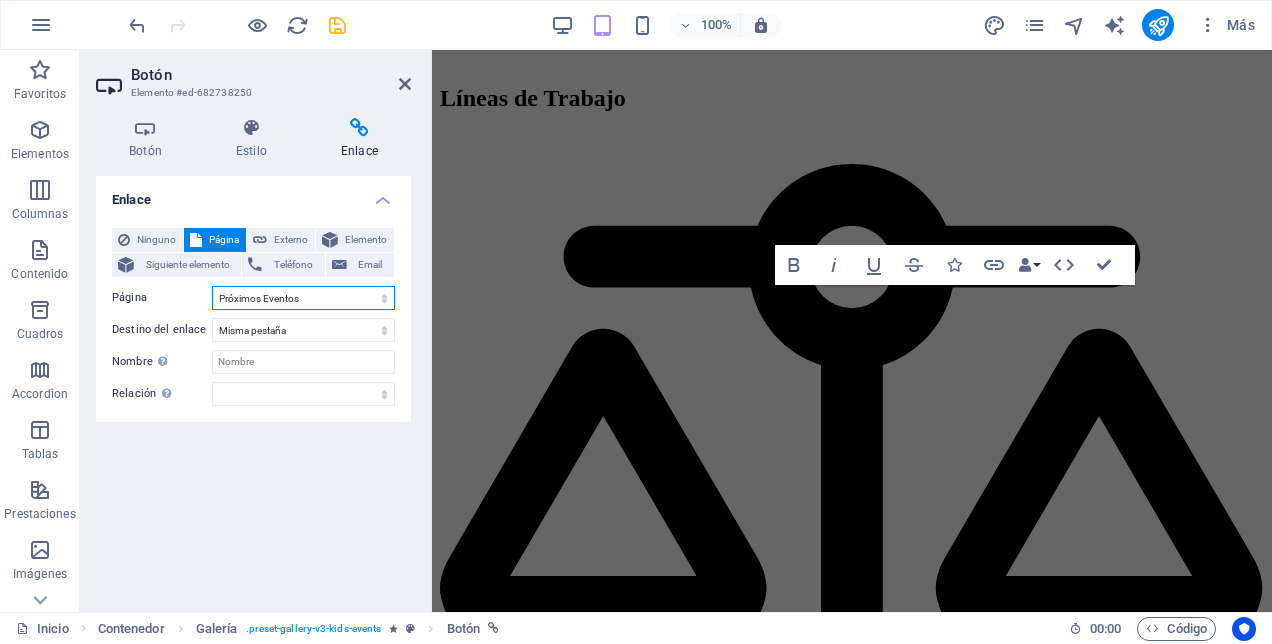 scroll, scrollTop: 4136, scrollLeft: 0, axis: vertical 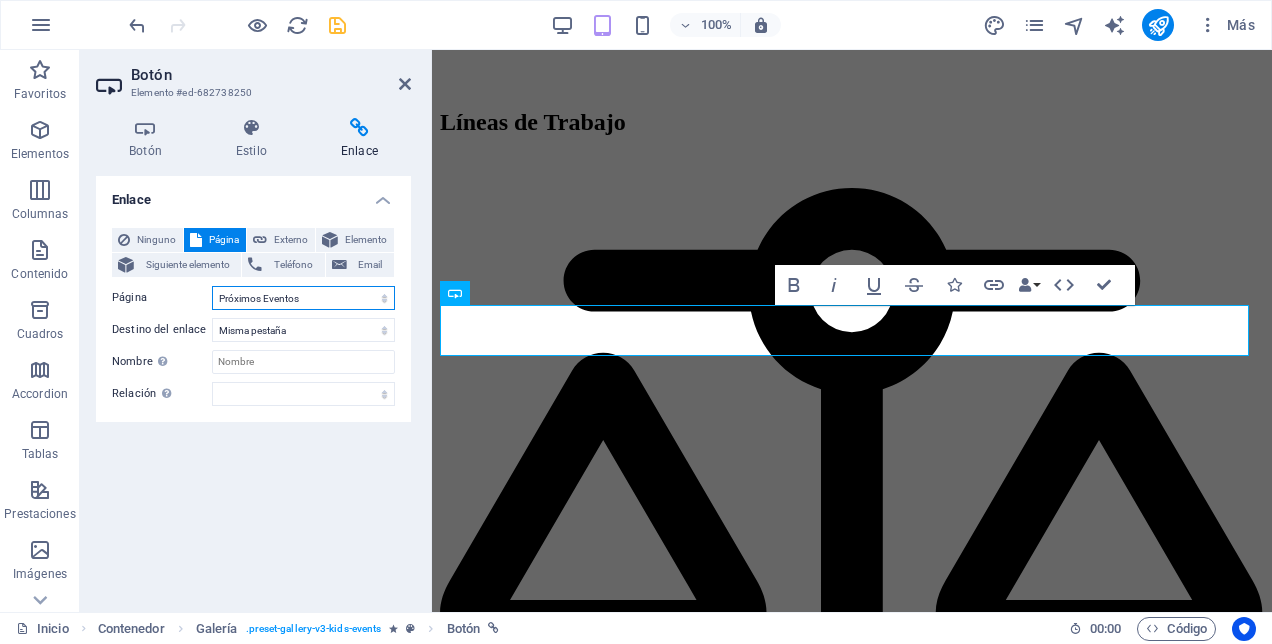 click on "Inicio ¿Quiénes somos? Apóyanos Datos de contacto Próximos Eventos Líneas de Trabajo" at bounding box center (303, 298) 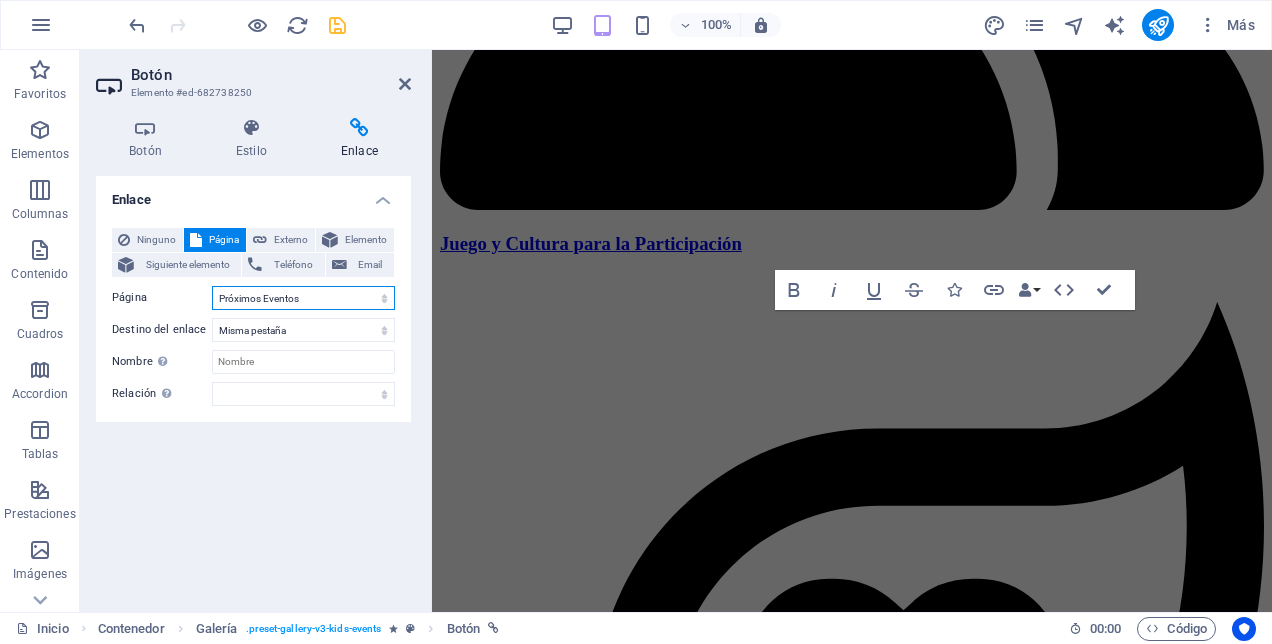 scroll, scrollTop: 5521, scrollLeft: 0, axis: vertical 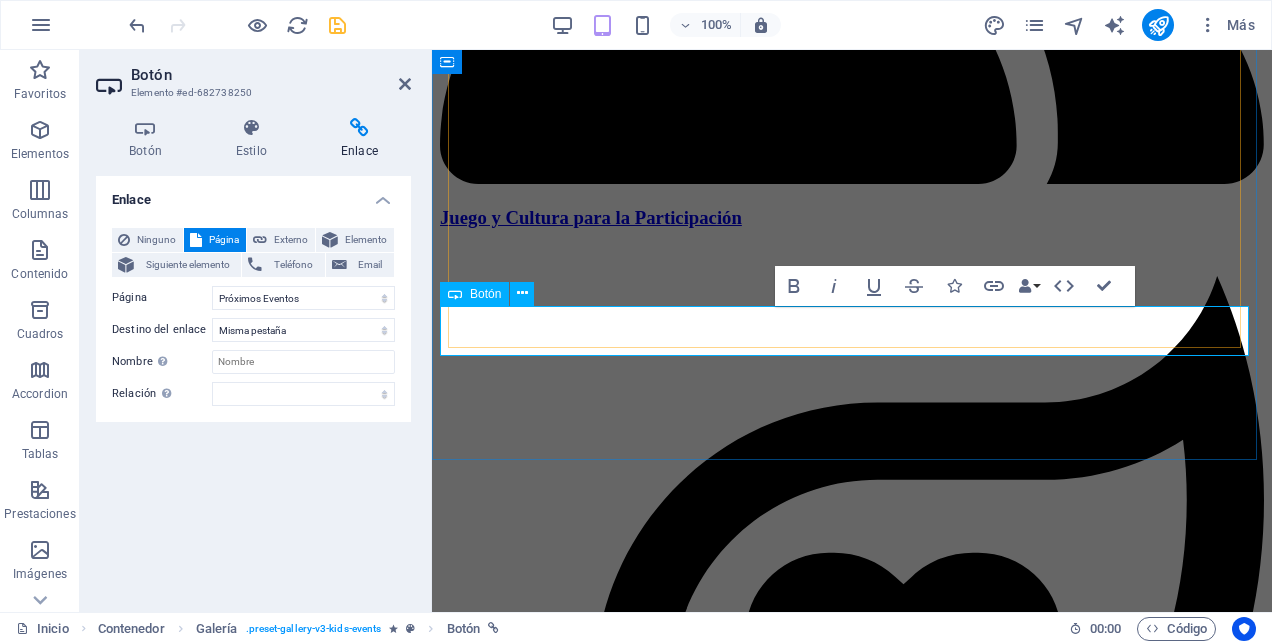 click on "Conoce más..." at bounding box center [485, 11817] 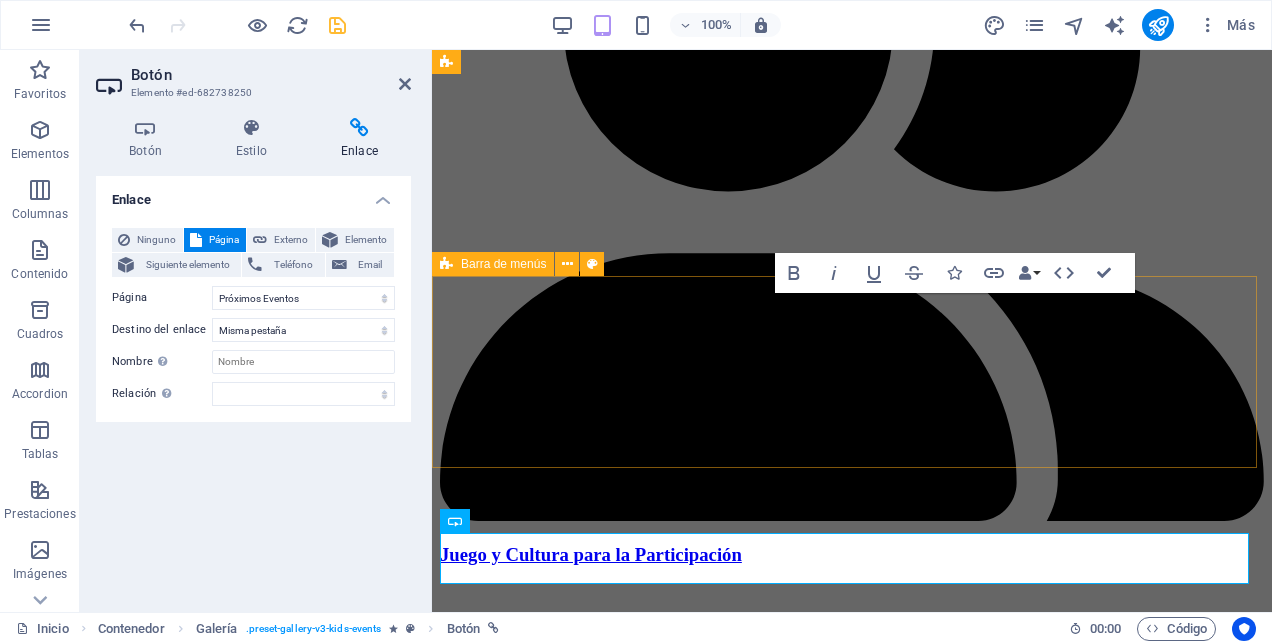 click on "Inicio Próximos Eventos ¿Quiénes somos? Nuestras Actividades Colabora con nosotros Contáctanos" at bounding box center [852, -4475] 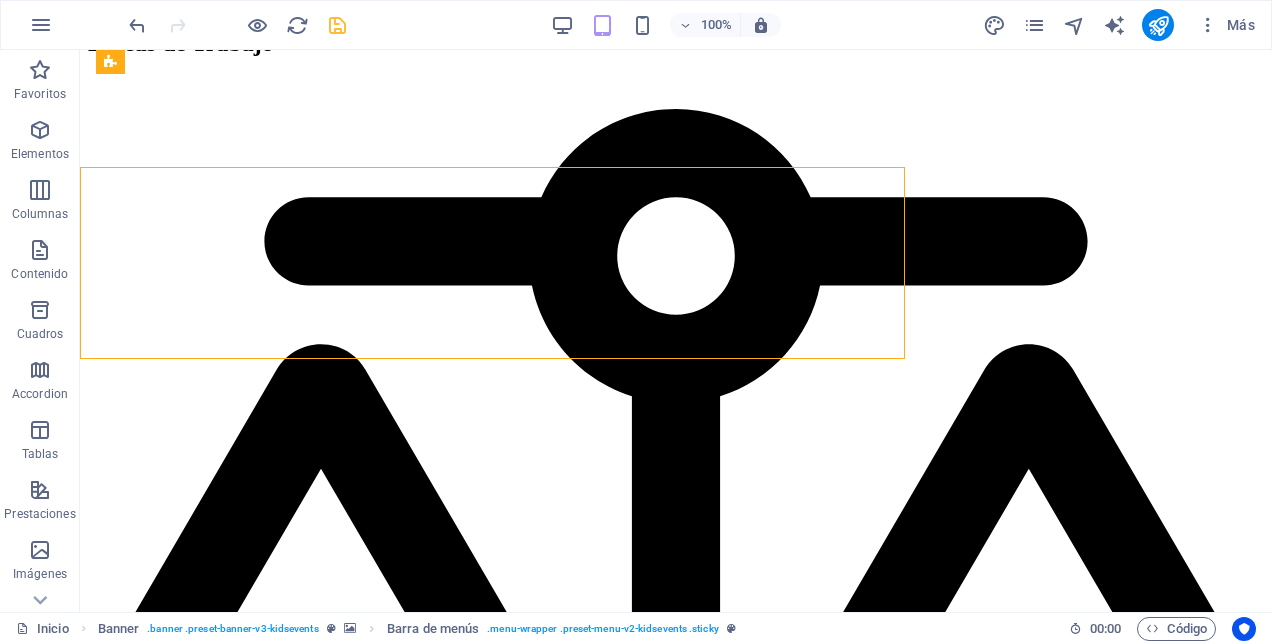 scroll, scrollTop: 4873, scrollLeft: 0, axis: vertical 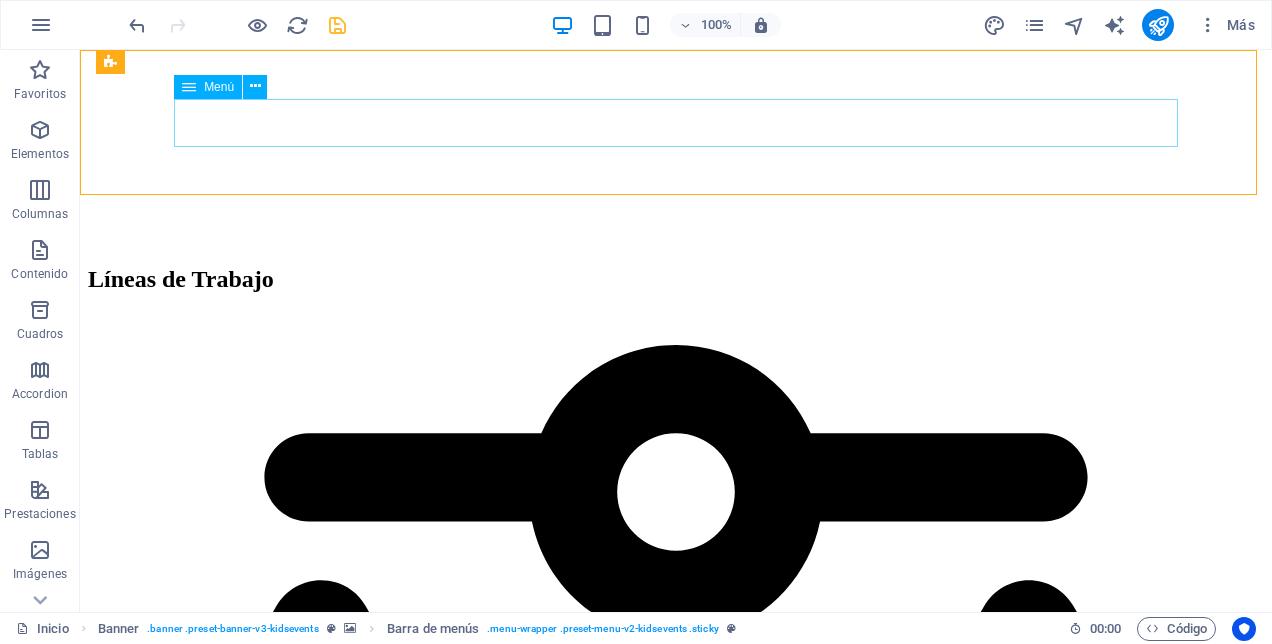 click on "Inicio Próximos Eventos ¿Quiénes somos? Nuestras Actividades Colabora con nosotros Contáctanos" at bounding box center (267, -4076) 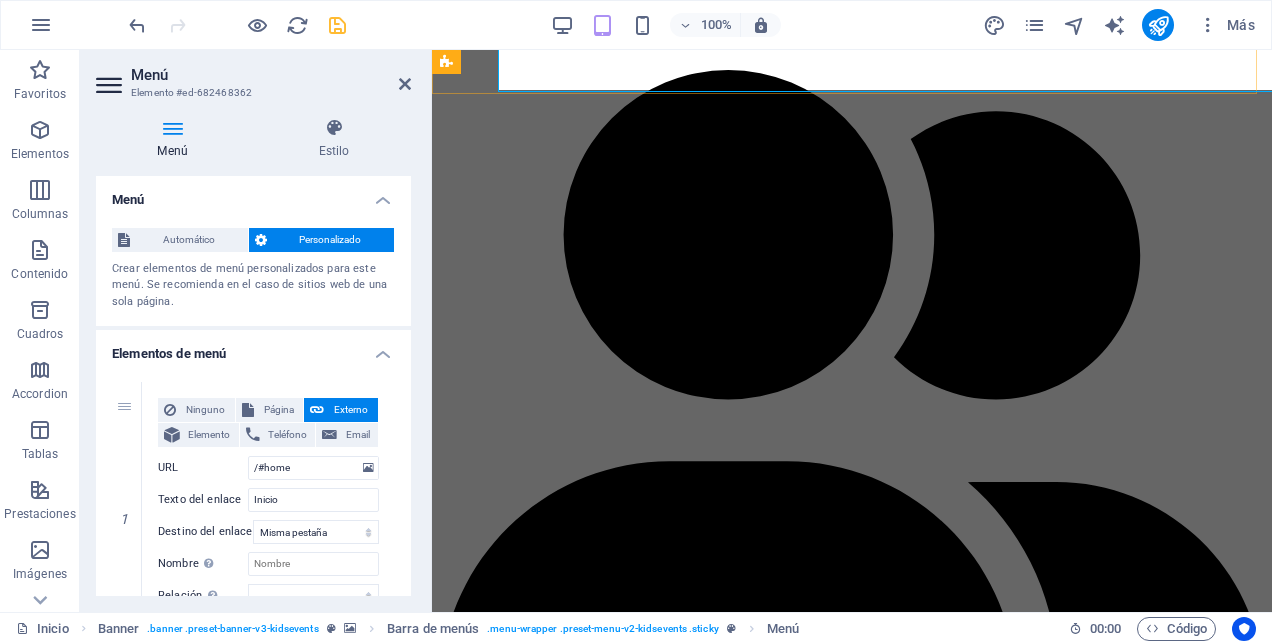 scroll, scrollTop: 4975, scrollLeft: 0, axis: vertical 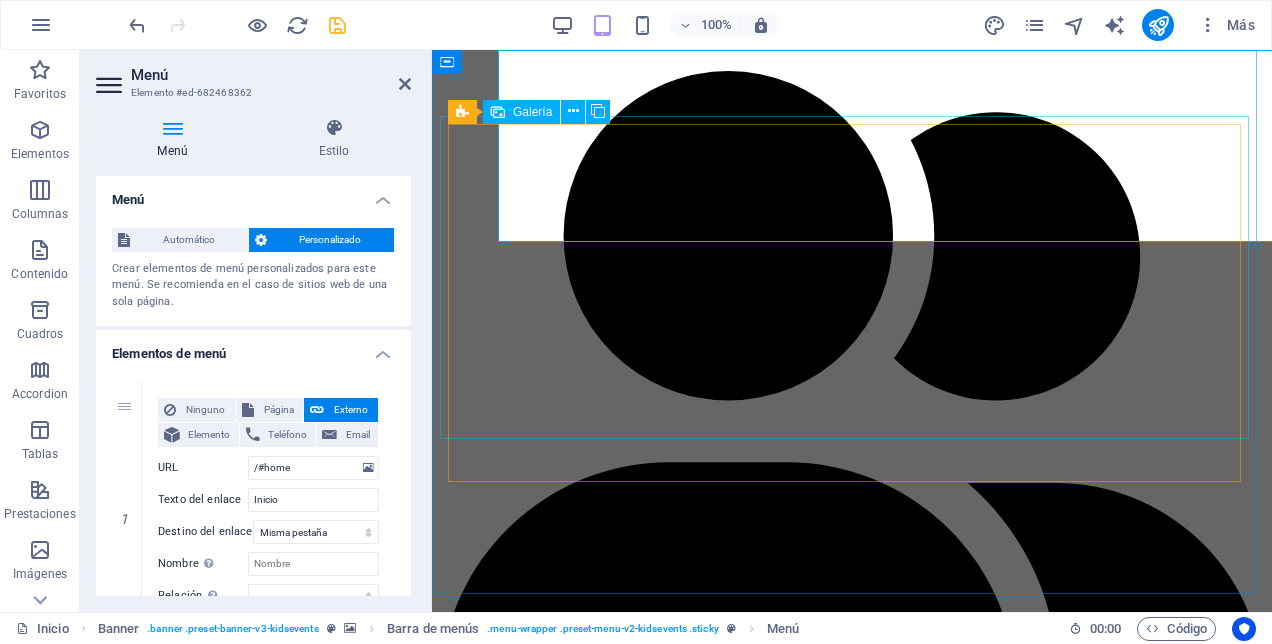 click at bounding box center (880, 10743) 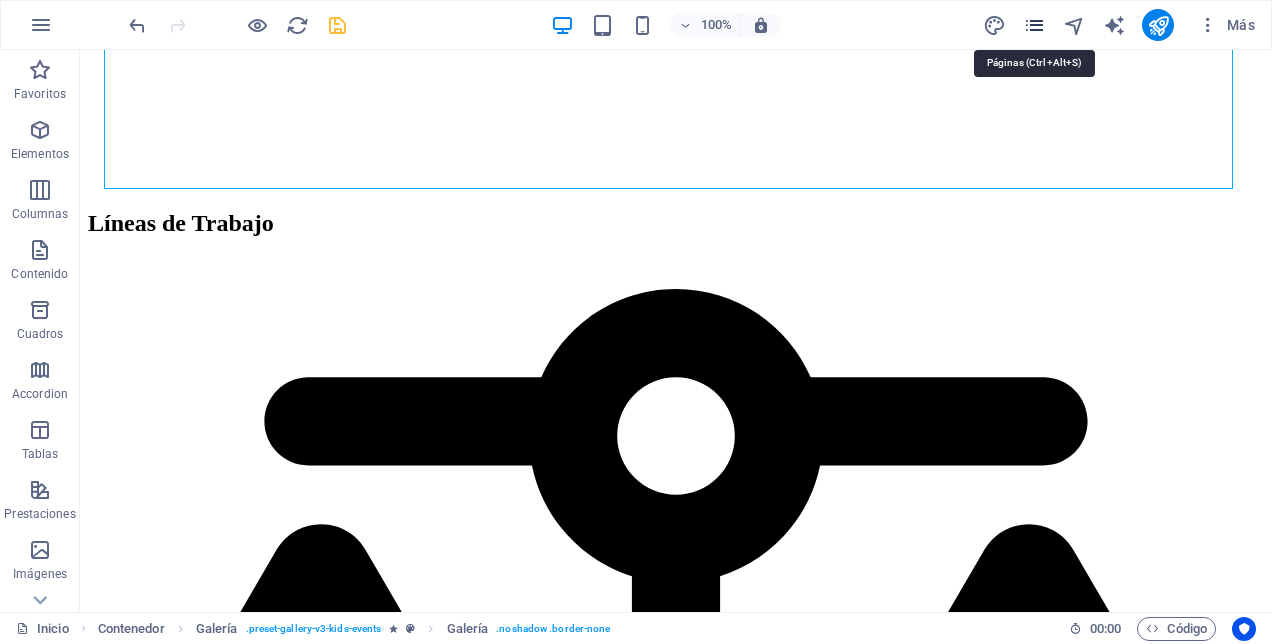 click at bounding box center (1034, 25) 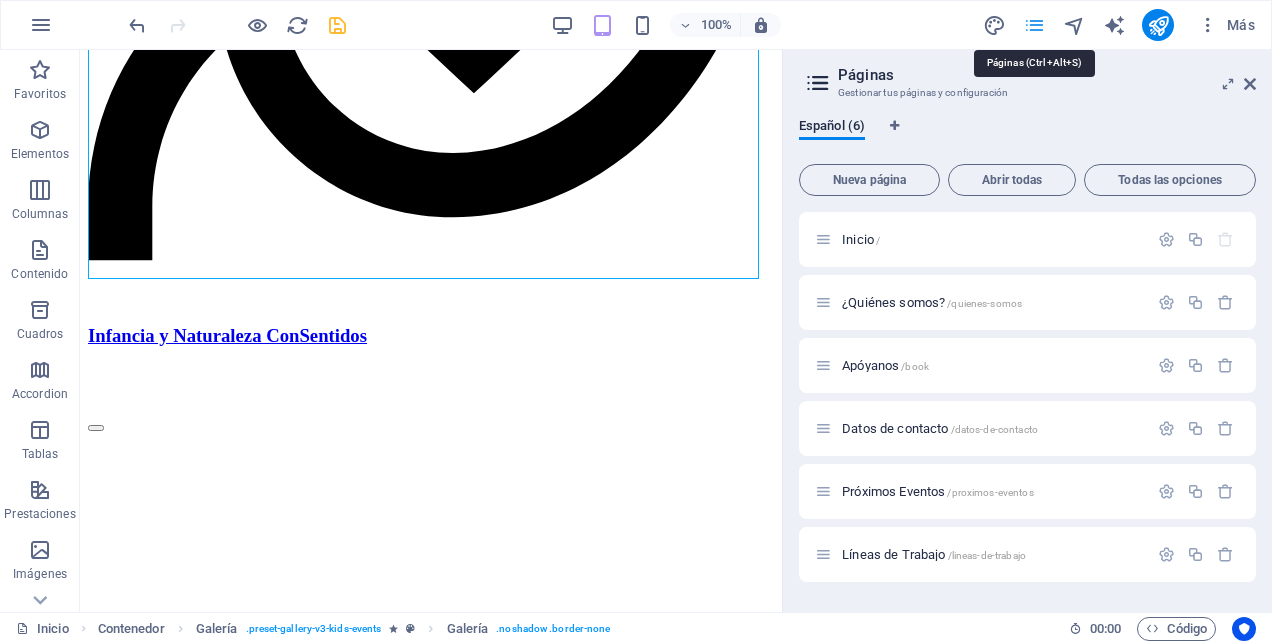 scroll, scrollTop: 5483, scrollLeft: 0, axis: vertical 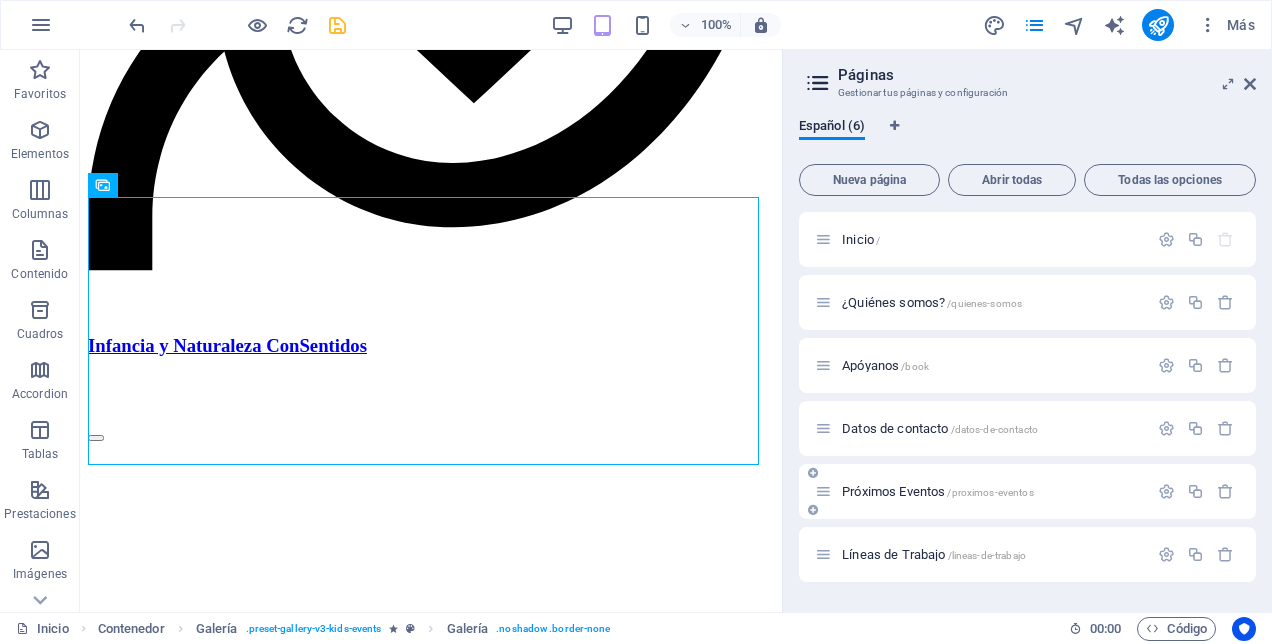 click on "Próximos Eventos /proximos-eventos" at bounding box center (981, 491) 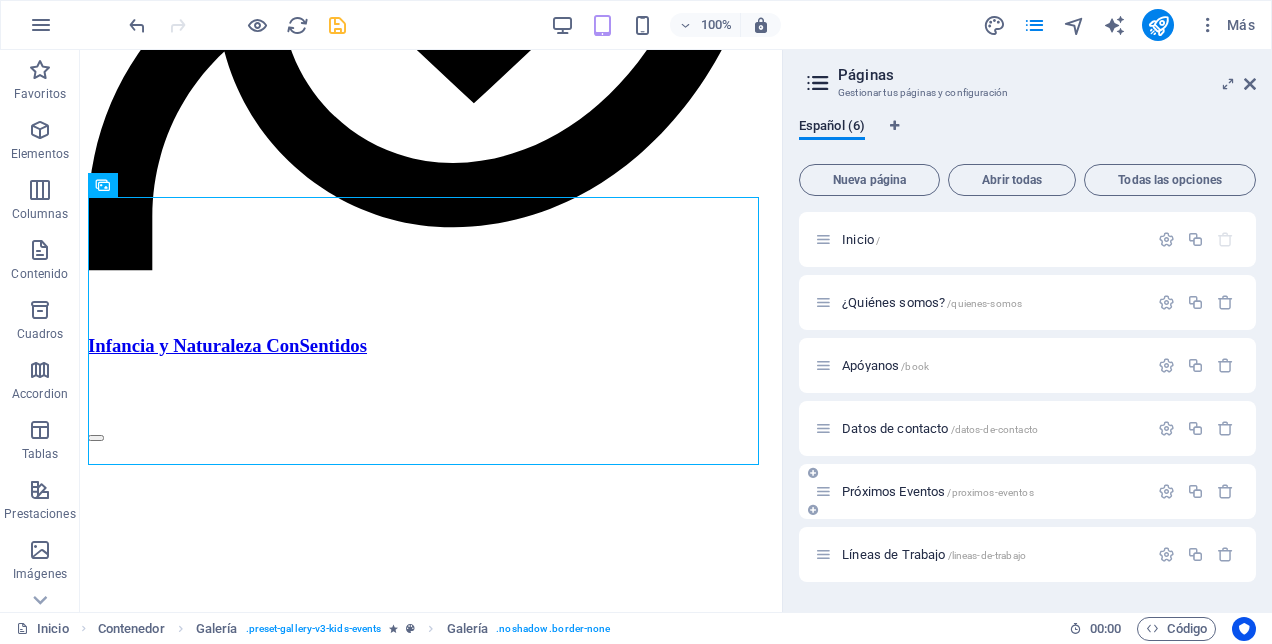 click on "Próximos Eventos /proximos-eventos" at bounding box center (938, 491) 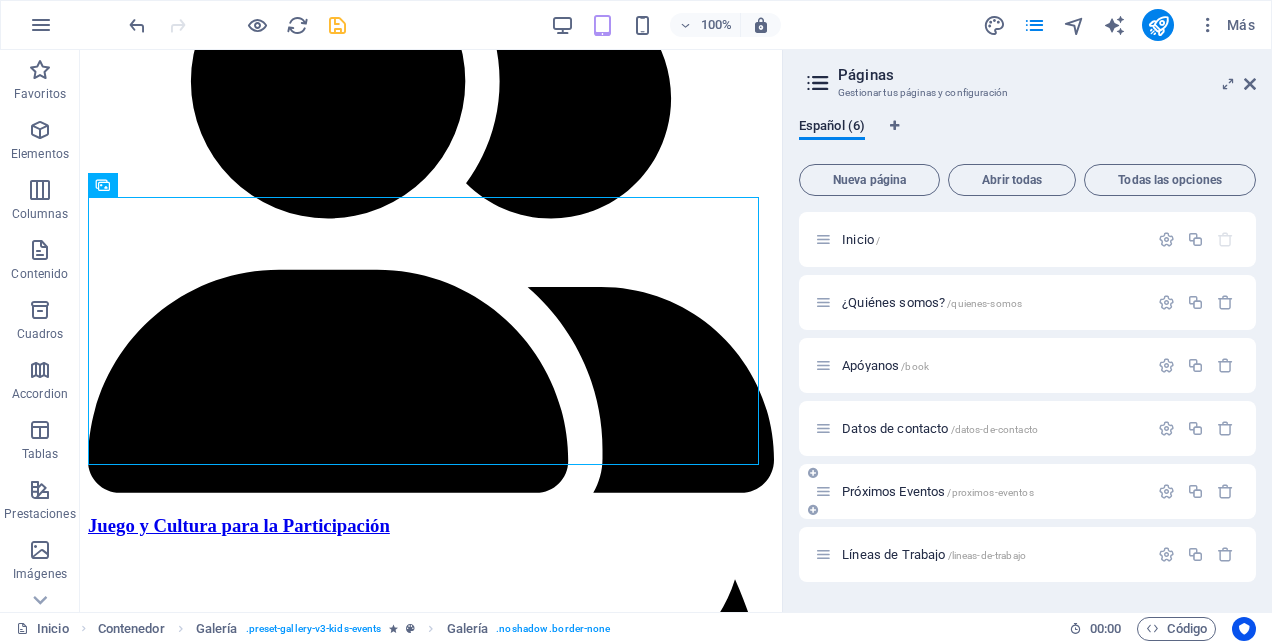 scroll, scrollTop: 0, scrollLeft: 0, axis: both 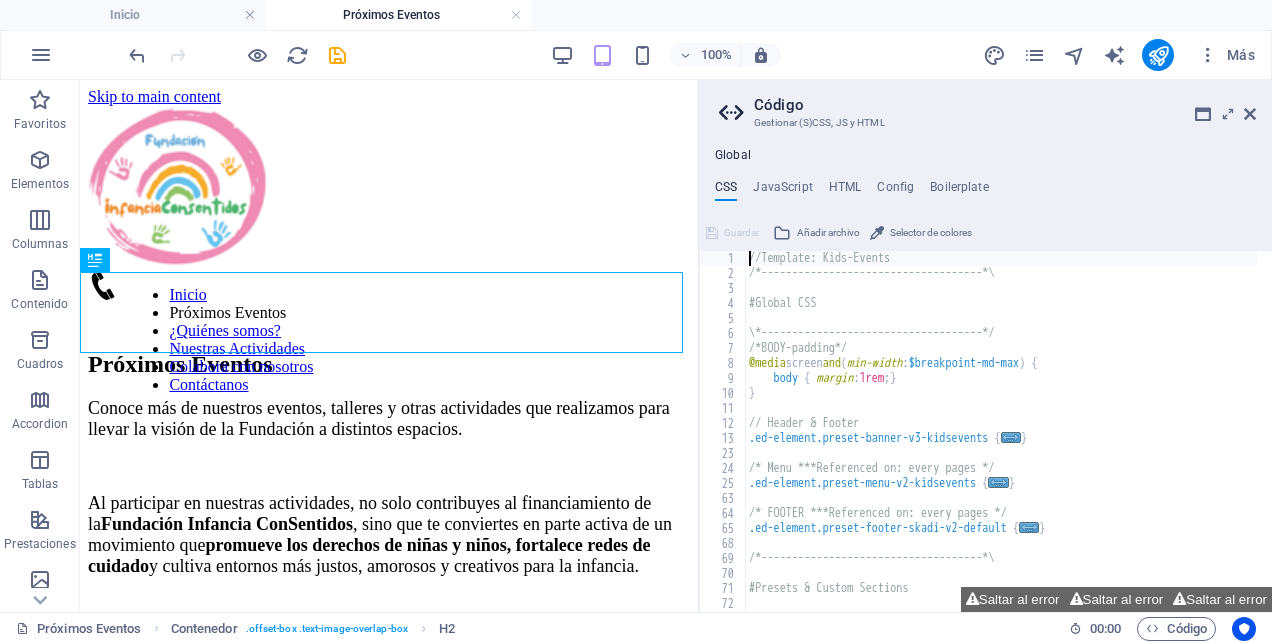 click at bounding box center [734, 113] 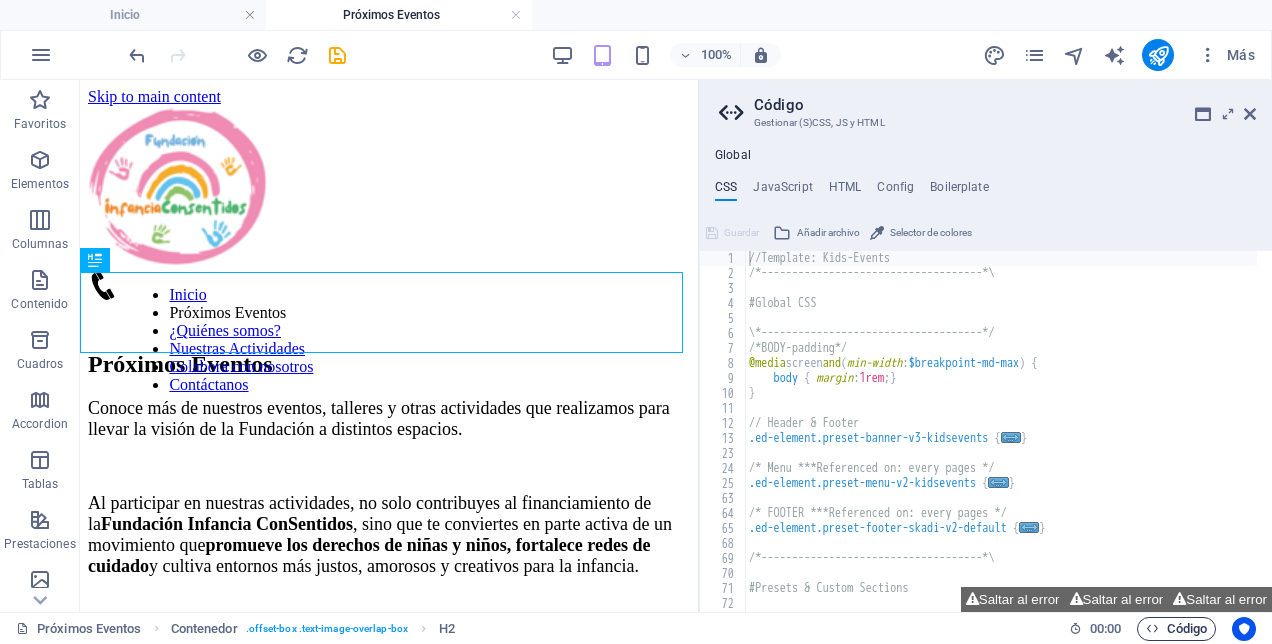 click at bounding box center [1152, 628] 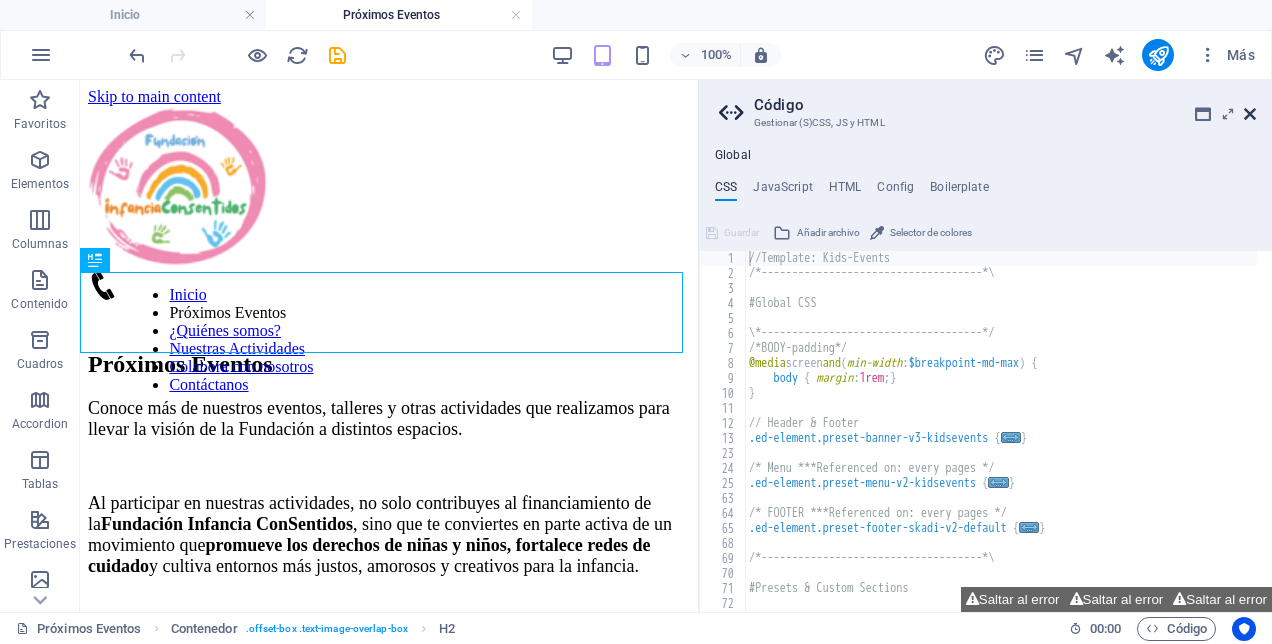 click at bounding box center [1250, 114] 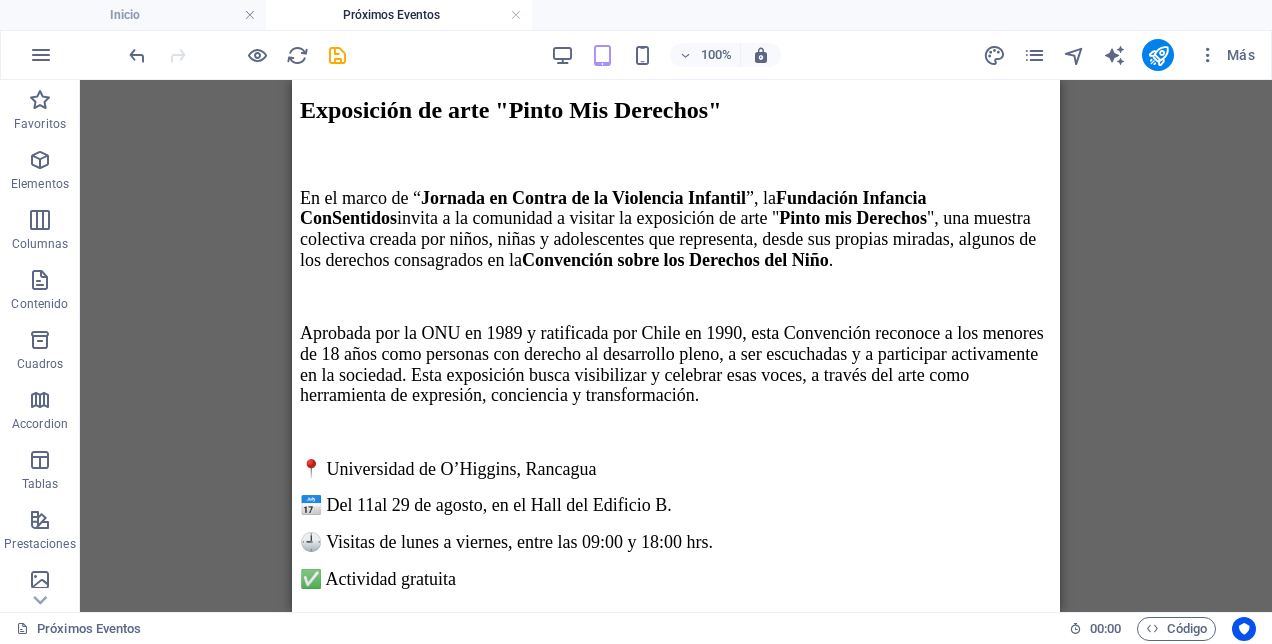 scroll, scrollTop: 600, scrollLeft: 0, axis: vertical 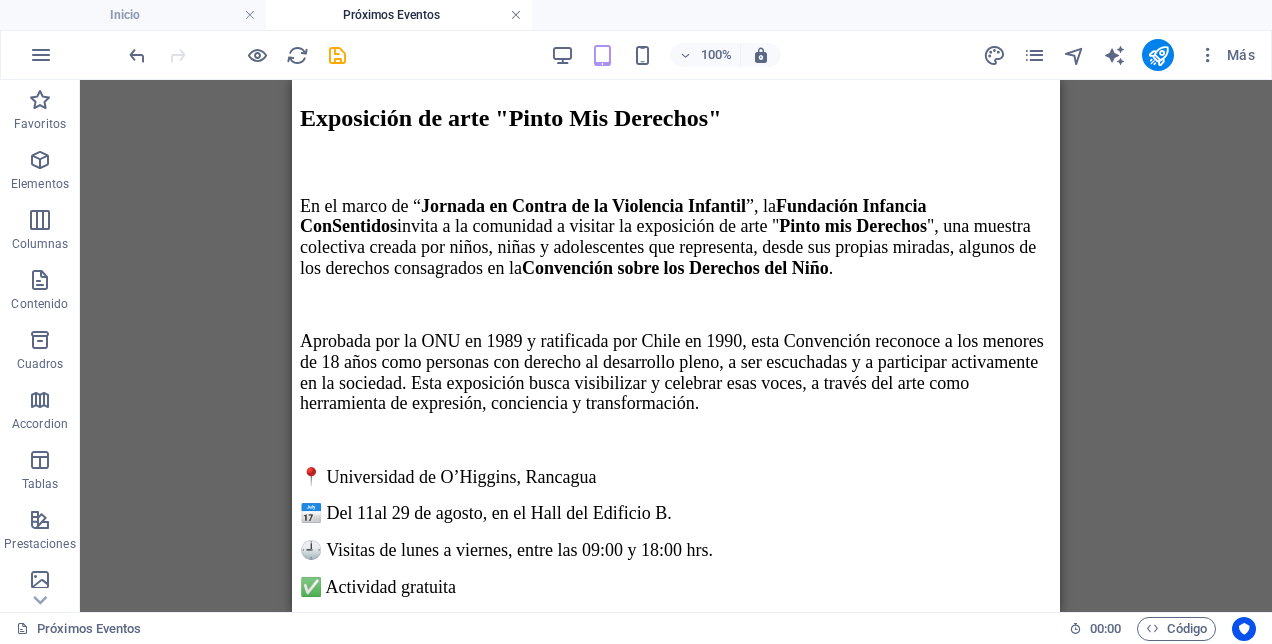 click at bounding box center (516, 15) 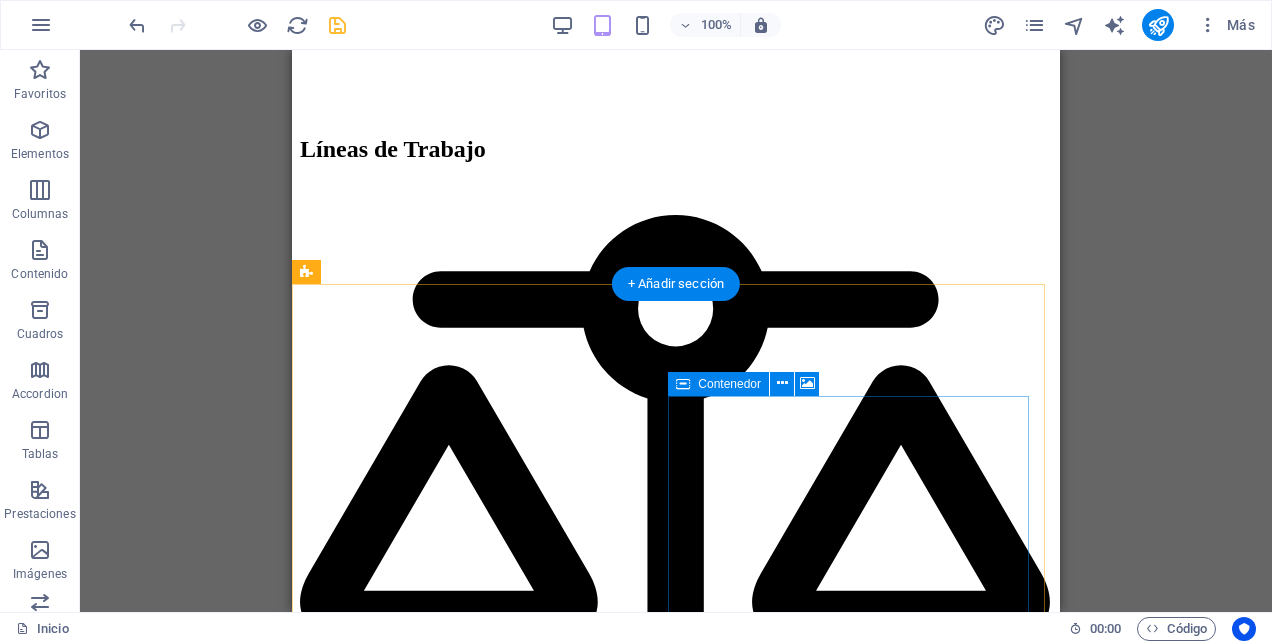 scroll, scrollTop: 3843, scrollLeft: 0, axis: vertical 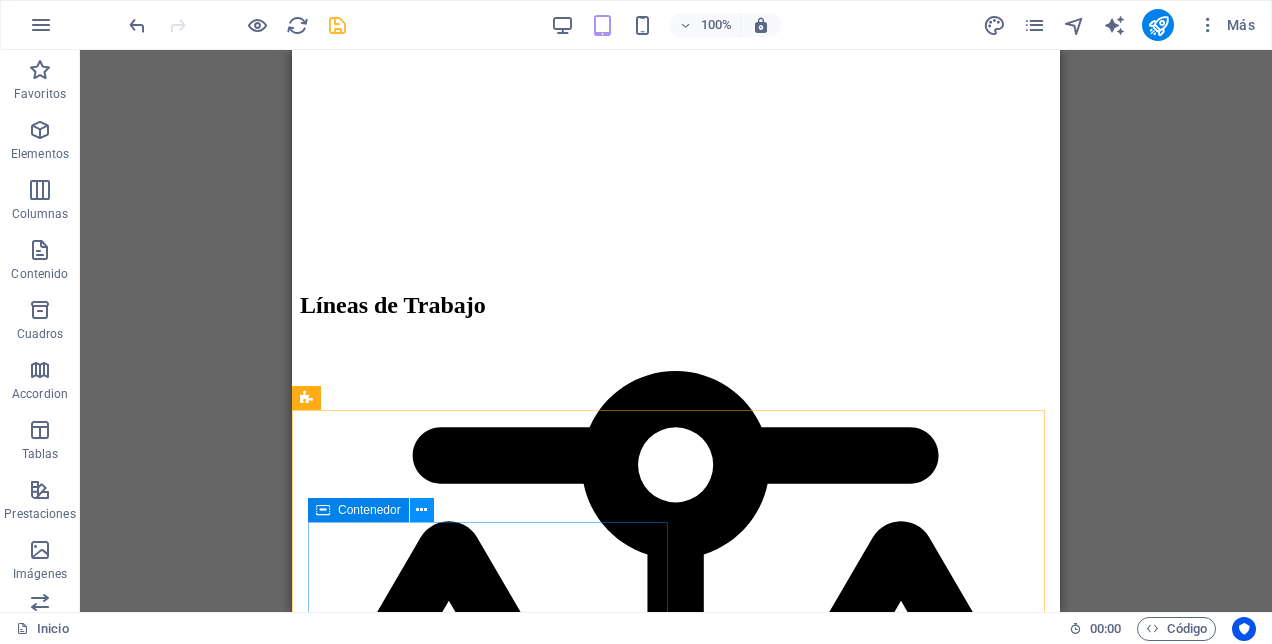 click at bounding box center (421, 510) 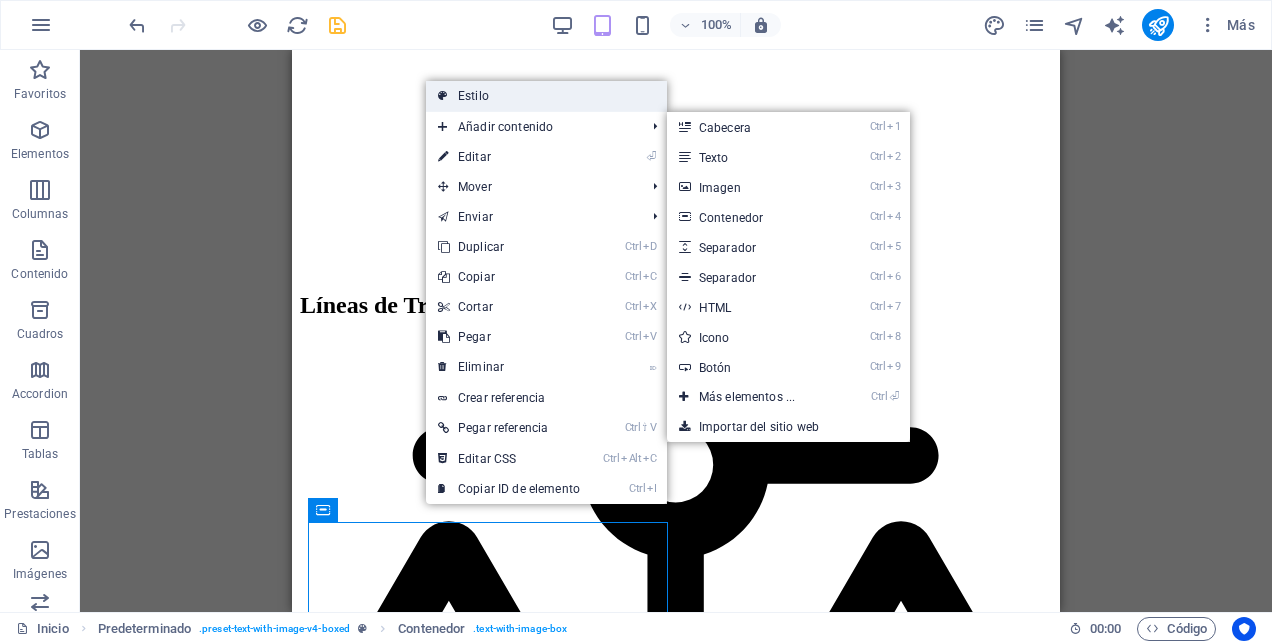 click on "Estilo" at bounding box center (546, 96) 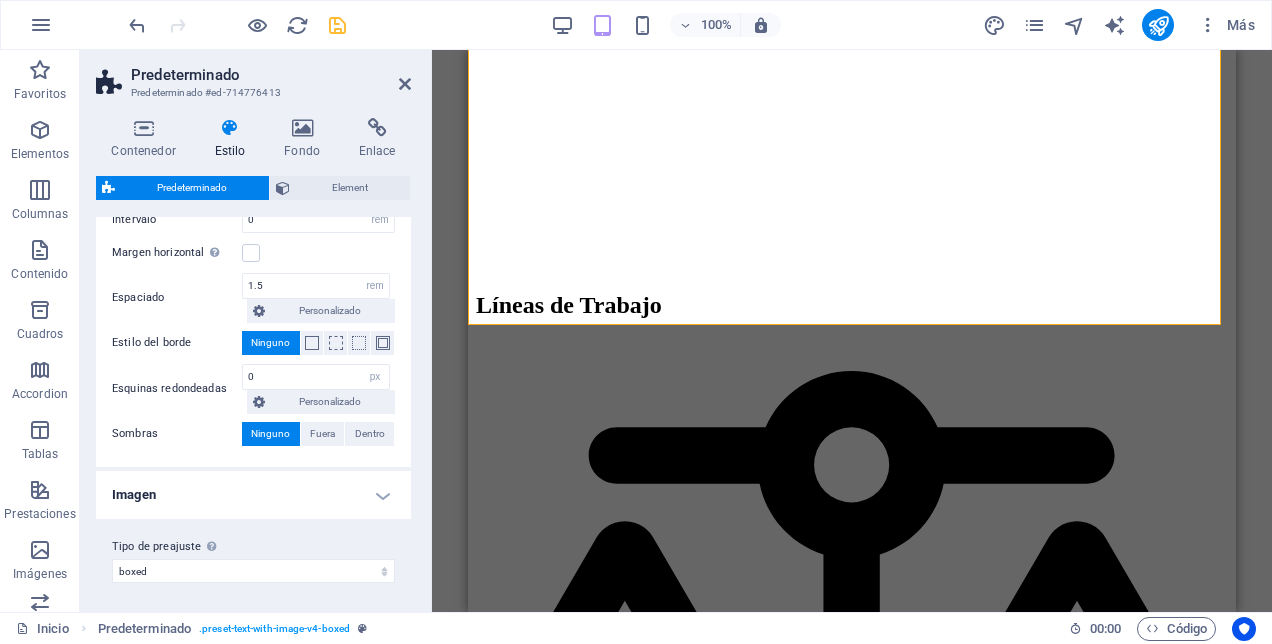 scroll, scrollTop: 0, scrollLeft: 0, axis: both 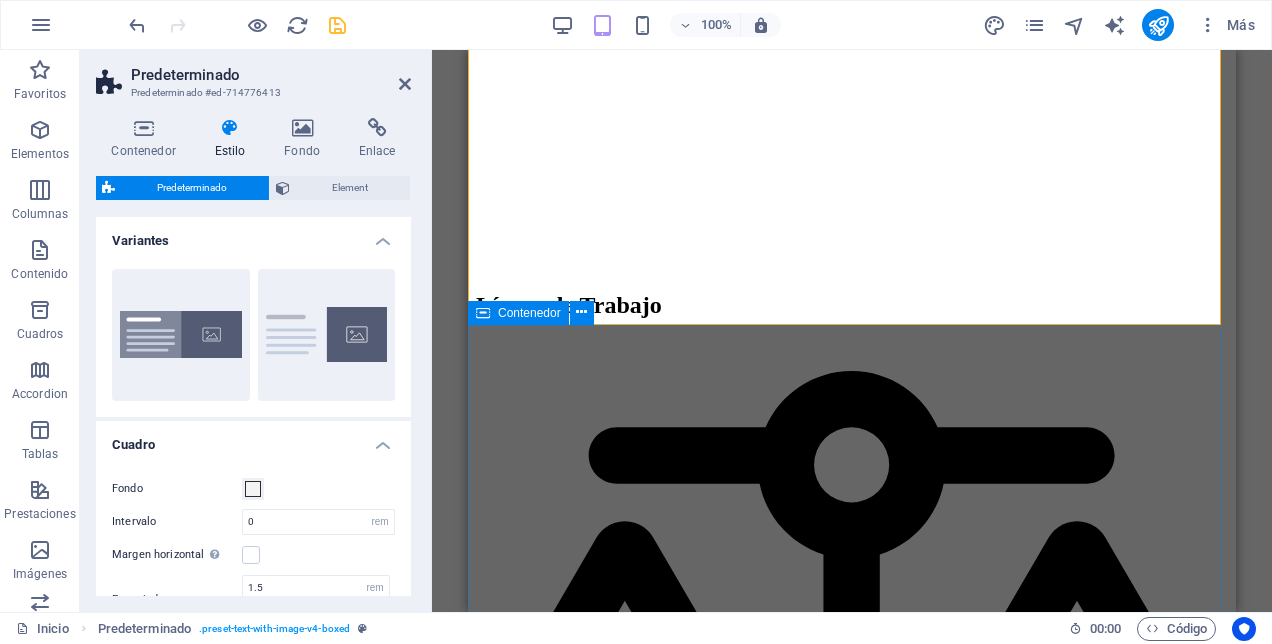click on "Nuestras Actividades Conoce más..." at bounding box center (852, 7665) 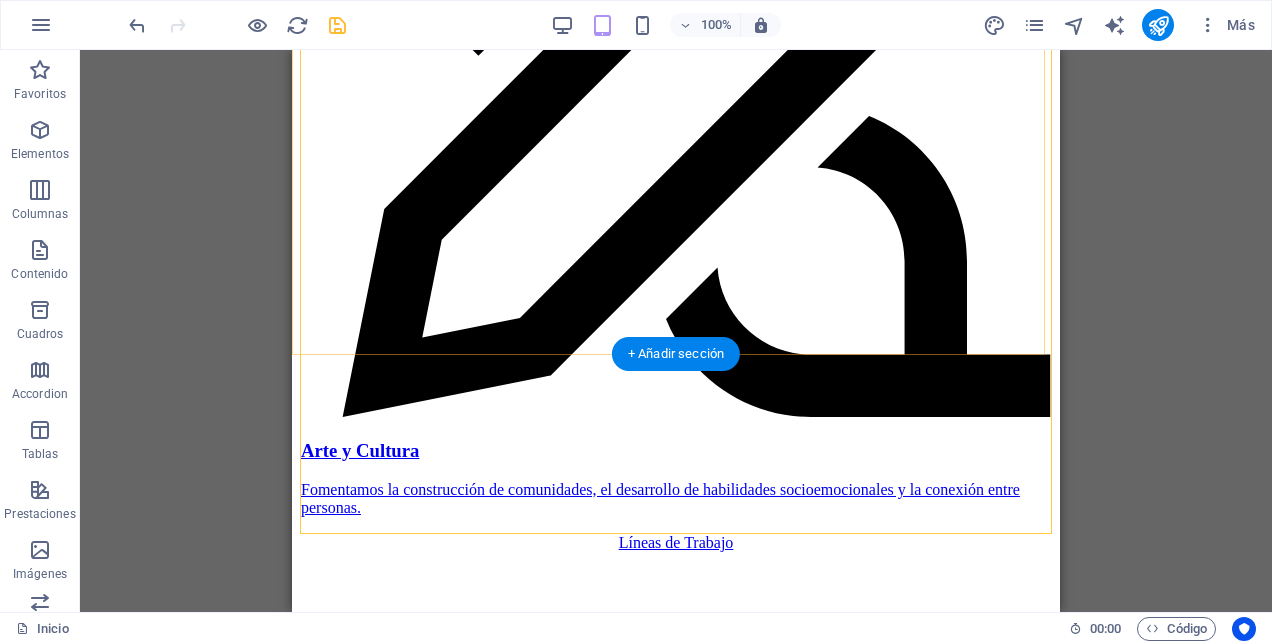 scroll, scrollTop: 2943, scrollLeft: 0, axis: vertical 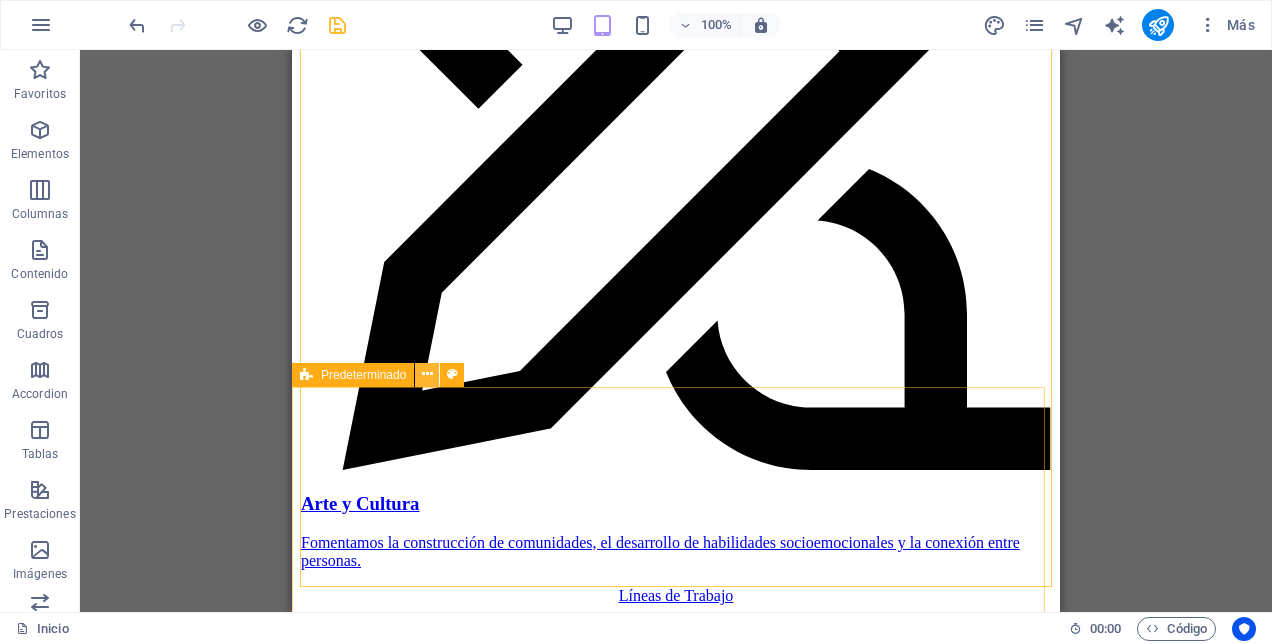 click at bounding box center [427, 374] 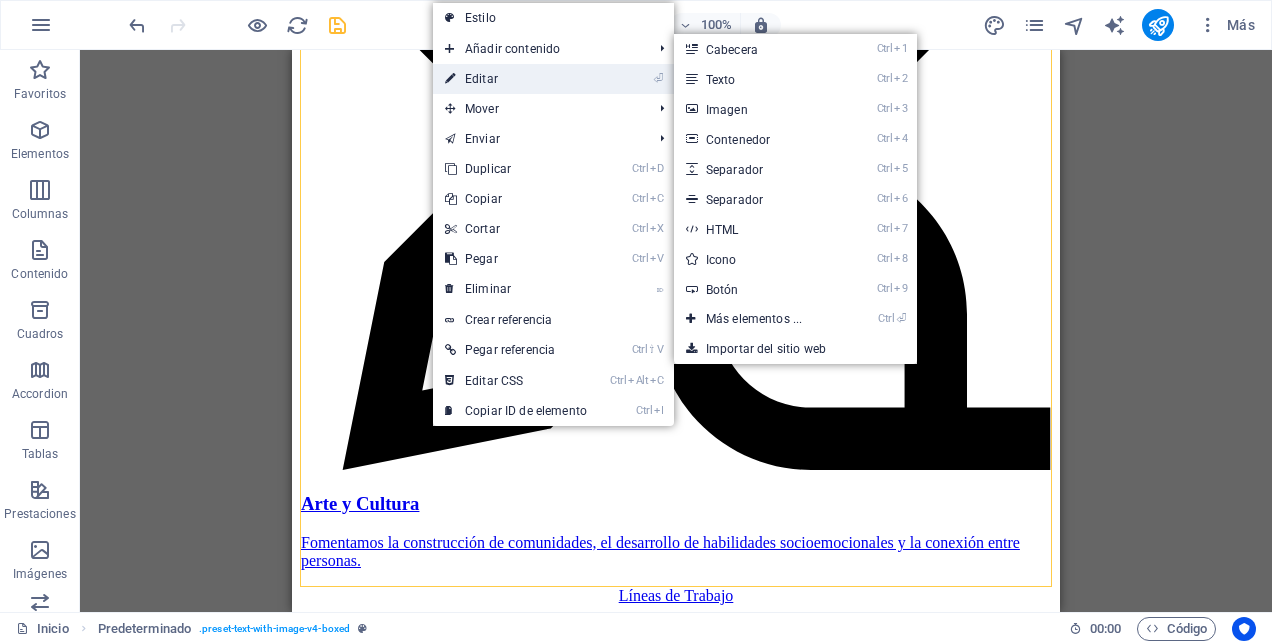 click on "⏎  Editar" at bounding box center (516, 79) 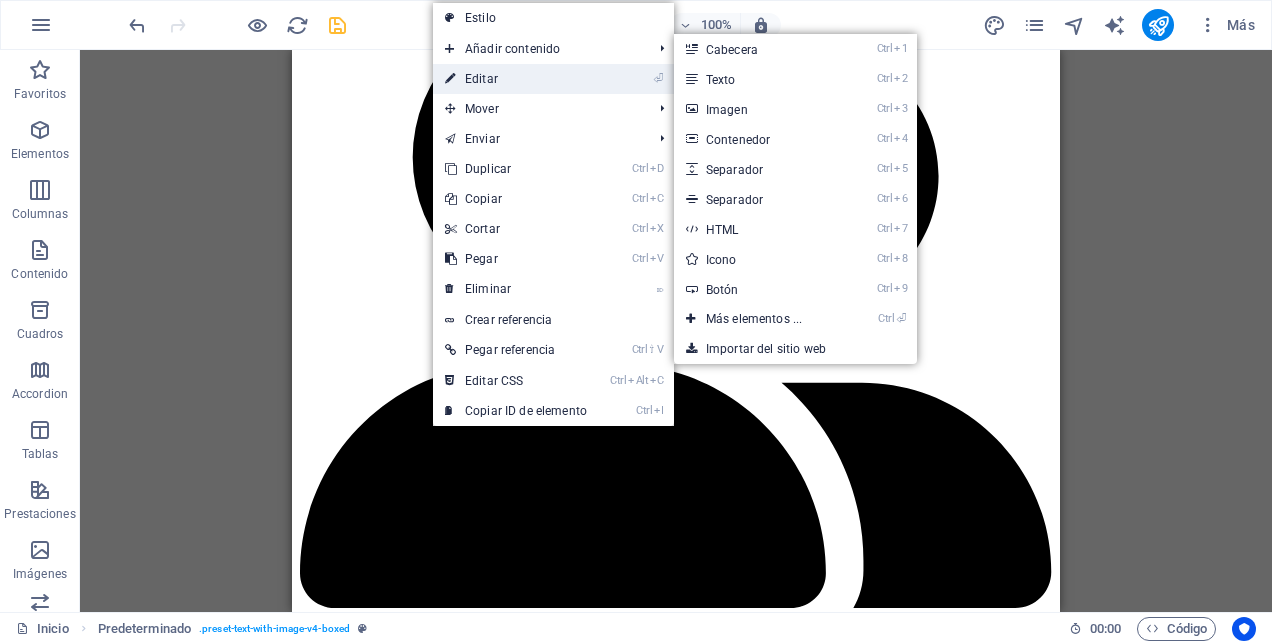 select on "rem" 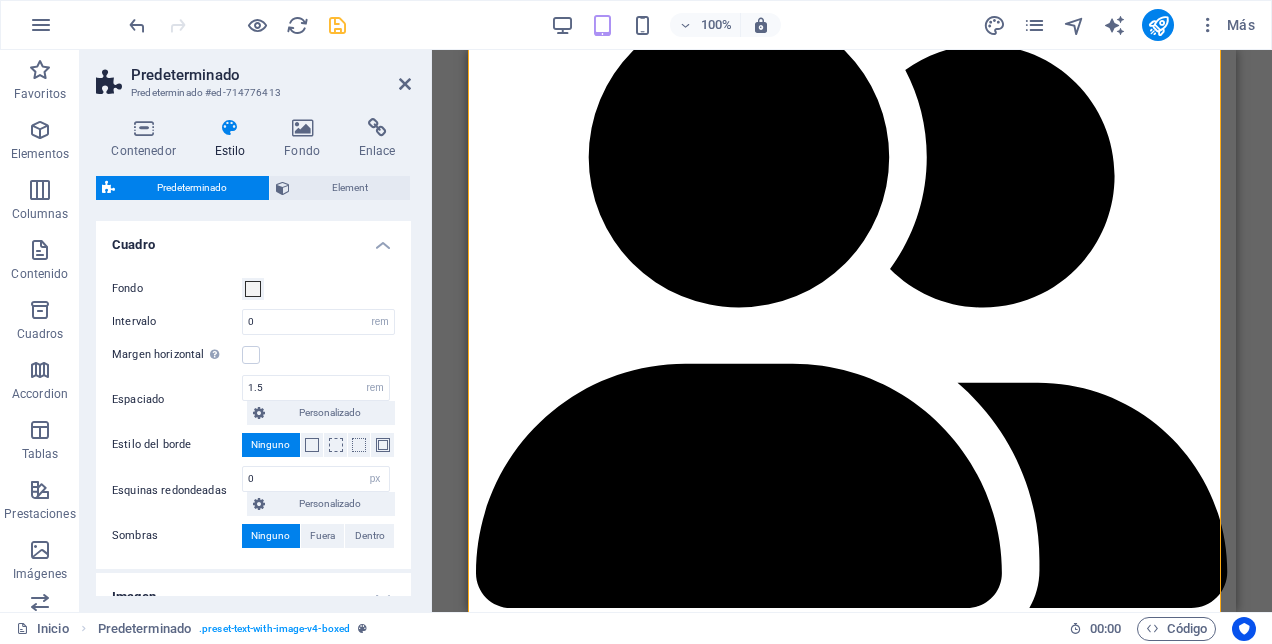 scroll, scrollTop: 300, scrollLeft: 0, axis: vertical 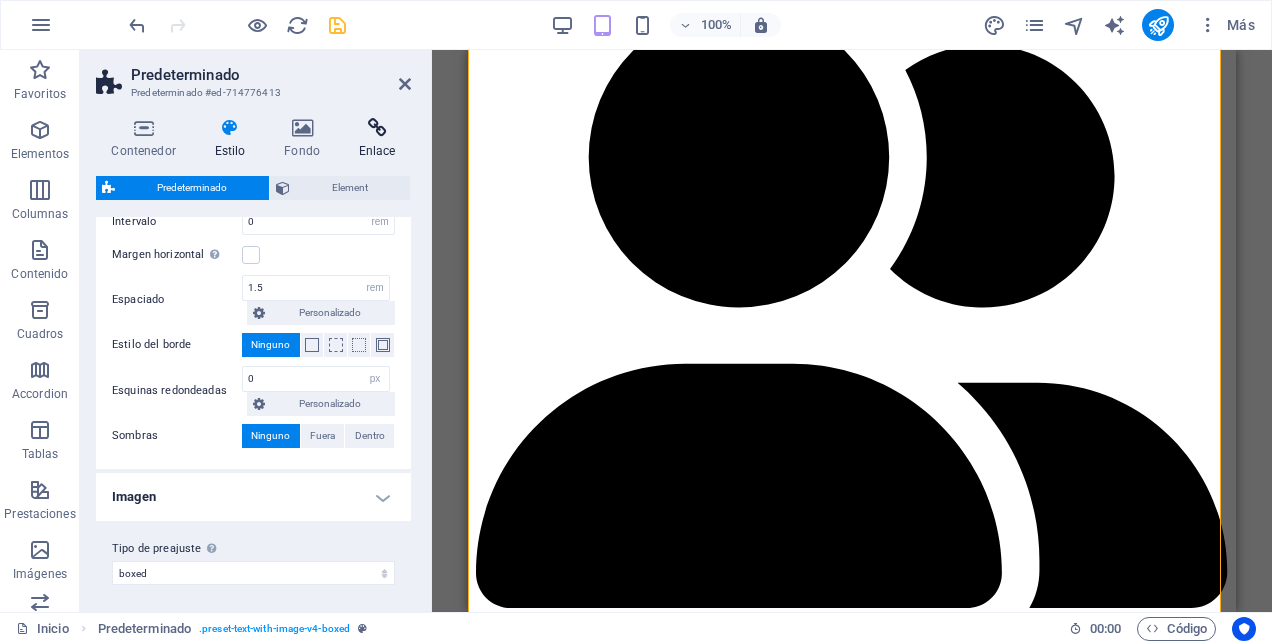 click on "Enlace" at bounding box center (377, 139) 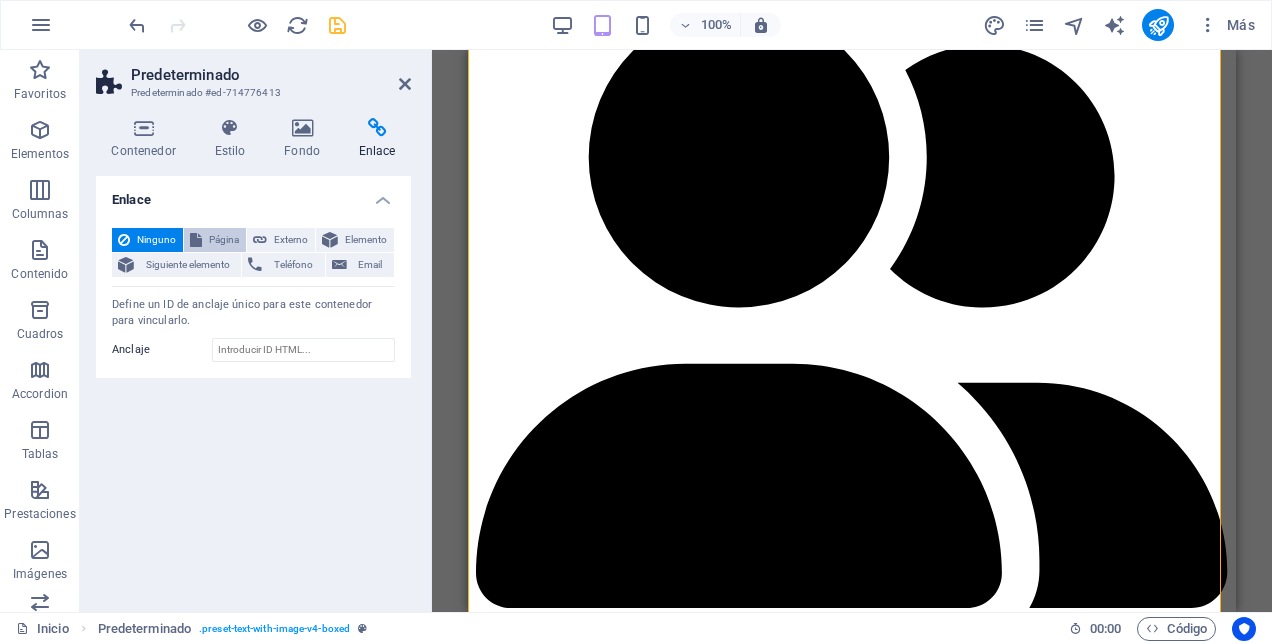 click on "Página" at bounding box center [224, 240] 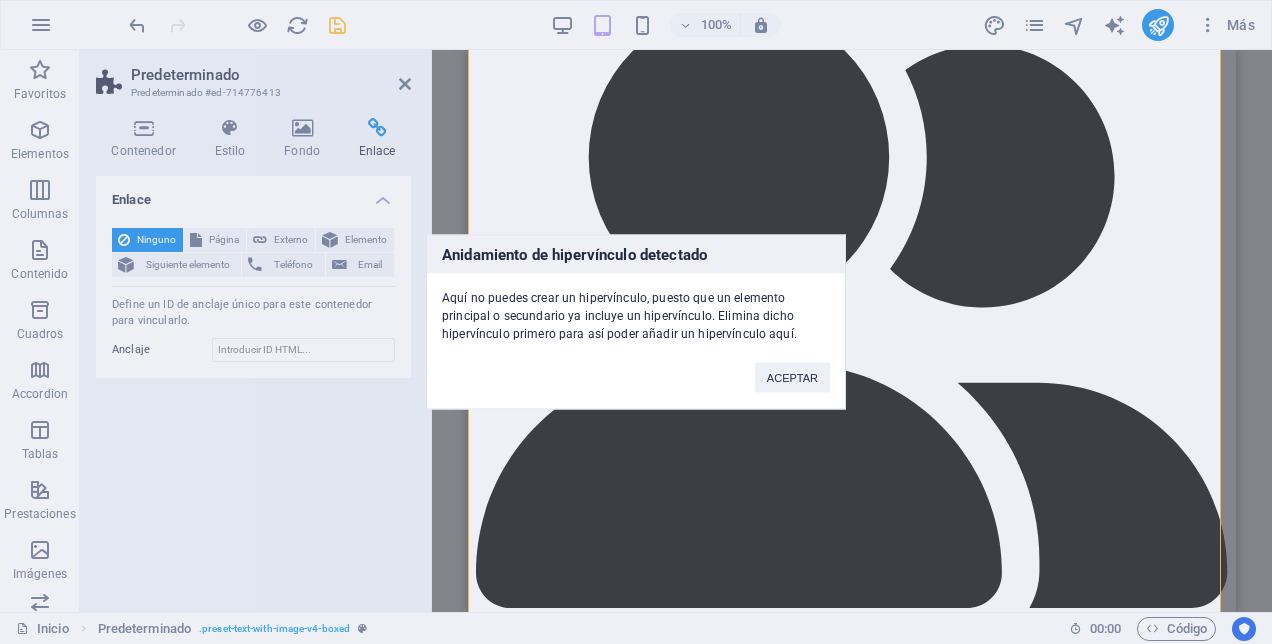 click on "ACEPTAR" at bounding box center [792, 368] 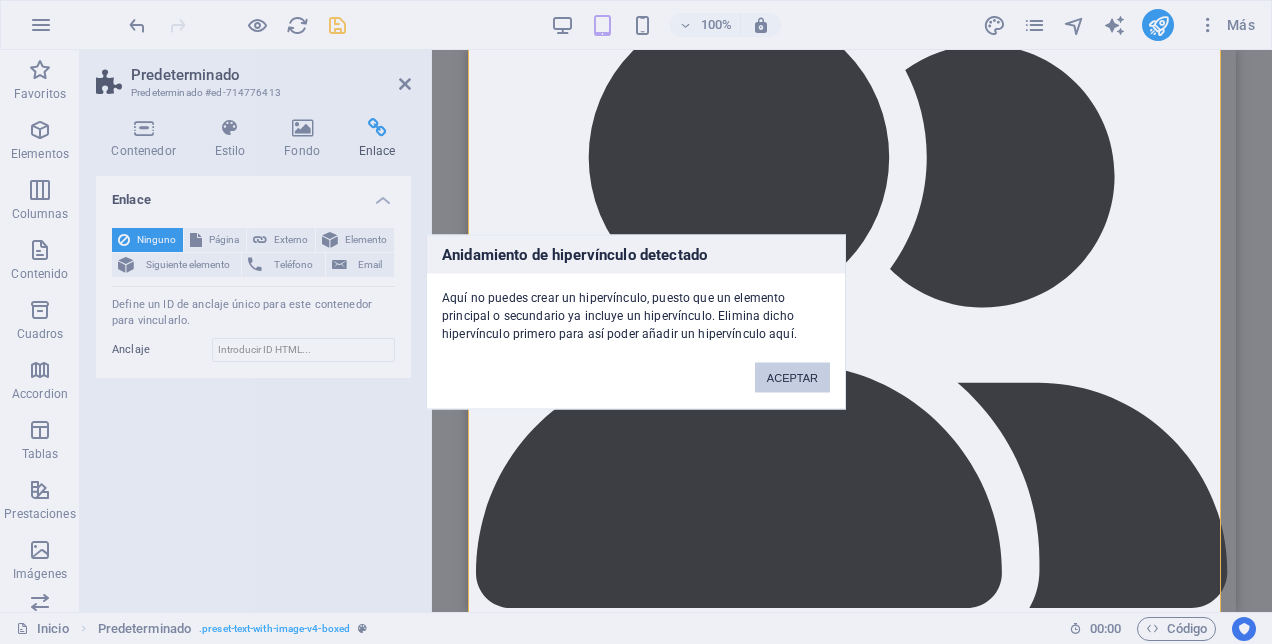 click on "ACEPTAR" at bounding box center (792, 378) 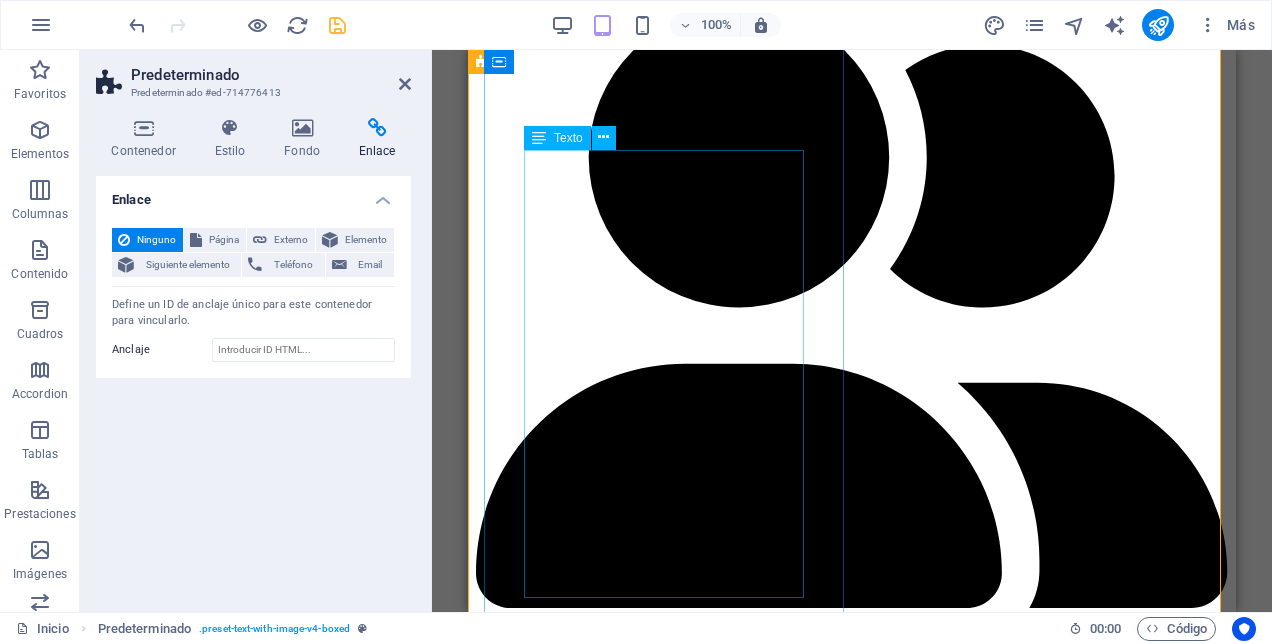 click on "Descubre nuestros eventos, talleres y experiencias diseñadas para llevar la visión de la Fundación Infancia ConSentido a nuevos espacios. Tu participación en cada actividad nos ayuda a seguir financiando y desarrollando nuestras acciones en favor de las infancias y sus cuidadores." at bounding box center (852, 3468) 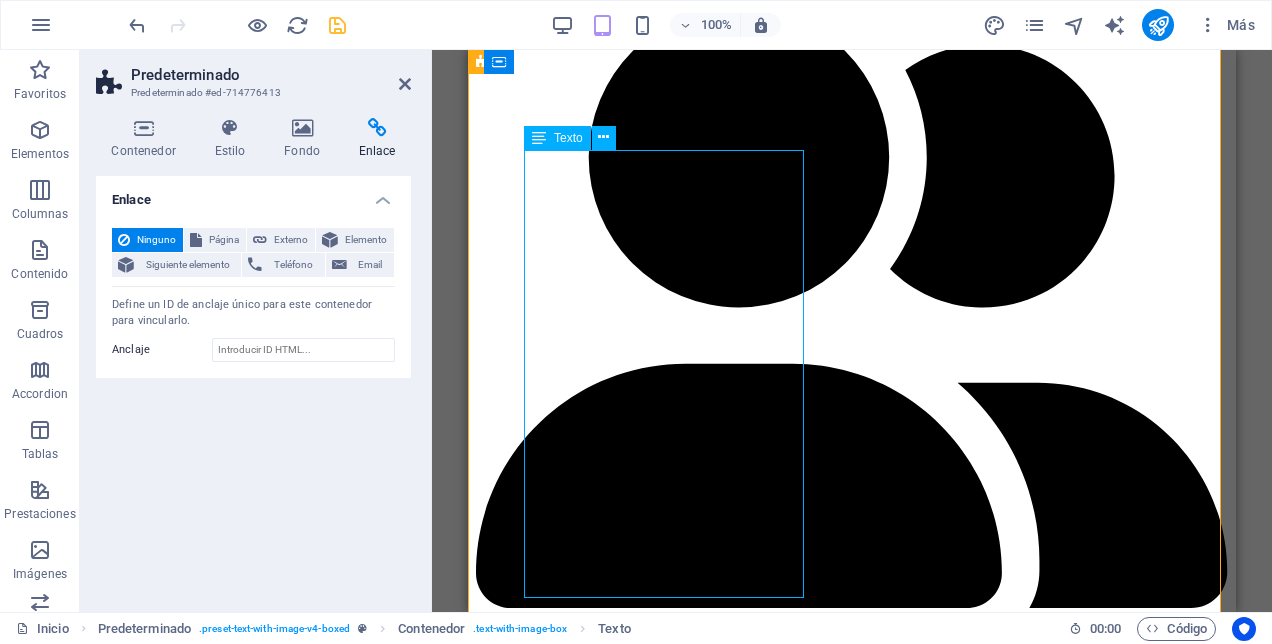 click on "Descubre nuestros eventos, talleres y experiencias diseñadas para llevar la visión de la Fundación Infancia ConSentido a nuevos espacios. Tu participación en cada actividad nos ayuda a seguir financiando y desarrollando nuestras acciones en favor de las infancias y sus cuidadores." at bounding box center [852, 3468] 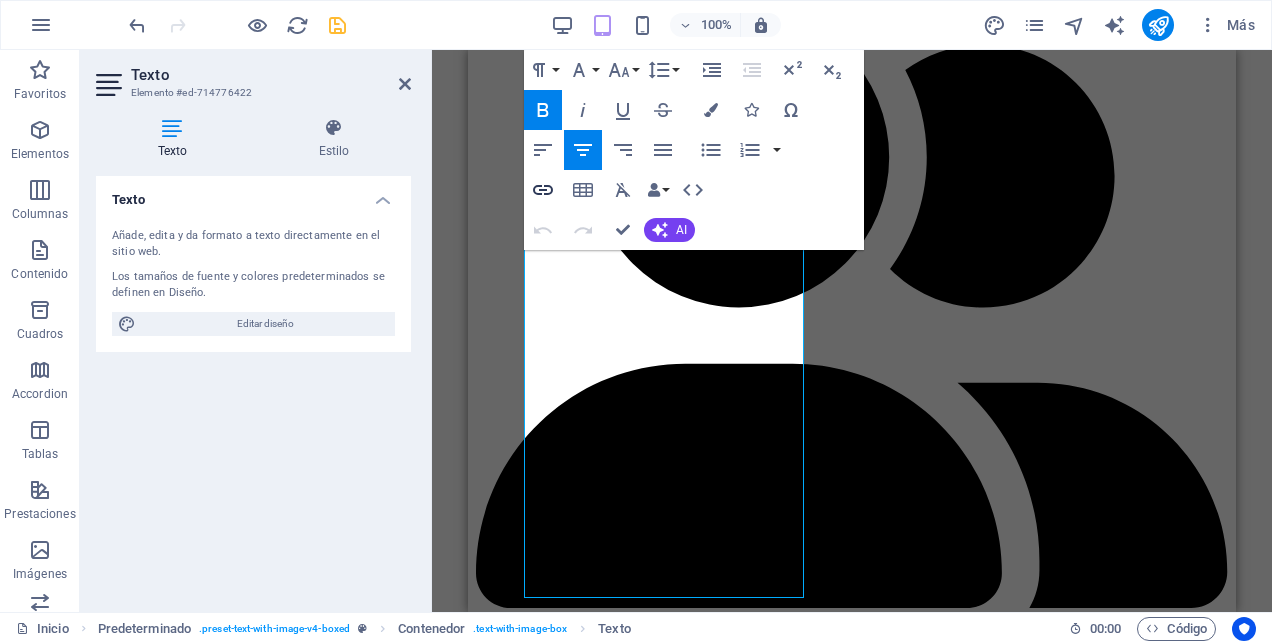 click 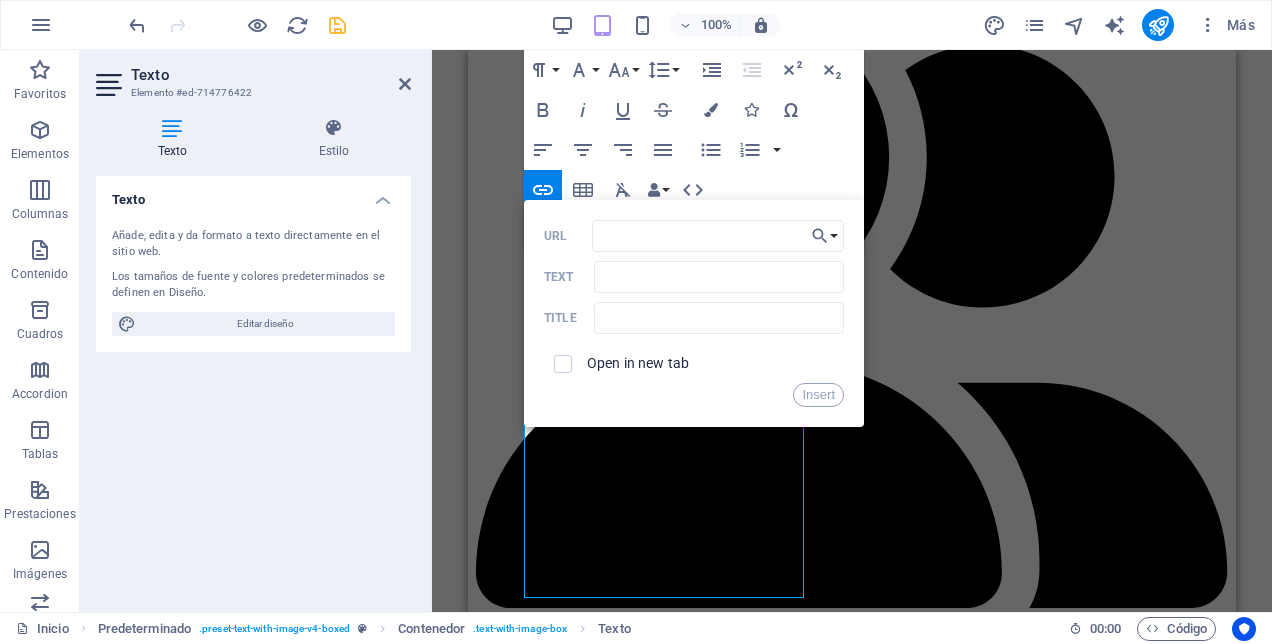 click at bounding box center (852, 3520) 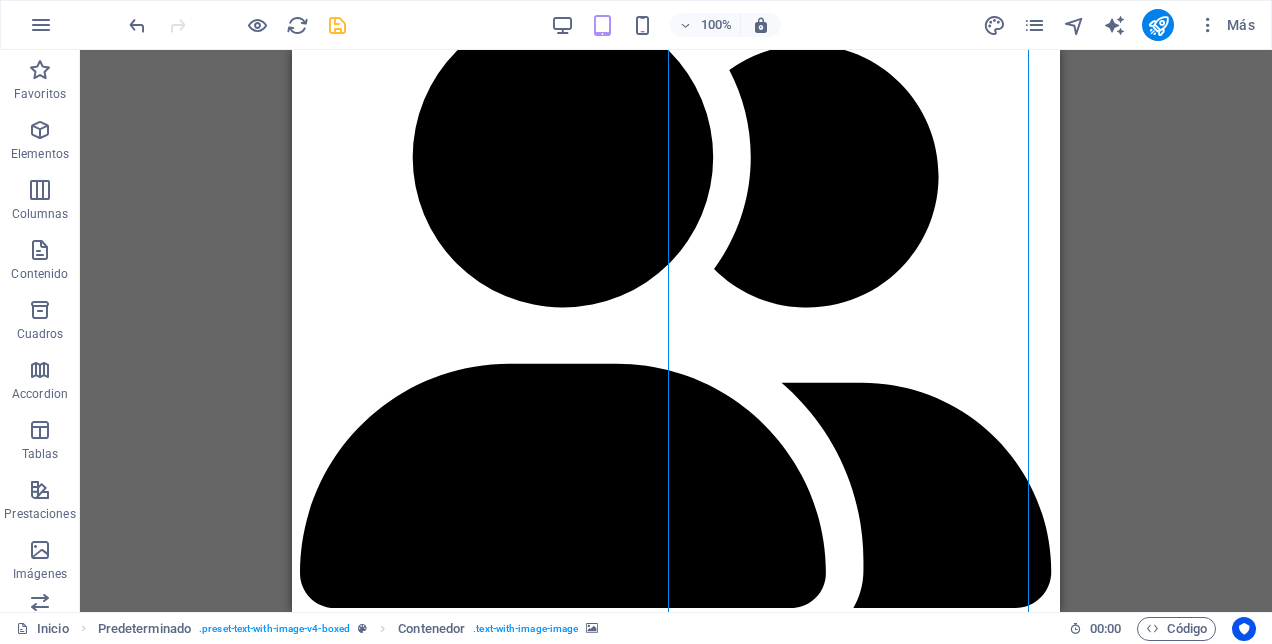 click at bounding box center [676, 3520] 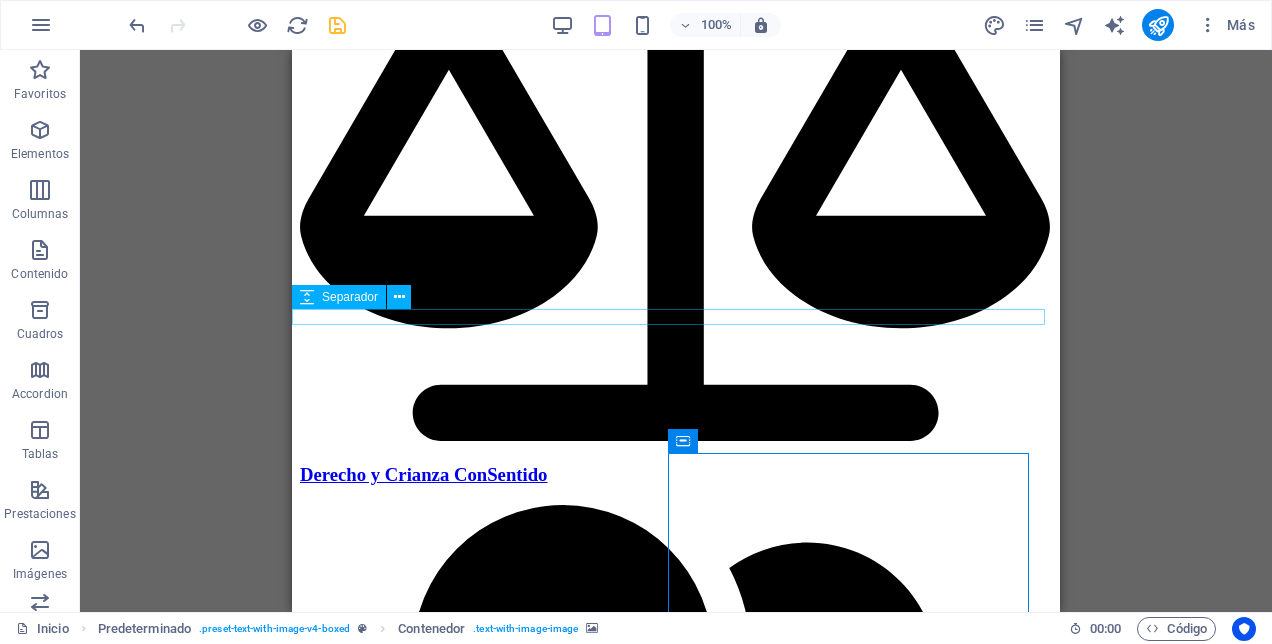 scroll, scrollTop: 4372, scrollLeft: 0, axis: vertical 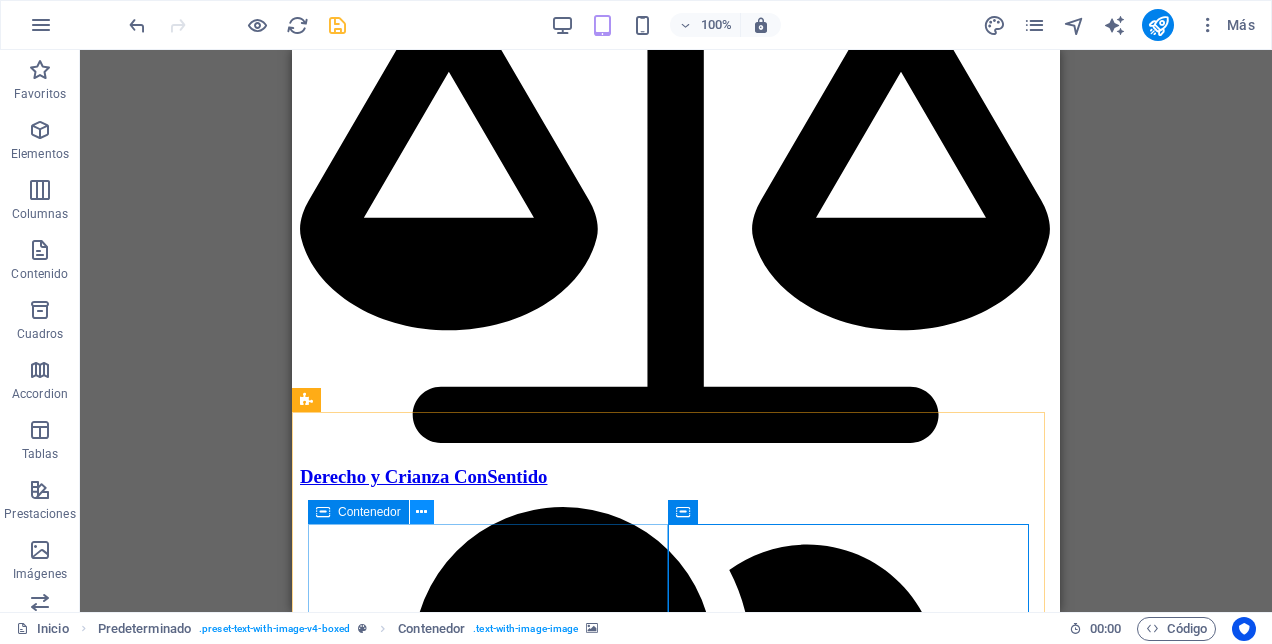 click at bounding box center [421, 512] 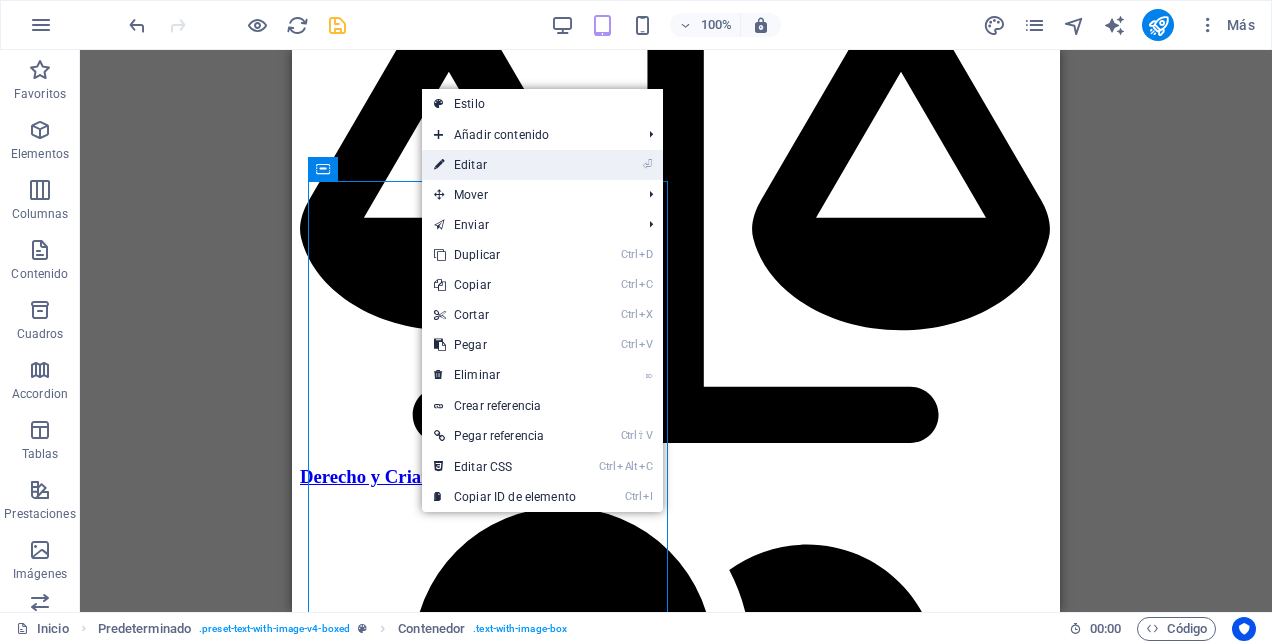 click on "⏎  Editar" at bounding box center [505, 165] 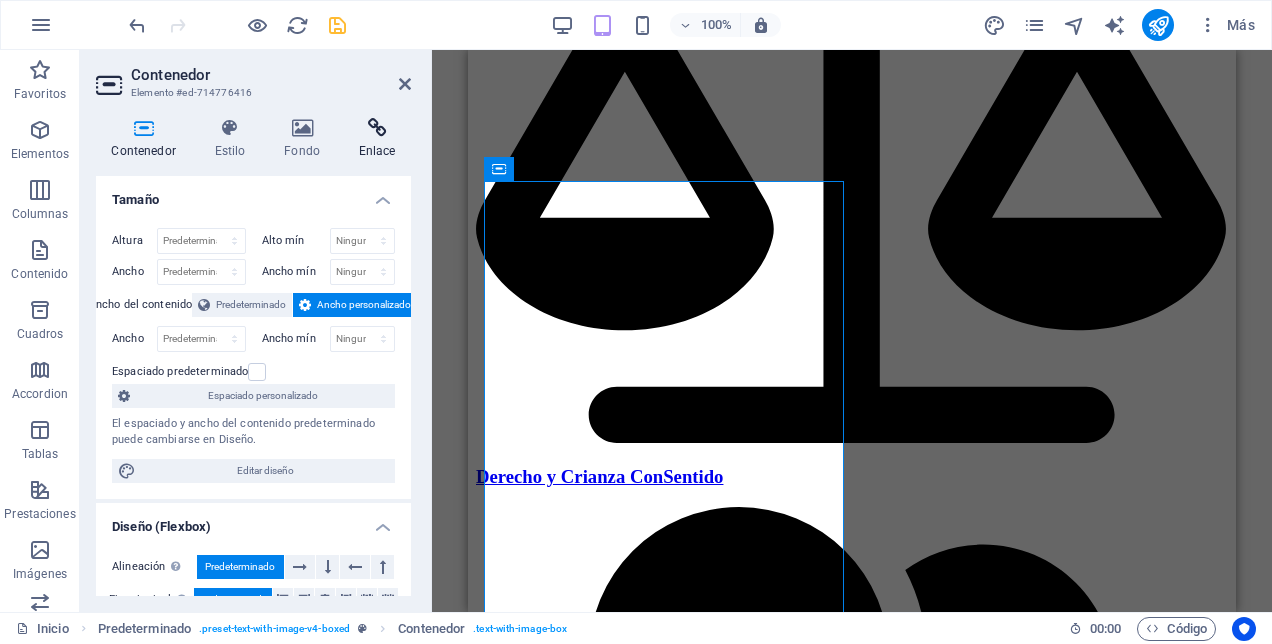 click on "Enlace" at bounding box center (377, 139) 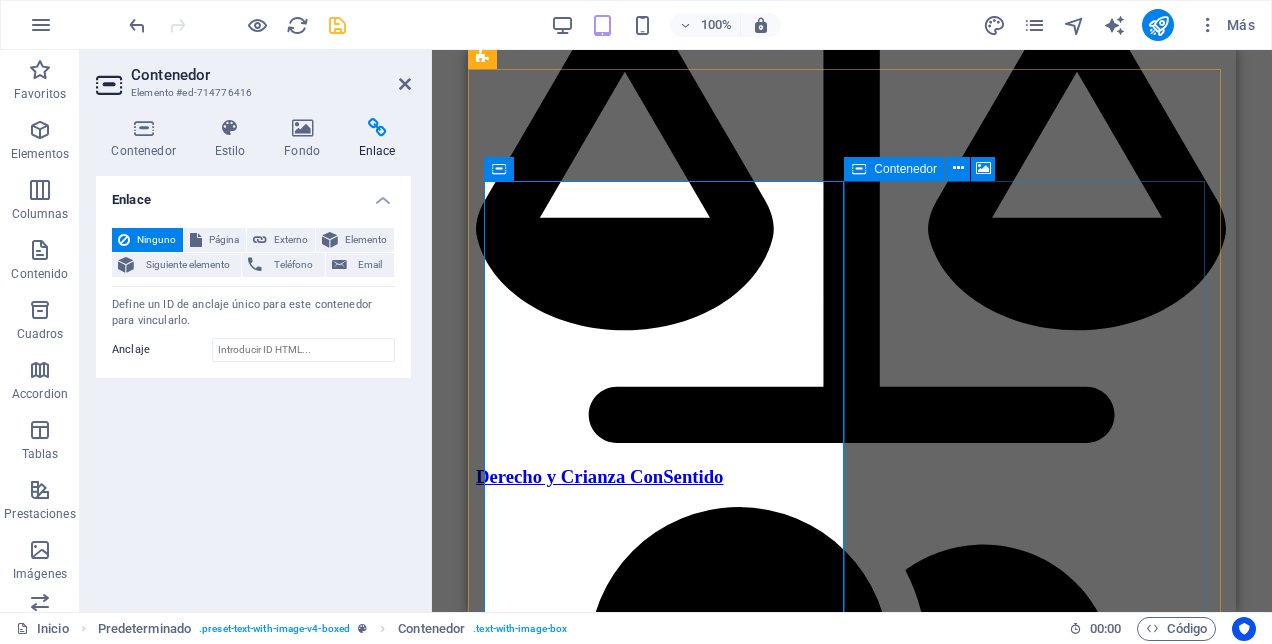 click on "Suelta el contenido aquí o  Añadir elementos  Pegar portapapeles" at bounding box center (852, 4362) 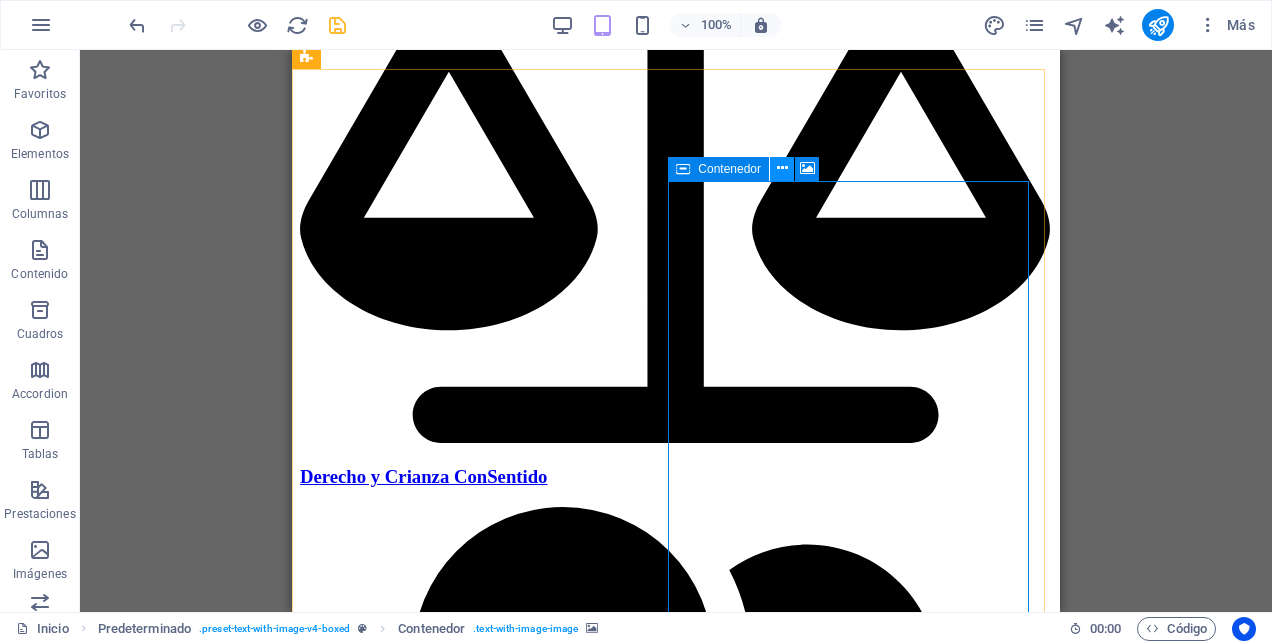 click at bounding box center (782, 168) 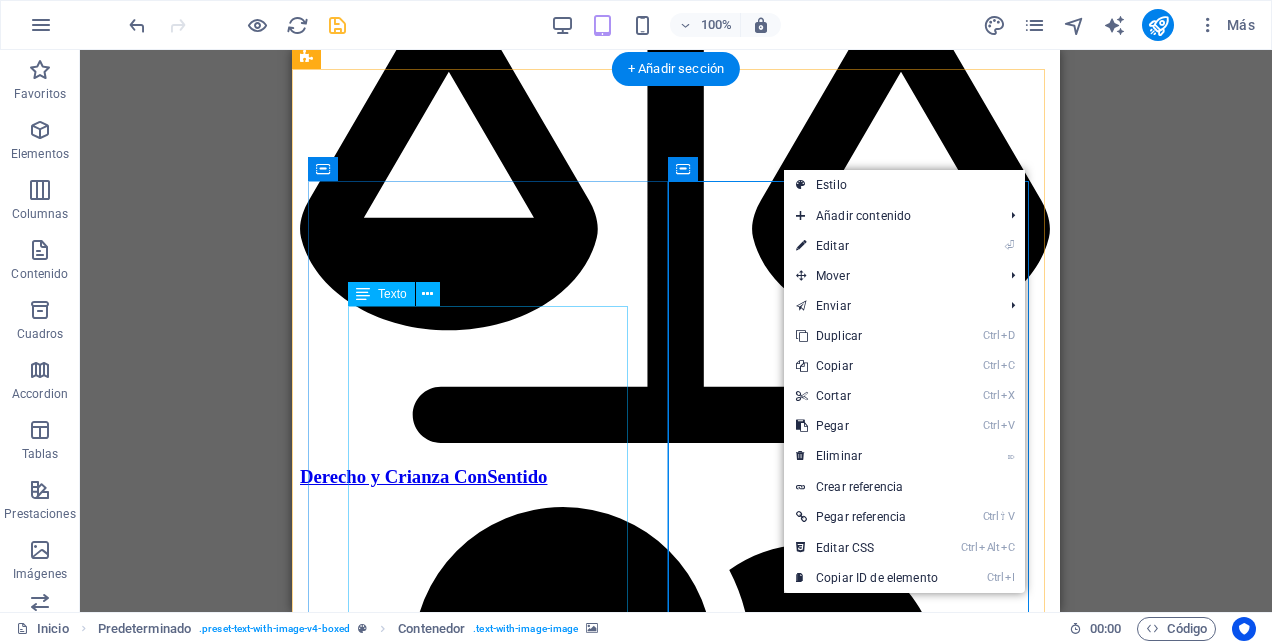 click on "Descubre nuestros eventos, talleres y experiencias diseñadas para llevar la visión de la Fundación Infancia ConSentido a nuevos espacios. Tu participación en cada actividad nos ayuda a seguir financiando y desarrollando nuestras acciones en favor de las infancias y sus cuidadores." at bounding box center [676, 3625] 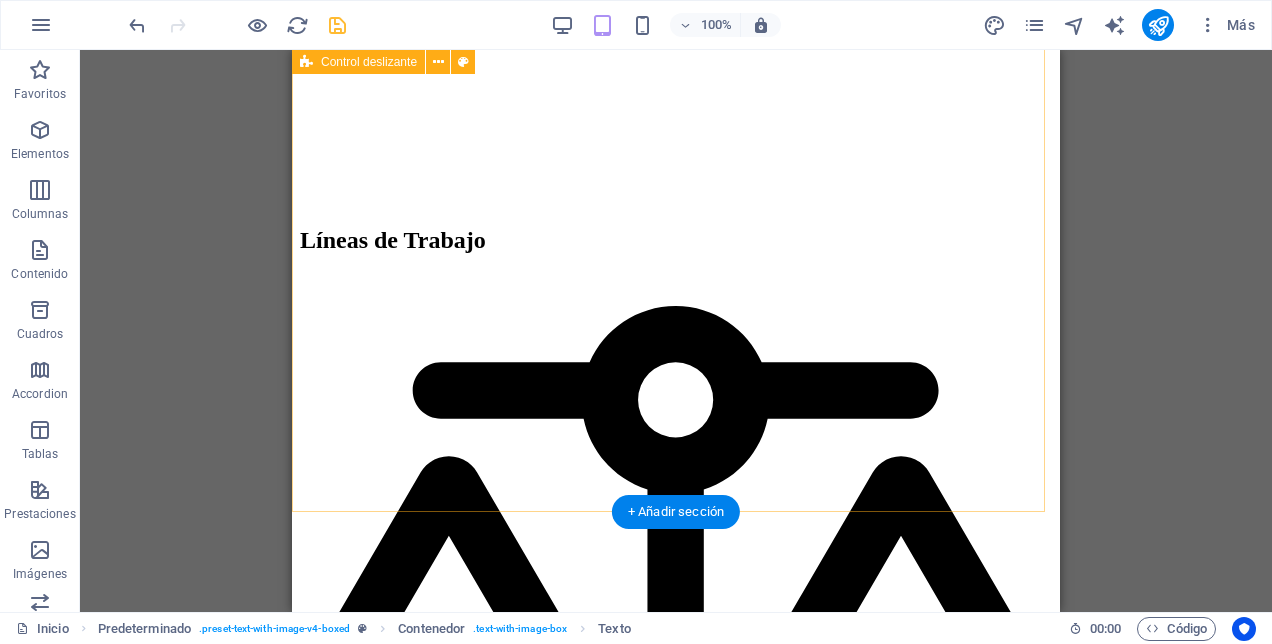 scroll, scrollTop: 3872, scrollLeft: 0, axis: vertical 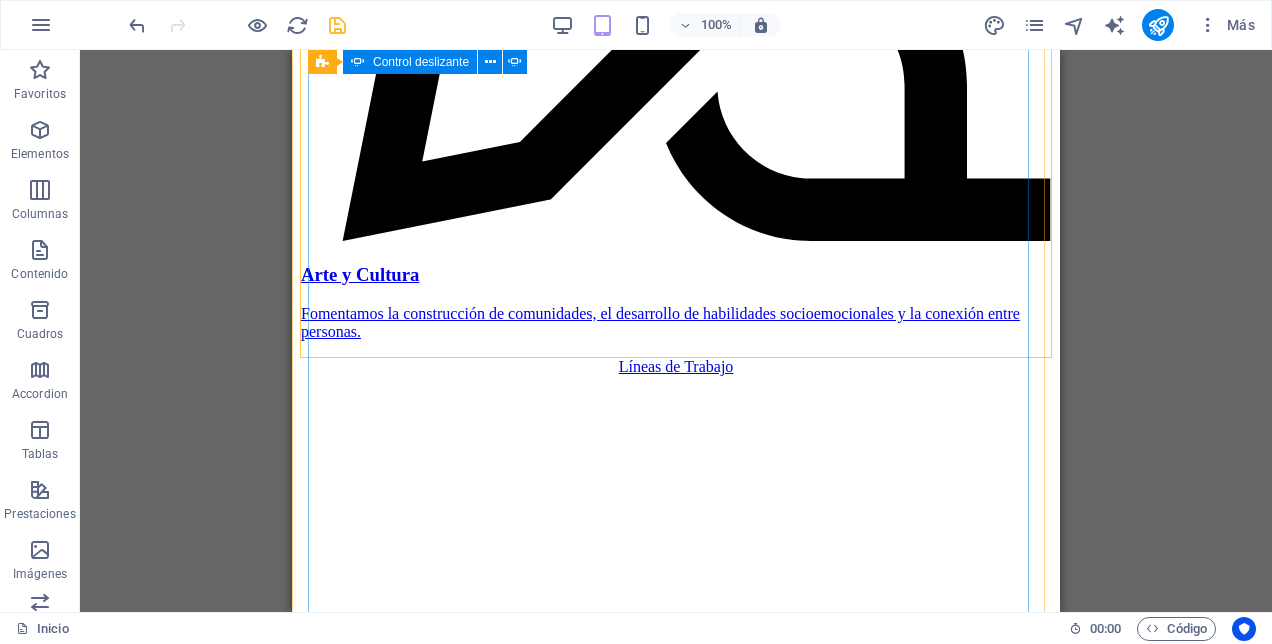 click at bounding box center (308, 4539) 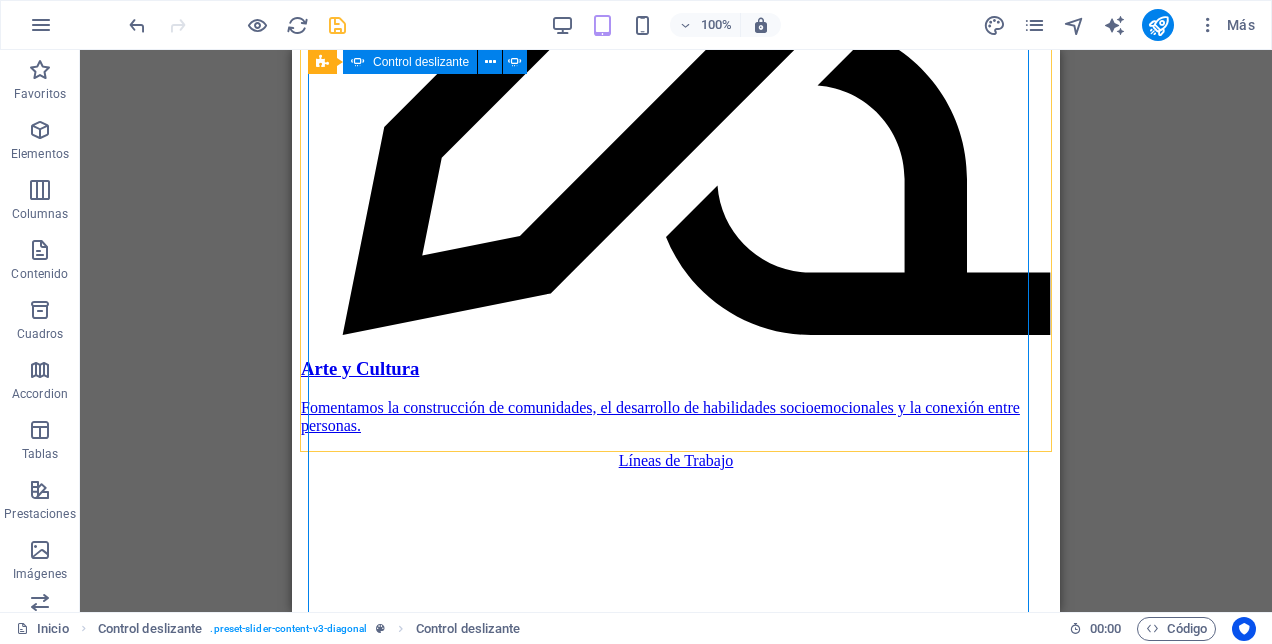 click at bounding box center [308, 4446] 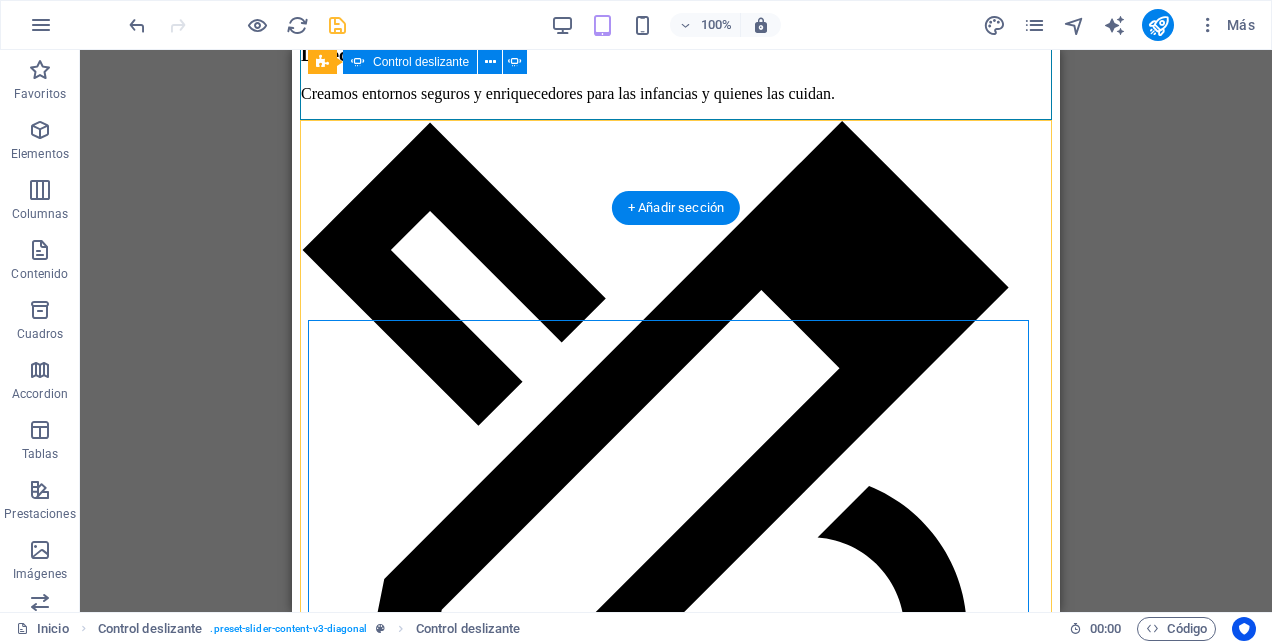 scroll, scrollTop: 2616, scrollLeft: 0, axis: vertical 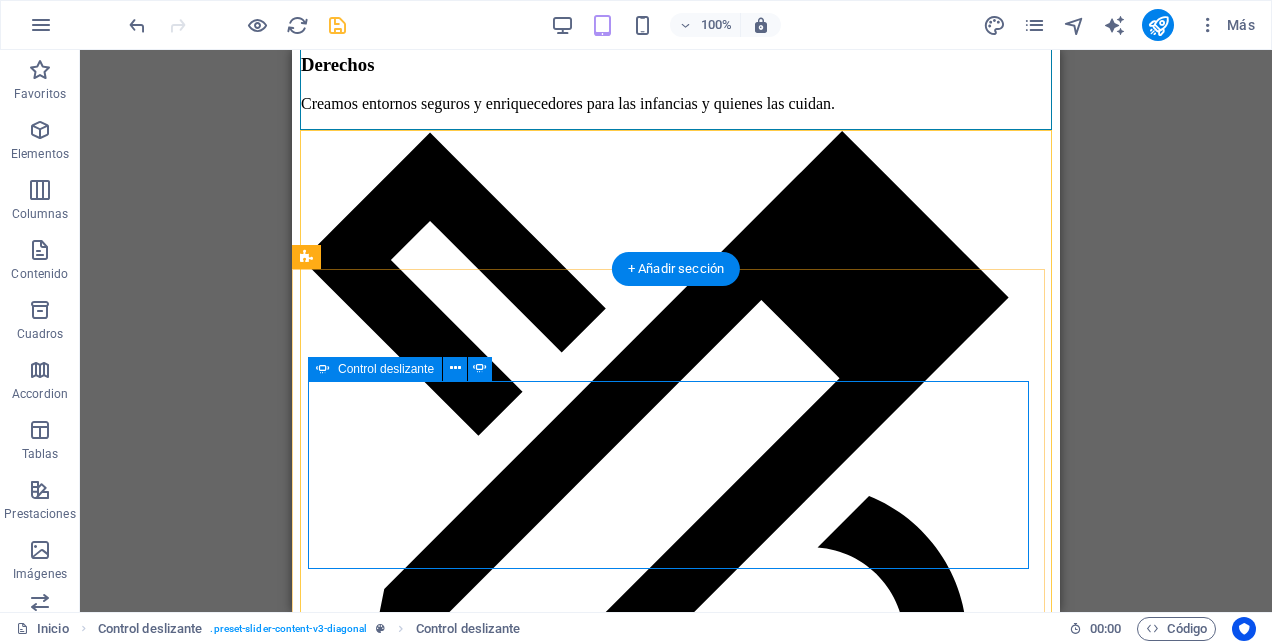 click on "Añadir elementos" at bounding box center [-1574, 6713] 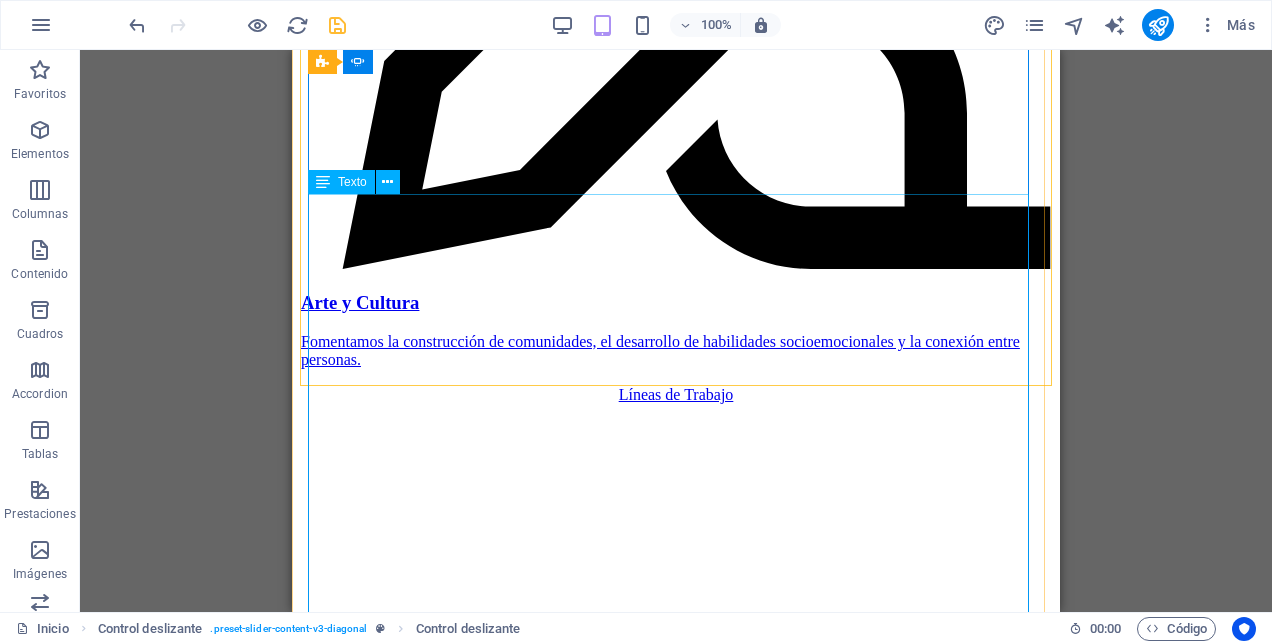 scroll, scrollTop: 3344, scrollLeft: 0, axis: vertical 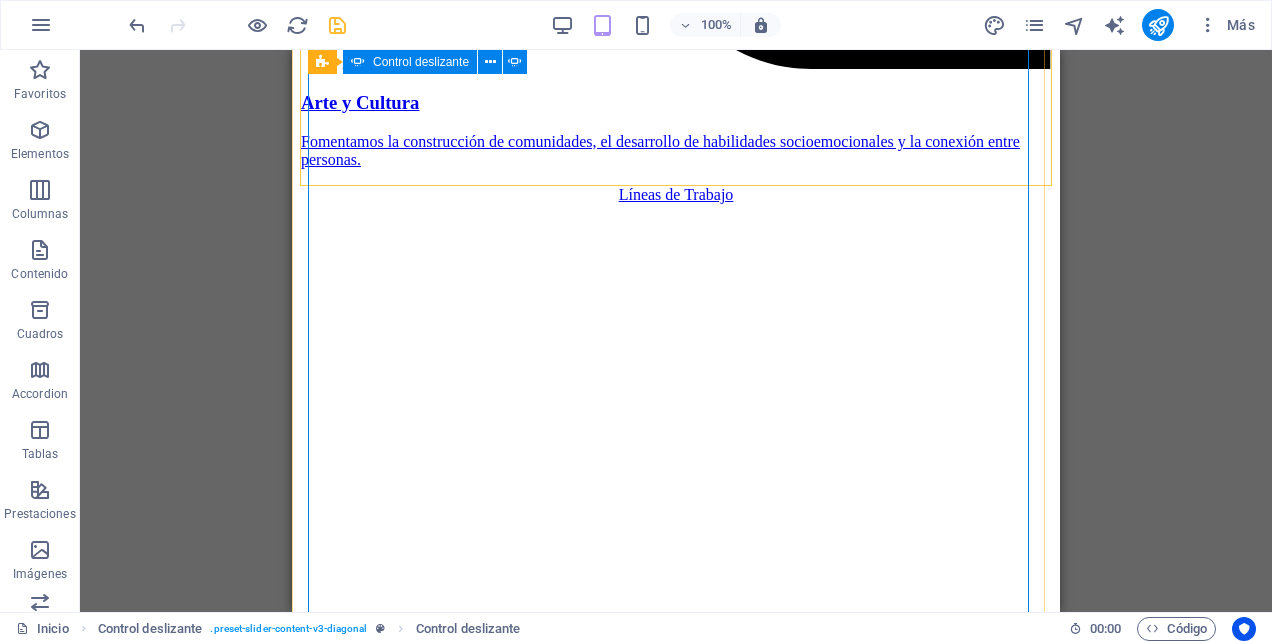 click at bounding box center (308, 3077) 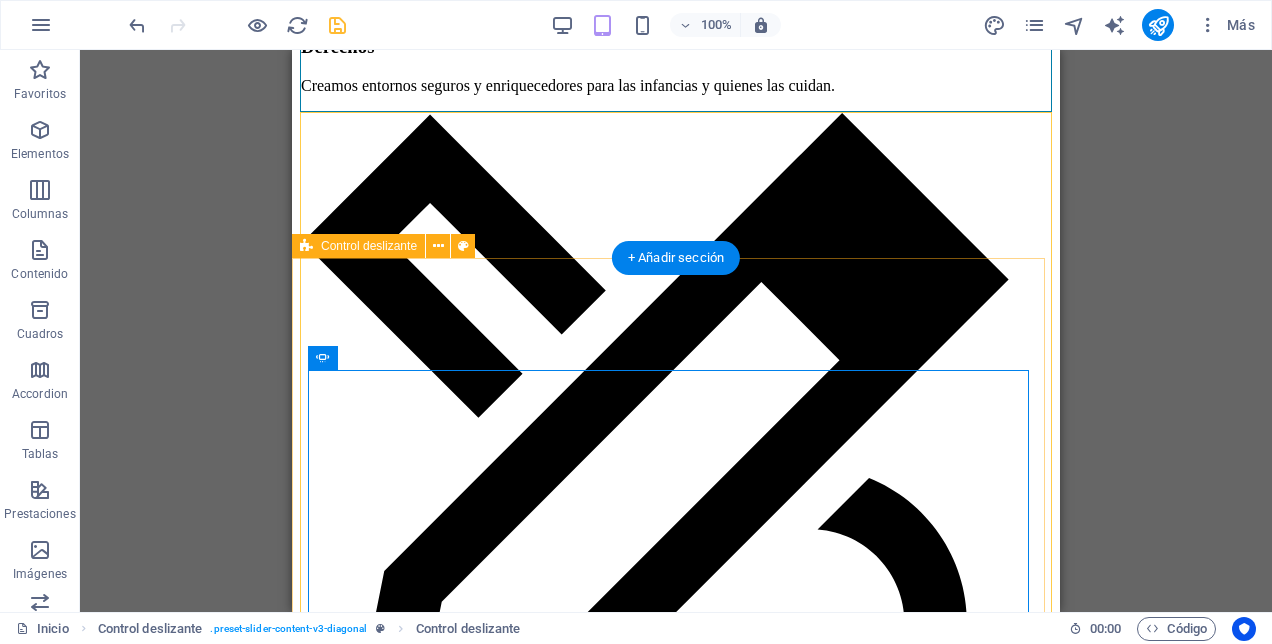 scroll, scrollTop: 2616, scrollLeft: 0, axis: vertical 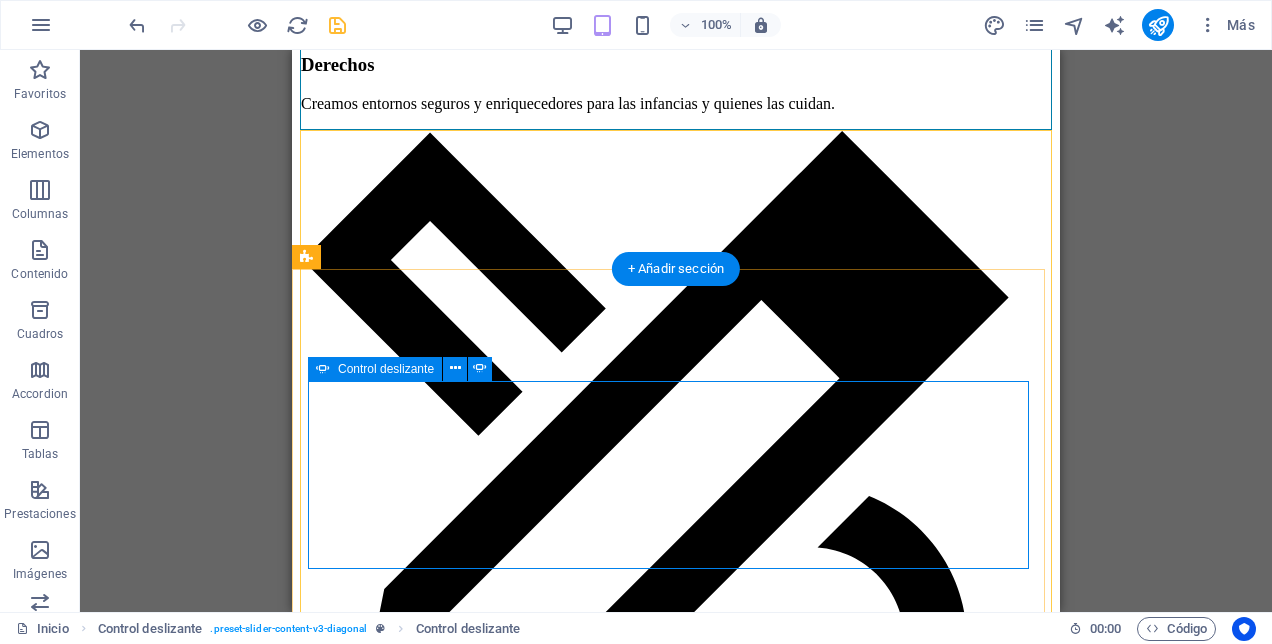 click on "Añadir elementos" at bounding box center (-1574, 6713) 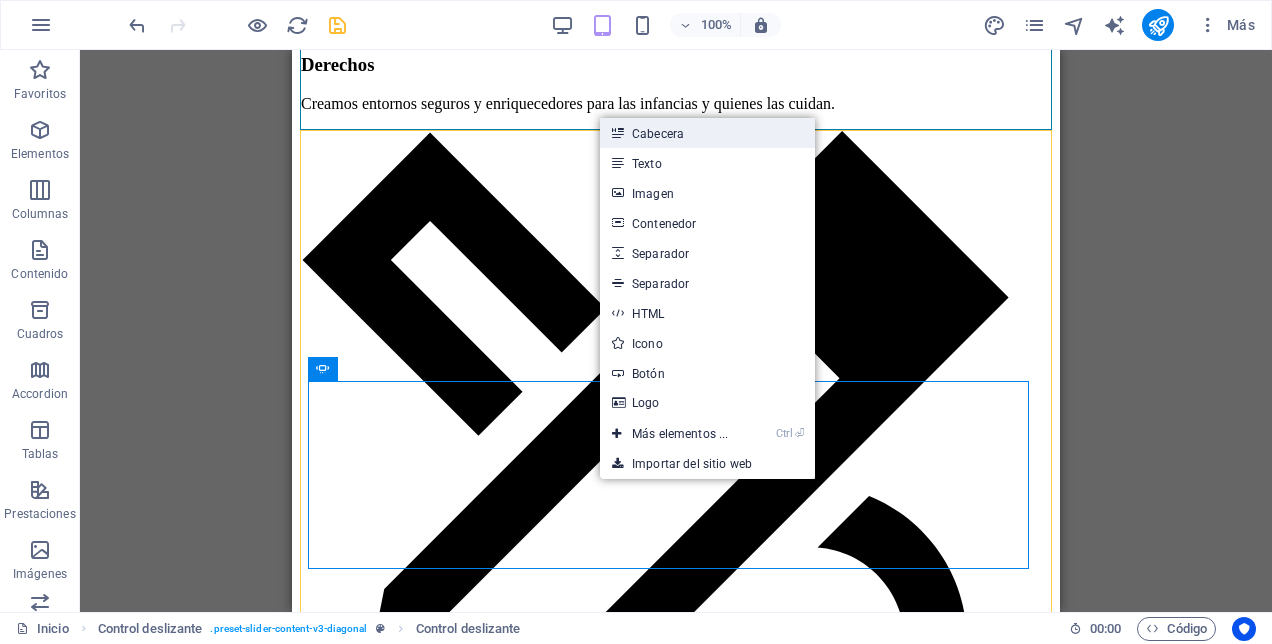 drag, startPoint x: 712, startPoint y: 139, endPoint x: 244, endPoint y: 89, distance: 470.66336 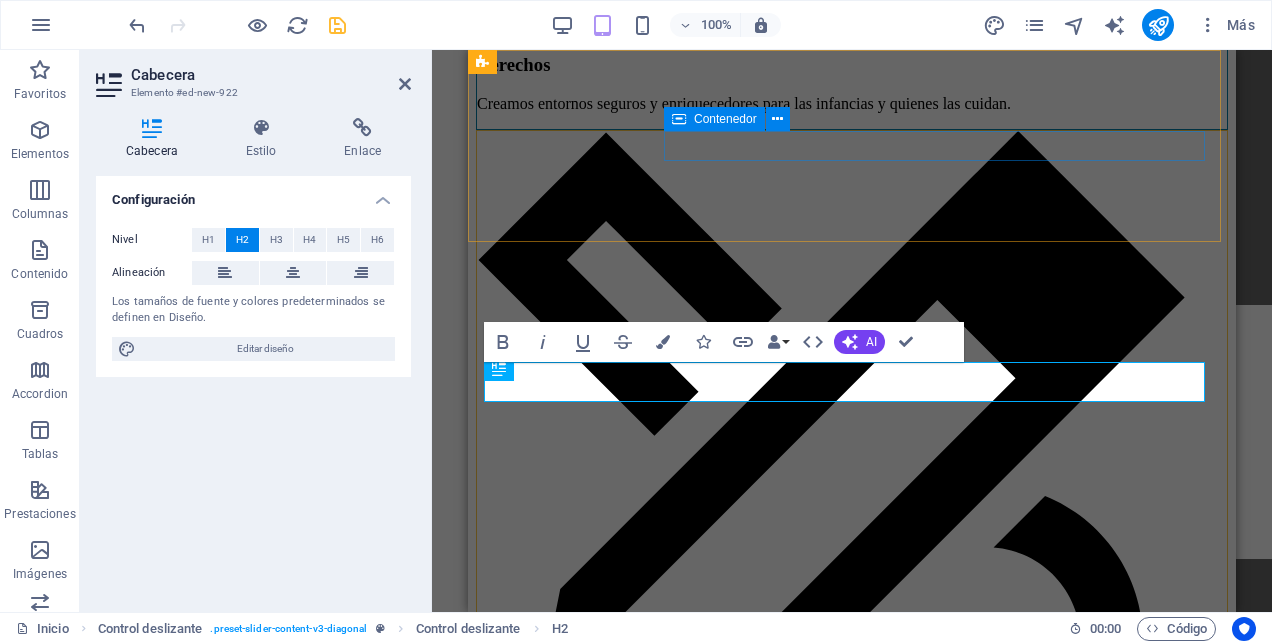scroll, scrollTop: 19, scrollLeft: 0, axis: vertical 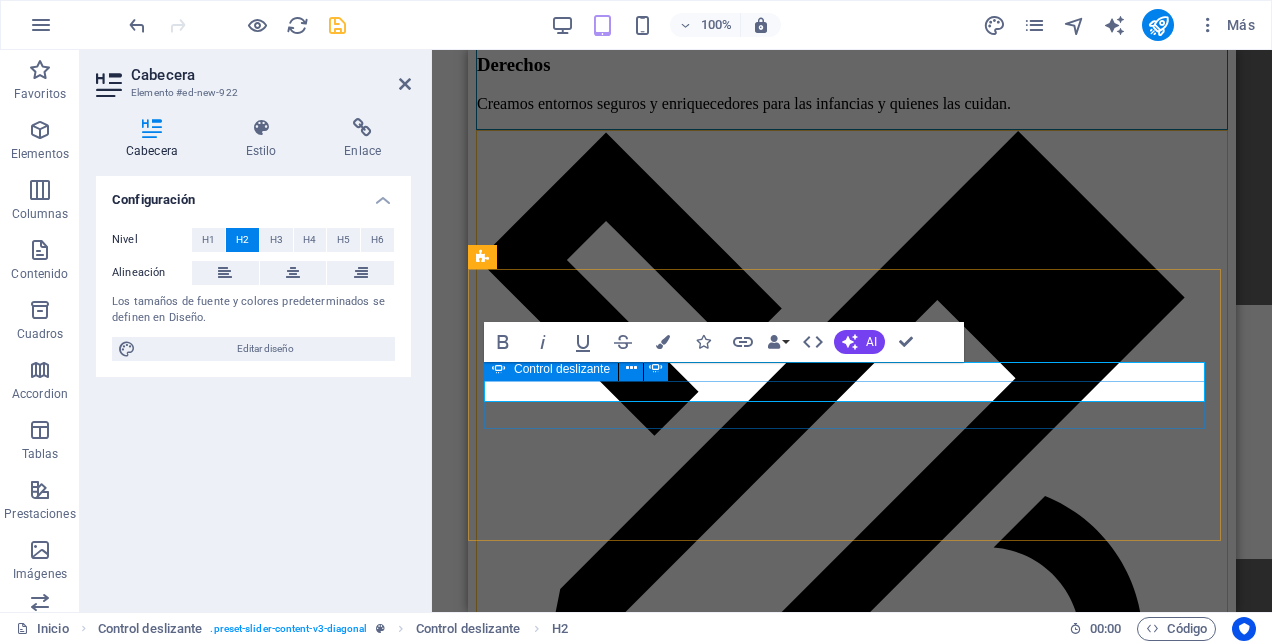 type 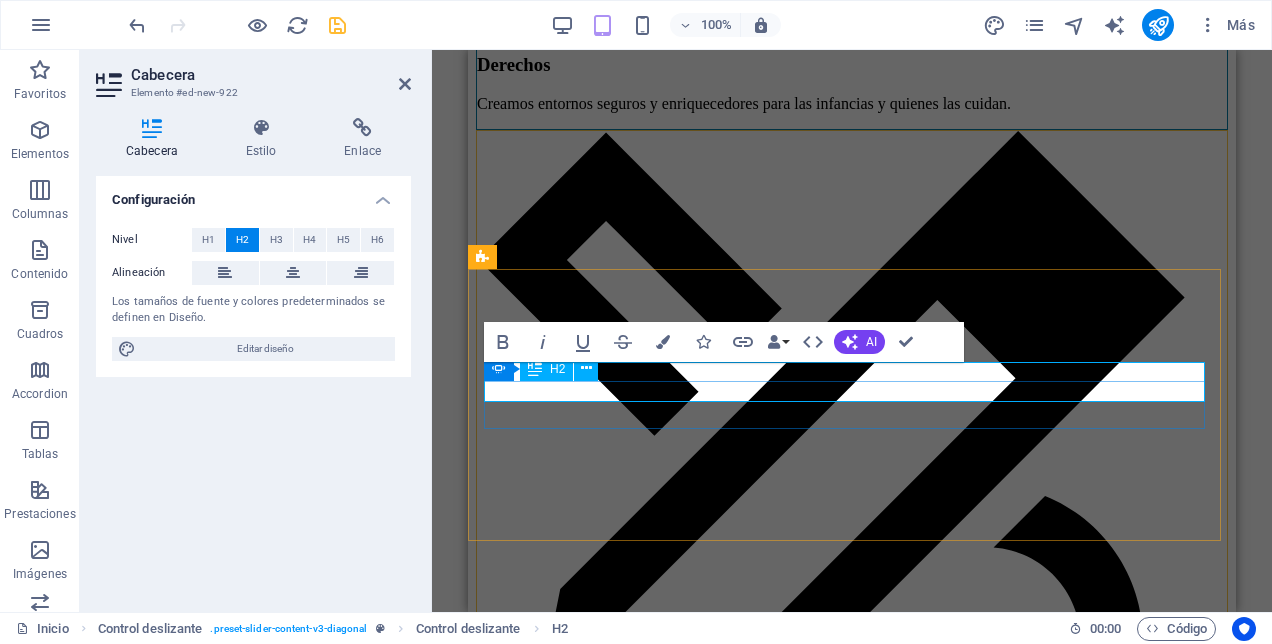 click on "J" at bounding box center (-1327, 6629) 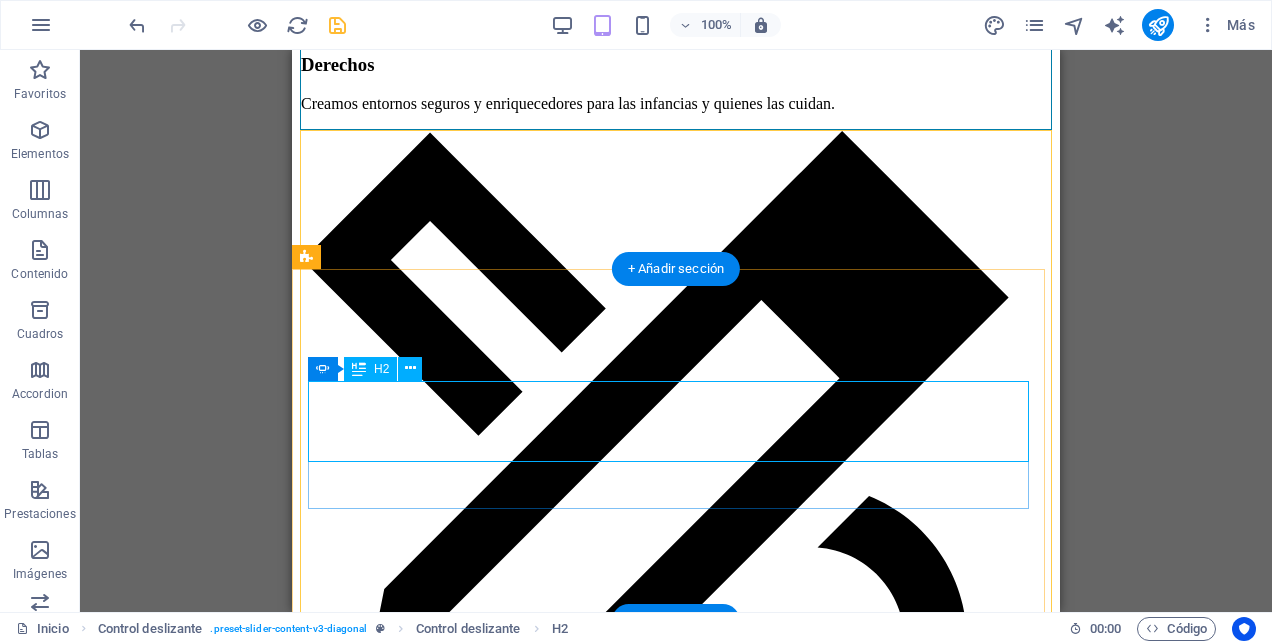 click on "ornada contra la violencia infantil J" at bounding box center [-1503, 6643] 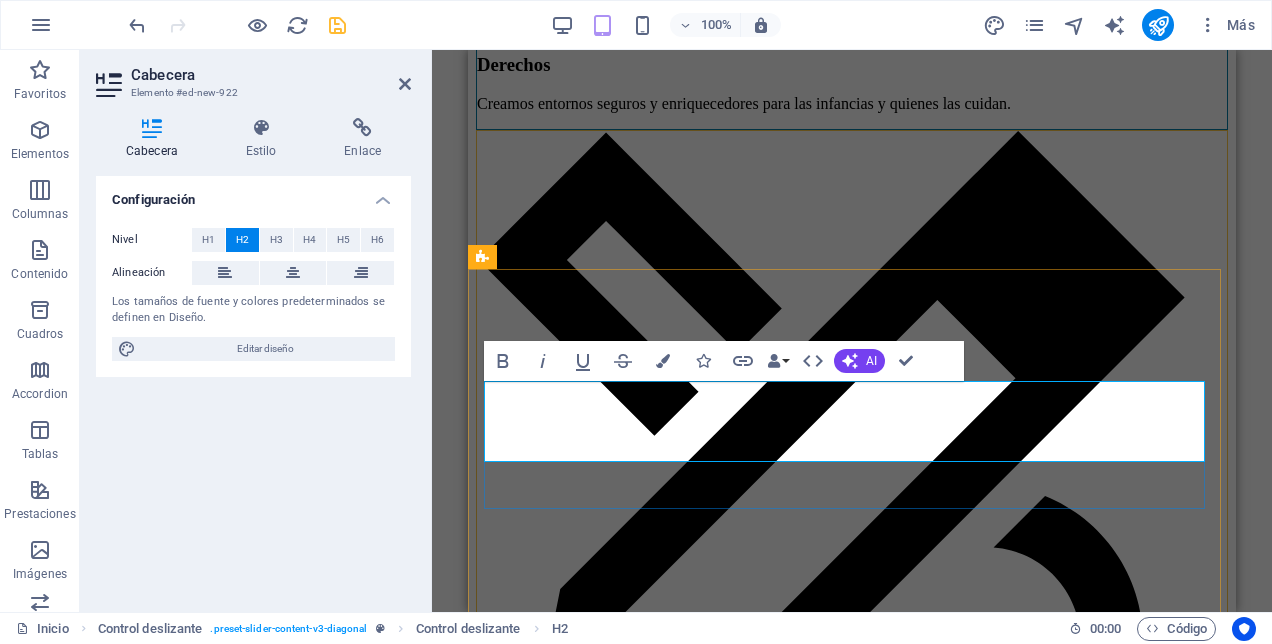 click on "ornada contra la violencia infantil J" at bounding box center [-1327, 6643] 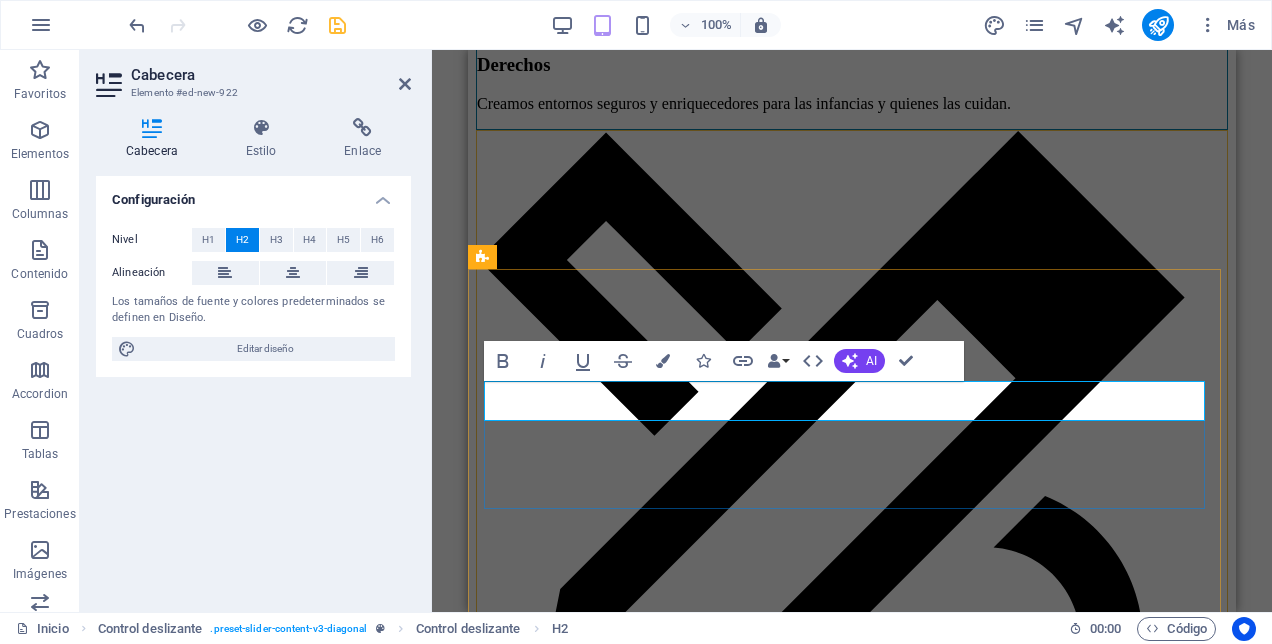 drag, startPoint x: 1014, startPoint y: 399, endPoint x: 678, endPoint y: 411, distance: 336.2142 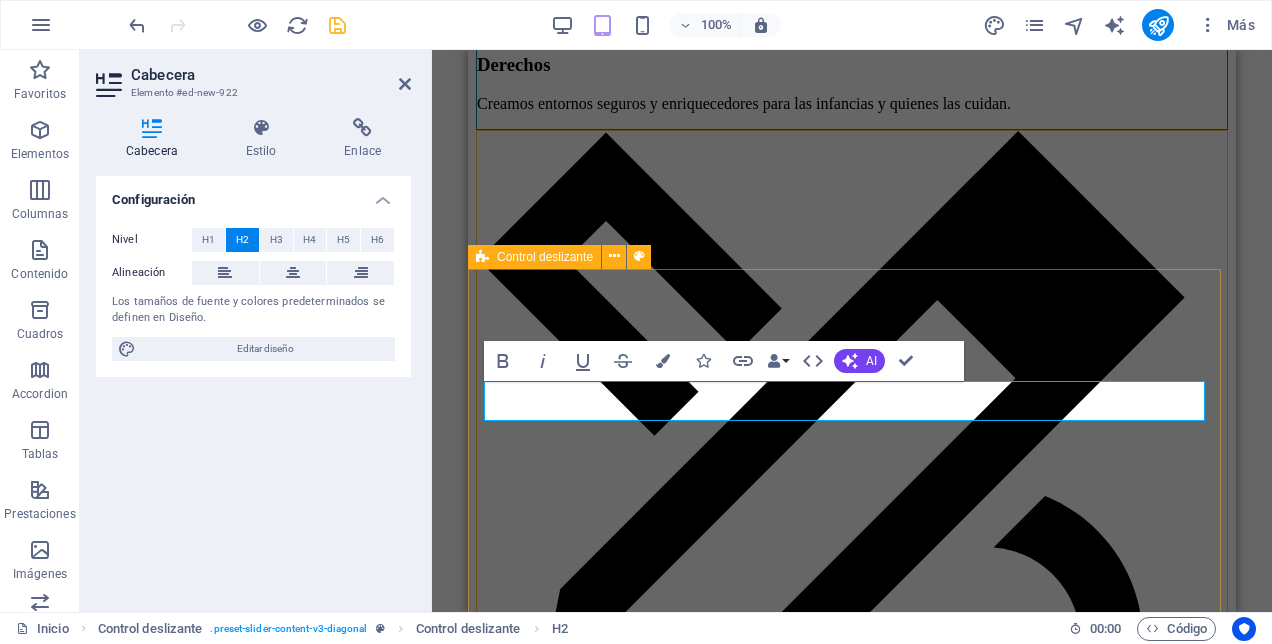 click on "Cuentos ConSentidos Narrar para imaginar, jugar y participar “Cuentos ConSentidos” es un programa de mediación lectora y creación narrativa que promueve el derecho al juego, al arte y a la participación cultural de niñas y niños. A través del poder de las historias, buscamos abrir espacios de imaginación, diálogo y expresión que fortalezcan el vínculo entre infancias, familias y comunidades. Cada sesión de “Cuentos ConSentidos” incluye:   Narración de cuentos seleccionados  por su valor emocional, cultural o educativo. Entre ellos, destaca como cuento insignia  “Jotita y su abuelo José ” , escrito por Constanza Ramírez, una historia entrañable que nos invita a reflexionar sobre el vínculo intergeneracional, la memoria afectiva y el reconocimiento de derechos fundamentales de niños, niñas y adolescentes. Actividades creativas y lúdicas   Espacios de conversación ¿Por qué lo hacemos?   ¿Quieres llevar  Cuentos ConSentidos  a tu escuela o espacio? Un árbol, un deseo ." at bounding box center [852, 3909] 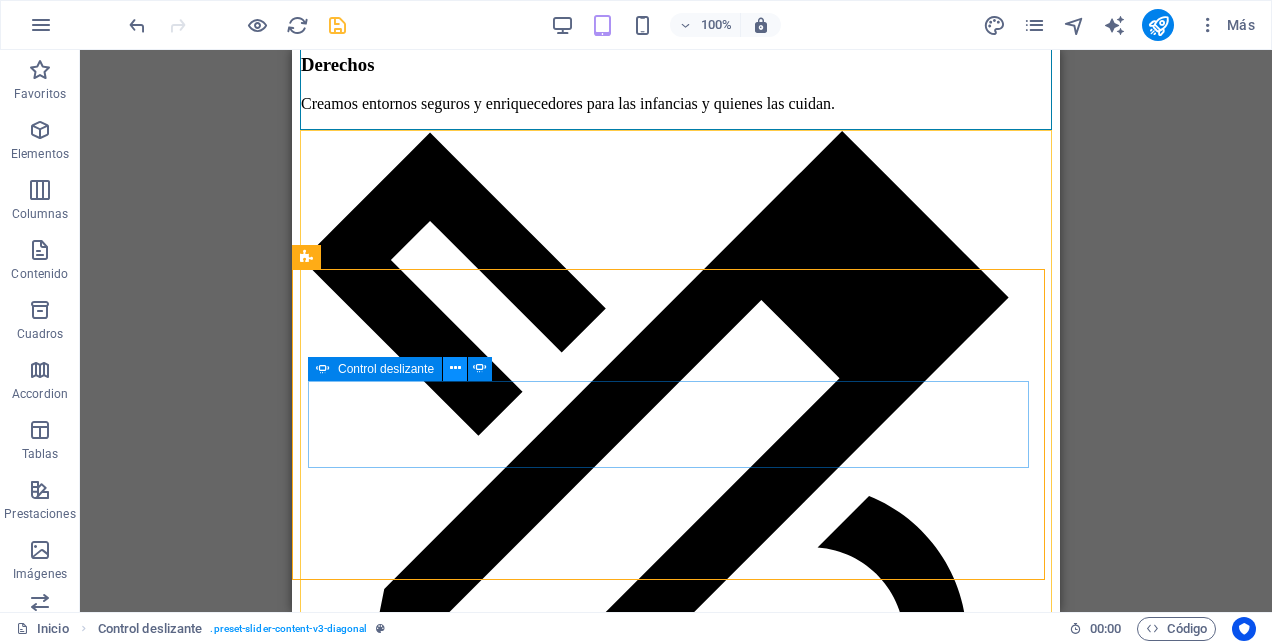 click at bounding box center (455, 368) 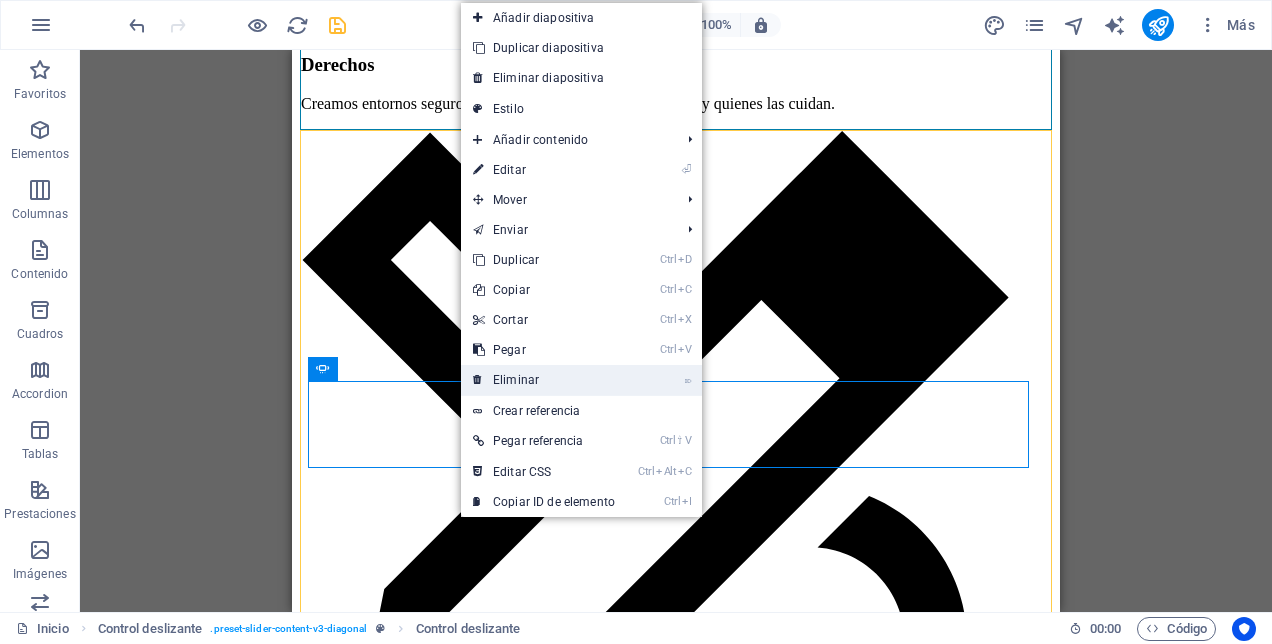 click on "⌦  Eliminar" at bounding box center (544, 380) 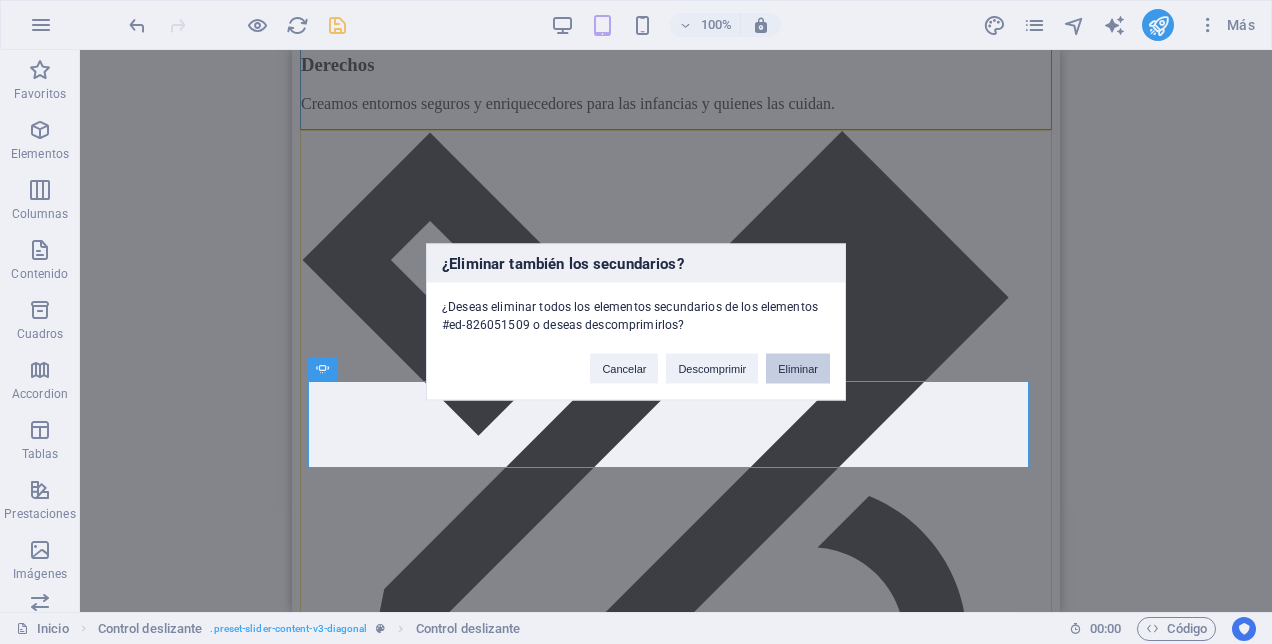 click on "Eliminar" at bounding box center (798, 369) 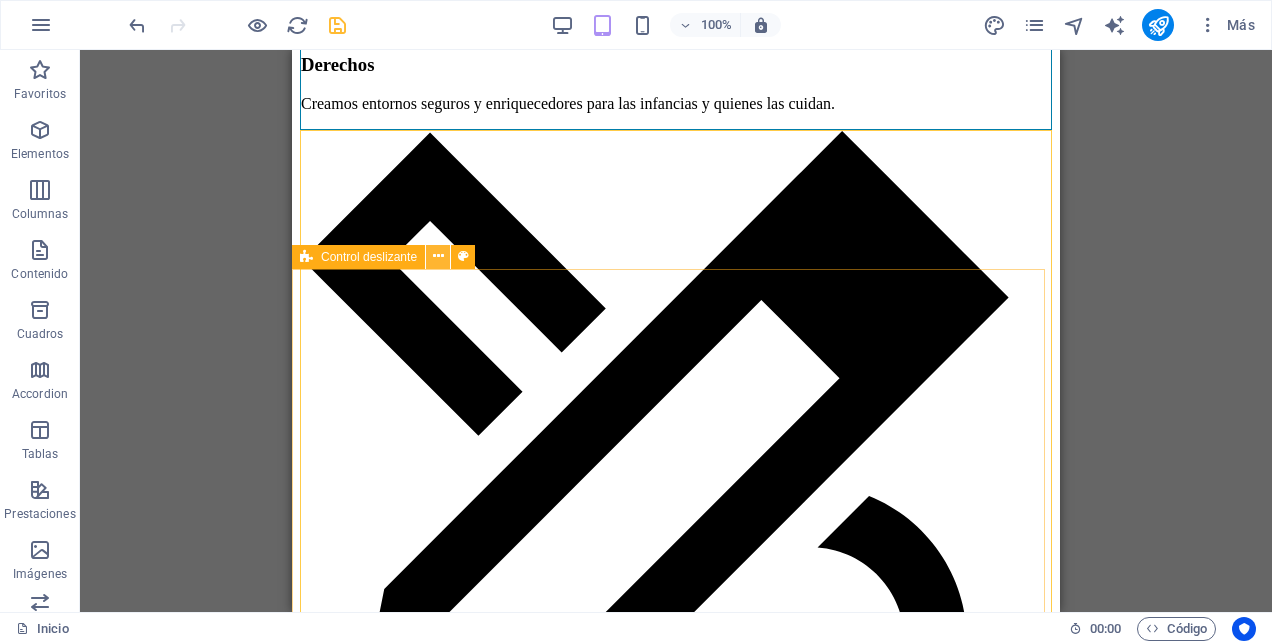click at bounding box center [438, 257] 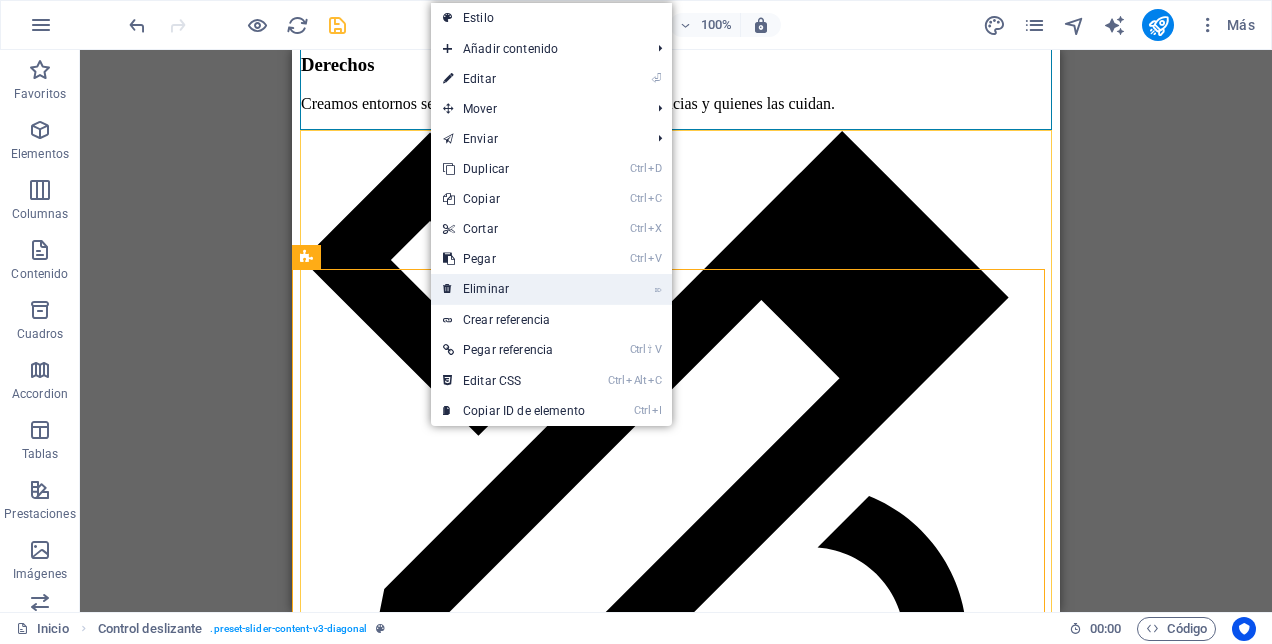 click on "⌦  Eliminar" at bounding box center (514, 289) 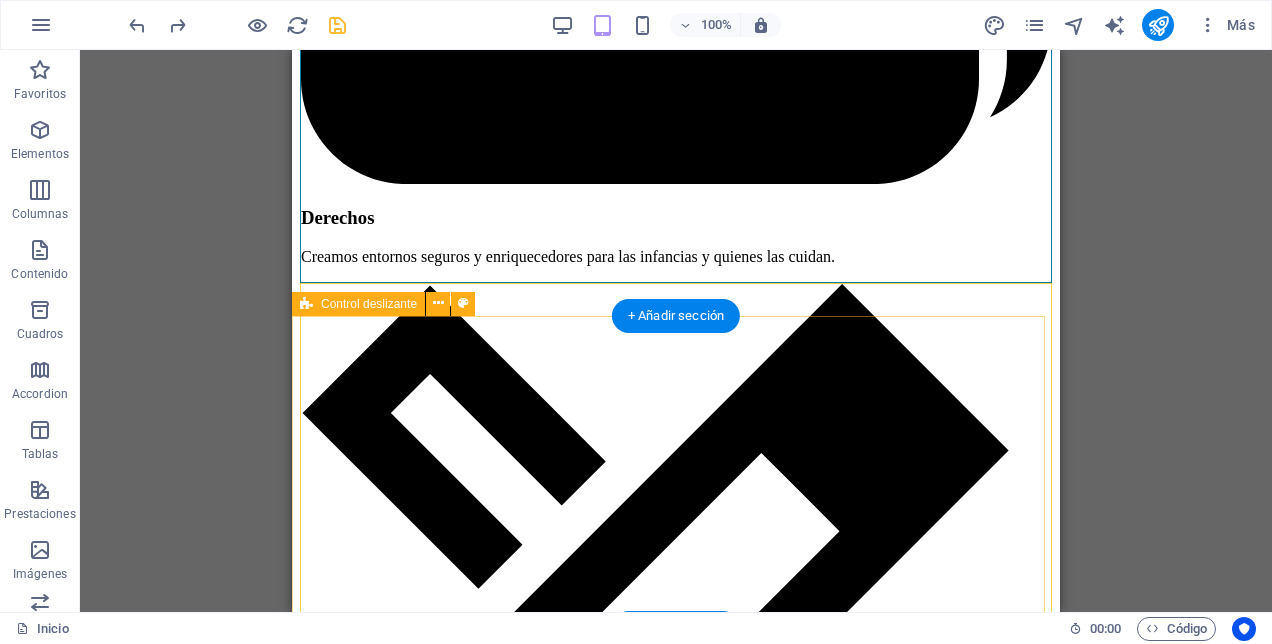scroll, scrollTop: 2588, scrollLeft: 0, axis: vertical 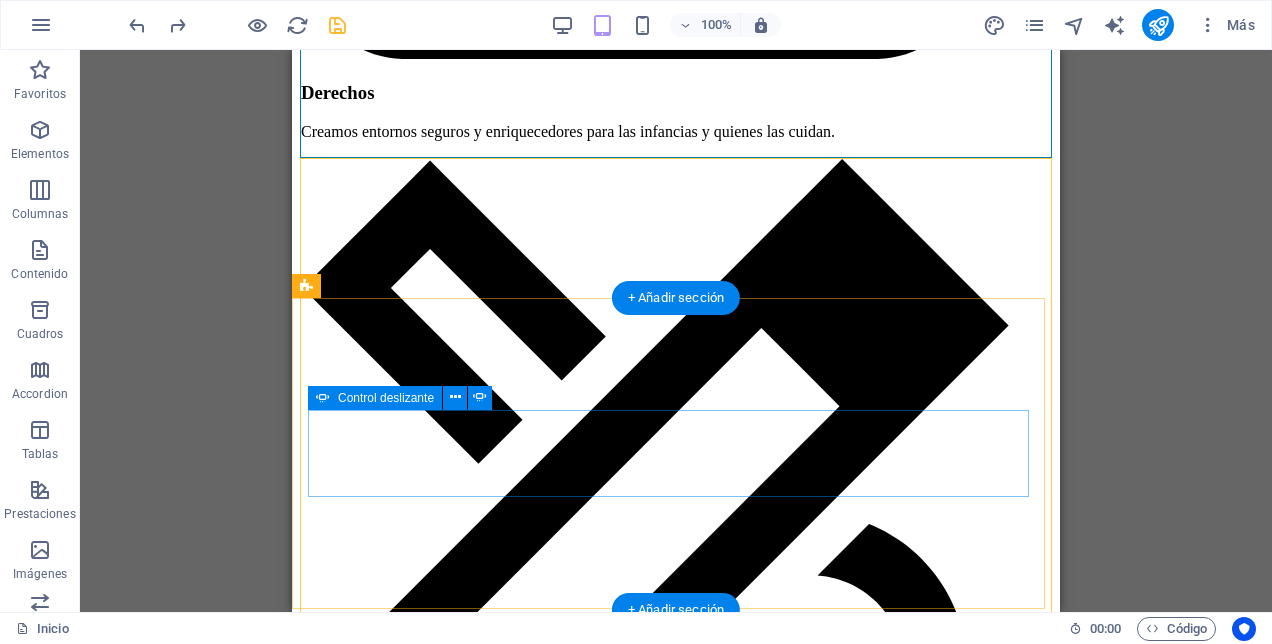click at bounding box center [308, 3833] 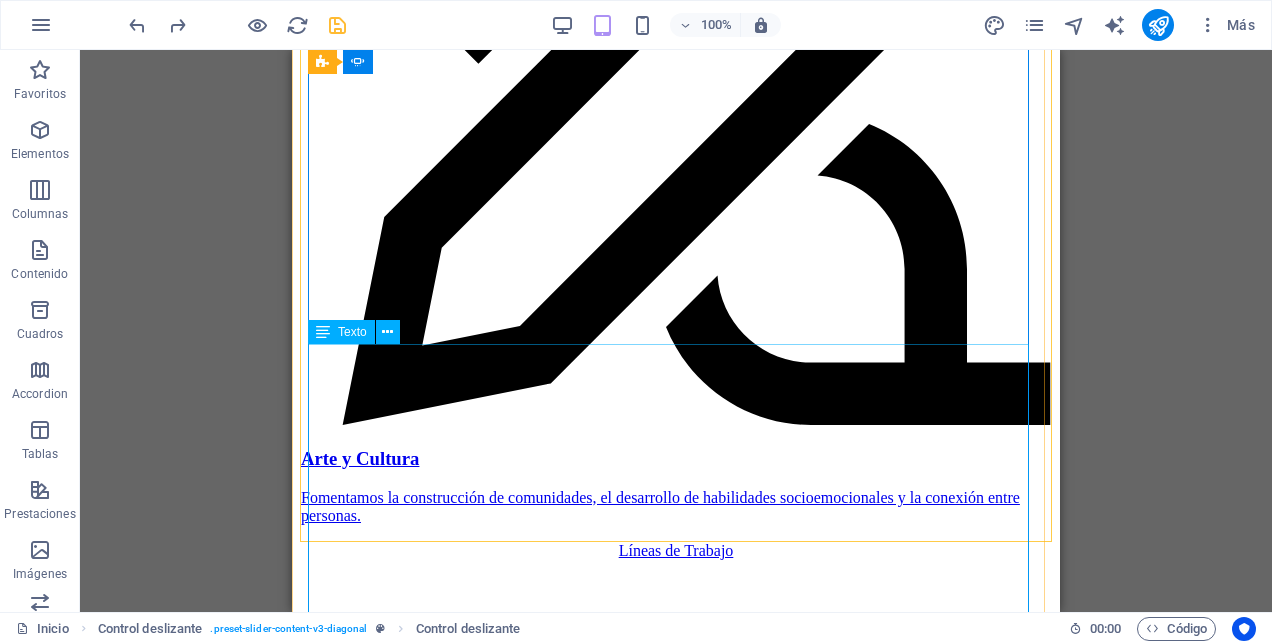 scroll, scrollTop: 3088, scrollLeft: 0, axis: vertical 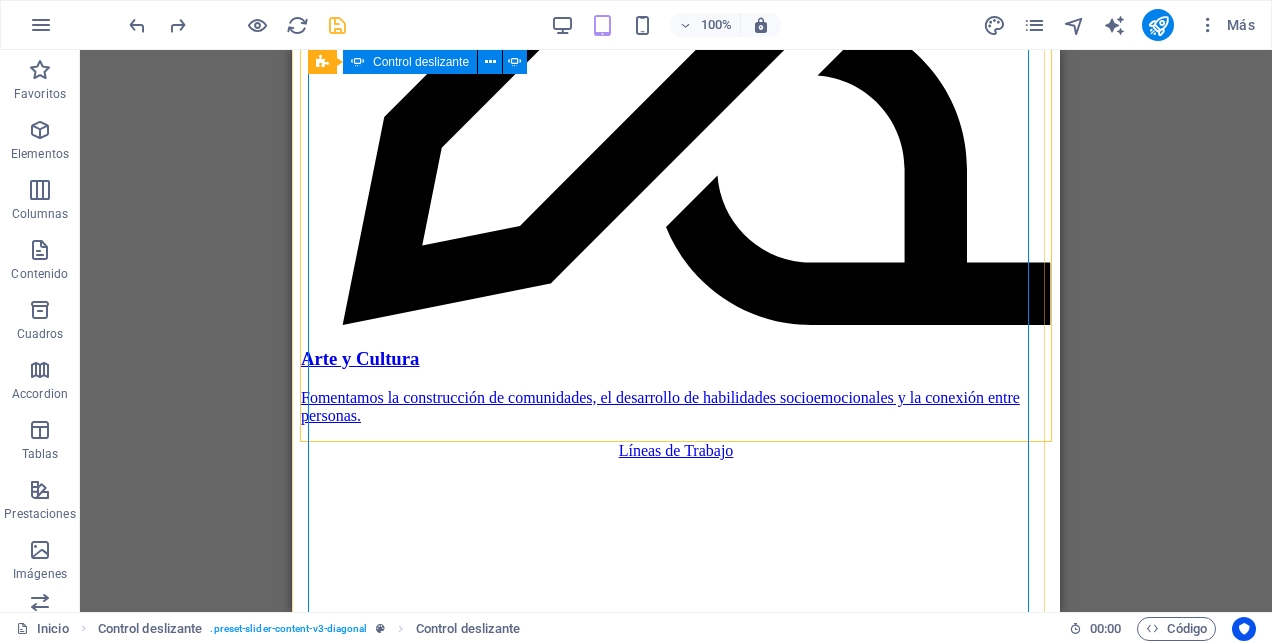 click at bounding box center [308, 4436] 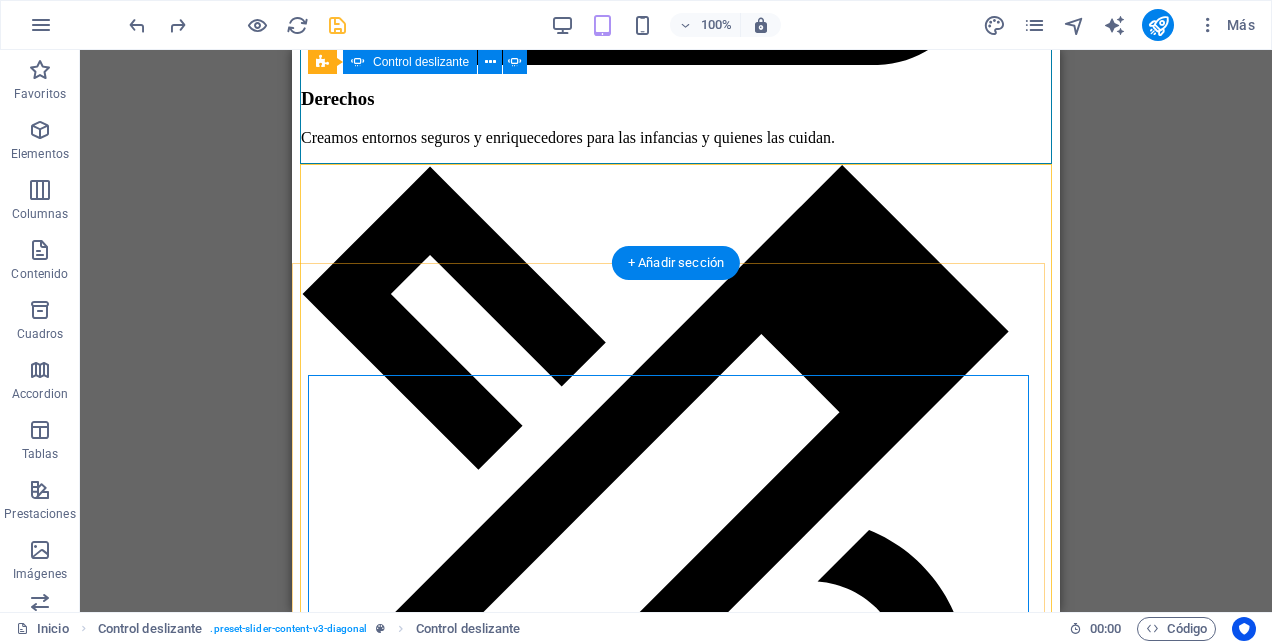 scroll, scrollTop: 2575, scrollLeft: 0, axis: vertical 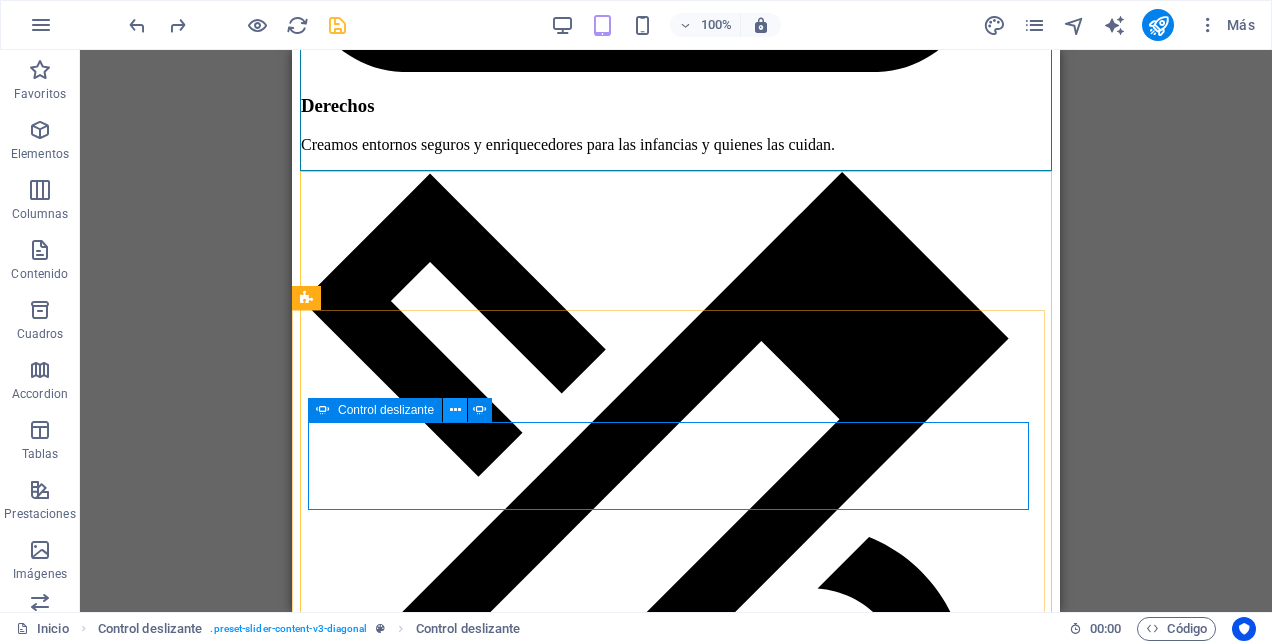 click at bounding box center (455, 410) 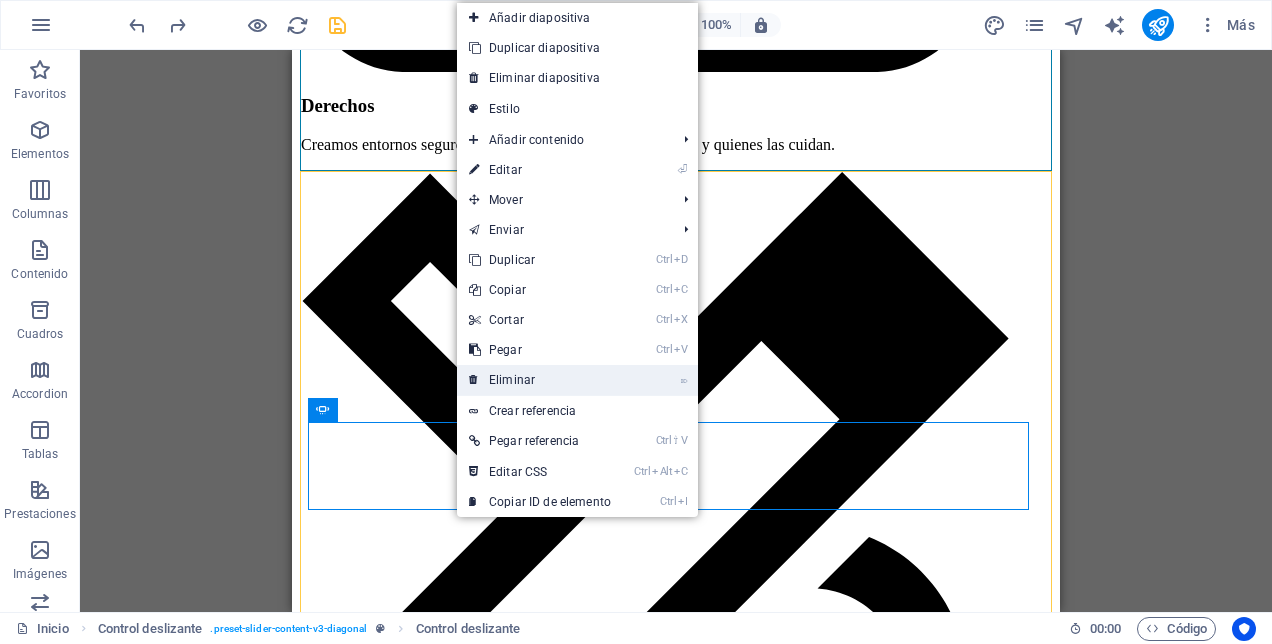 click on "⌦  Eliminar" at bounding box center [540, 380] 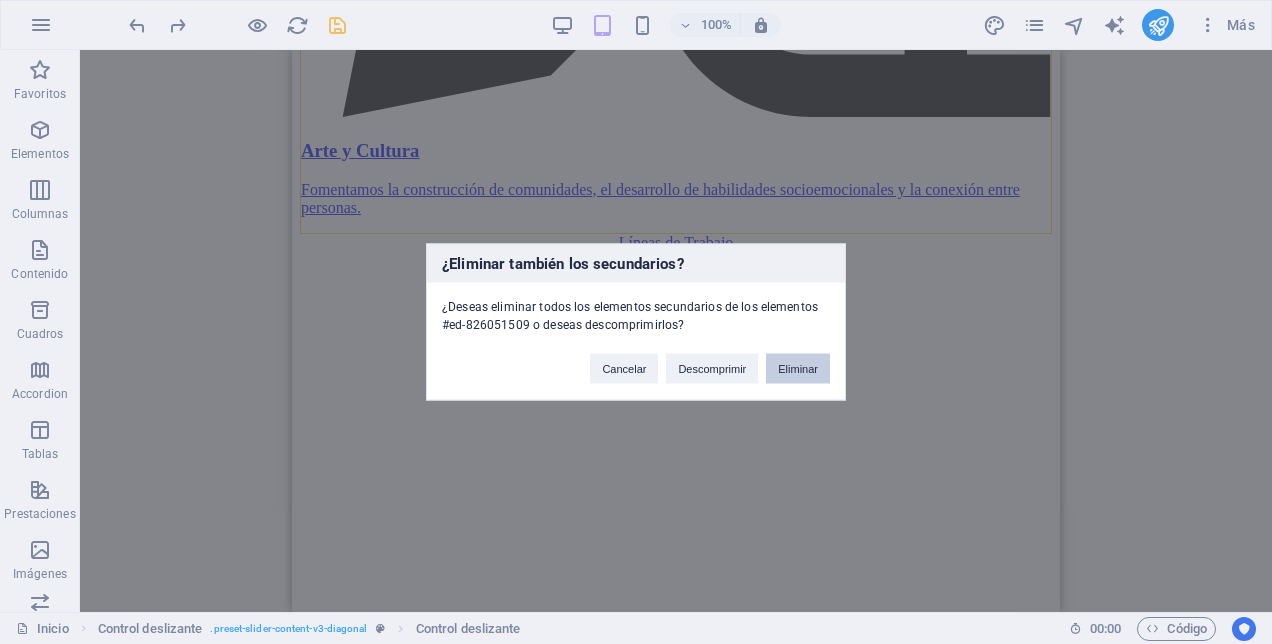 scroll, scrollTop: 3353, scrollLeft: 0, axis: vertical 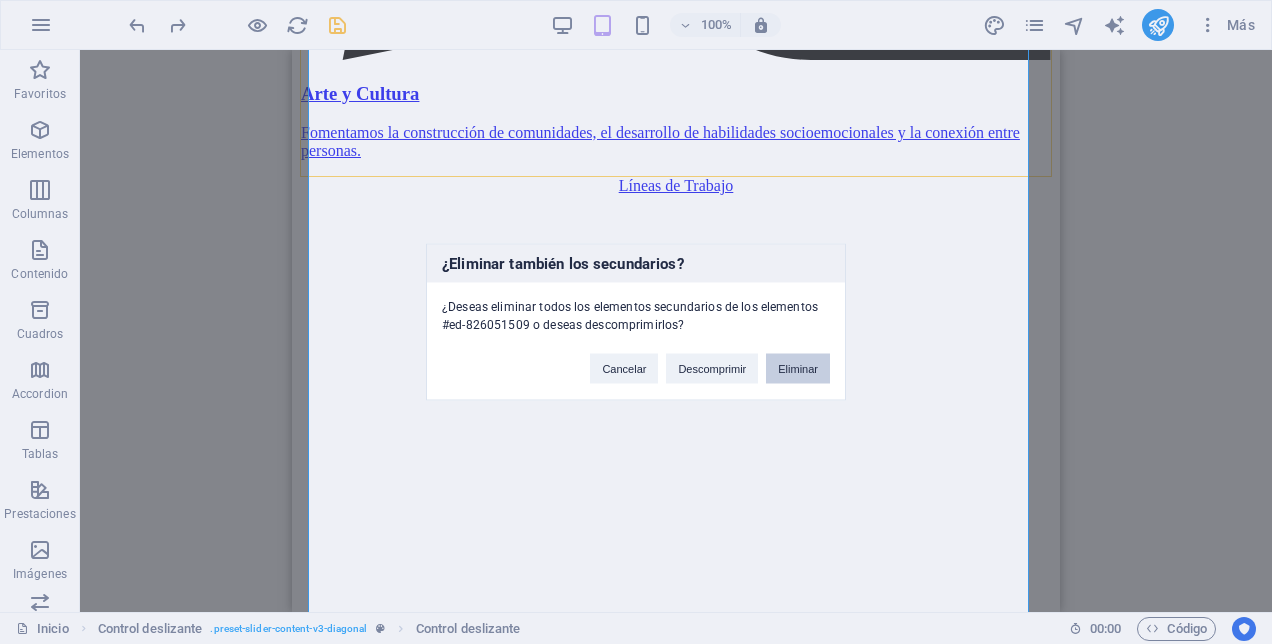 click on "Eliminar" at bounding box center (798, 369) 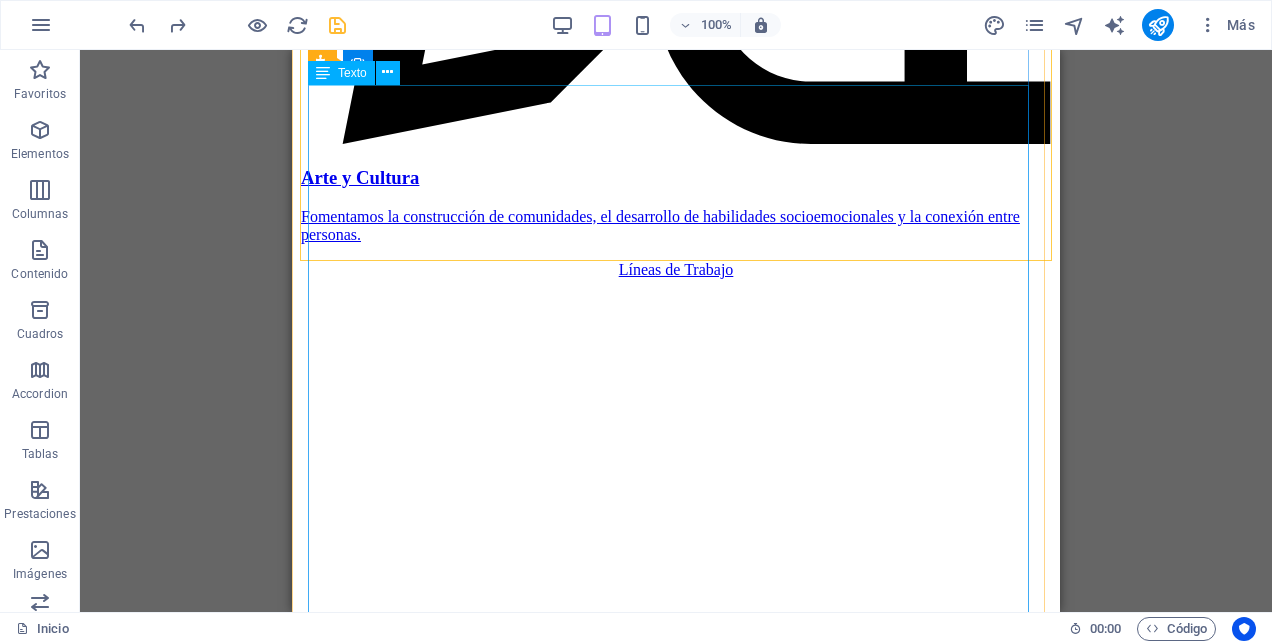 scroll, scrollTop: 3453, scrollLeft: 0, axis: vertical 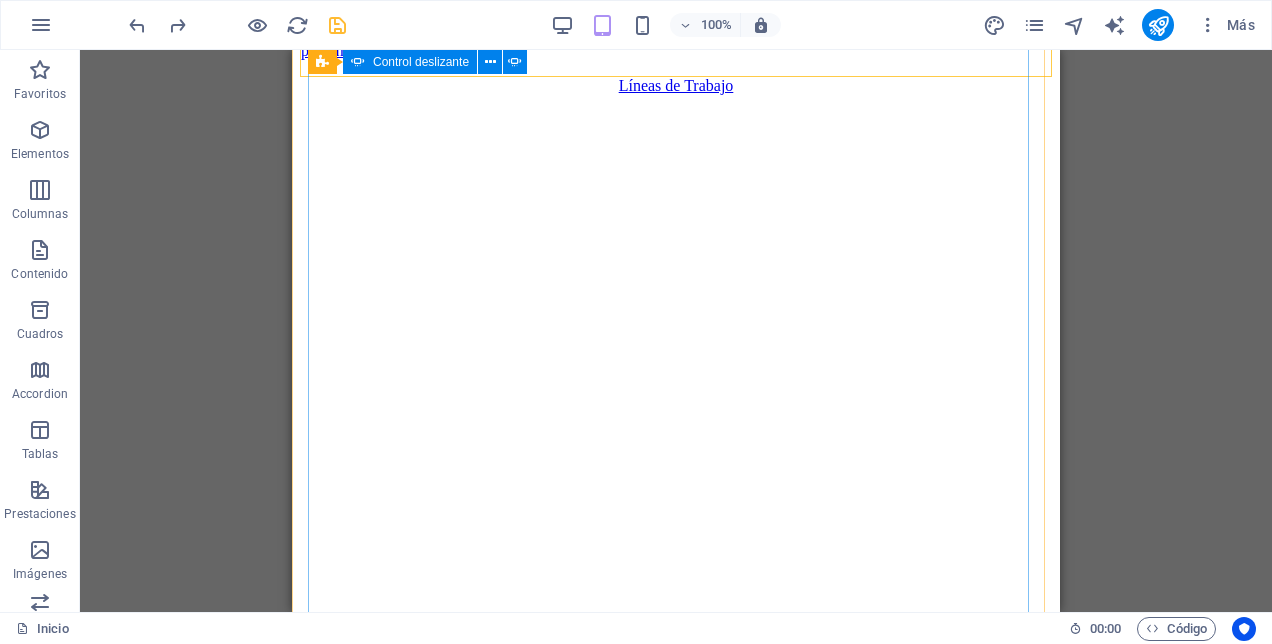 click at bounding box center [308, 4601] 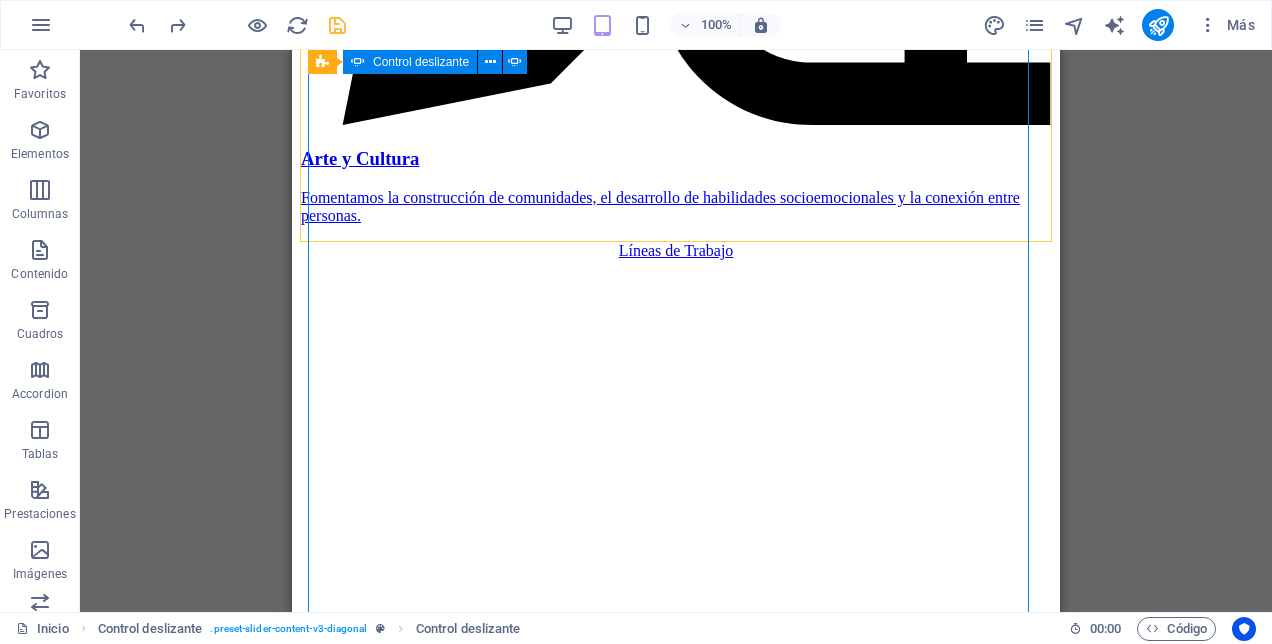 scroll, scrollTop: 3281, scrollLeft: 0, axis: vertical 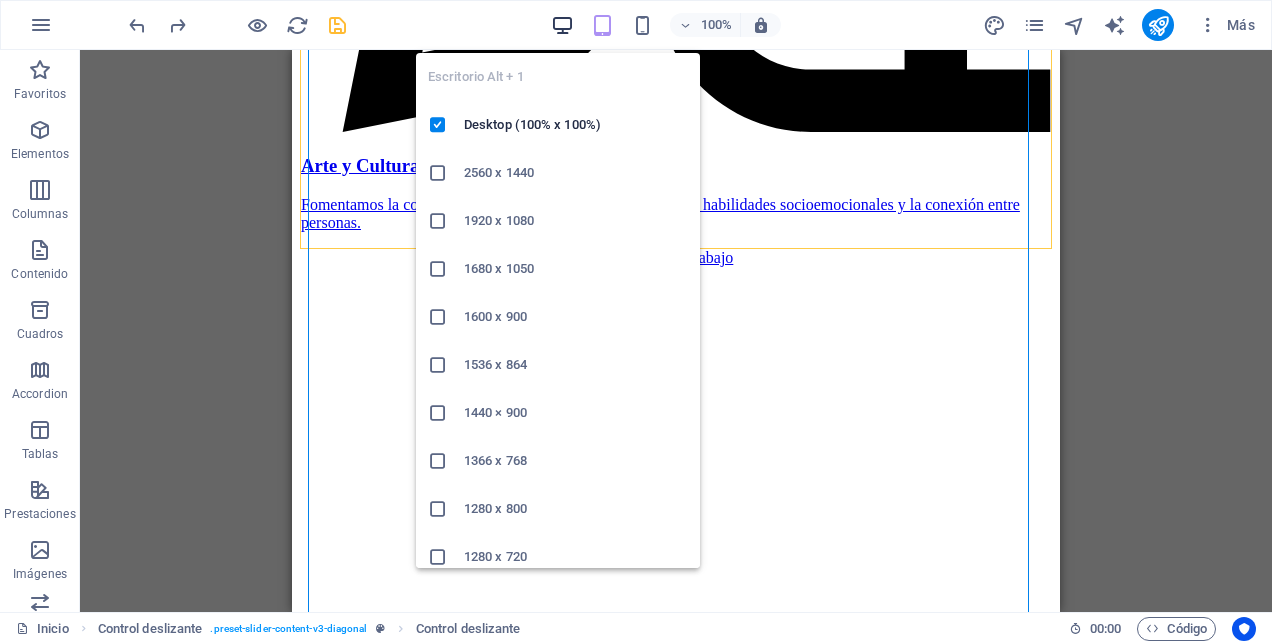 click at bounding box center (562, 25) 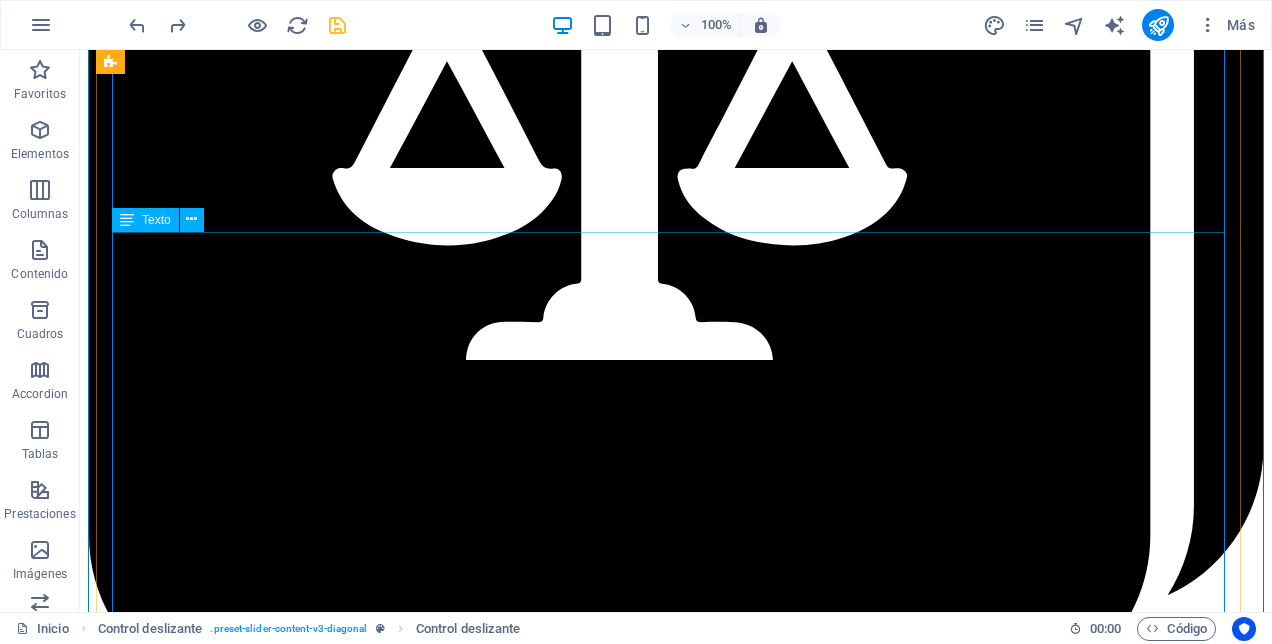 scroll, scrollTop: 2681, scrollLeft: 0, axis: vertical 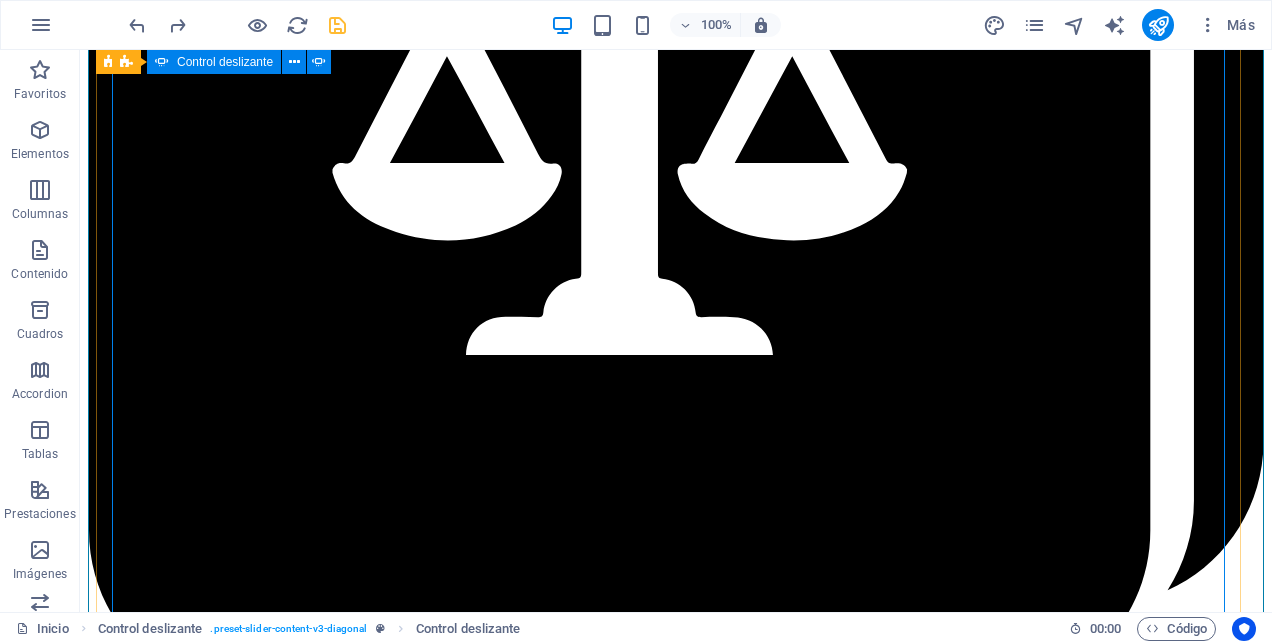 click at bounding box center [96, 6808] 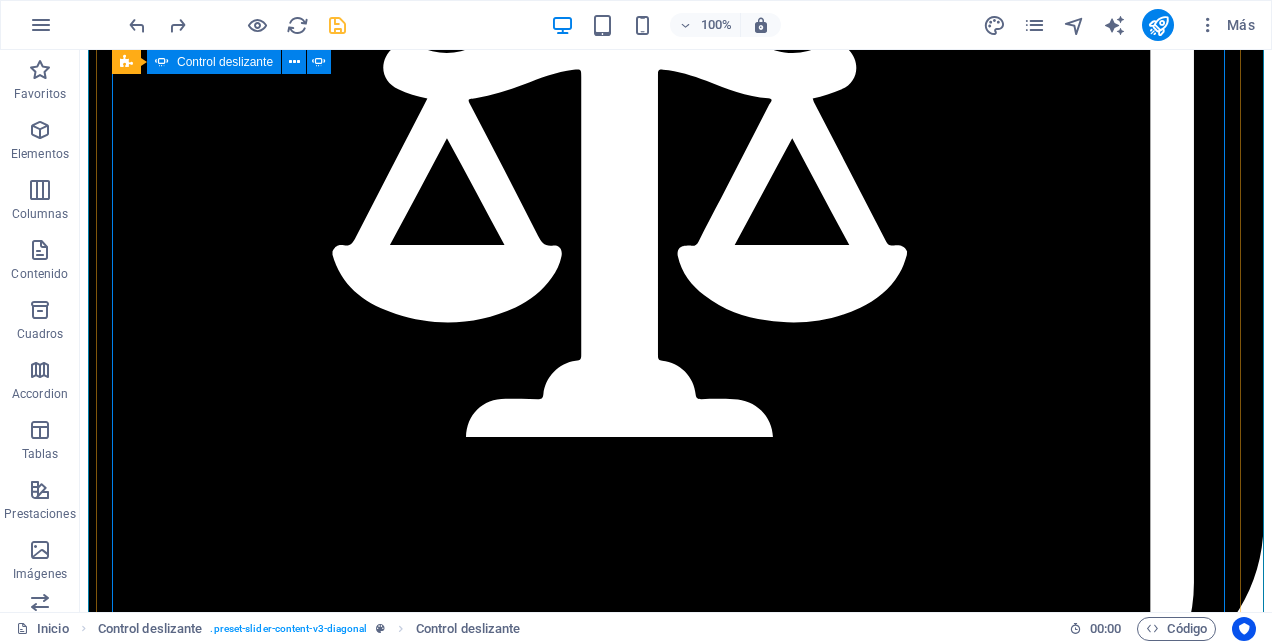 click at bounding box center (96, 6725) 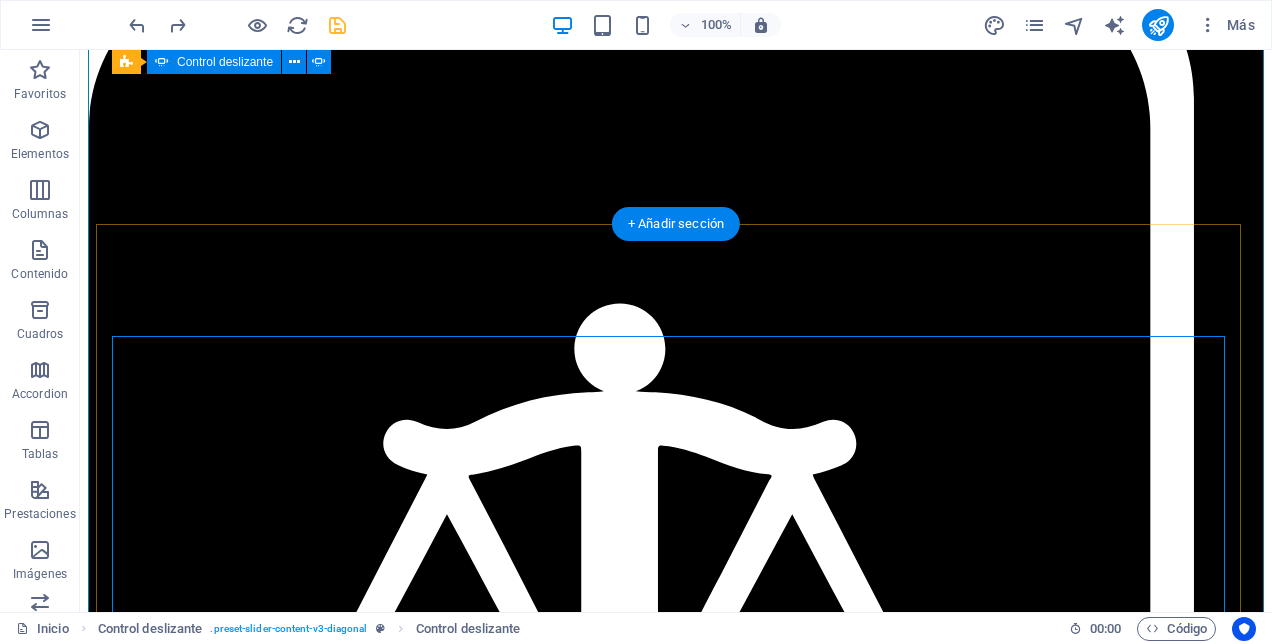 scroll, scrollTop: 2208, scrollLeft: 0, axis: vertical 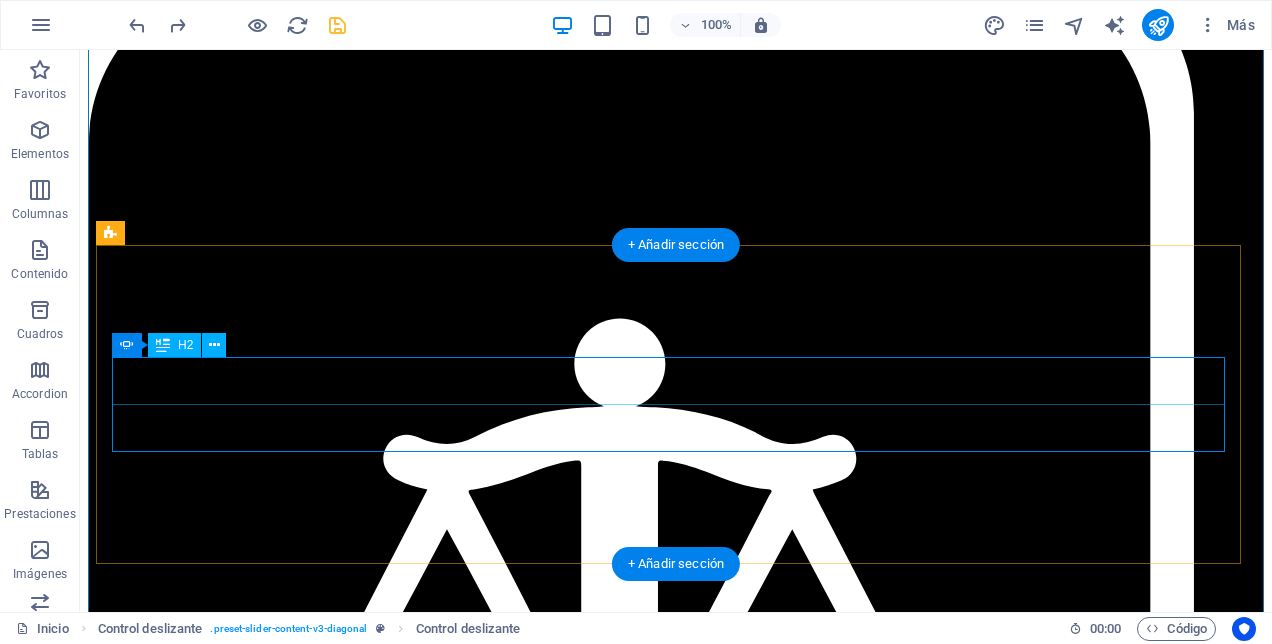 click on "Jornada contra la violencia infantil" at bounding box center (-2695, 8855) 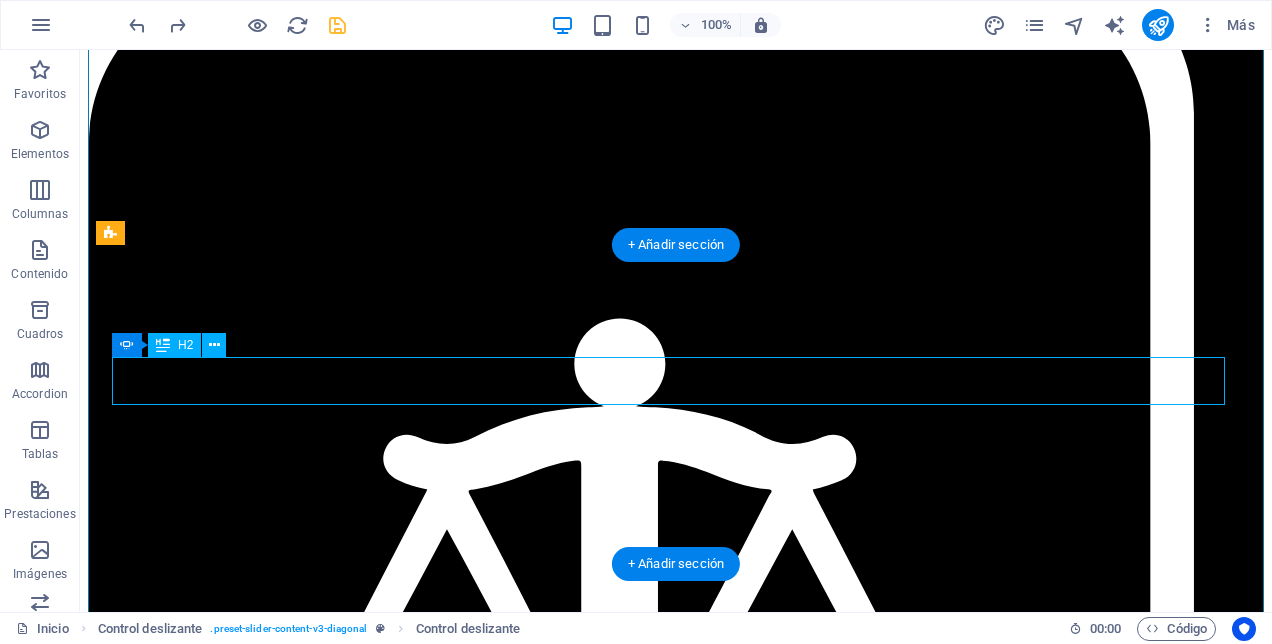 click on "Jornada contra la violencia infantil" at bounding box center (-2695, 8855) 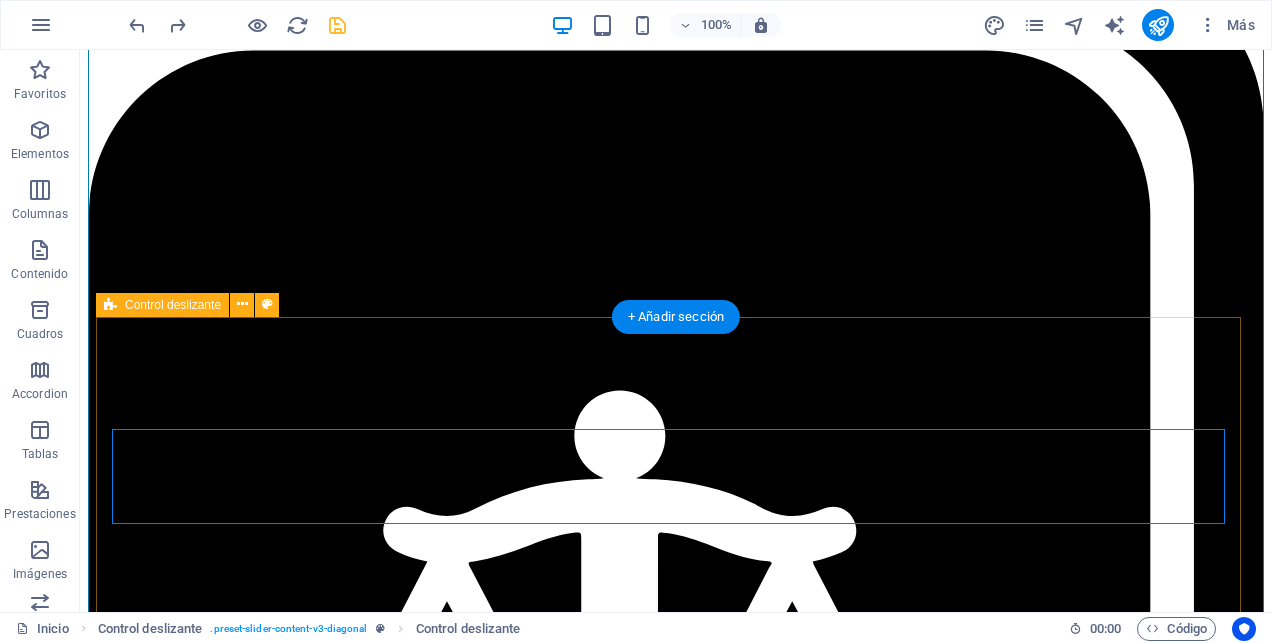 scroll, scrollTop: 2249, scrollLeft: 0, axis: vertical 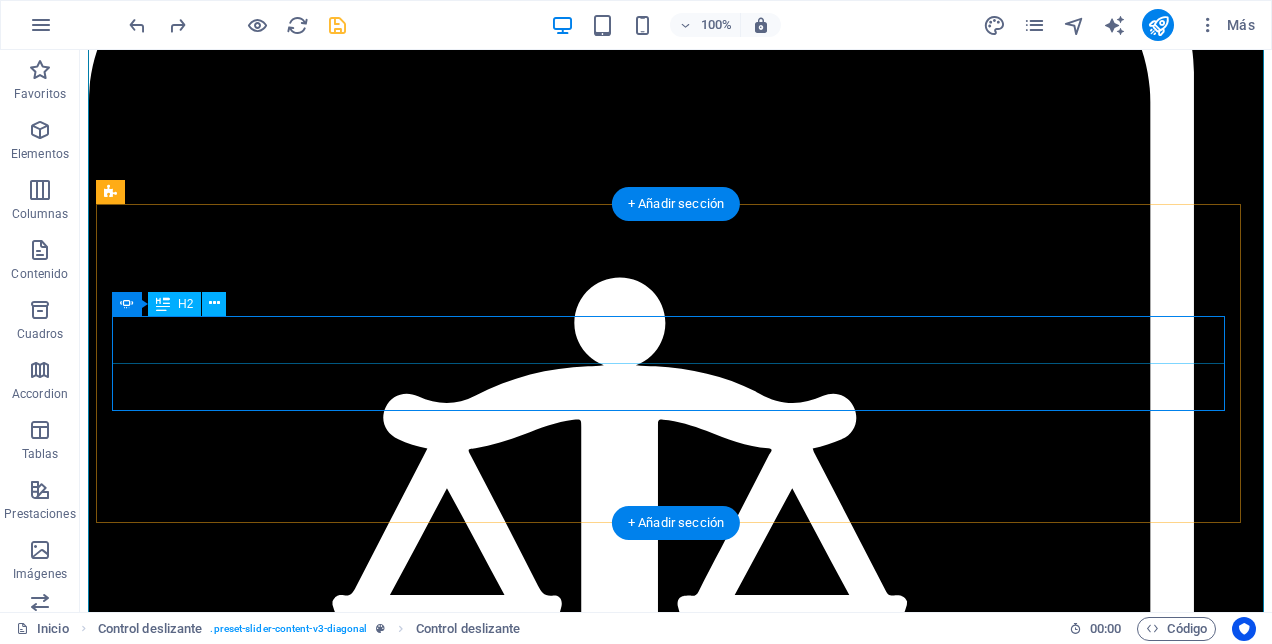 click on "Jornada contra la violencia infantil" at bounding box center [-2695, 8814] 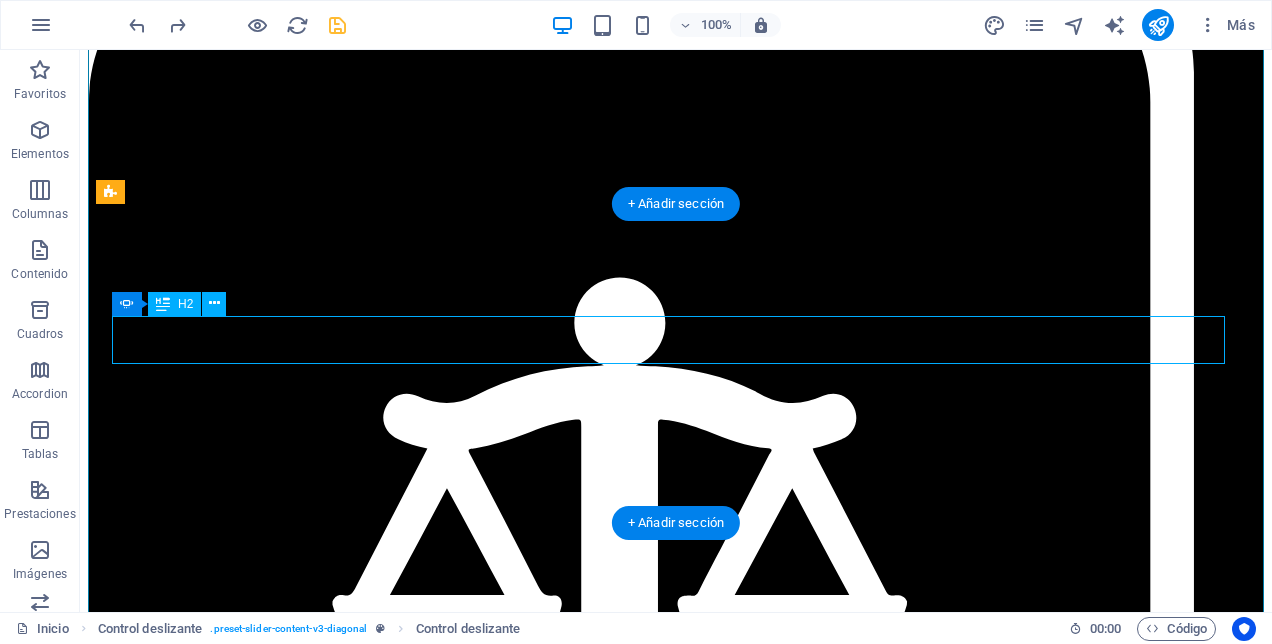 click on "Jornada contra la violencia infantil" at bounding box center [-2695, 8814] 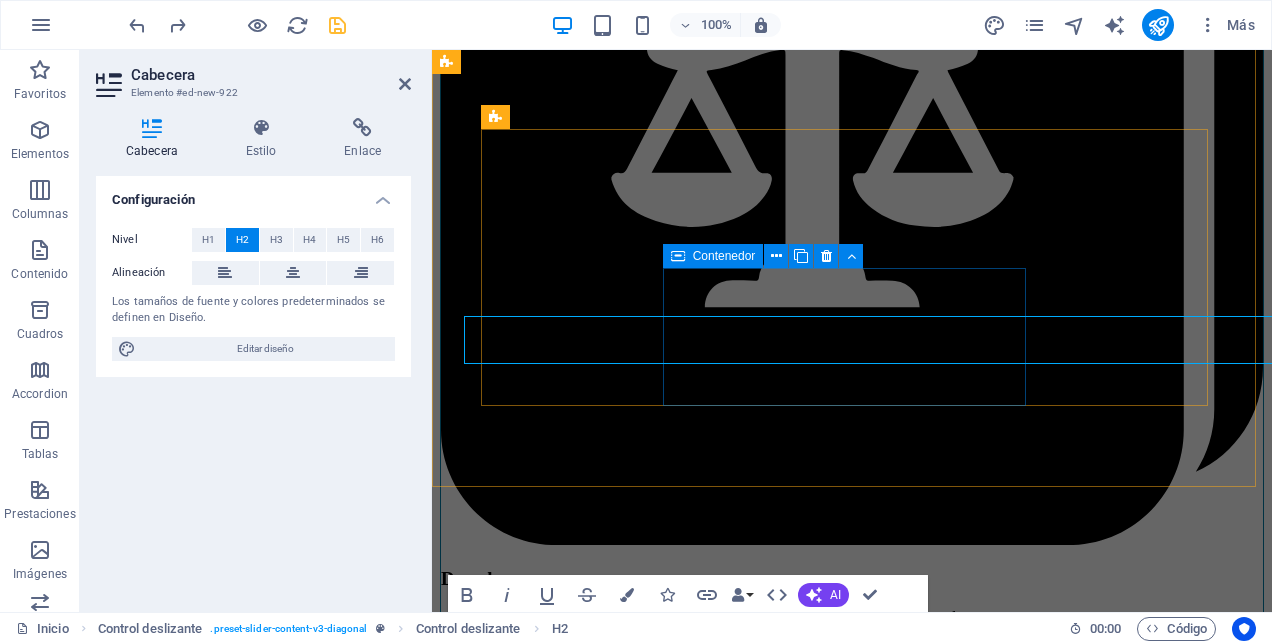 scroll, scrollTop: 2549, scrollLeft: 0, axis: vertical 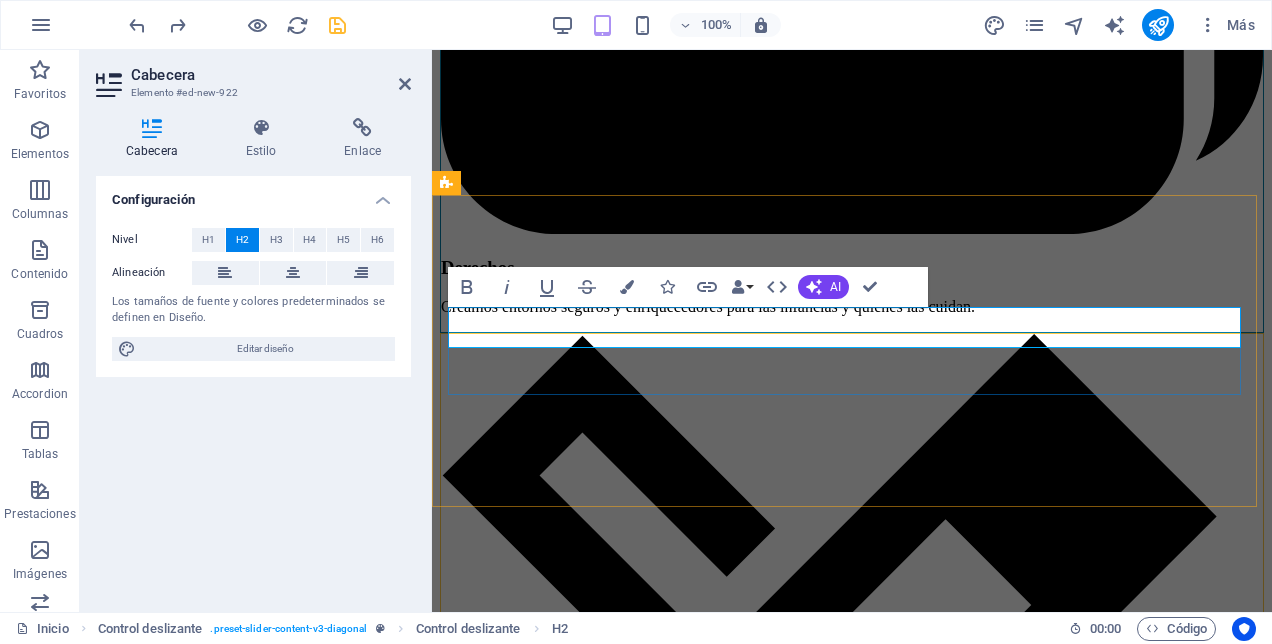 click on "Jornada contra la violencia infantil" at bounding box center [-1543, 6921] 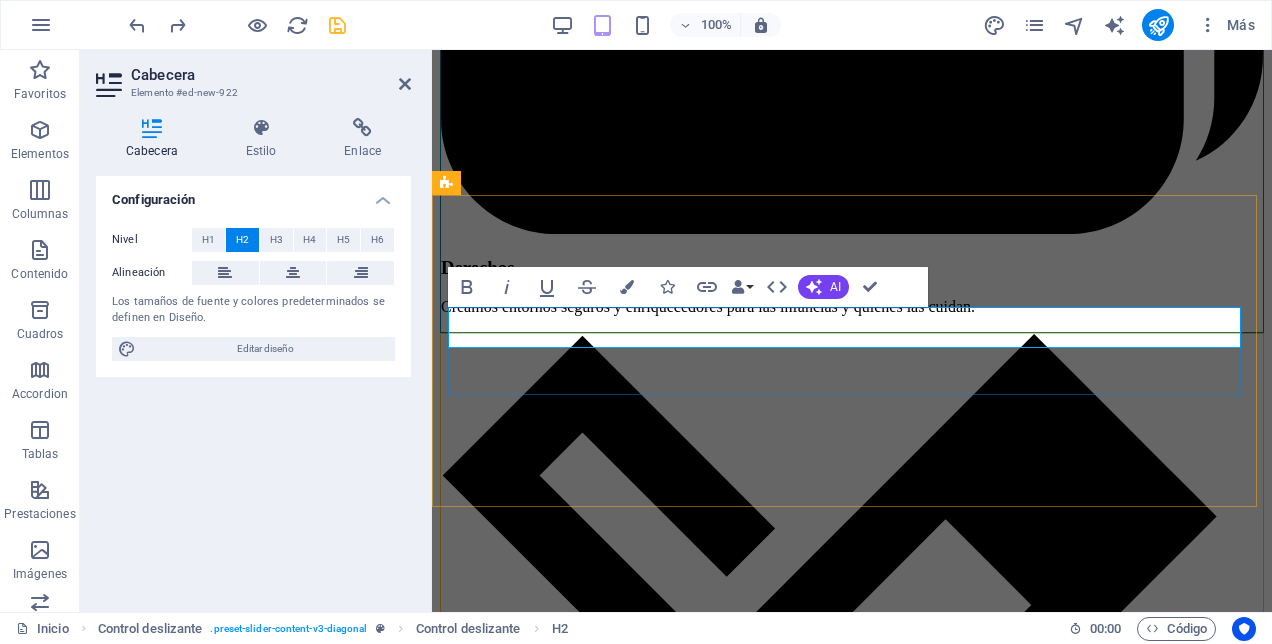 click on "Cuentos ConSentidos Narrar para imaginar, jugar y participar “Cuentos ConSentidos” es un programa de mediación lectora y creación narrativa que promueve el derecho al juego, al arte y a la participación cultural de niñas y niños. A través del poder de las historias, buscamos abrir espacios de imaginación, diálogo y expresión que fortalezcan el vínculo entre infancias, familias y comunidades. Cada sesión de “Cuentos ConSentidos” incluye:   Narración de cuentos seleccionados  por su valor emocional, cultural o educativo. Entre ellos, destaca como cuento insignia  “Jotita y su abuelo José ” , escrito por Constanza Ramírez, una historia entrañable que nos invita a reflexionar sobre el vínculo intergeneracional, la memoria afectiva y el reconocimiento de derechos fundamentales de niños, niñas y adolescentes. Actividades creativas y lúdicas   Espacios de conversación ¿Por qué lo hacemos?   ¿Quieres llevar  Cuentos ConSentidos  a tu escuela o espacio? Un árbol, un deseo ." at bounding box center [852, 4253] 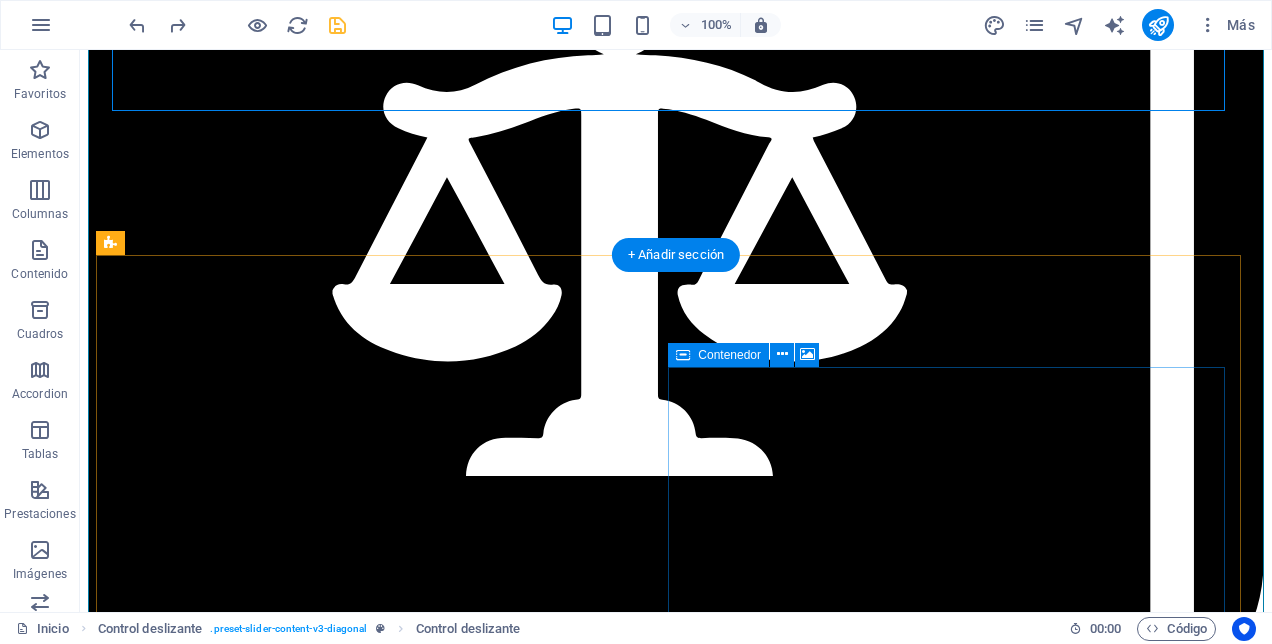click on "Suelta el contenido aquí o  Añadir elementos  Pegar portapapeles" at bounding box center [676, 6972] 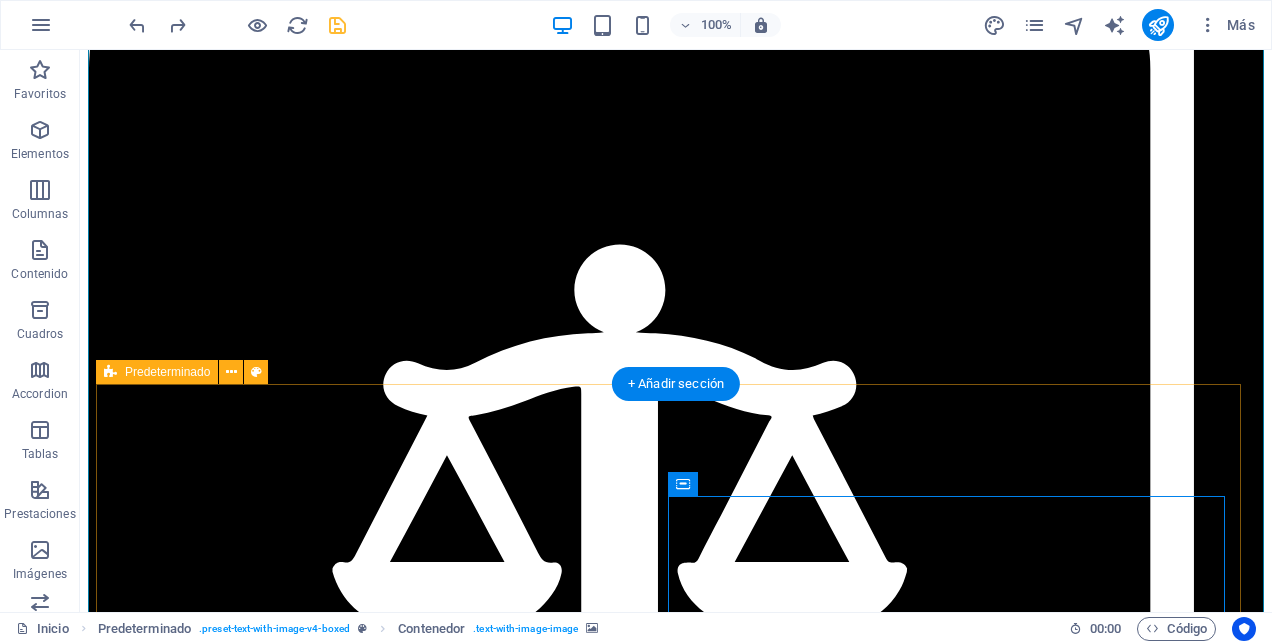 scroll, scrollTop: 2249, scrollLeft: 0, axis: vertical 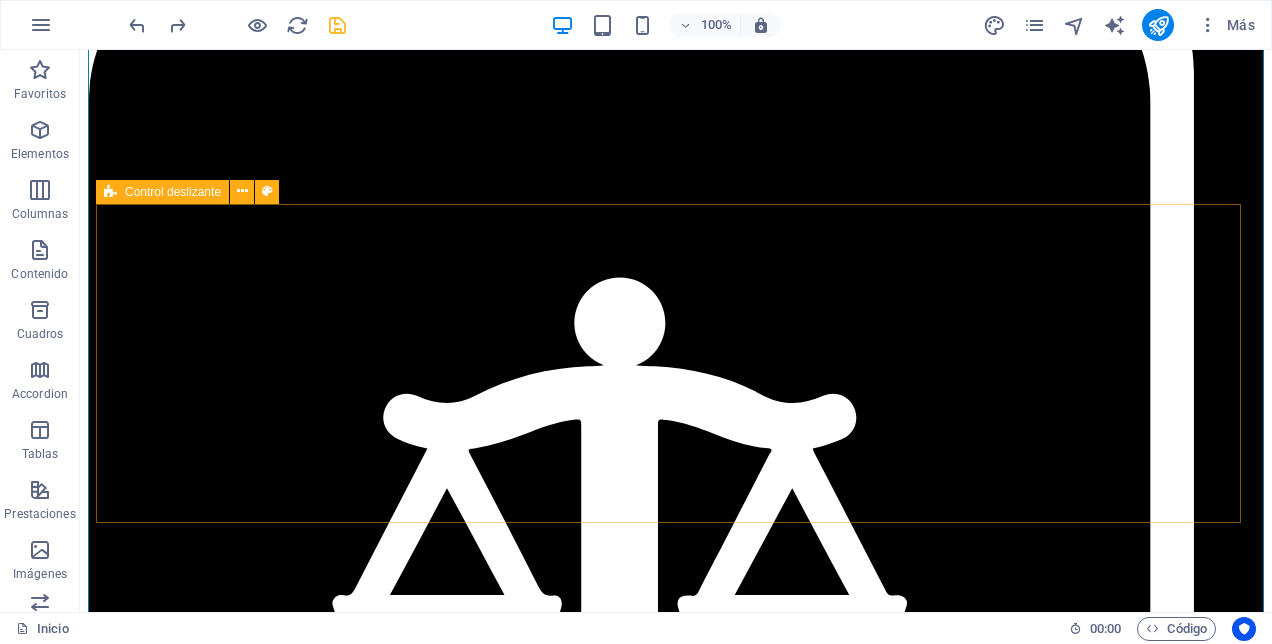 click on "Control deslizante" at bounding box center [173, 192] 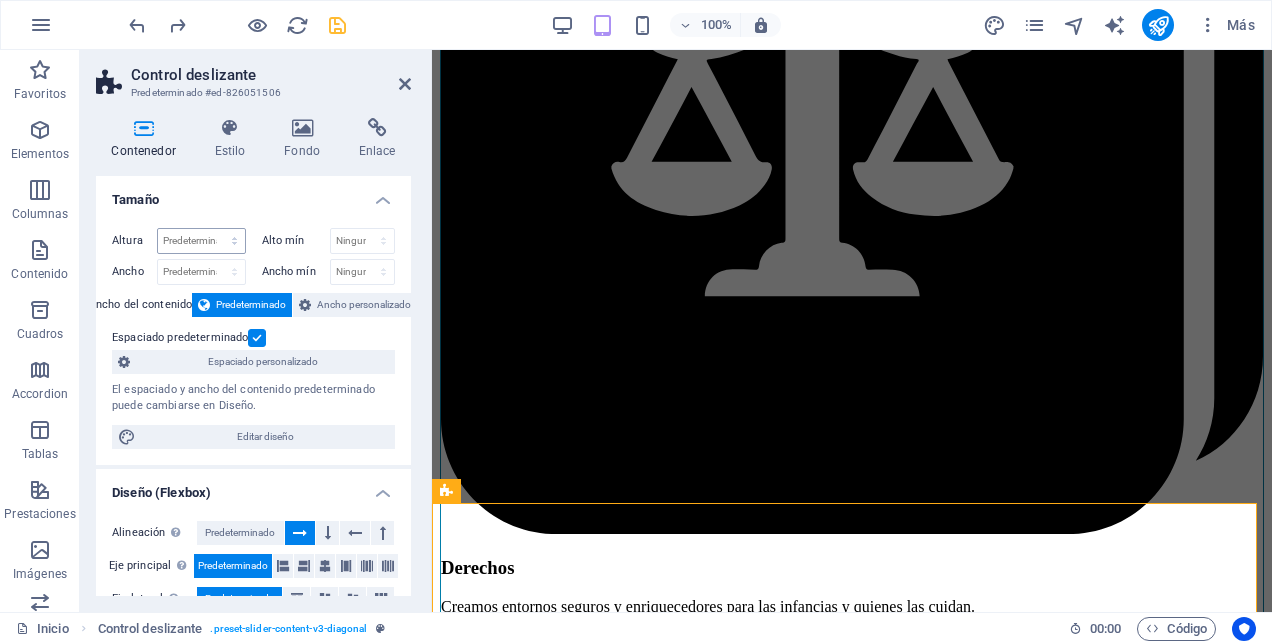 scroll, scrollTop: 2242, scrollLeft: 0, axis: vertical 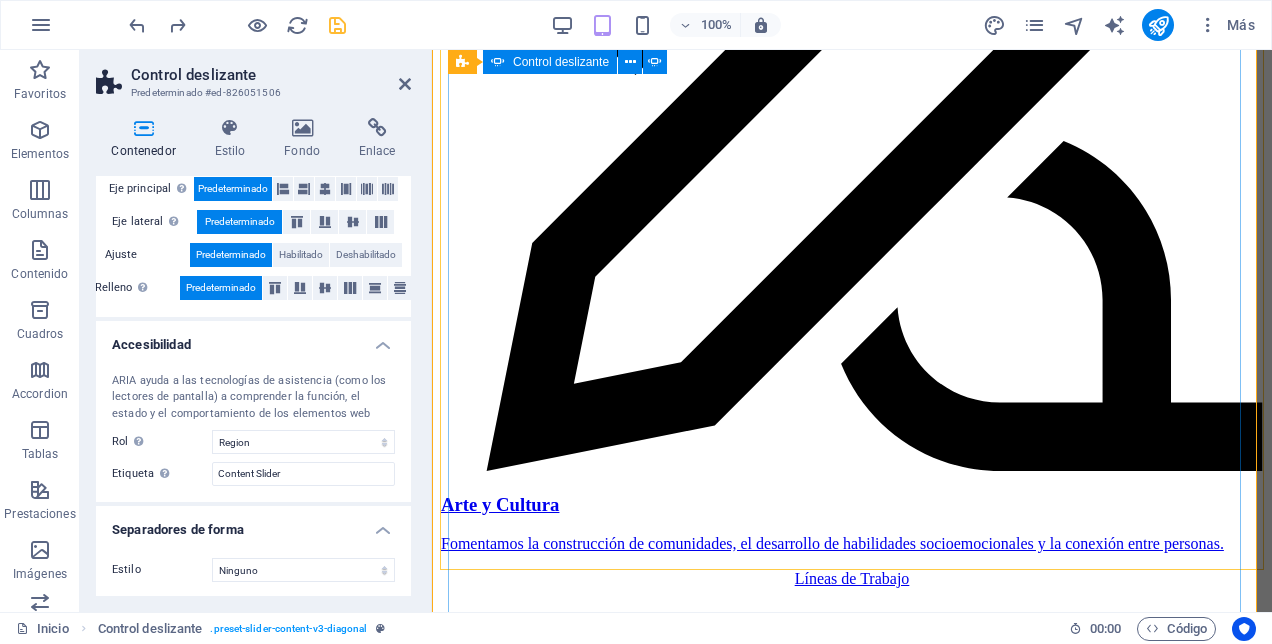 click at bounding box center [448, 5141] 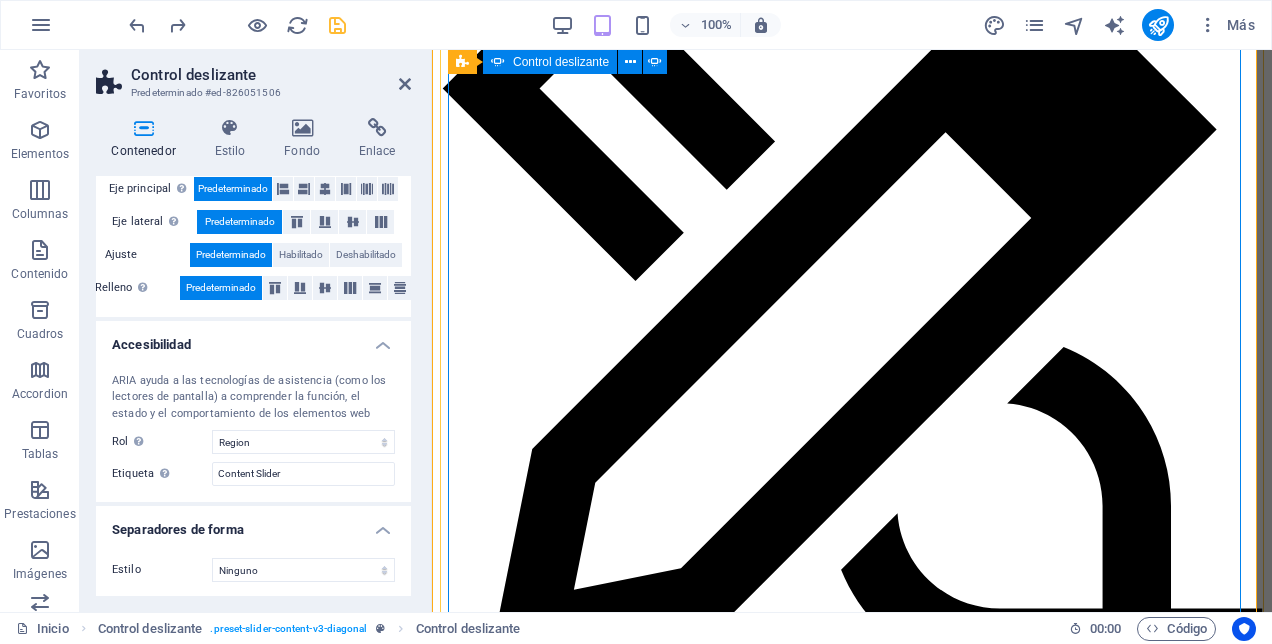 click at bounding box center [448, 4934] 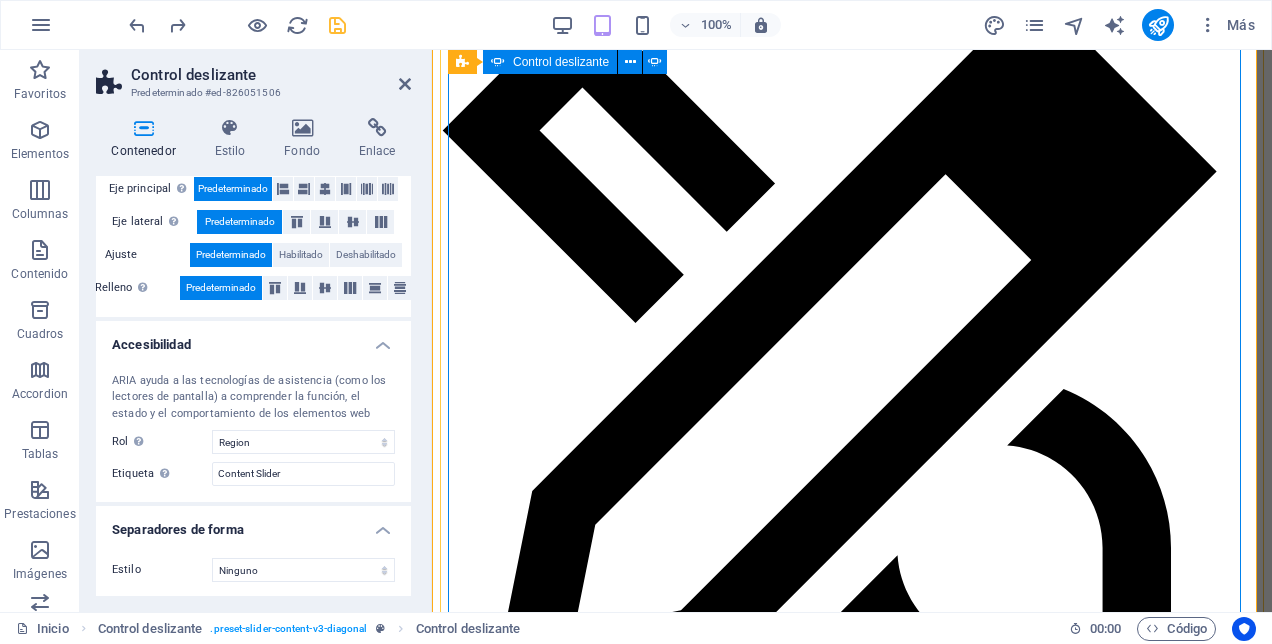 click at bounding box center (448, 4893) 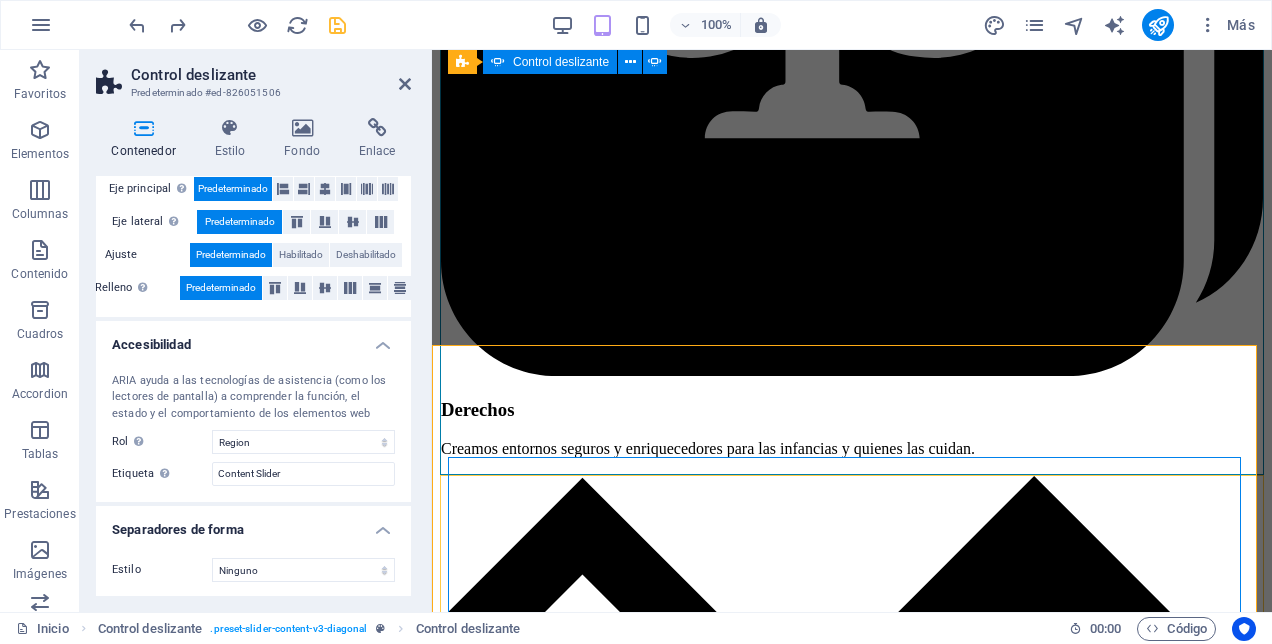 scroll, scrollTop: 2399, scrollLeft: 0, axis: vertical 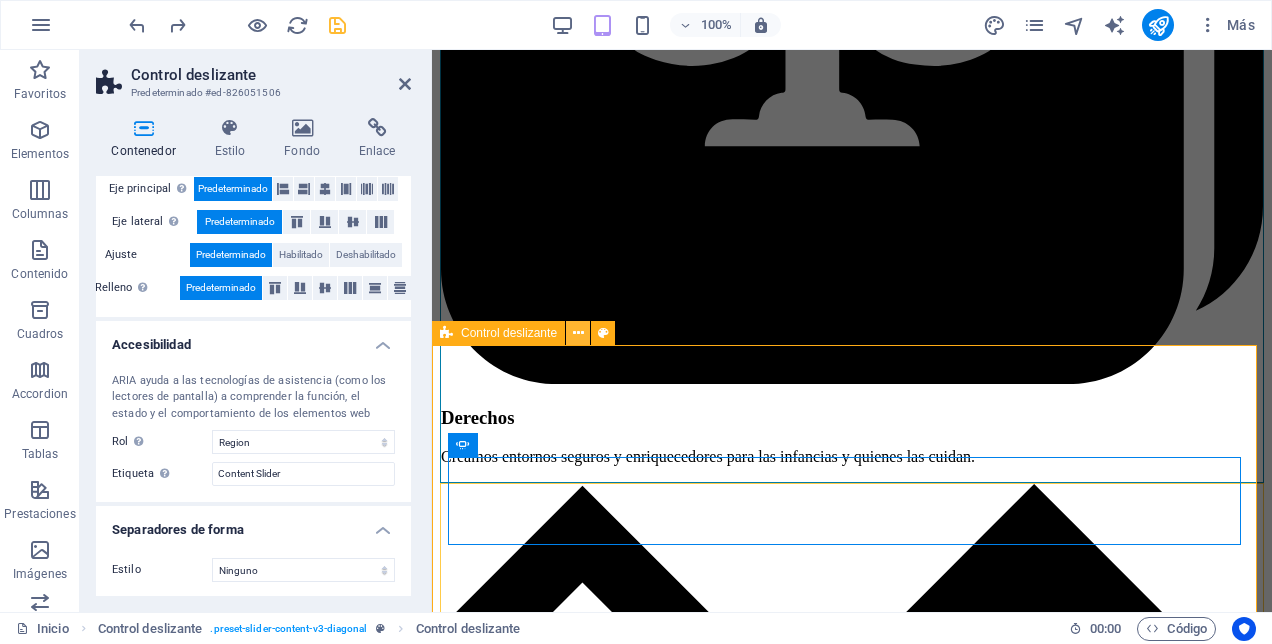 click at bounding box center (578, 333) 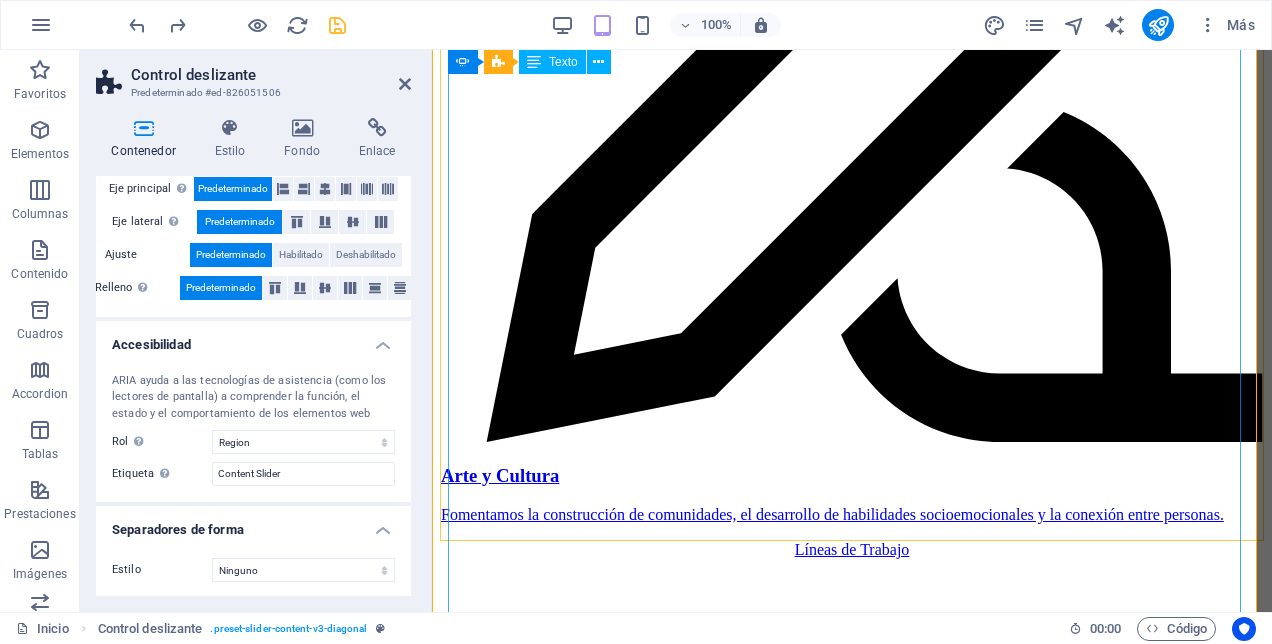 scroll, scrollTop: 3142, scrollLeft: 0, axis: vertical 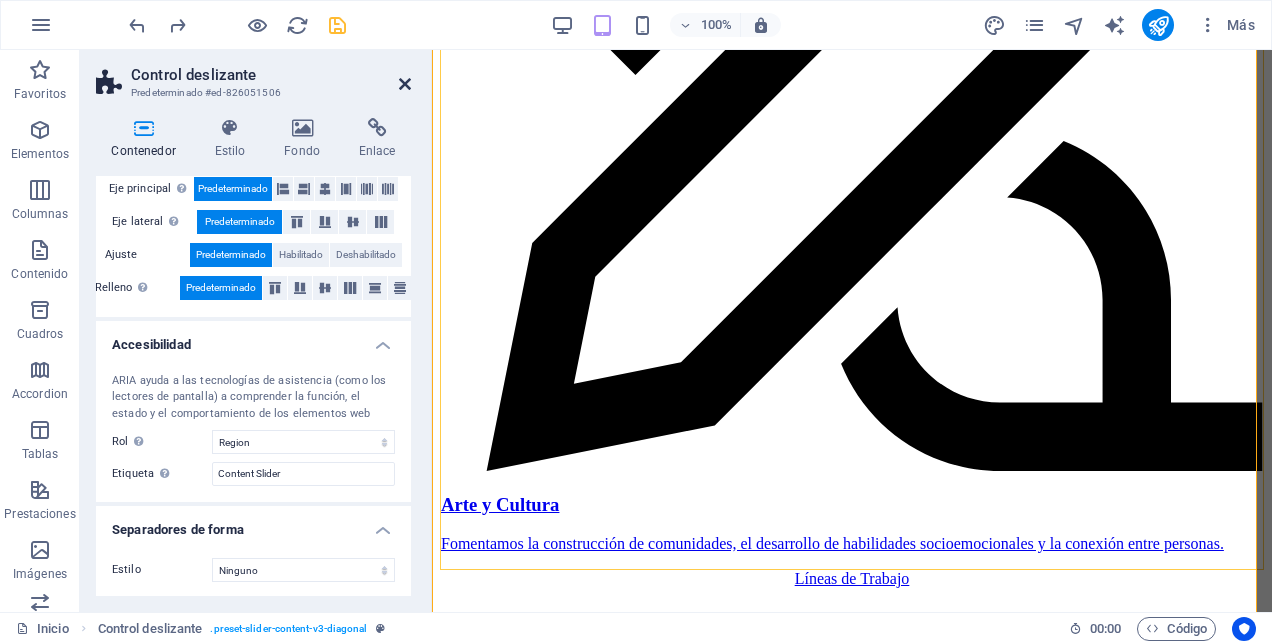 click at bounding box center [405, 84] 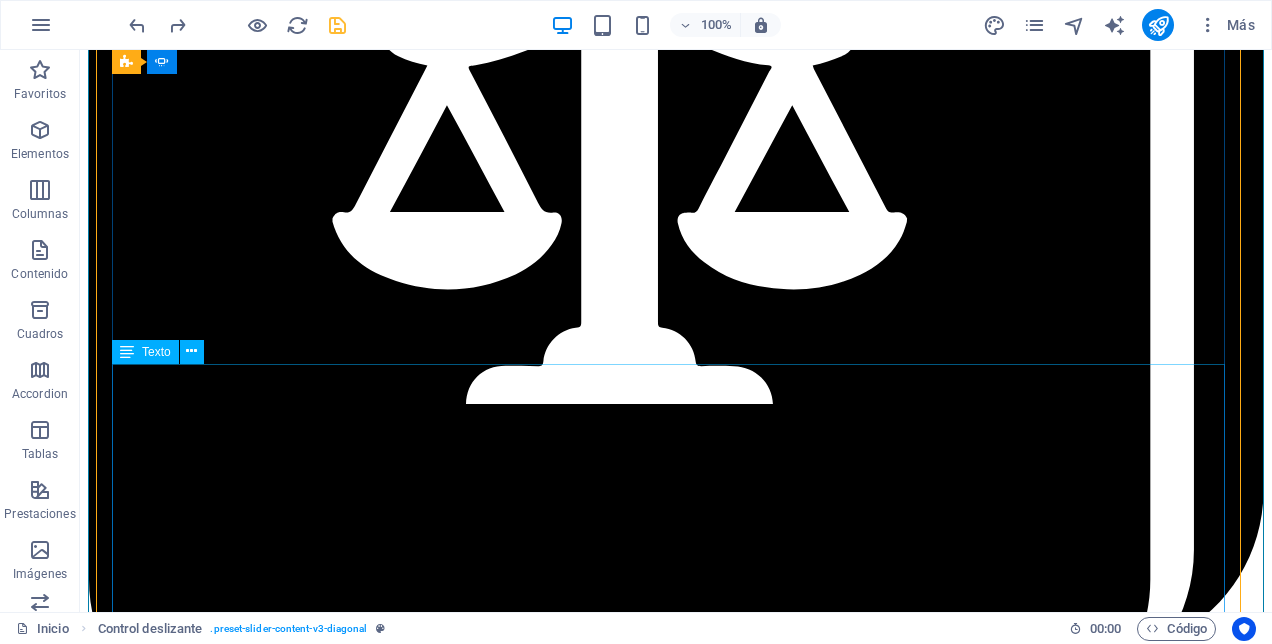 scroll, scrollTop: 2742, scrollLeft: 0, axis: vertical 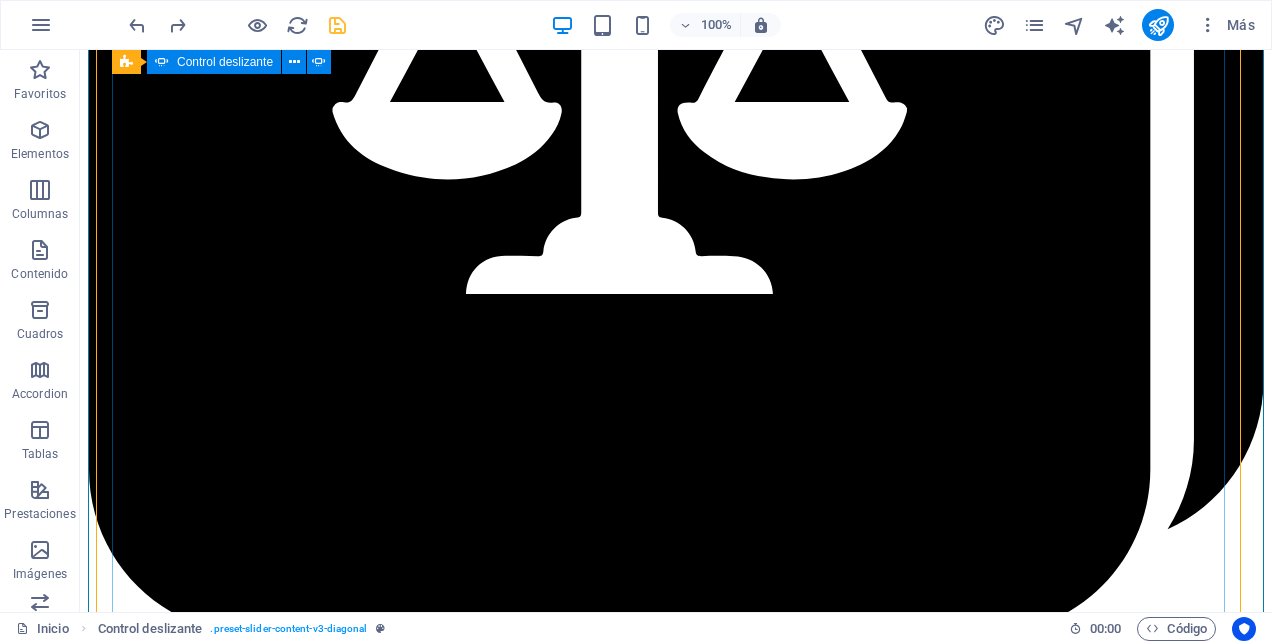 click at bounding box center [96, 7119] 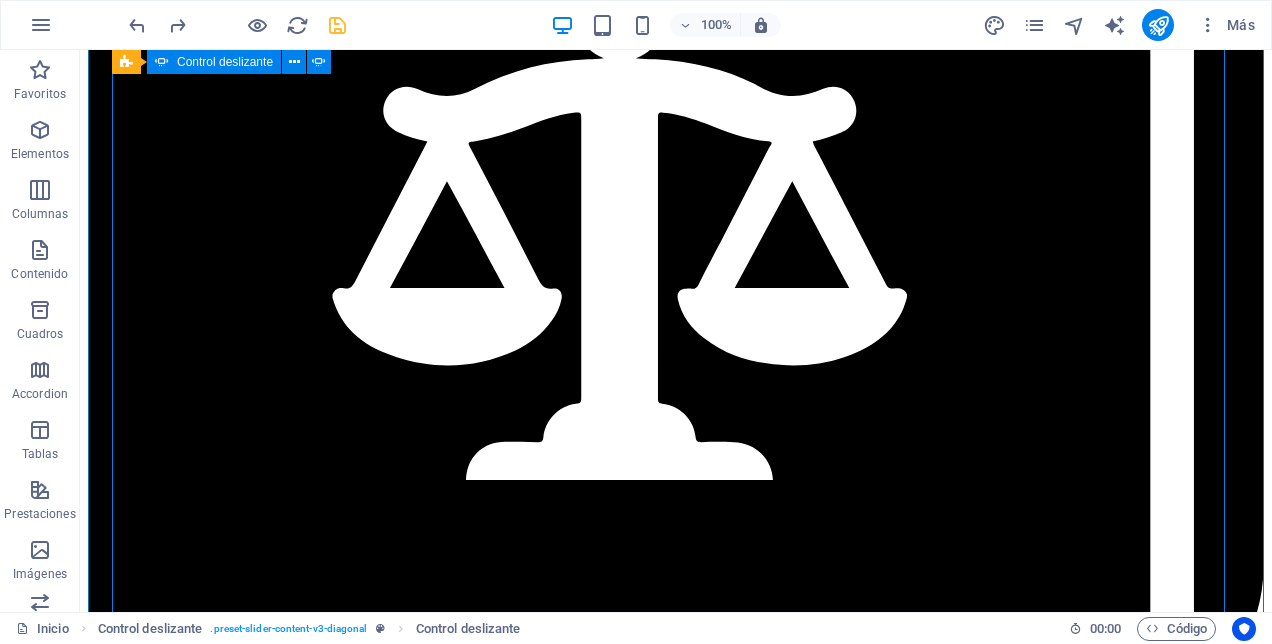 click at bounding box center [96, 6933] 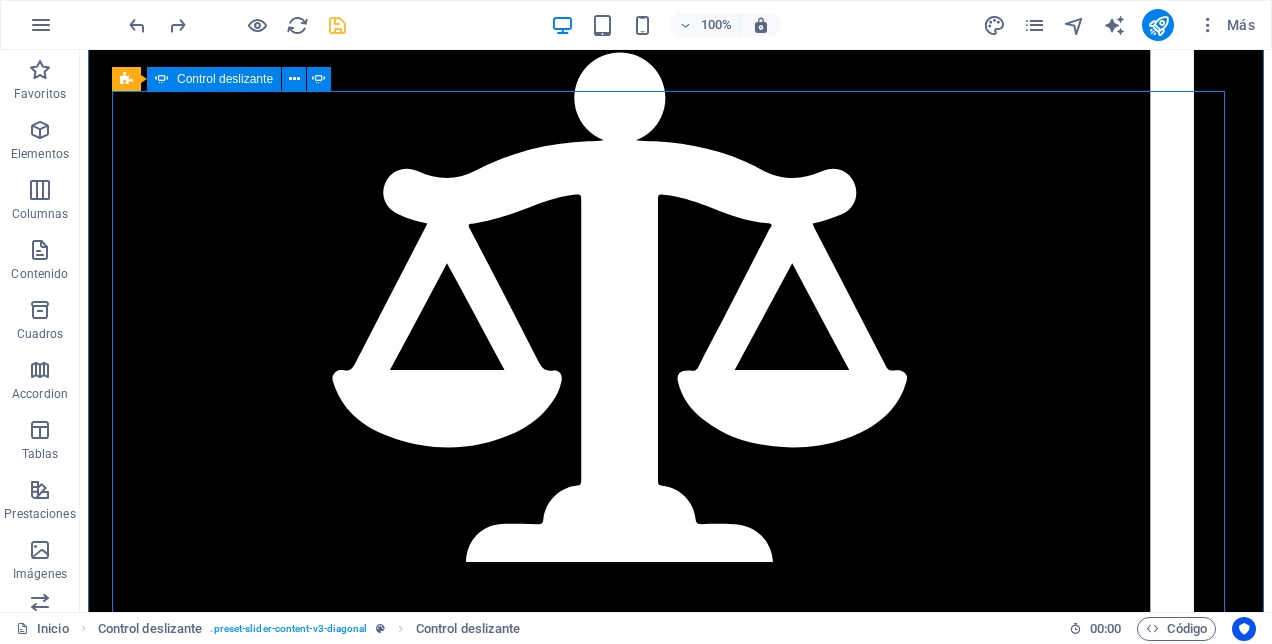 click at bounding box center (96, 6850) 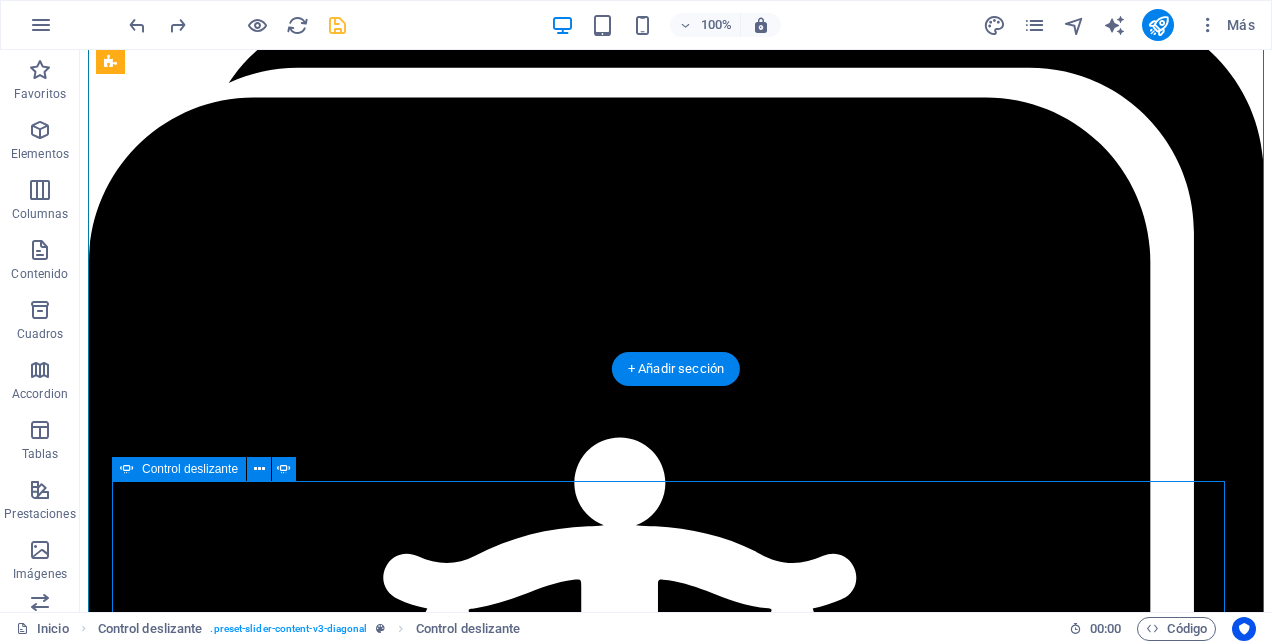 scroll, scrollTop: 2082, scrollLeft: 0, axis: vertical 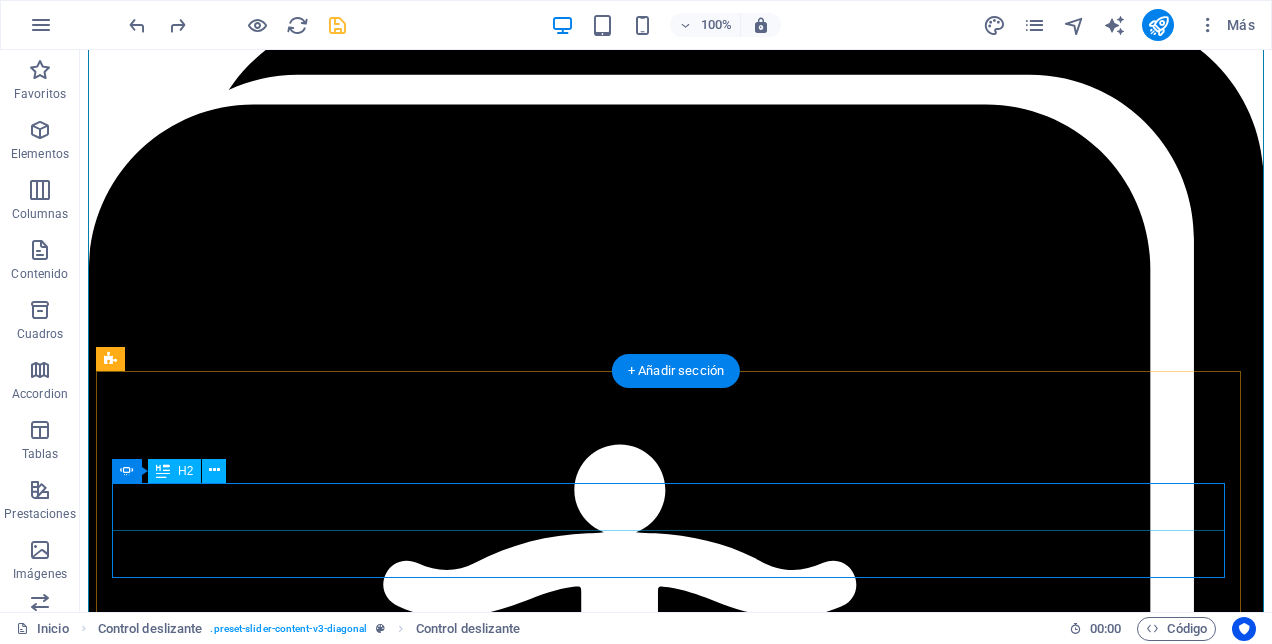 click on "Jornada contra la violencia infantil" at bounding box center [-2695, 8981] 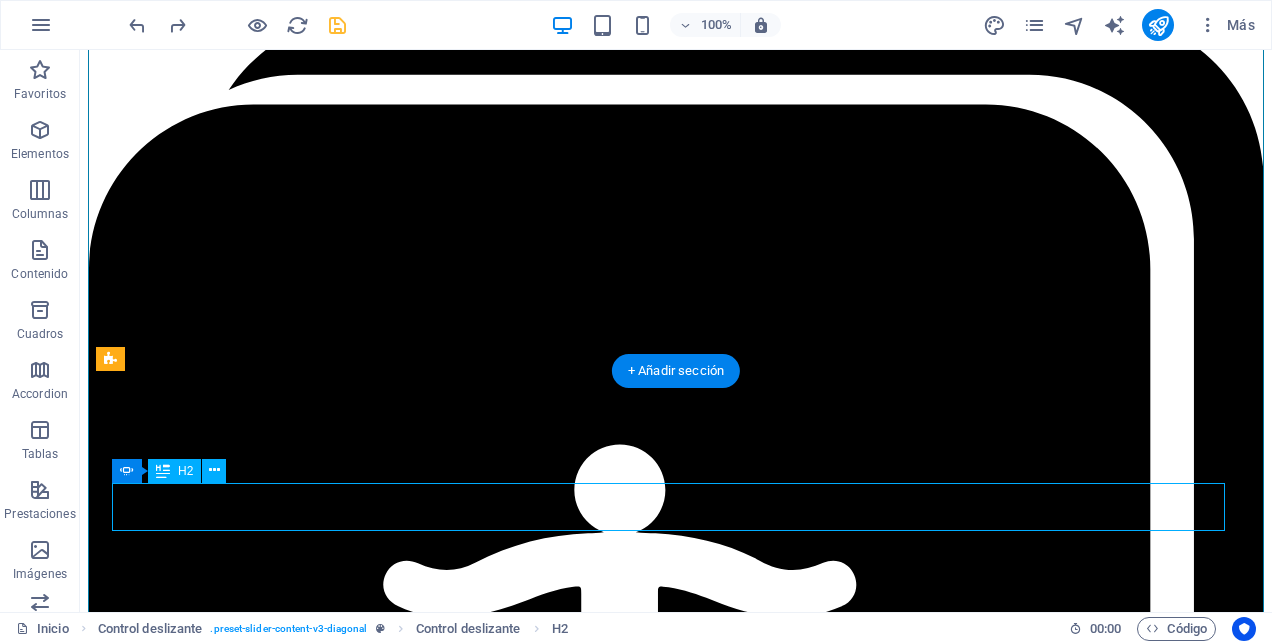click on "Jornada contra la violencia infantil" at bounding box center (-2695, 8981) 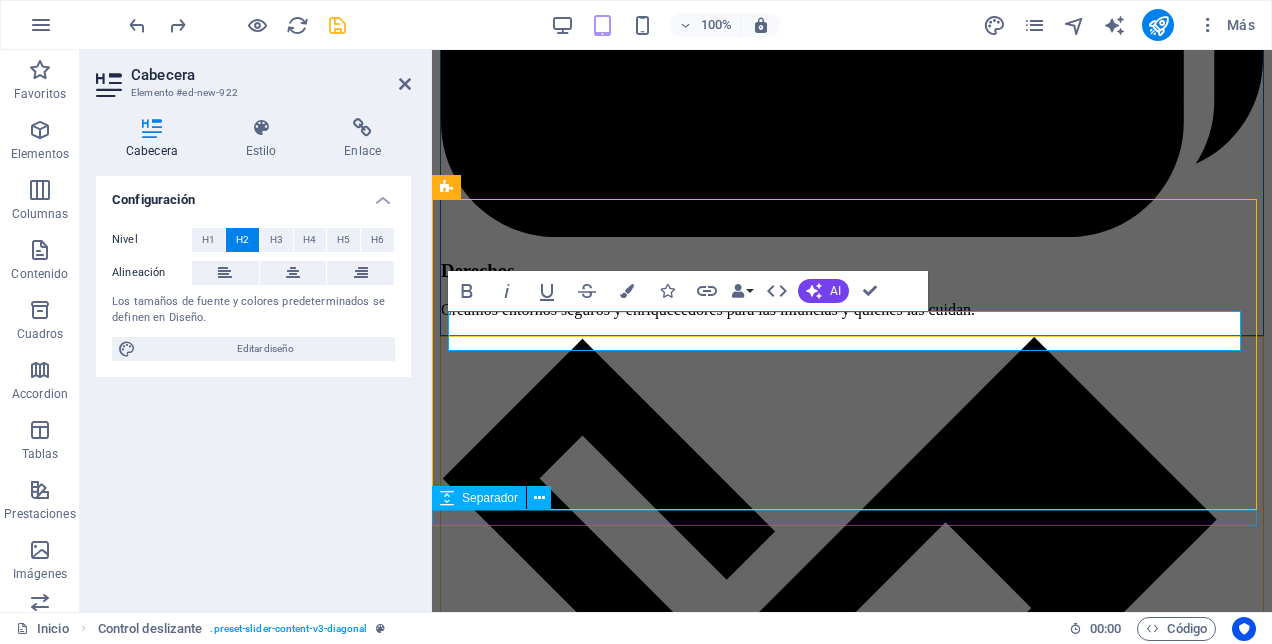 scroll, scrollTop: 2278, scrollLeft: 0, axis: vertical 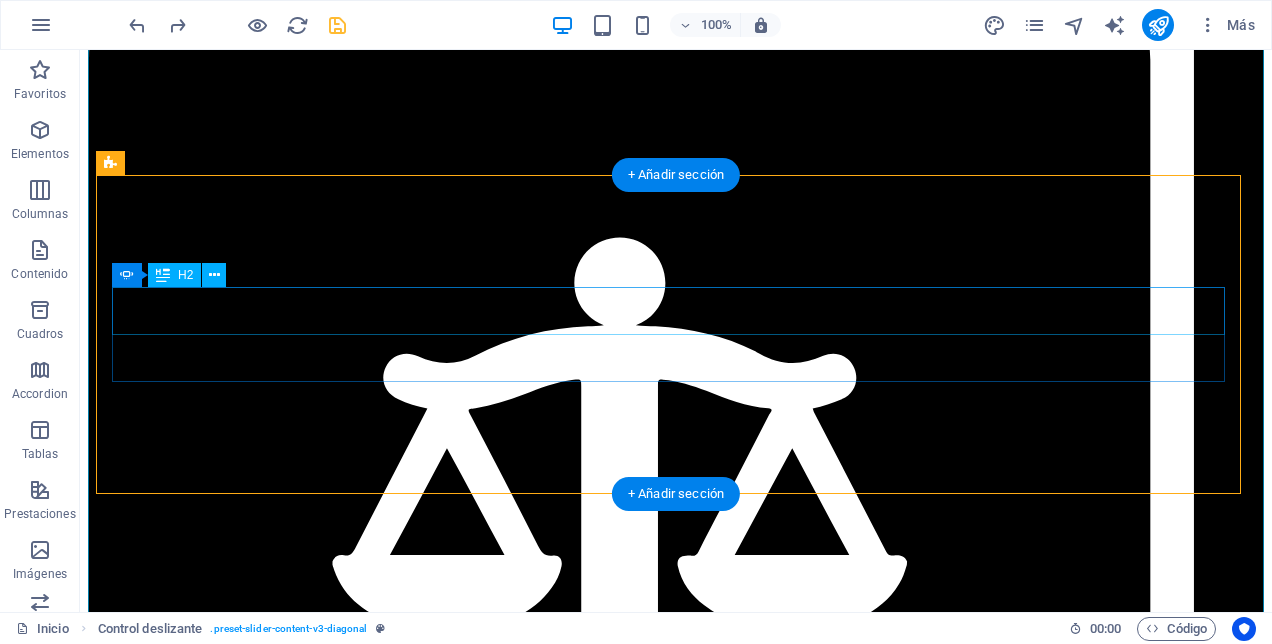 click on "Jornada contra la violencia infantil" at bounding box center (-2695, 8858) 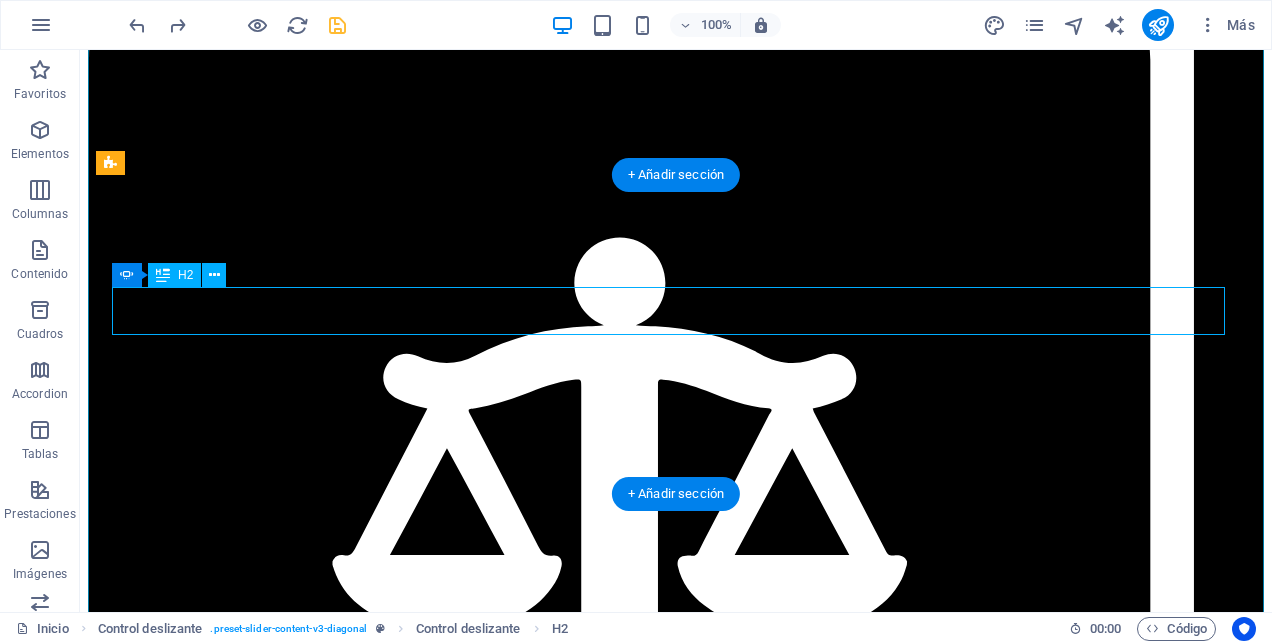 click on "Jornada contra la violencia infantil" at bounding box center [-2695, 8858] 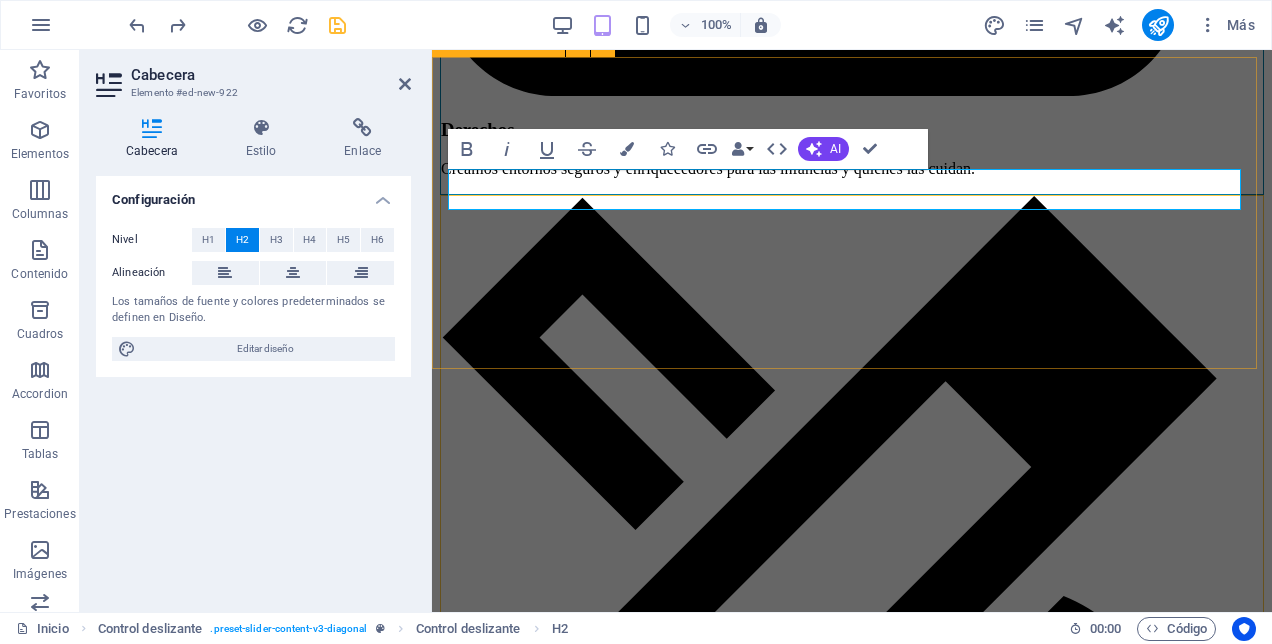 drag, startPoint x: 892, startPoint y: 300, endPoint x: 1244, endPoint y: 298, distance: 352.00568 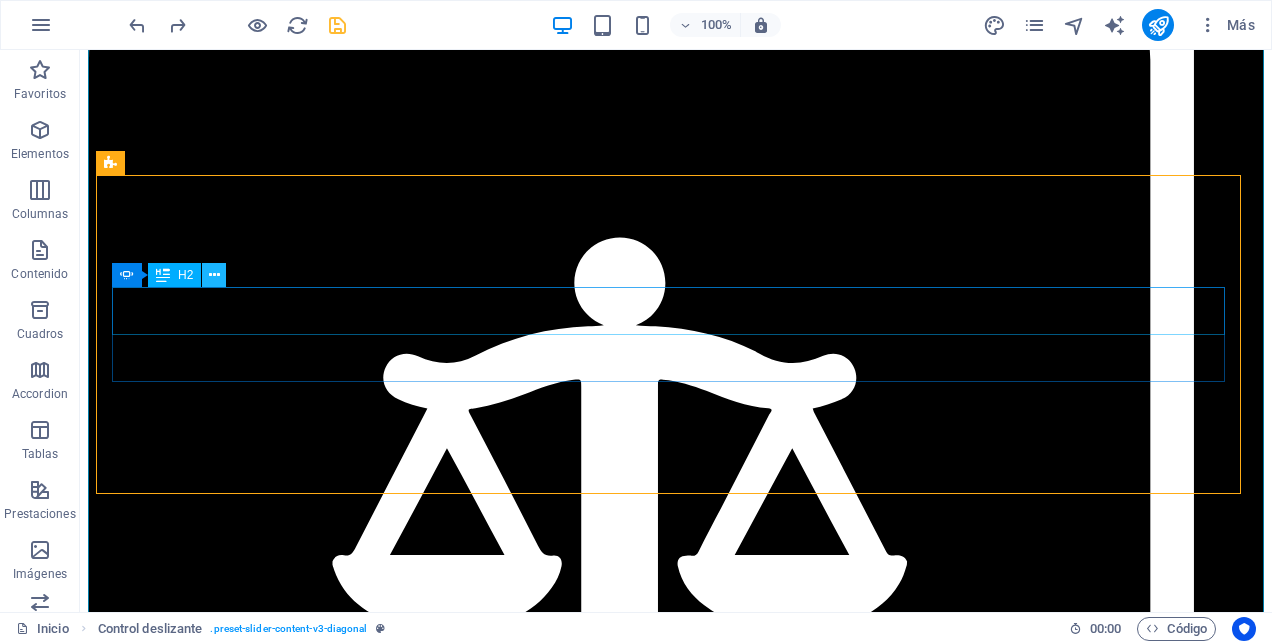 click at bounding box center (214, 275) 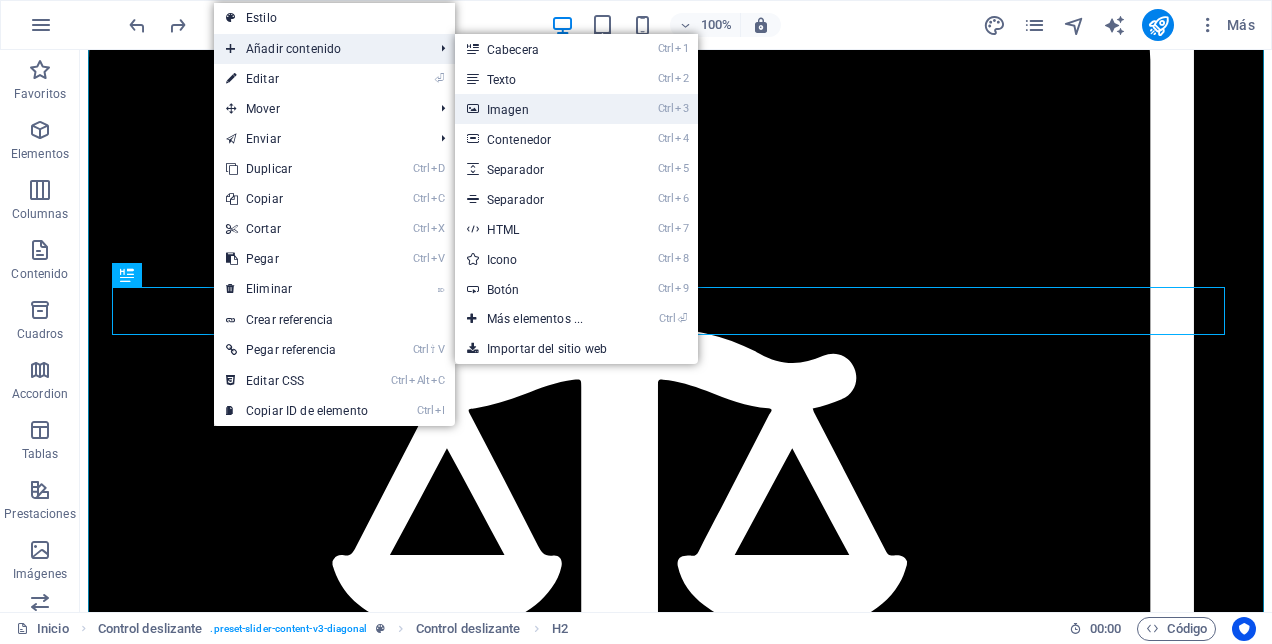 click on "Ctrl 3  Imagen" at bounding box center [539, 109] 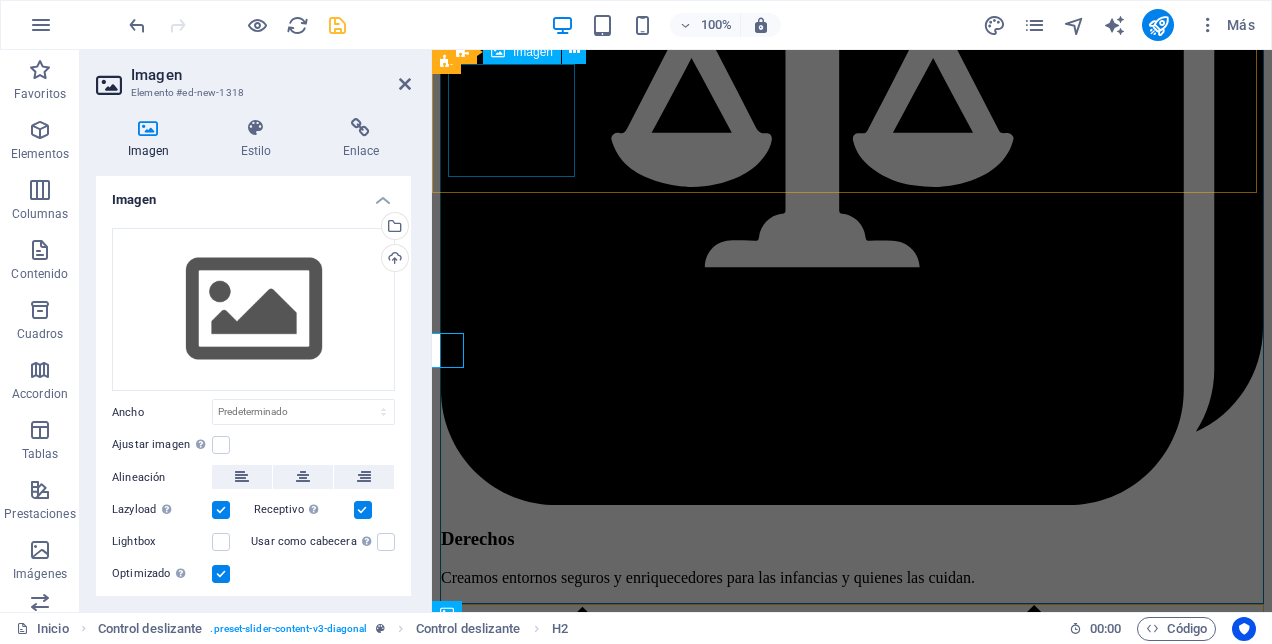 scroll, scrollTop: 2789, scrollLeft: 0, axis: vertical 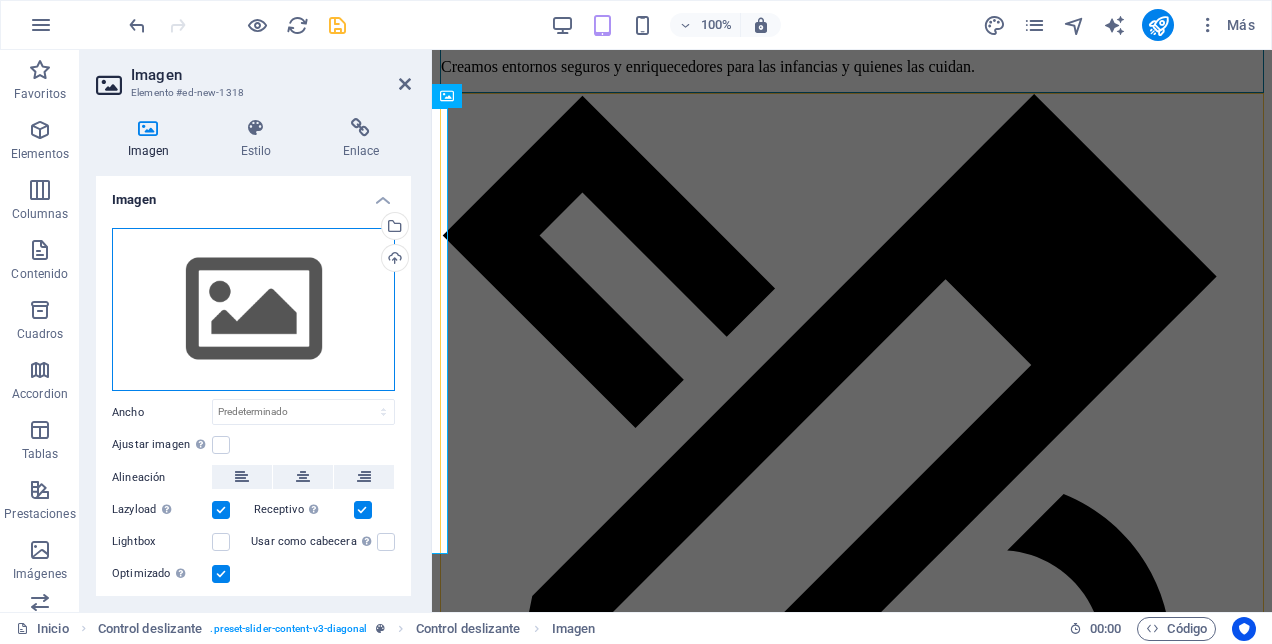 click on "Arrastra archivos aquí, haz clic para escoger archivos o  selecciona archivos de Archivos o de nuestra galería gratuita de fotos y vídeos" at bounding box center (253, 310) 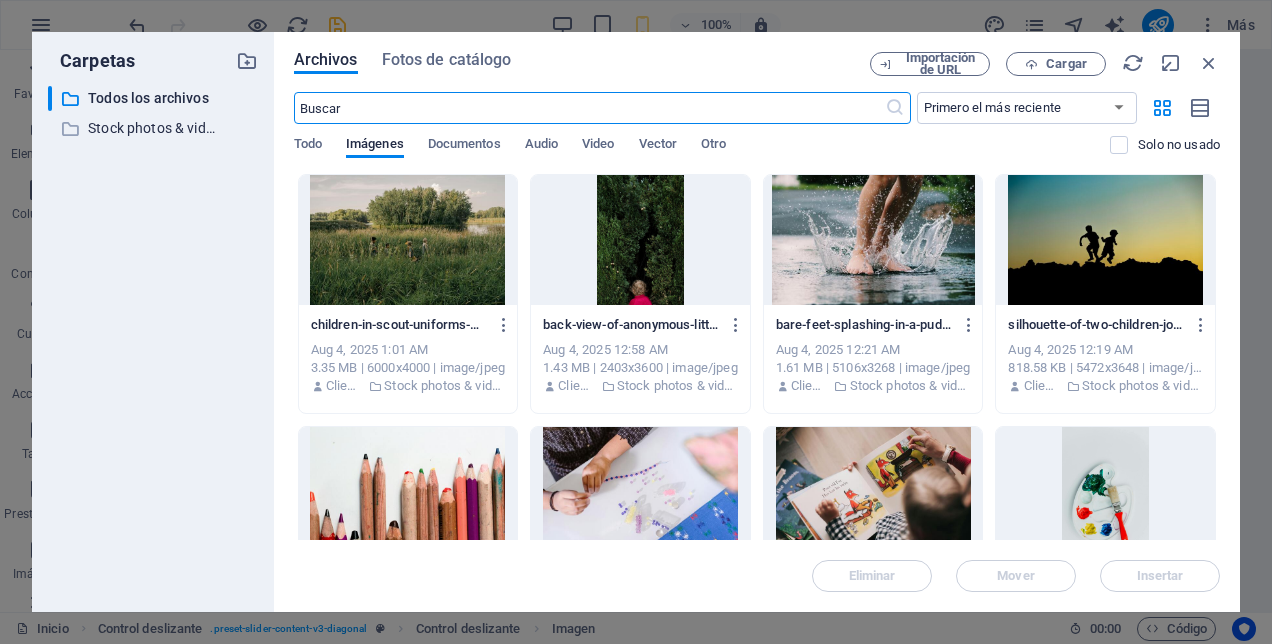 scroll, scrollTop: 2784, scrollLeft: 0, axis: vertical 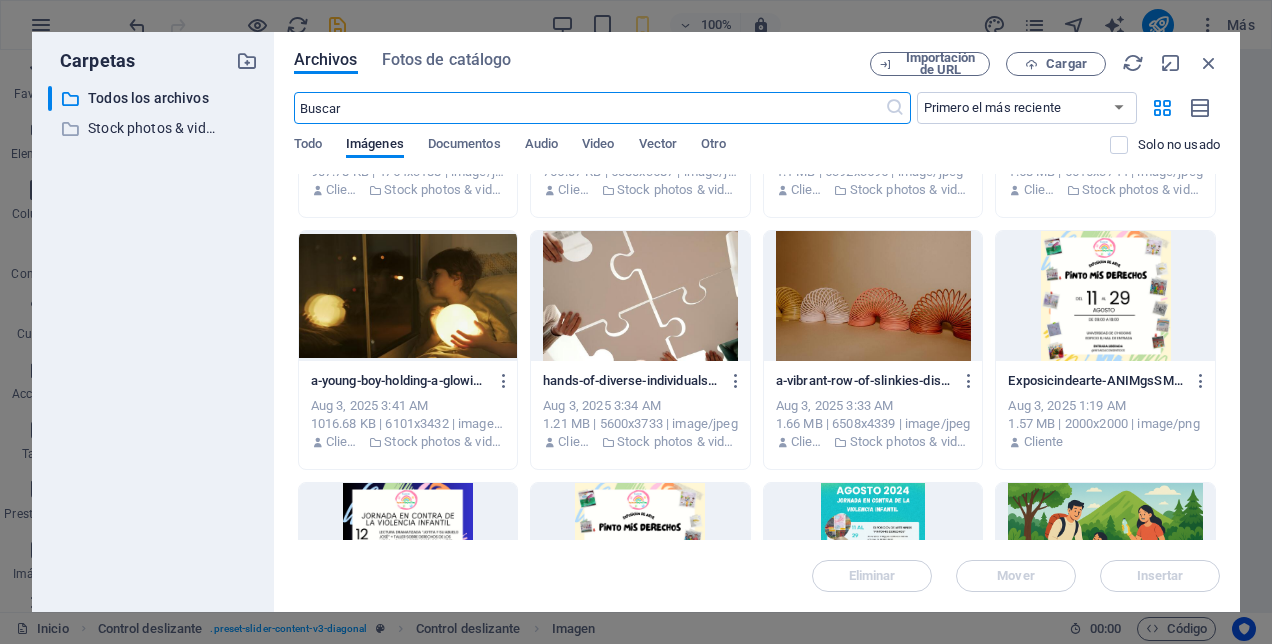 click at bounding box center [1105, 296] 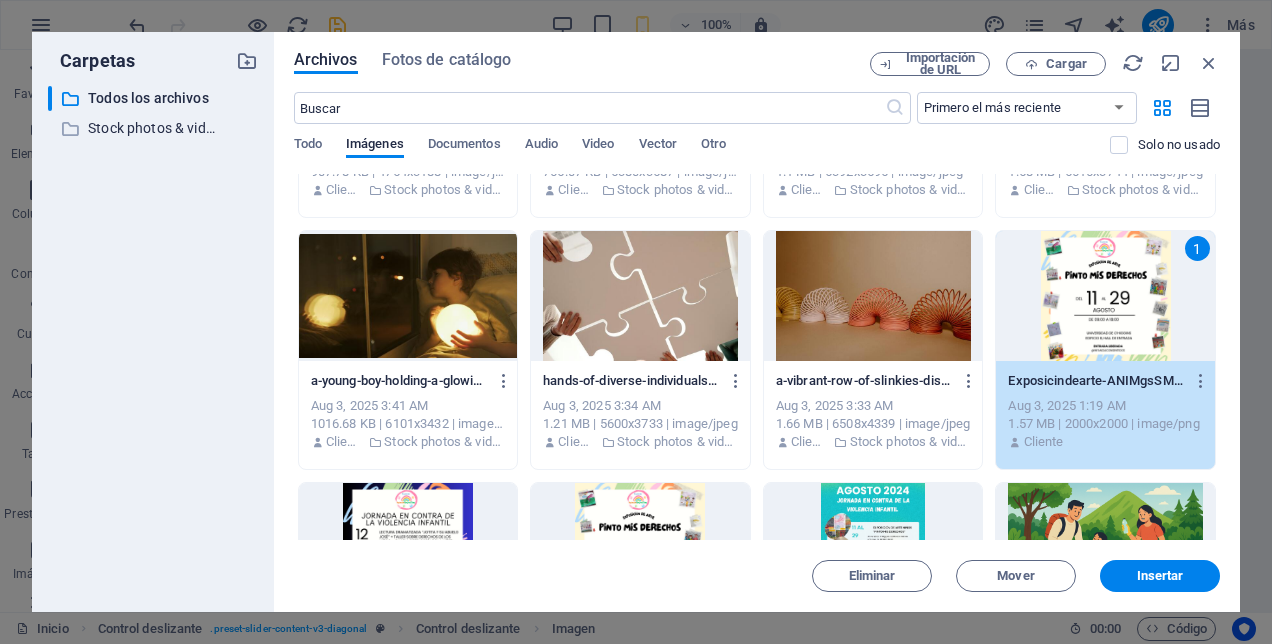 click at bounding box center (408, 548) 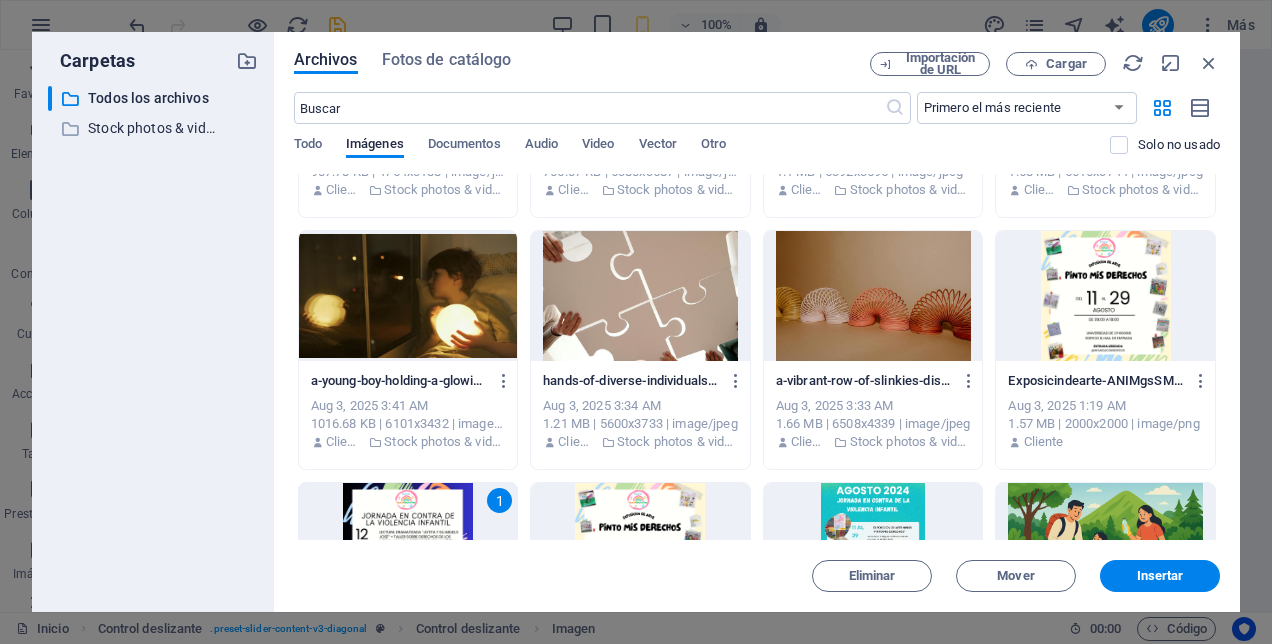 scroll, scrollTop: 800, scrollLeft: 0, axis: vertical 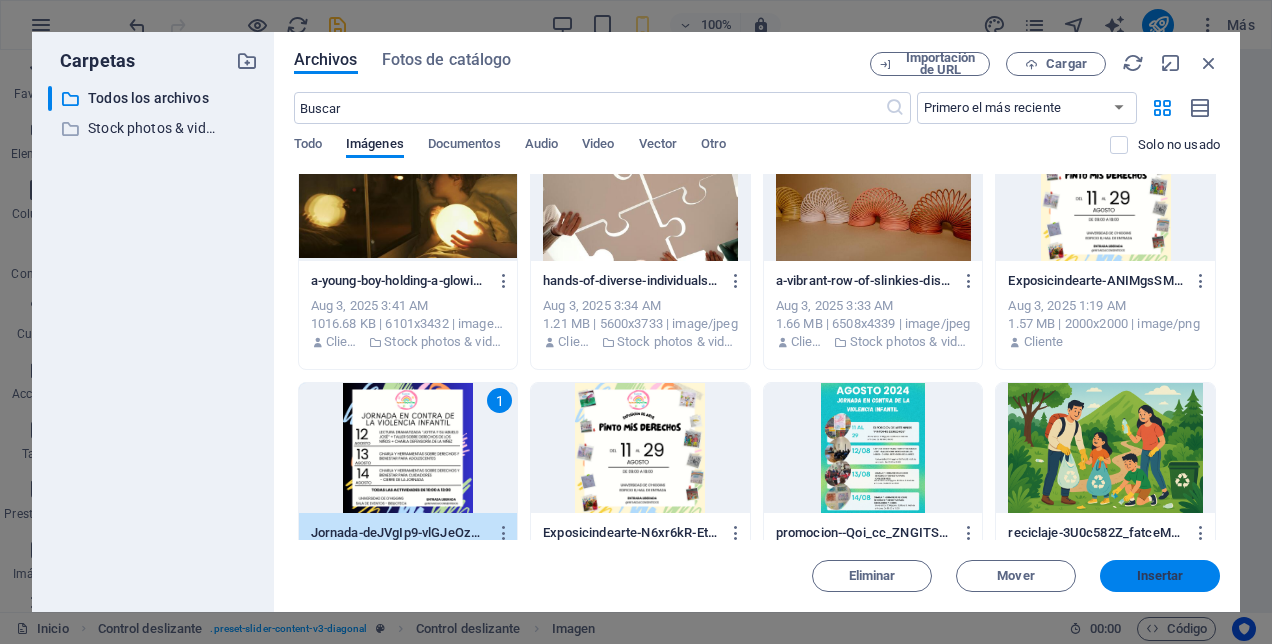 click on "Insertar" at bounding box center [1160, 576] 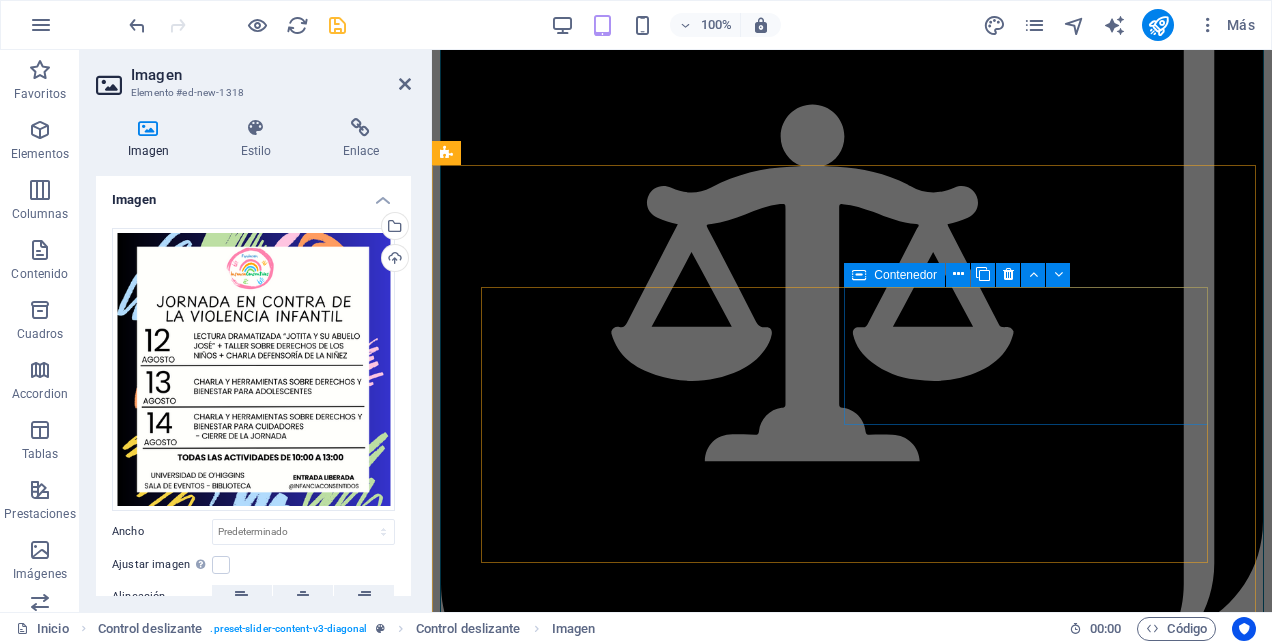scroll, scrollTop: 2384, scrollLeft: 0, axis: vertical 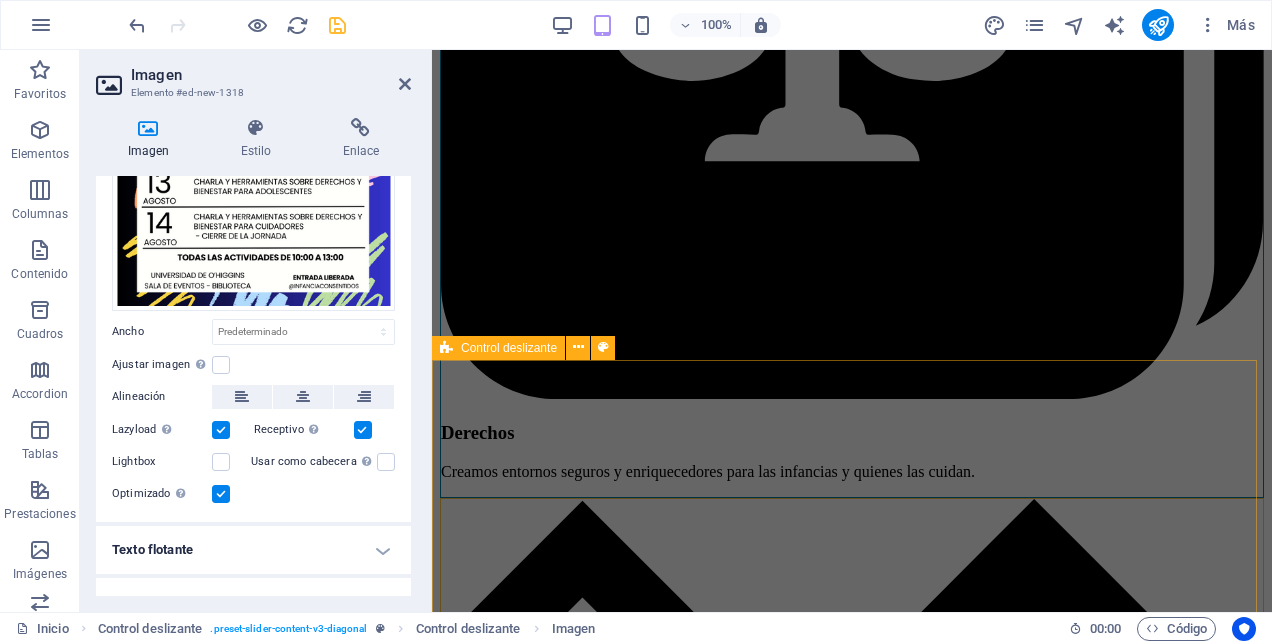 click on "Cuentos ConSentidos Narrar para imaginar, jugar y participar “Cuentos ConSentidos” es un programa de mediación lectora y creación narrativa que promueve el derecho al juego, al arte y a la participación cultural de niñas y niños. A través del poder de las historias, buscamos abrir espacios de imaginación, diálogo y expresión que fortalezcan el vínculo entre infancias, familias y comunidades. Cada sesión de “Cuentos ConSentidos” incluye:   Narración de cuentos seleccionados  por su valor emocional, cultural o educativo. Entre ellos, destaca como cuento insignia  “Jotita y su abuelo [LAST] ” , escrito por [FIRST] [LAST], una historia entrañable que nos invita a reflexionar sobre el vínculo intergeneracional, la memoria afectiva y el reconocimiento de derechos fundamentales de niños, niñas y adolescentes. Actividades creativas y lúdicas   Espacios de conversación ¿Por qué lo hacemos?   ¿Quieres llevar  Cuentos ConSentidos  a tu escuela o espacio? 1 2 3 4 escríbenos a:  ." at bounding box center (852, 4447) 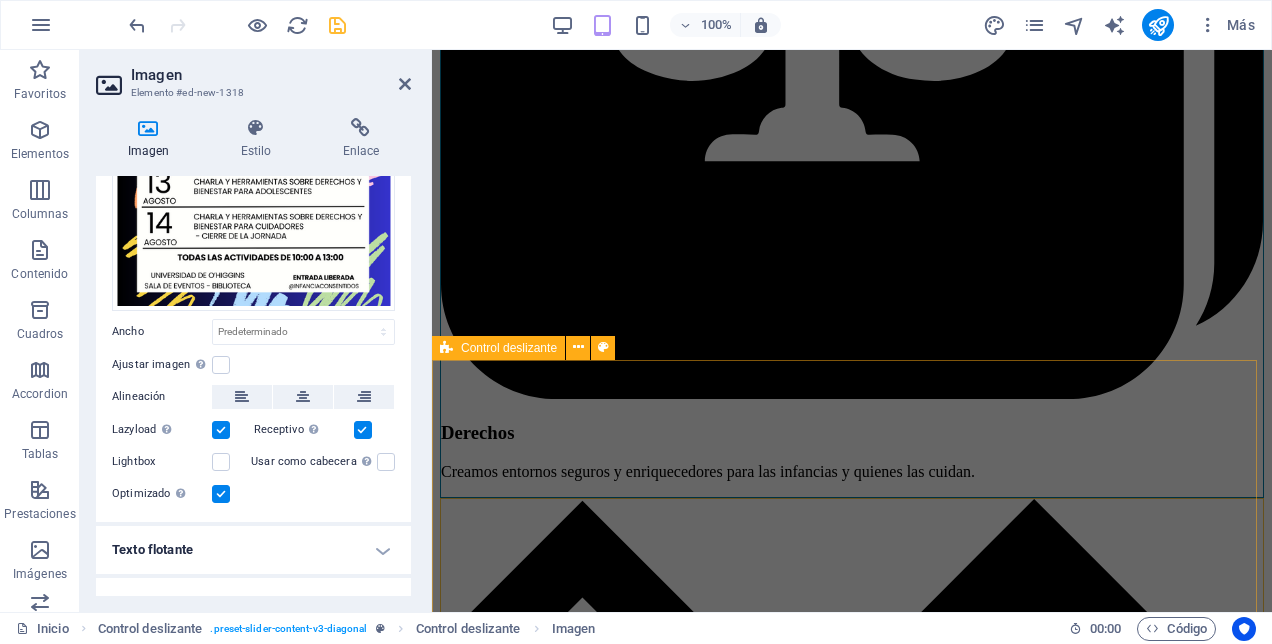 click on "Cuentos ConSentidos Narrar para imaginar, jugar y participar “Cuentos ConSentidos” es un programa de mediación lectora y creación narrativa que promueve el derecho al juego, al arte y a la participación cultural de niñas y niños. A través del poder de las historias, buscamos abrir espacios de imaginación, diálogo y expresión que fortalezcan el vínculo entre infancias, familias y comunidades. Cada sesión de “Cuentos ConSentidos” incluye:   Narración de cuentos seleccionados  por su valor emocional, cultural o educativo. Entre ellos, destaca como cuento insignia  “Jotita y su abuelo [LAST] ” , escrito por [FIRST] [LAST], una historia entrañable que nos invita a reflexionar sobre el vínculo intergeneracional, la memoria afectiva y el reconocimiento de derechos fundamentales de niños, niñas y adolescentes. Actividades creativas y lúdicas   Espacios de conversación ¿Por qué lo hacemos?   ¿Quieres llevar  Cuentos ConSentidos  a tu escuela o espacio? 1 2 3 4 escríbenos a:  ." at bounding box center (852, 4447) 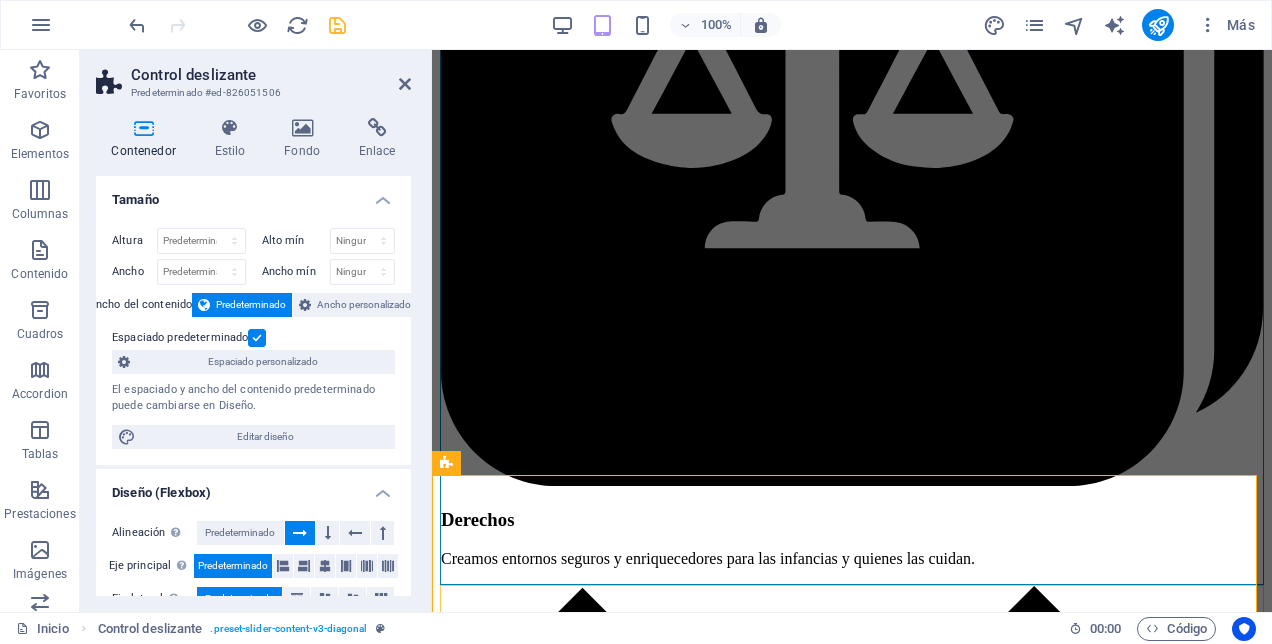 scroll, scrollTop: 2235, scrollLeft: 0, axis: vertical 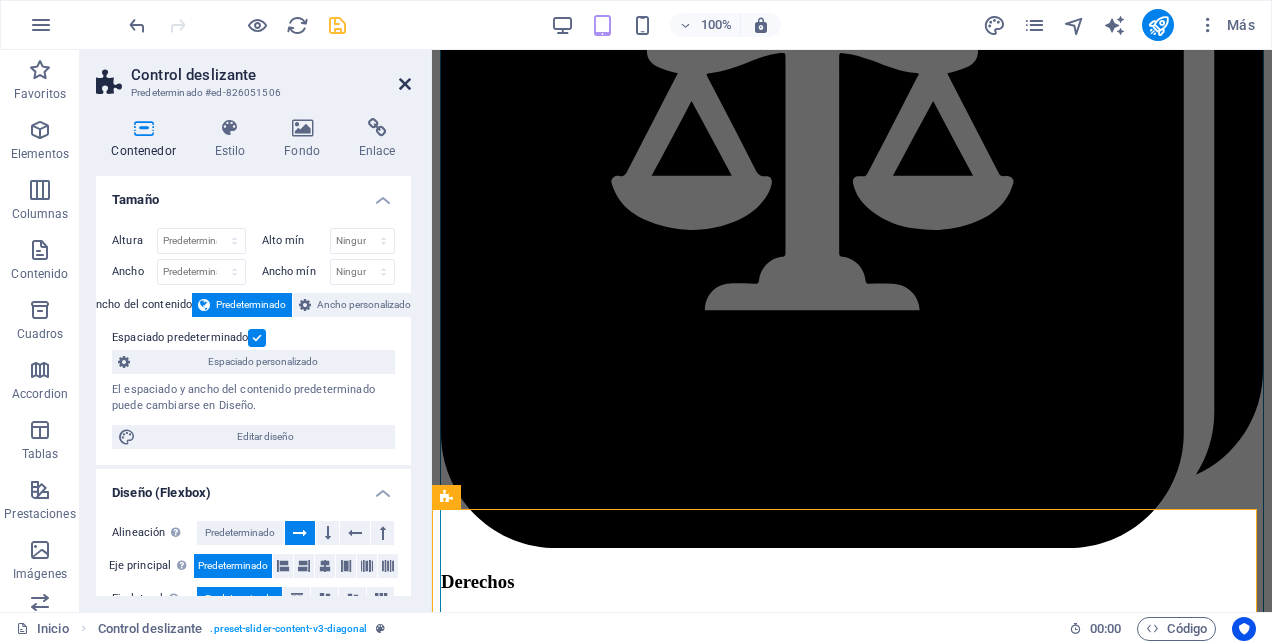 click at bounding box center (405, 84) 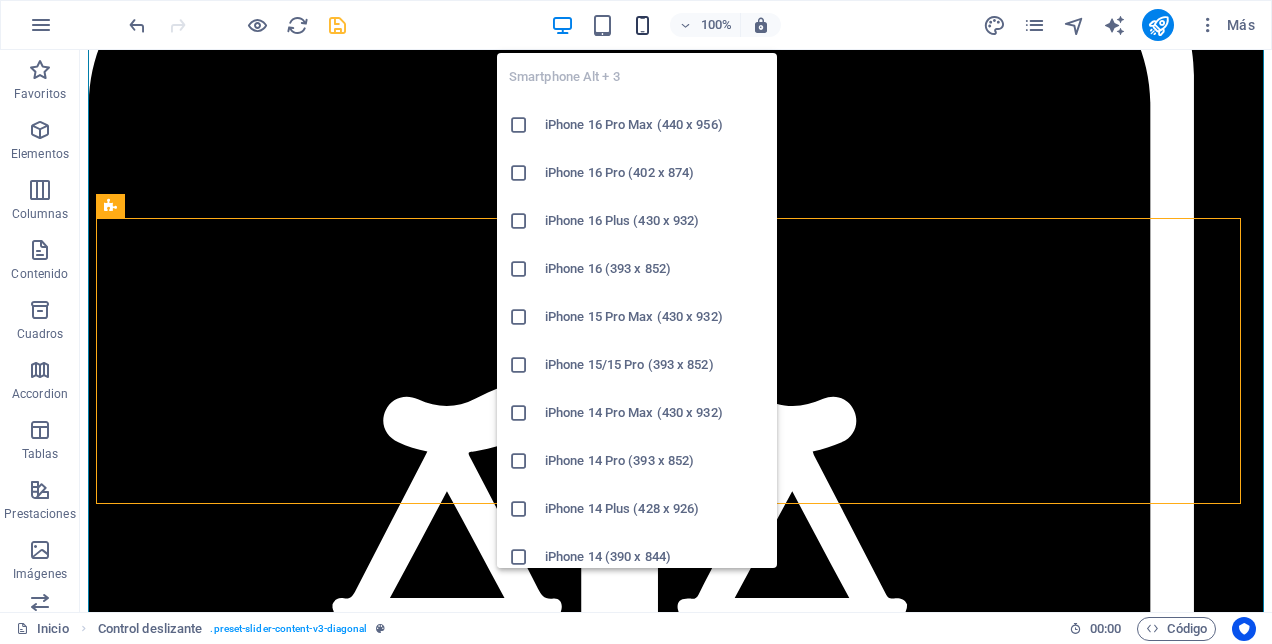 click at bounding box center (642, 25) 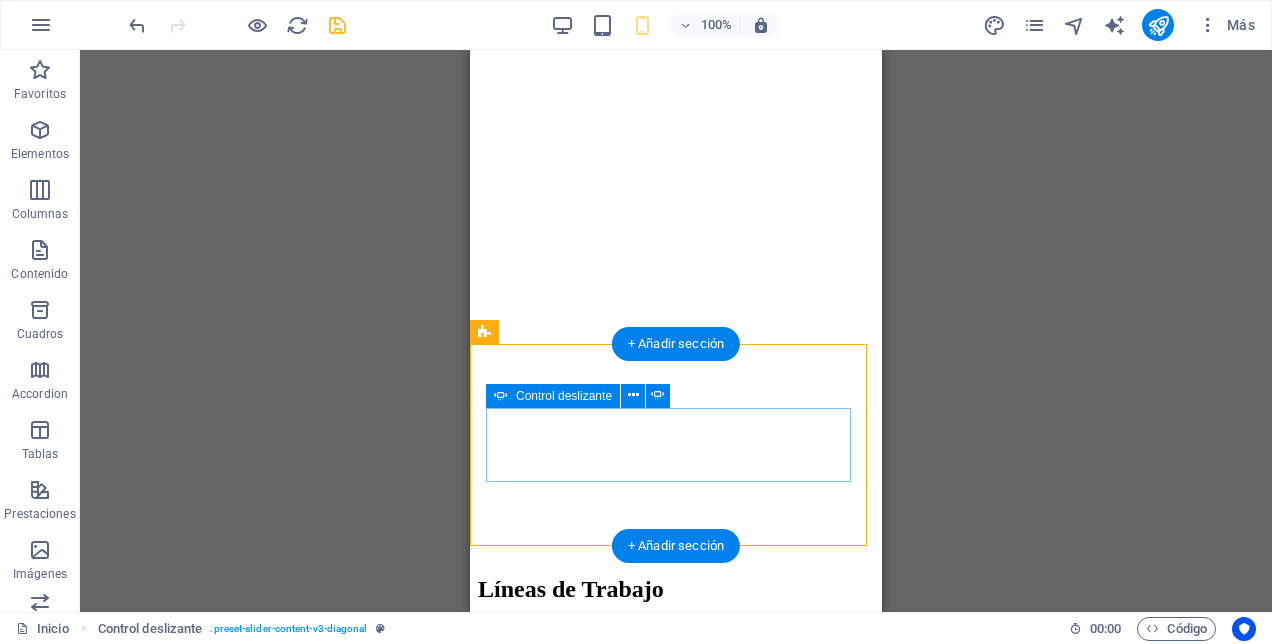 scroll, scrollTop: 2518, scrollLeft: 0, axis: vertical 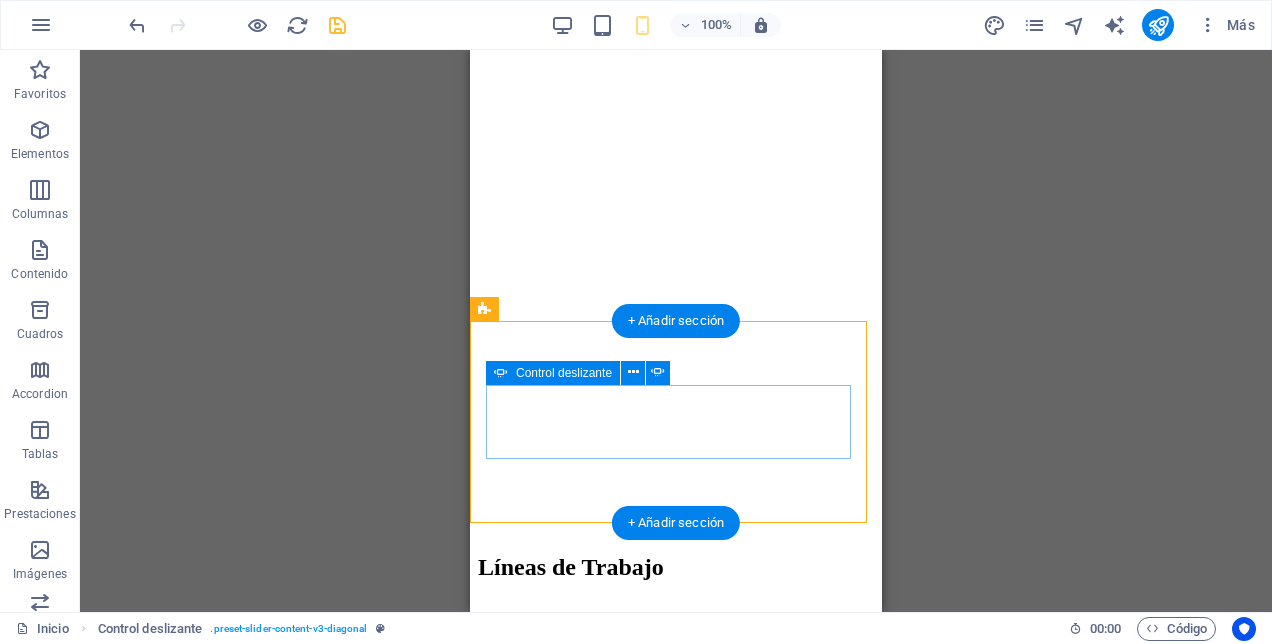 click at bounding box center [486, 1968] 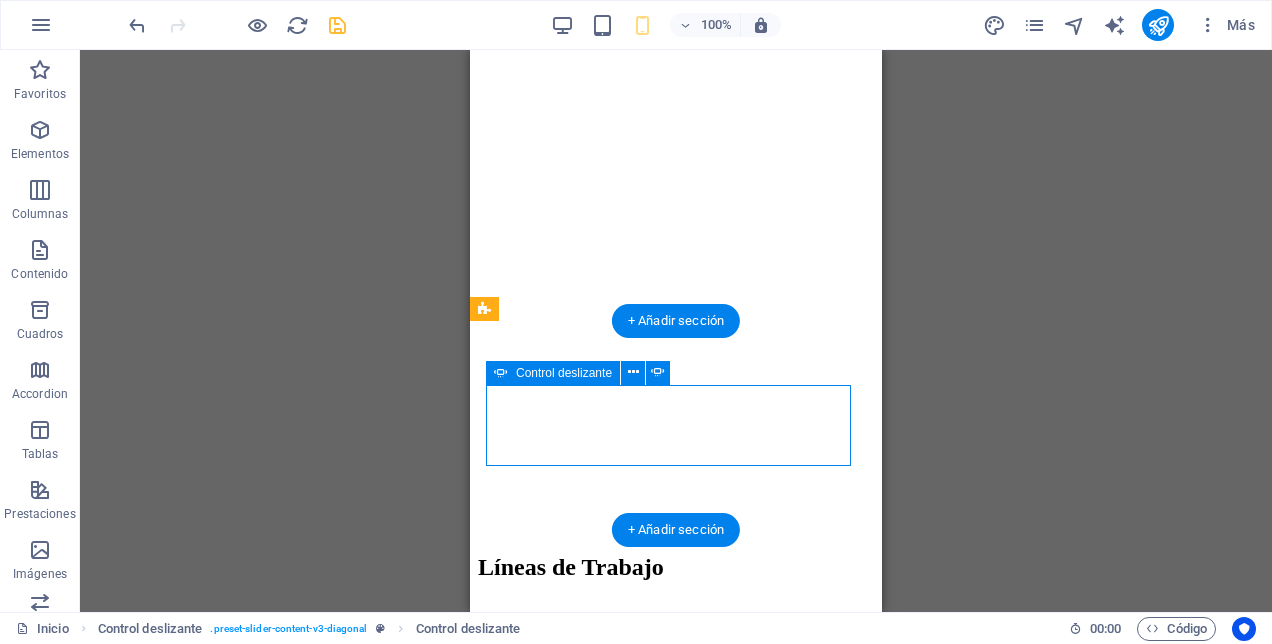 click at bounding box center (486, 1975) 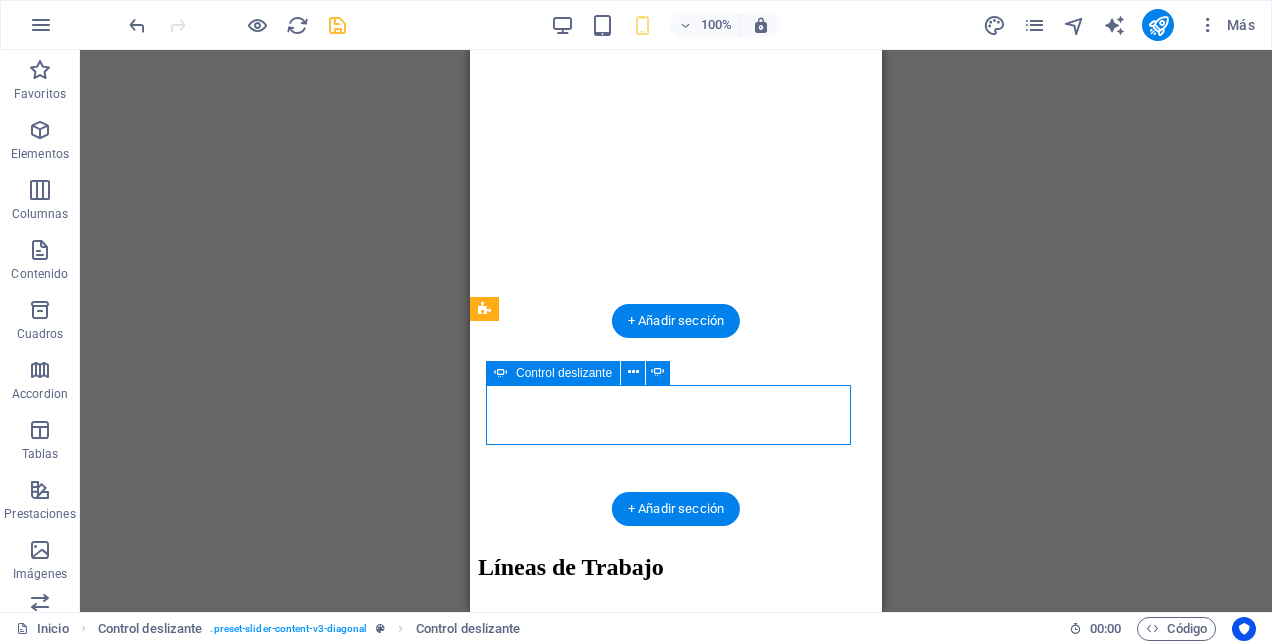 click at bounding box center [486, 1954] 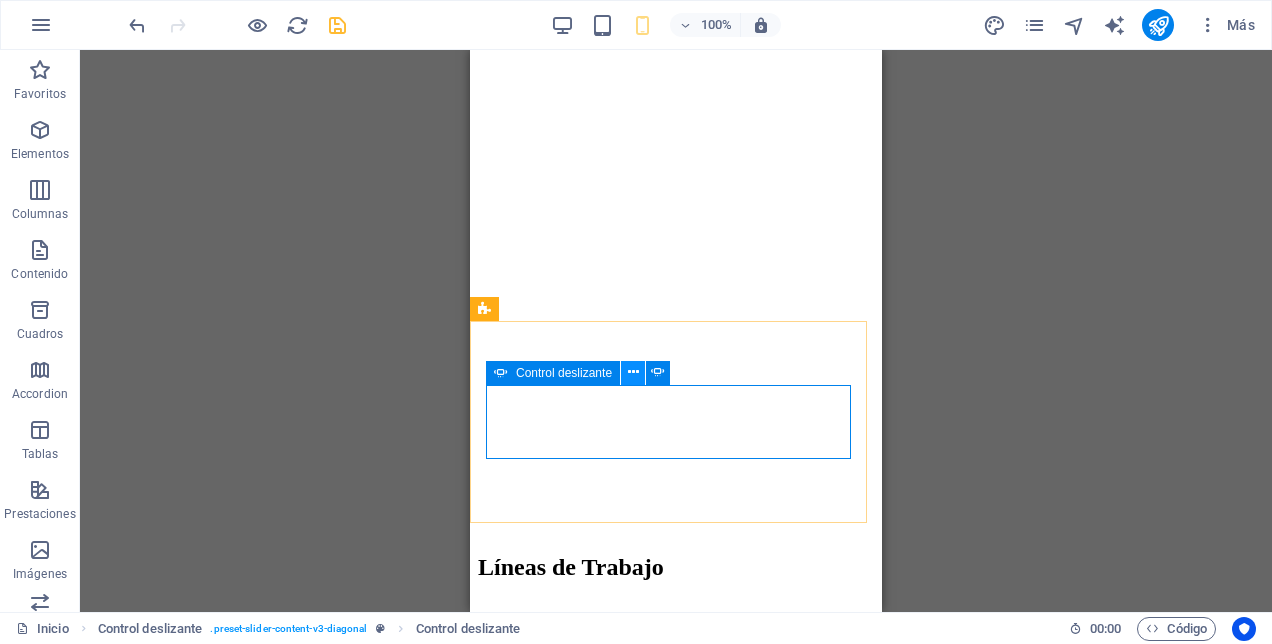 click at bounding box center [633, 372] 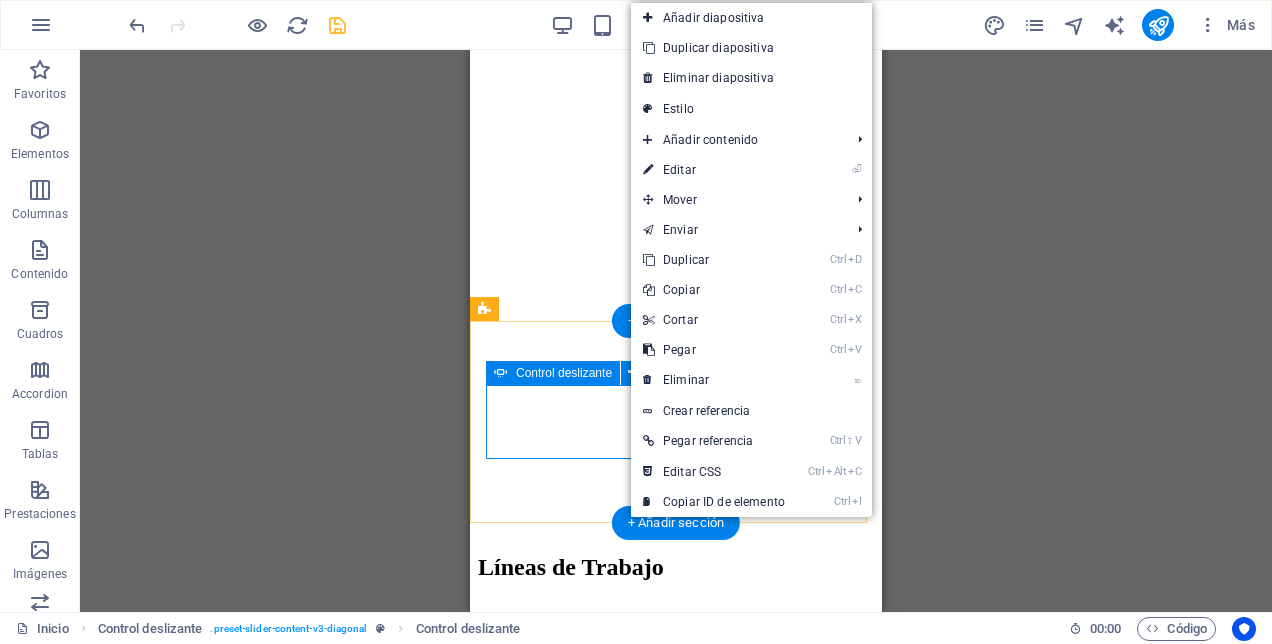 click on "Cuentos ConSentidos Narrar para imaginar, jugar y participar “Cuentos ConSentidos” es un programa de mediación lectora y creación narrativa que promueve el derecho al juego, al arte y a la participación cultural de niñas y niños. A través del poder de las historias, buscamos abrir espacios de imaginación, diálogo y expresión que fortalezcan el vínculo entre infancias, familias y comunidades. Cada sesión de “Cuentos ConSentidos” incluye:   Narración de cuentos seleccionados  por su valor emocional, cultural o educativo. Entre ellos, destaca como cuento insignia  “Jotita y su abuelo [LAST] ” , escrito por [FIRST] [LAST], una historia entrañable que nos invita a reflexionar sobre el vínculo intergeneracional, la memoria afectiva y el reconocimiento de derechos fundamentales de niños, niñas y adolescentes. Actividades creativas y lúdicas   Espacios de conversación ¿Por qué lo hacemos?   ¿Quieres llevar  Cuentos ConSentidos  a tu escuela o espacio? 1 2 3 4 5 6 7 8 1 2 3 4 5" at bounding box center (676, 2112) 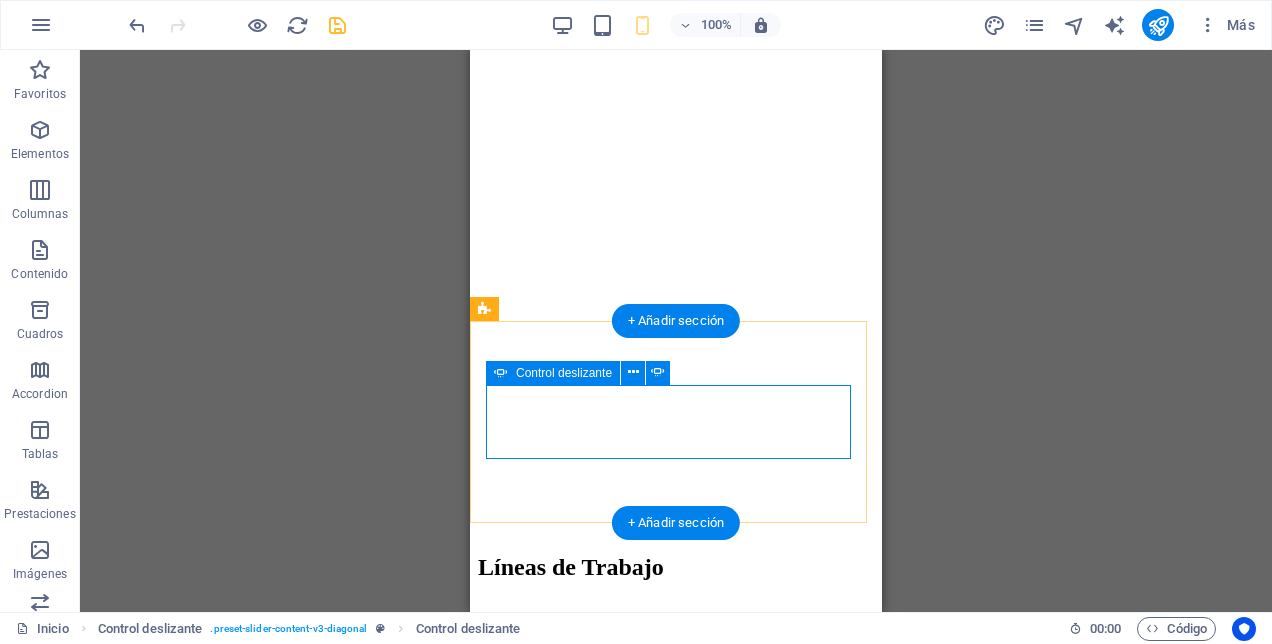 click at bounding box center (486, 1915) 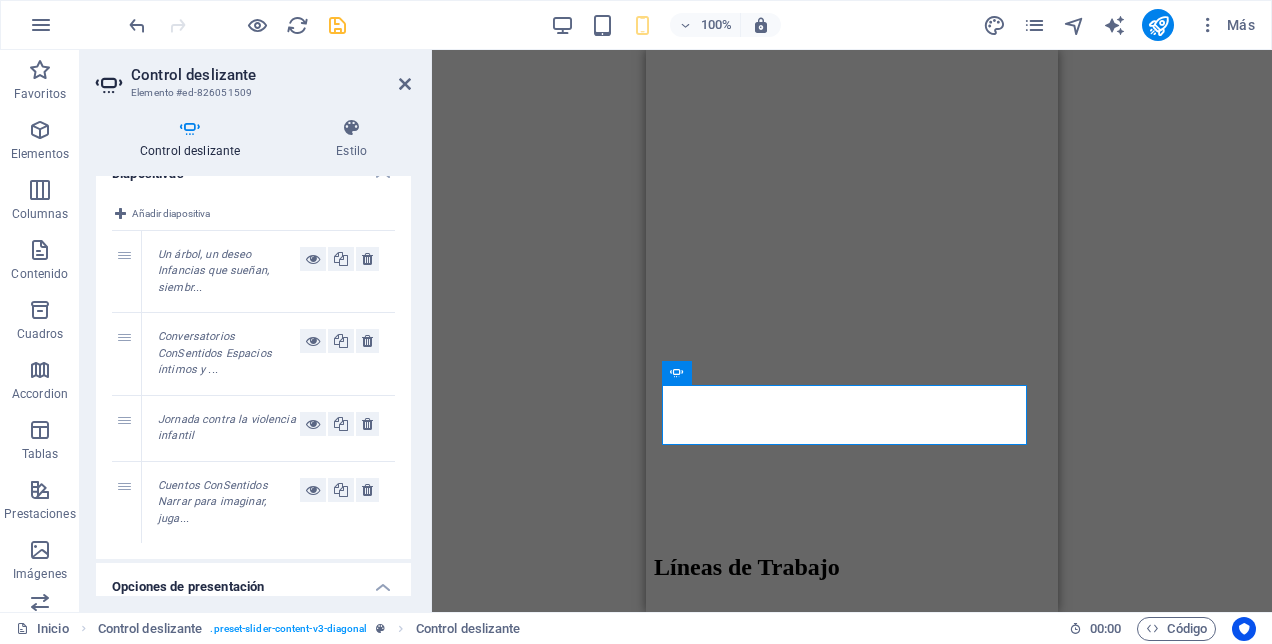scroll, scrollTop: 0, scrollLeft: 0, axis: both 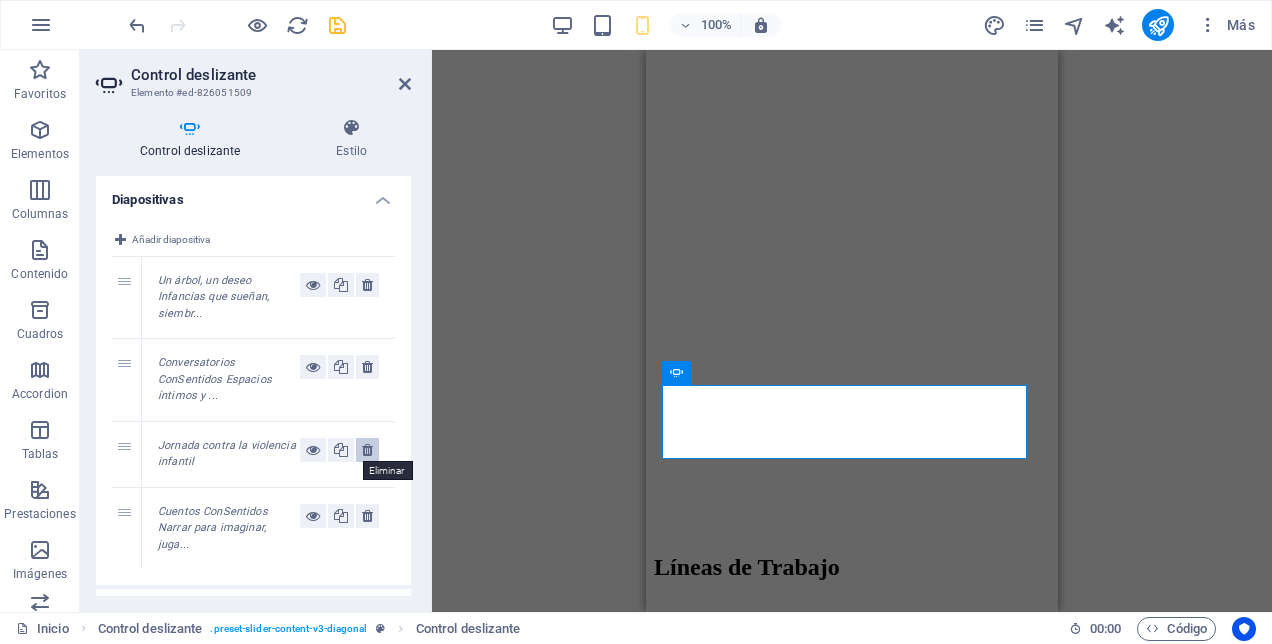 click at bounding box center (367, 450) 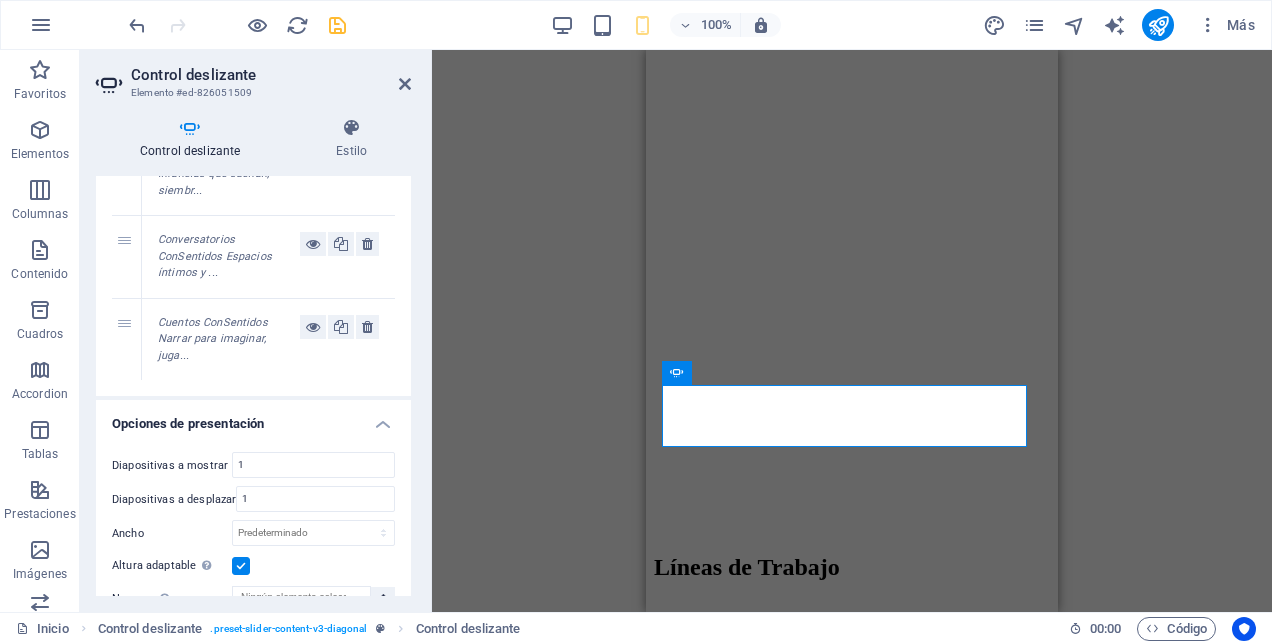 scroll, scrollTop: 200, scrollLeft: 0, axis: vertical 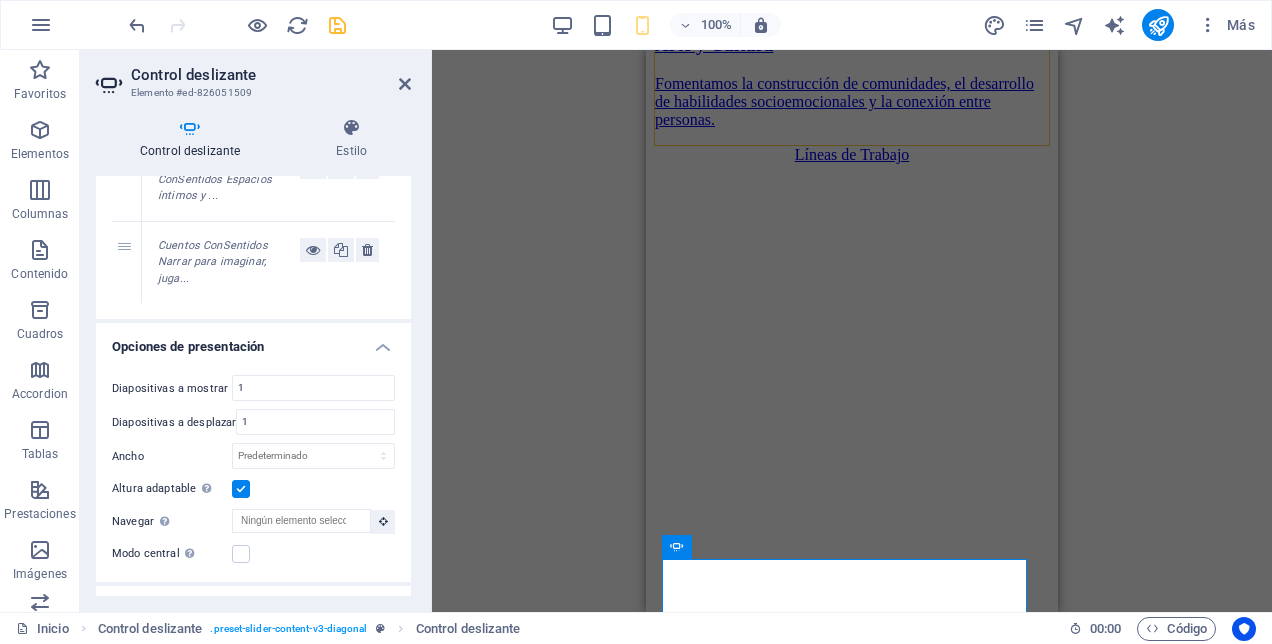 click on "H2   Texto en el fondo   Texto en el fondo   Contenedor   Contenedor   Banner   Separador   H2   Cuadros   Icono   Contenedor   H3   Contenedor   Texto   Barra de menús   Menú   Imagen   Icono   Contenedor   H3   Contenedor   Texto   Botón   H2   Superposición   Separador   Contenedor   Cuadrícula   Contenedor   H3   Contenedor   Contenedor   Contenedor   H3   Contenedor   Separador   Control deslizante   H2   Control deslizante   Control deslizante 1   Imagen   Texto   Separador   Separador   Predeterminado   Marcador   Contenedor   Contenedor   H2   Galería   Galería   Galería   Separador   Botón   Referencia   Control deslizante   Marcador   Contenedor   Texto   H1   Contenedor   Separador   Texto   Imagen   H2   Marcador   Cuadrícula   Contenedor   Contenedor   H3   Contenedor   Imagen   Botón superior   Texto   Texto   Contenedor   Contenedor   Contenedor   H3   Texto   Botón   Separador   Separador   H2   Imagen   Icono" at bounding box center (852, 331) 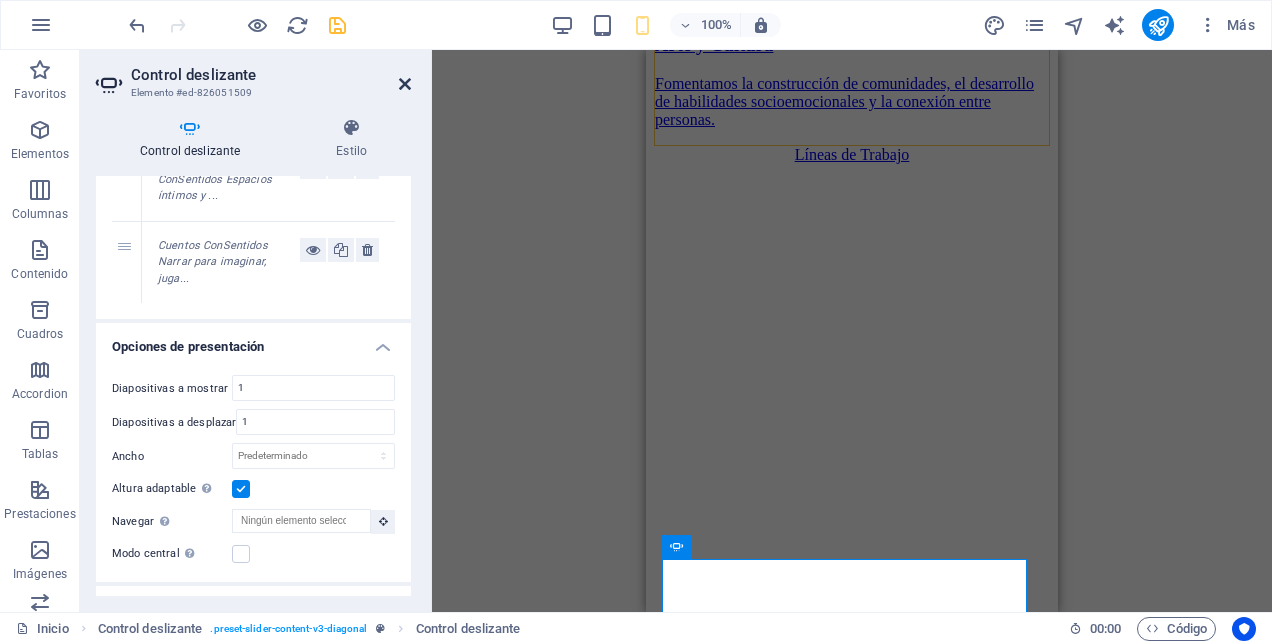 click at bounding box center (405, 84) 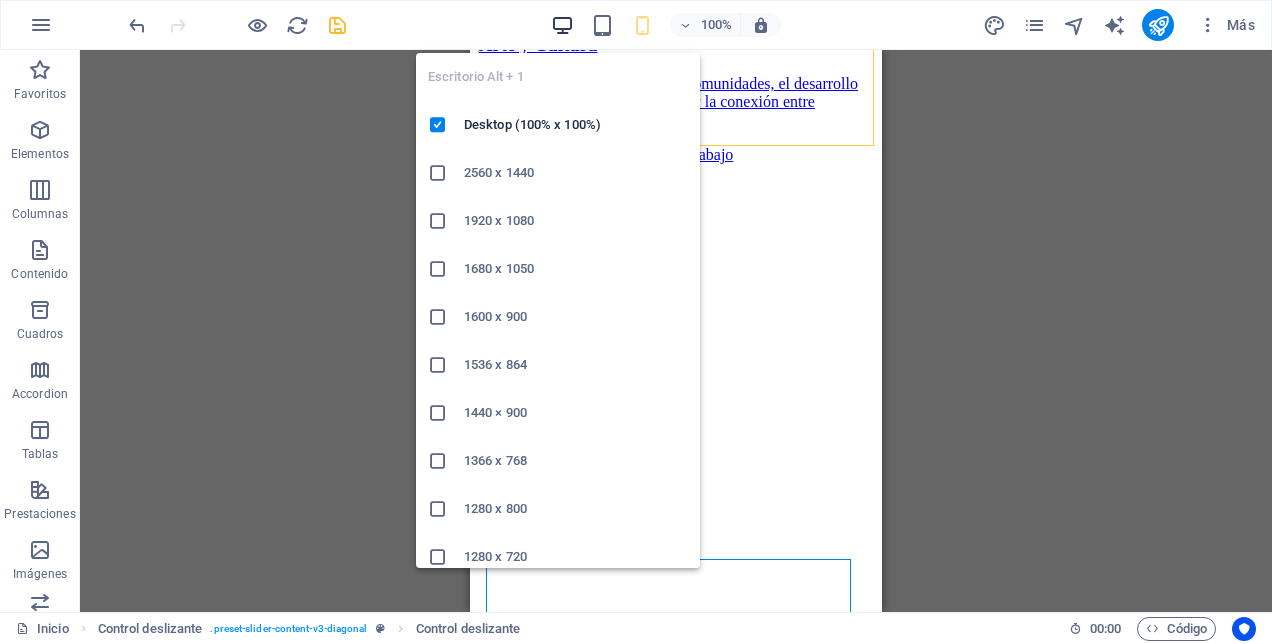 click at bounding box center [562, 25] 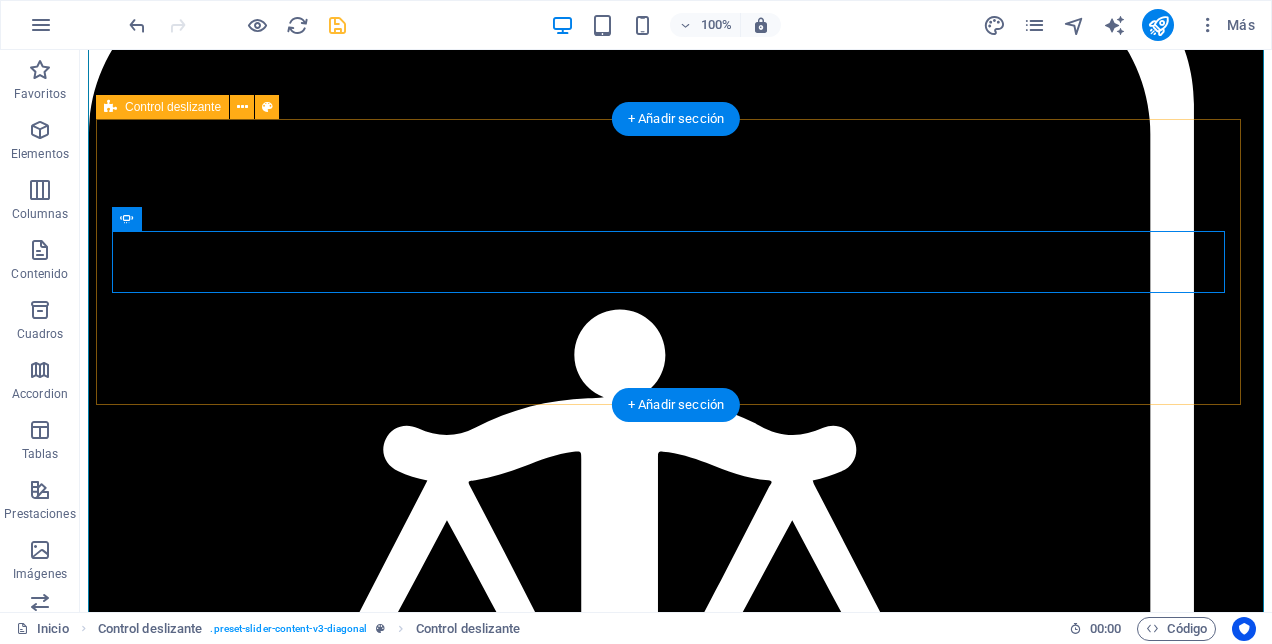 scroll, scrollTop: 2044, scrollLeft: 0, axis: vertical 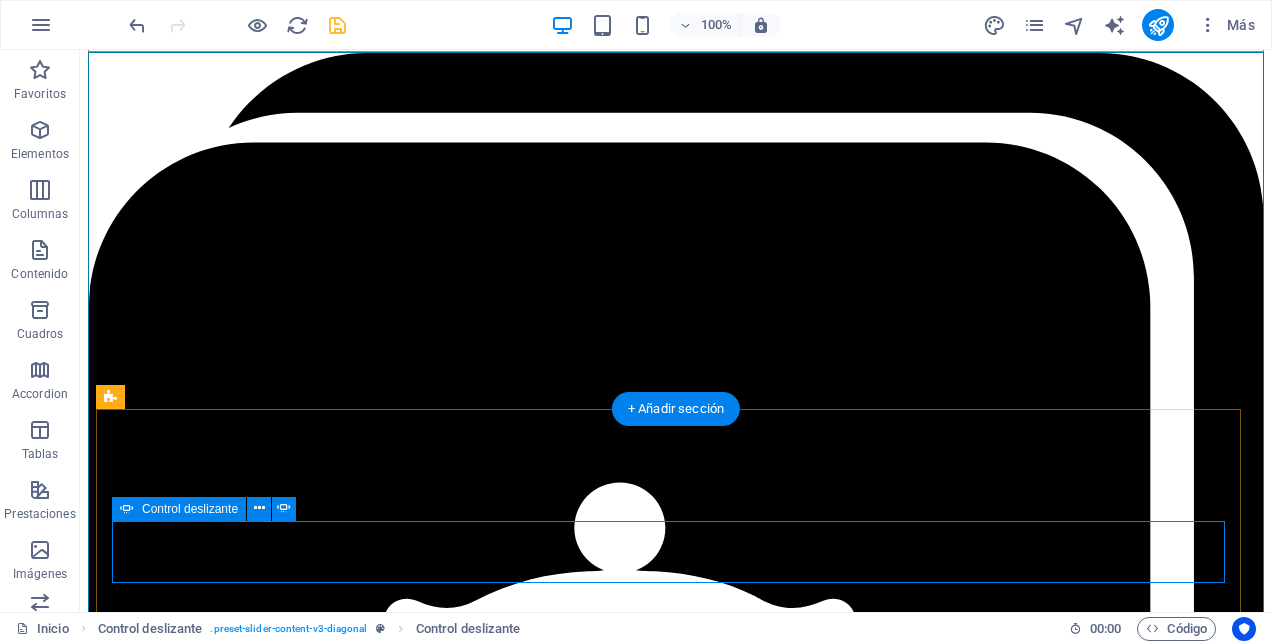 click at bounding box center [96, 6464] 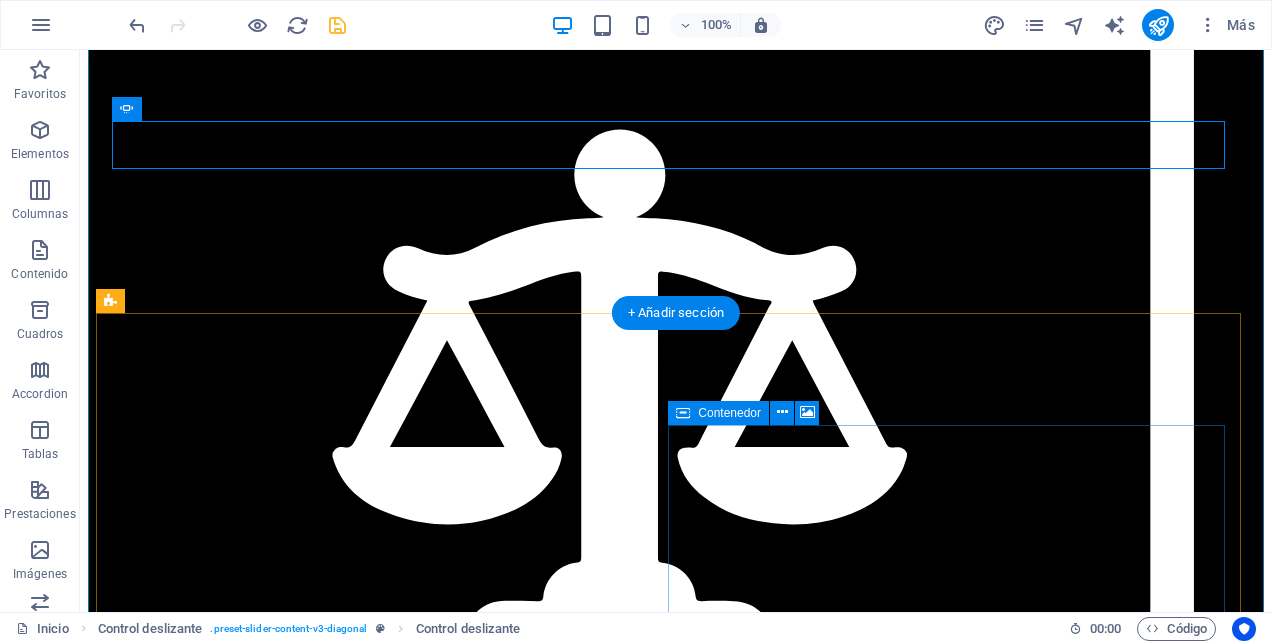 scroll, scrollTop: 2444, scrollLeft: 0, axis: vertical 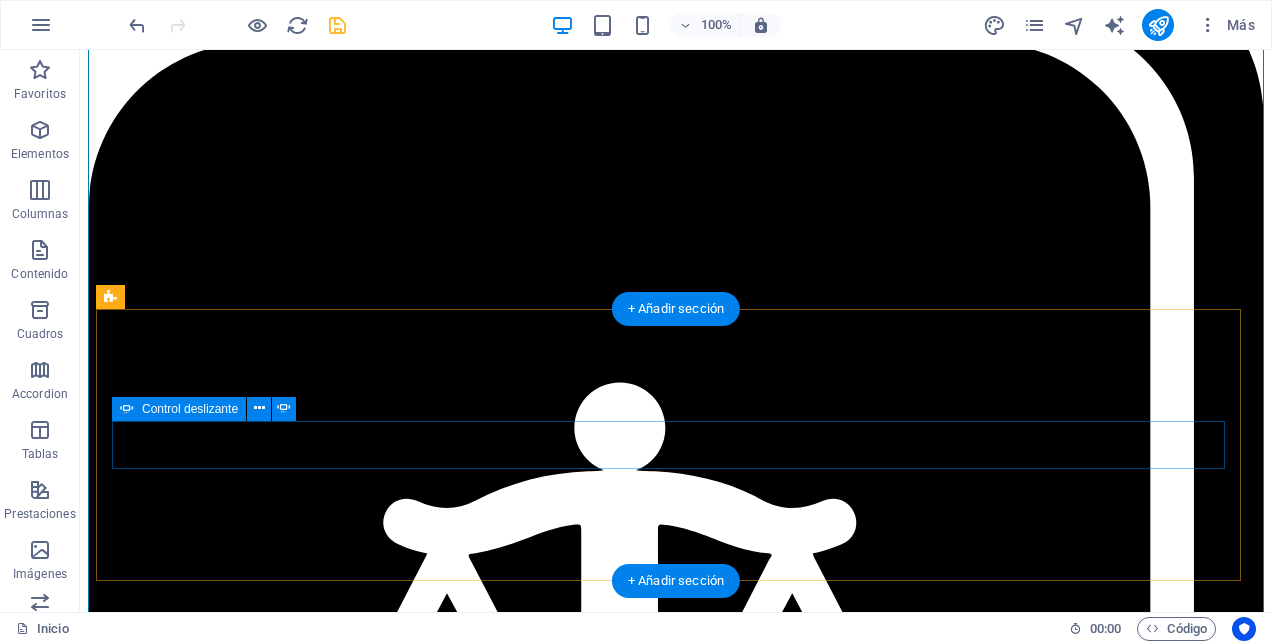 click on "Cuentos ConSentidos Narrar para imaginar, jugar y participar “Cuentos ConSentidos” es un programa de mediación lectora y creación narrativa que promueve el derecho al juego, al arte y a la participación cultural de niñas y niños. A través del poder de las historias, buscamos abrir espacios de imaginación, diálogo y expresión que fortalezcan el vínculo entre infancias, familias y comunidades. Cada sesión de “Cuentos ConSentidos” incluye:   Narración de cuentos seleccionados  por su valor emocional, cultural o educativo. Entre ellos, destaca como cuento insignia  “Jotita y su abuelo [LAST] ” , escrito por [FIRST] [LAST], una historia entrañable que nos invita a reflexionar sobre el vínculo intergeneracional, la memoria afectiva y el reconocimiento de derechos fundamentales de niños, niñas y adolescentes. Actividades creativas y lúdicas   Espacios de conversación ¿Por qué lo hacemos?   ¿Quieres llevar  Cuentos ConSentidos  a tu escuela o espacio? 1 2 3 4 5 6 7 8 9 10 11 12" at bounding box center [676, 6533] 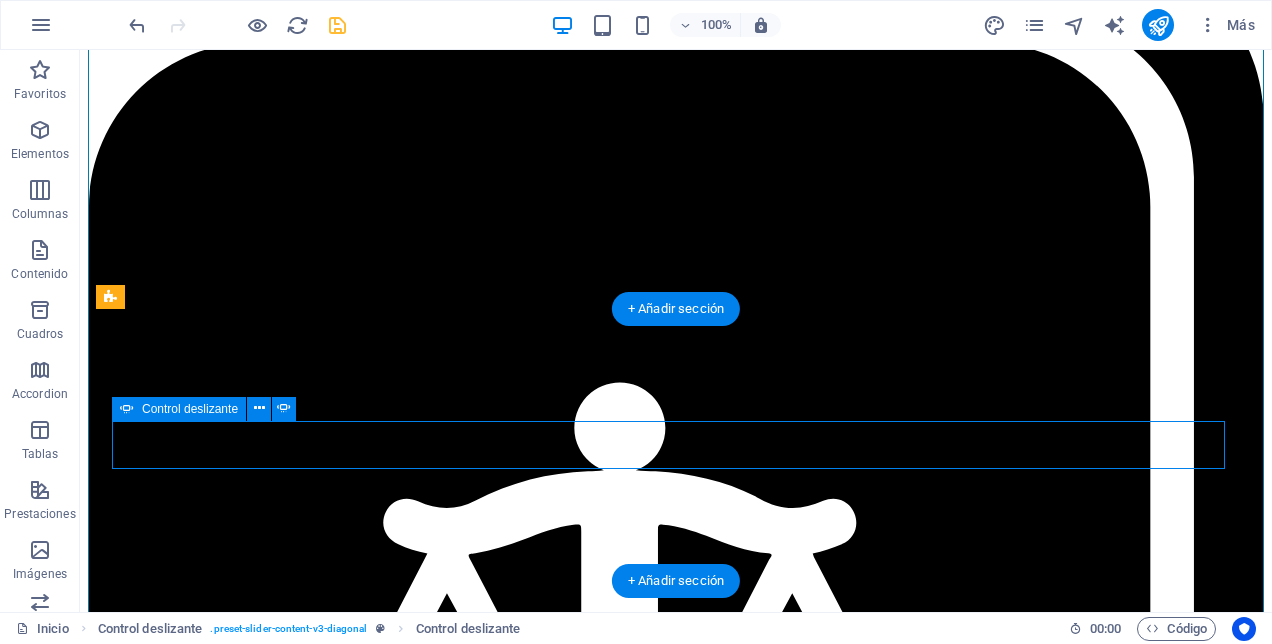 click on "Cuentos ConSentidos Narrar para imaginar, jugar y participar “Cuentos ConSentidos” es un programa de mediación lectora y creación narrativa que promueve el derecho al juego, al arte y a la participación cultural de niñas y niños. A través del poder de las historias, buscamos abrir espacios de imaginación, diálogo y expresión que fortalezcan el vínculo entre infancias, familias y comunidades. Cada sesión de “Cuentos ConSentidos” incluye:   Narración de cuentos seleccionados  por su valor emocional, cultural o educativo. Entre ellos, destaca como cuento insignia  “Jotita y su abuelo [LAST] ” , escrito por [FIRST] [LAST], una historia entrañable que nos invita a reflexionar sobre el vínculo intergeneracional, la memoria afectiva y el reconocimiento de derechos fundamentales de niños, niñas y adolescentes. Actividades creativas y lúdicas   Espacios de conversación ¿Por qué lo hacemos?   ¿Quieres llevar  Cuentos ConSentidos  a tu escuela o espacio? 1 2 3 4 5 6 7 8 9 10 11 12" at bounding box center [676, 6533] 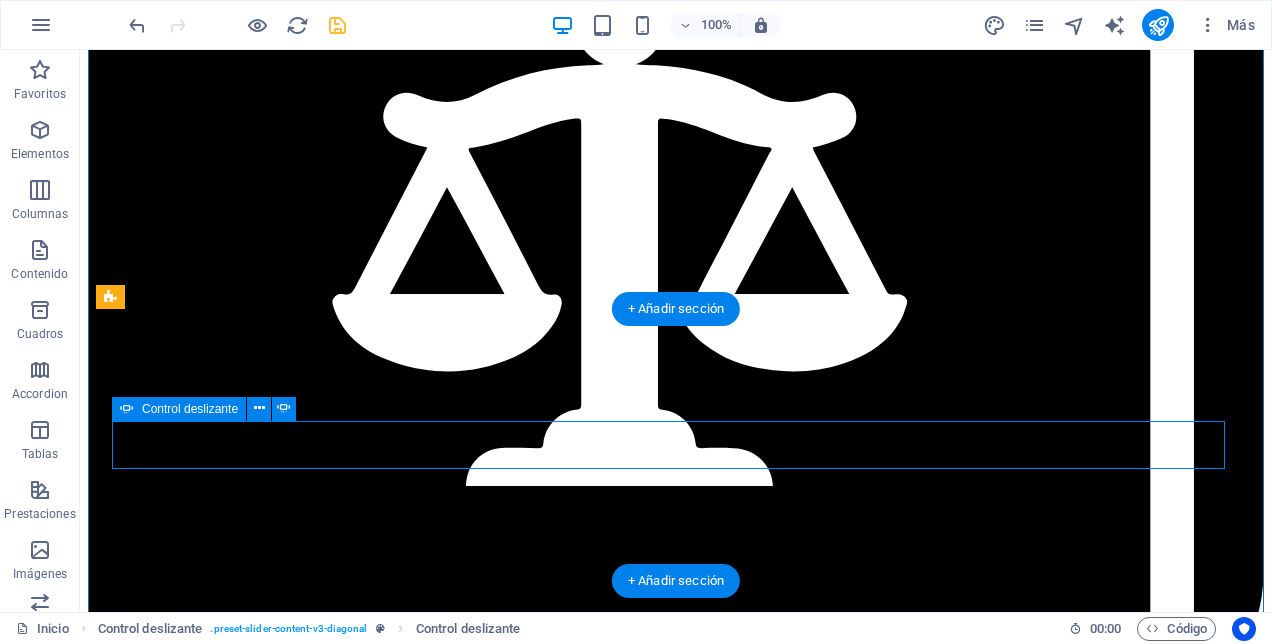 select on "ms" 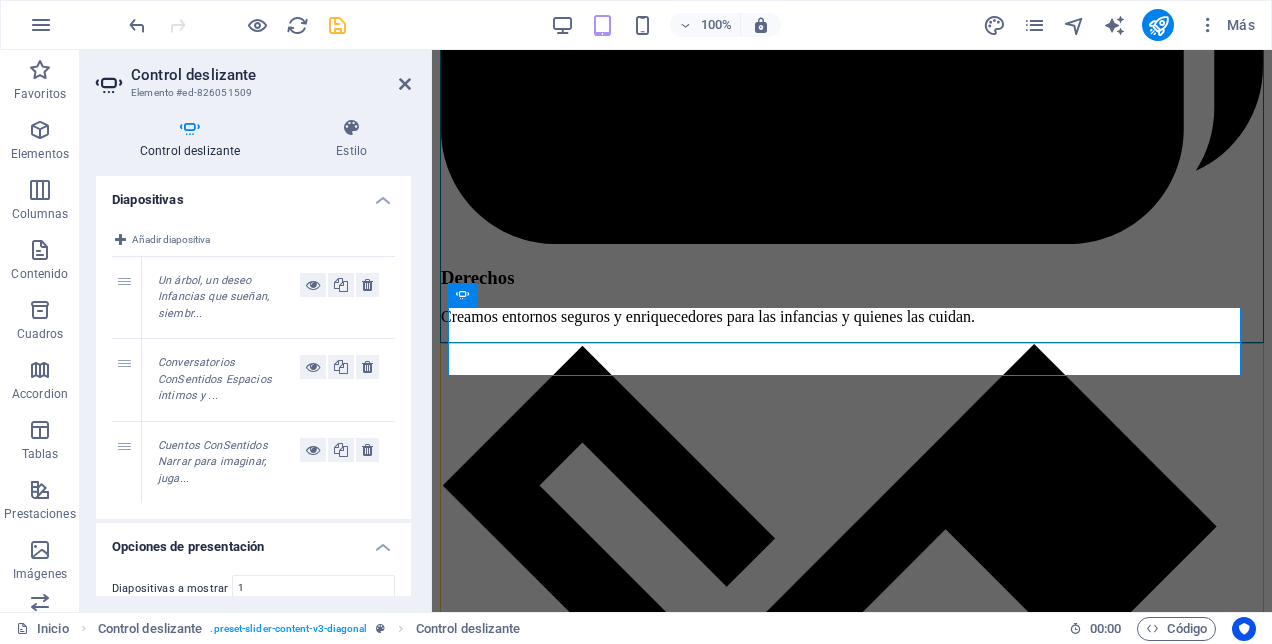 click on "Un árbol, un deseo
Infancias que sueñan, siembr..." at bounding box center (213, 297) 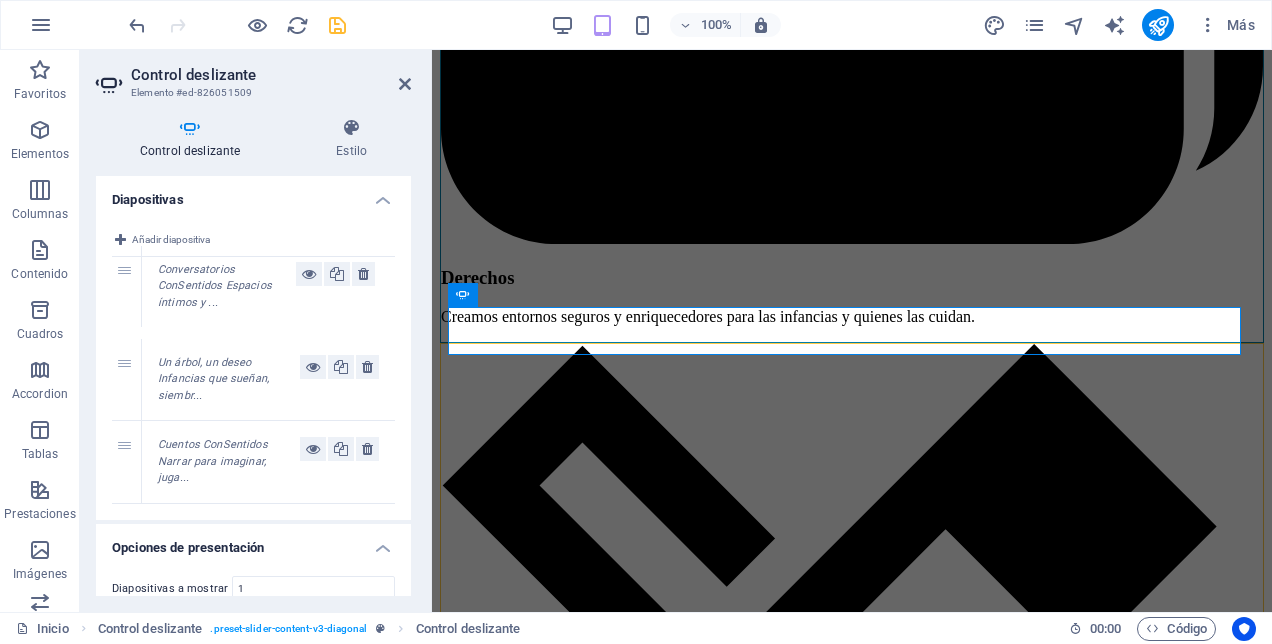 drag, startPoint x: 130, startPoint y: 363, endPoint x: 137, endPoint y: 270, distance: 93.26307 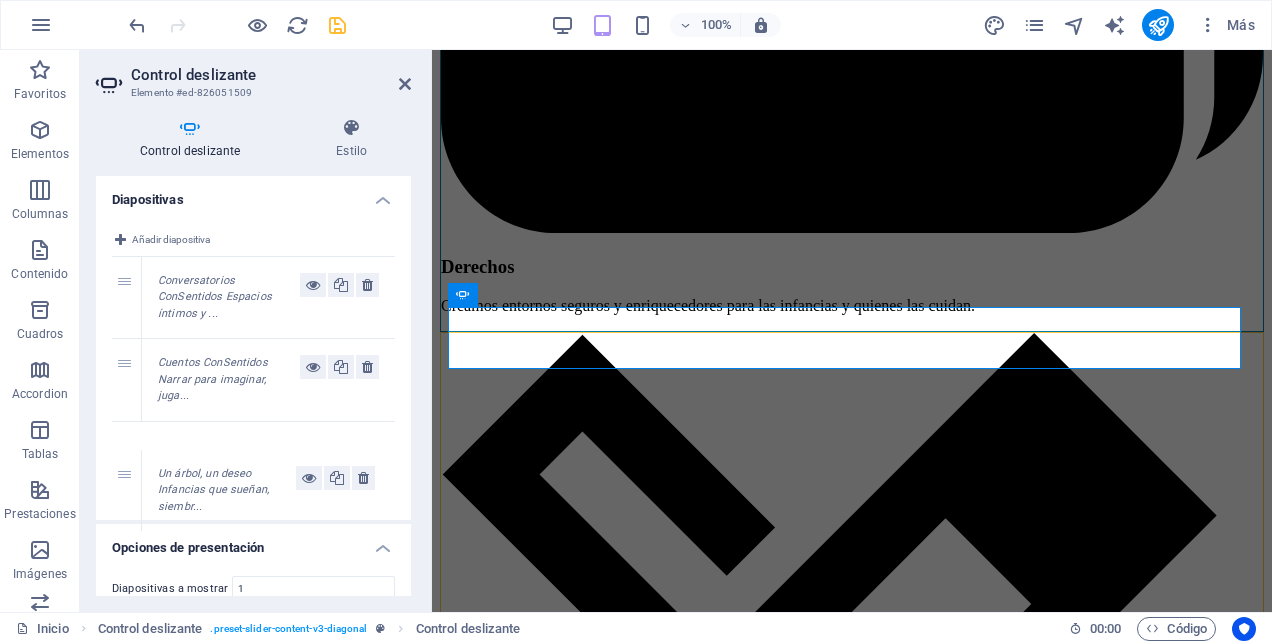 drag, startPoint x: 127, startPoint y: 358, endPoint x: 132, endPoint y: 462, distance: 104.120125 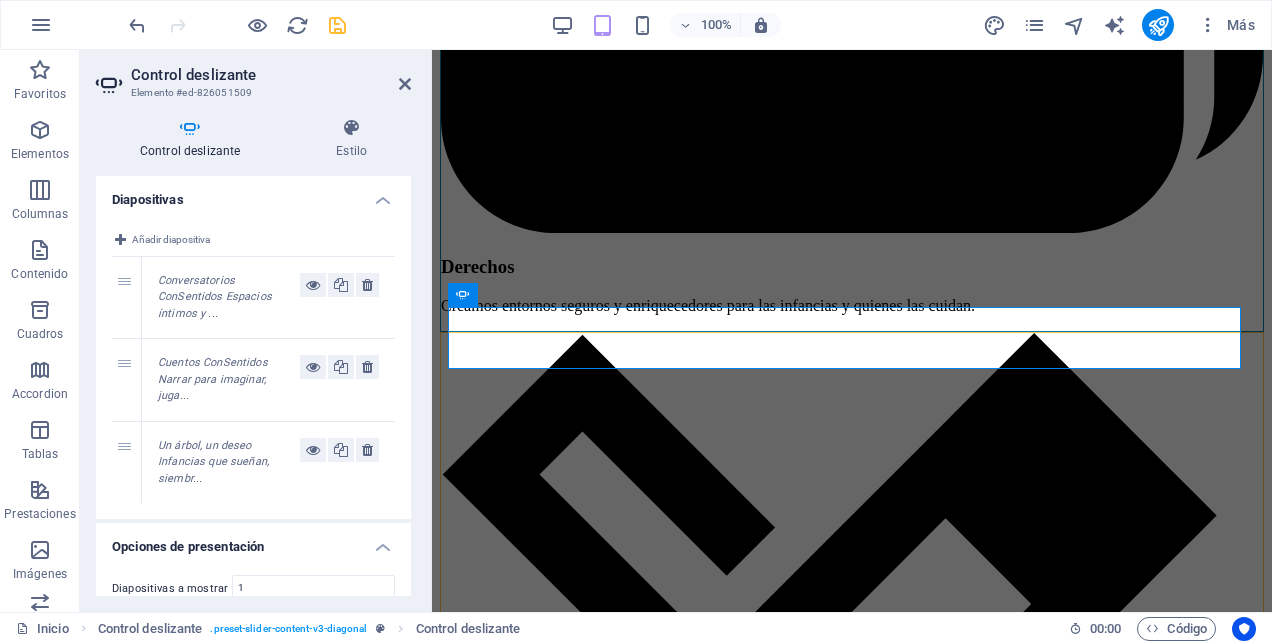 scroll, scrollTop: 200, scrollLeft: 0, axis: vertical 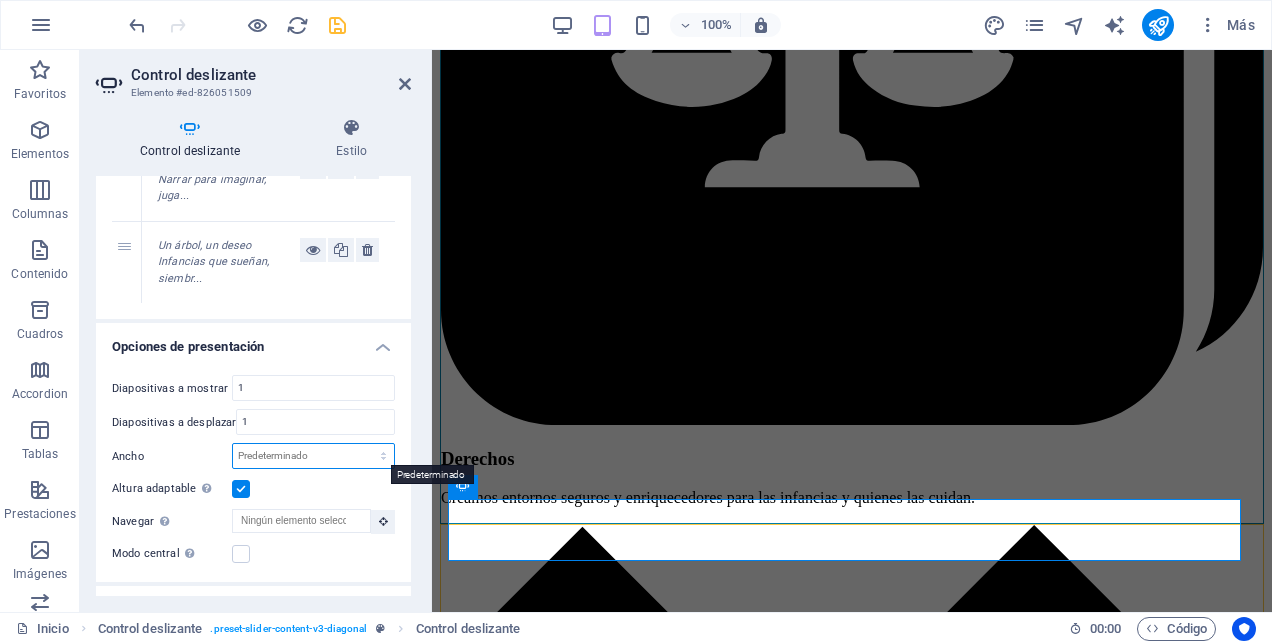 click on "Predeterminado px % rem em vw vh" at bounding box center [313, 456] 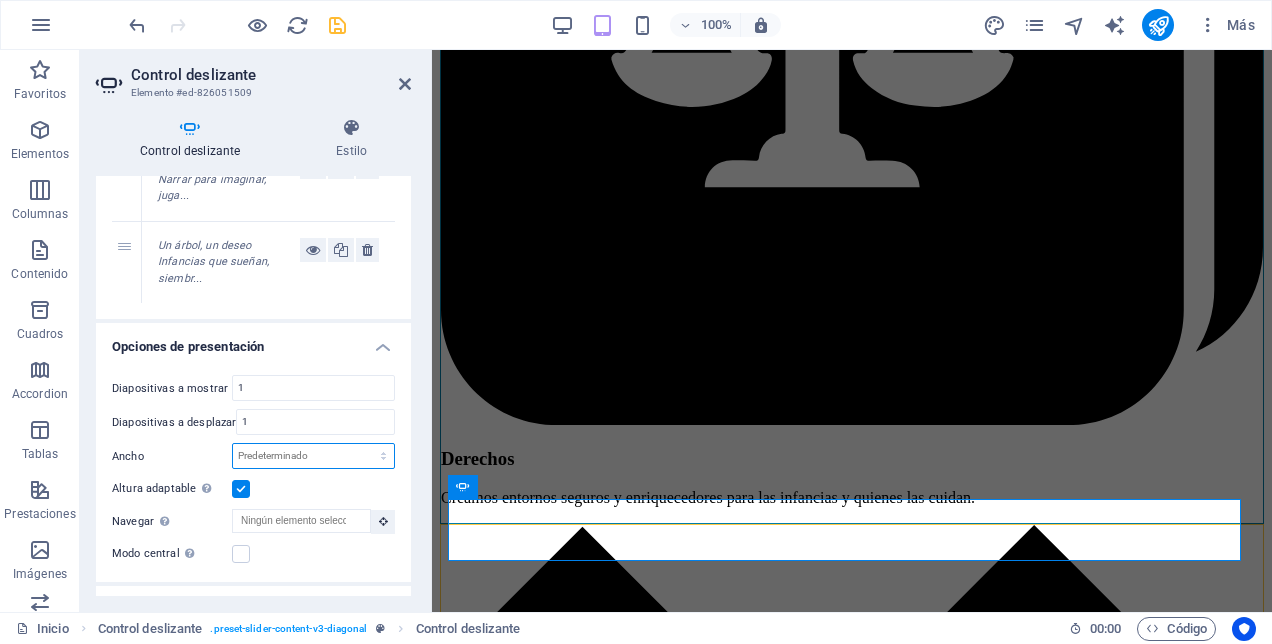 click on "Predeterminado px % rem em vw vh" at bounding box center (313, 456) 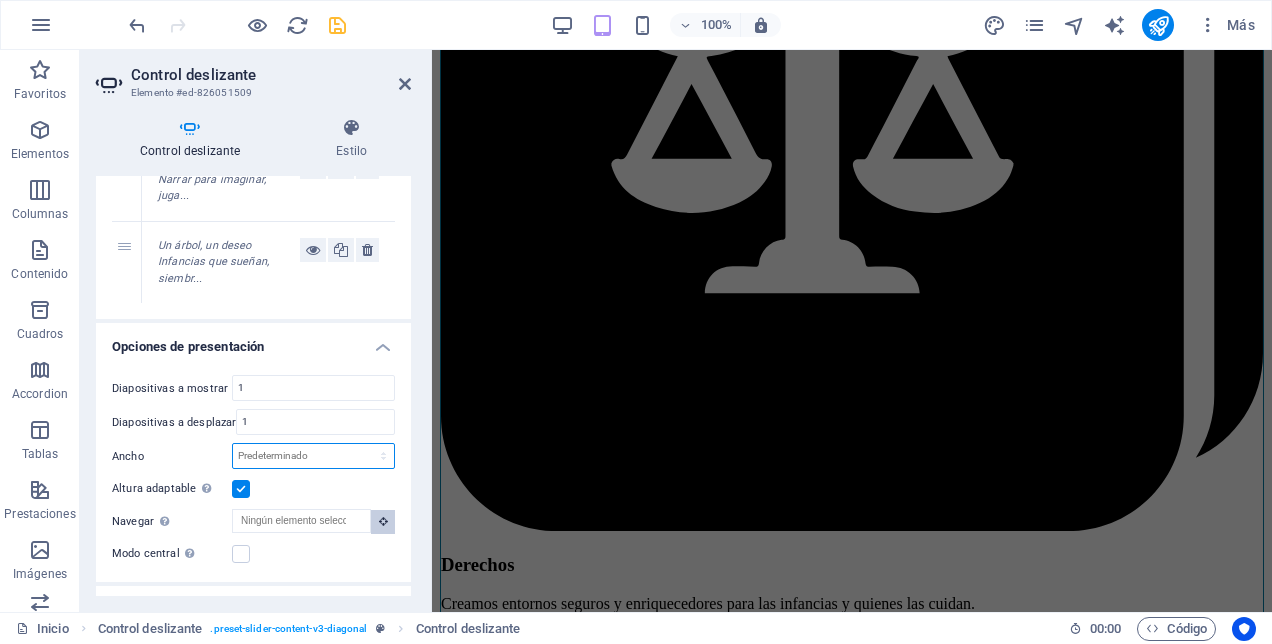 scroll, scrollTop: 2166, scrollLeft: 0, axis: vertical 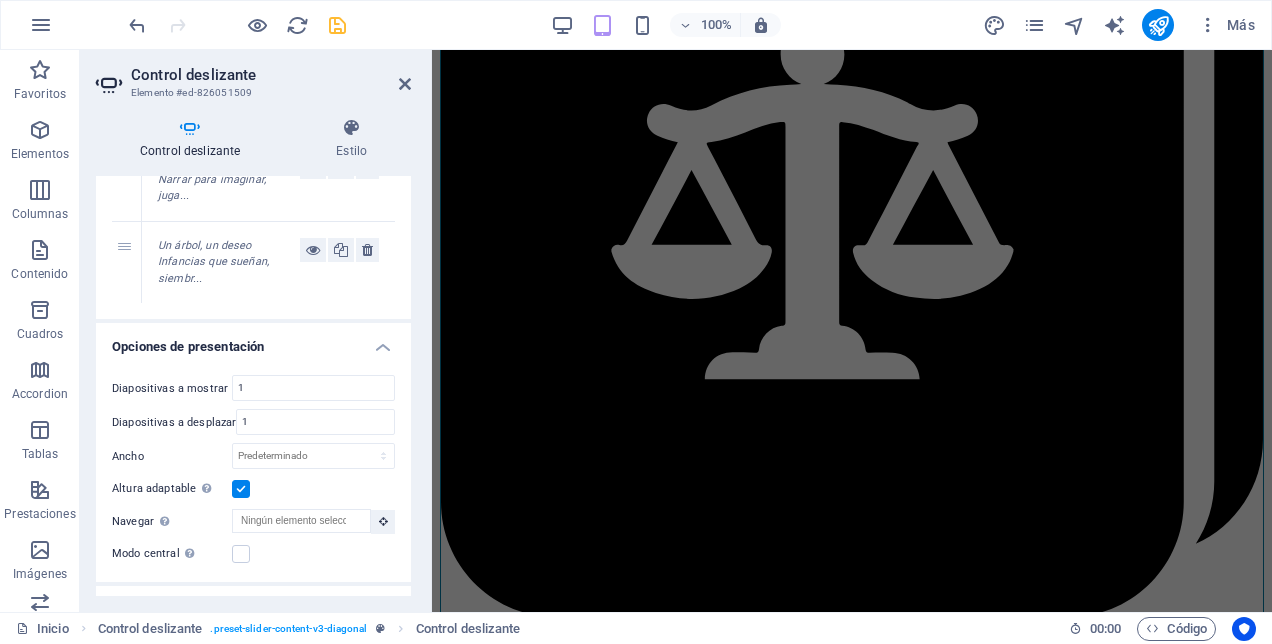 click at bounding box center [852, 1580] 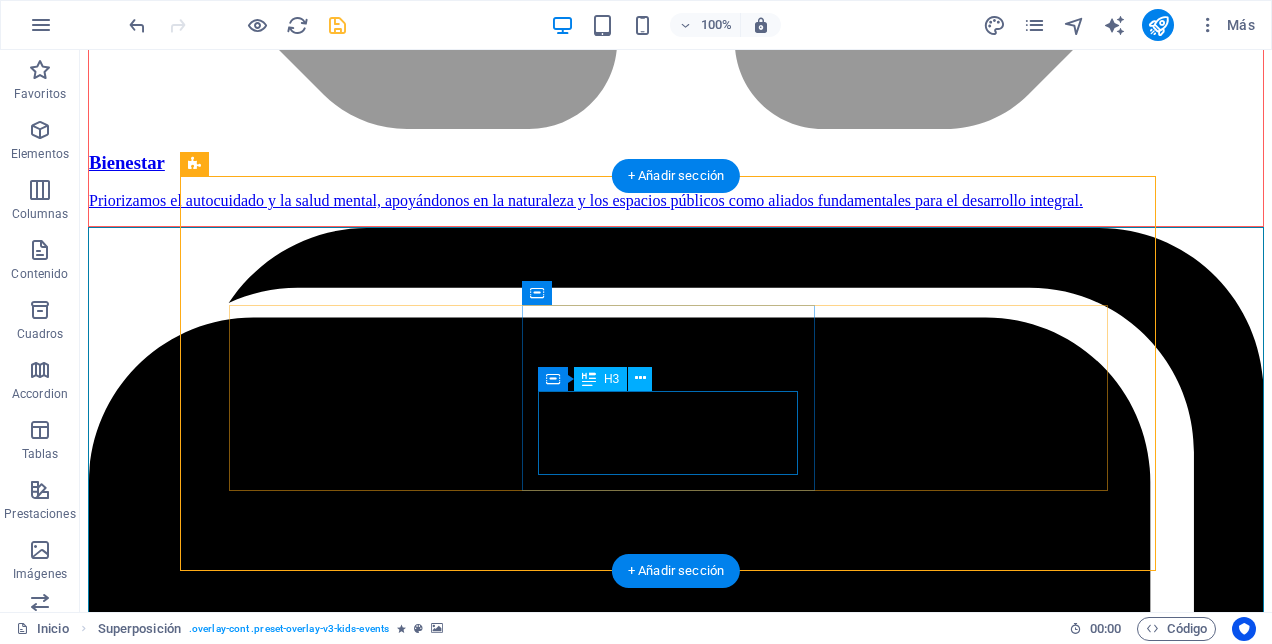 scroll, scrollTop: 1866, scrollLeft: 0, axis: vertical 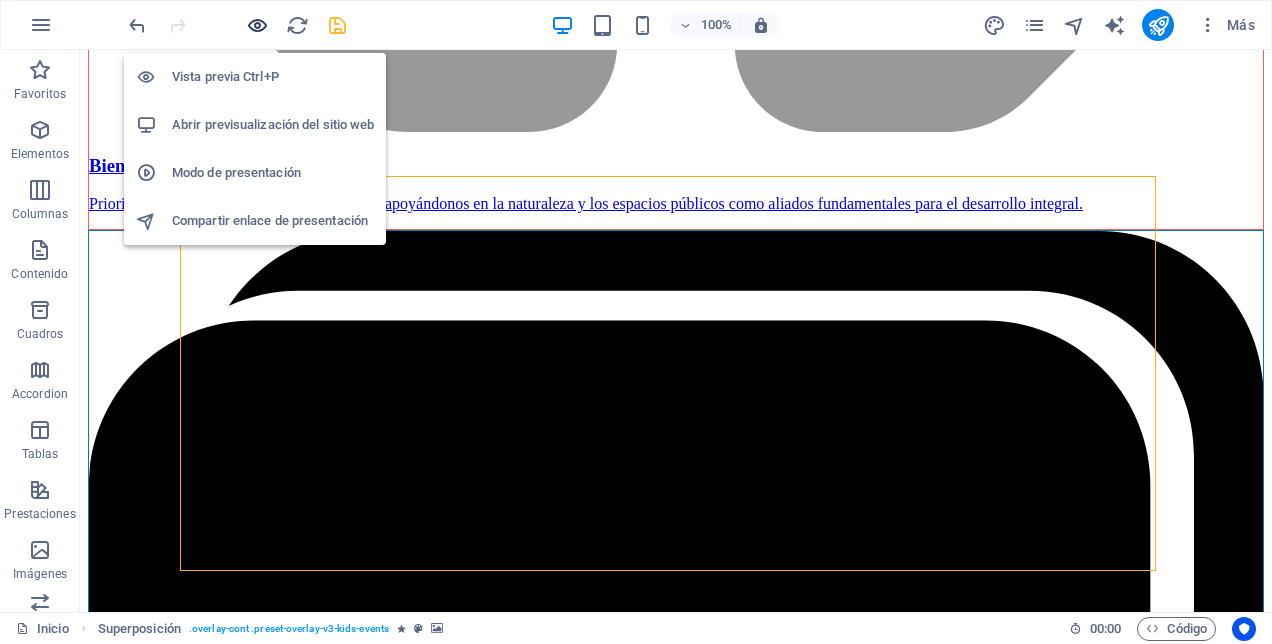 click at bounding box center [257, 25] 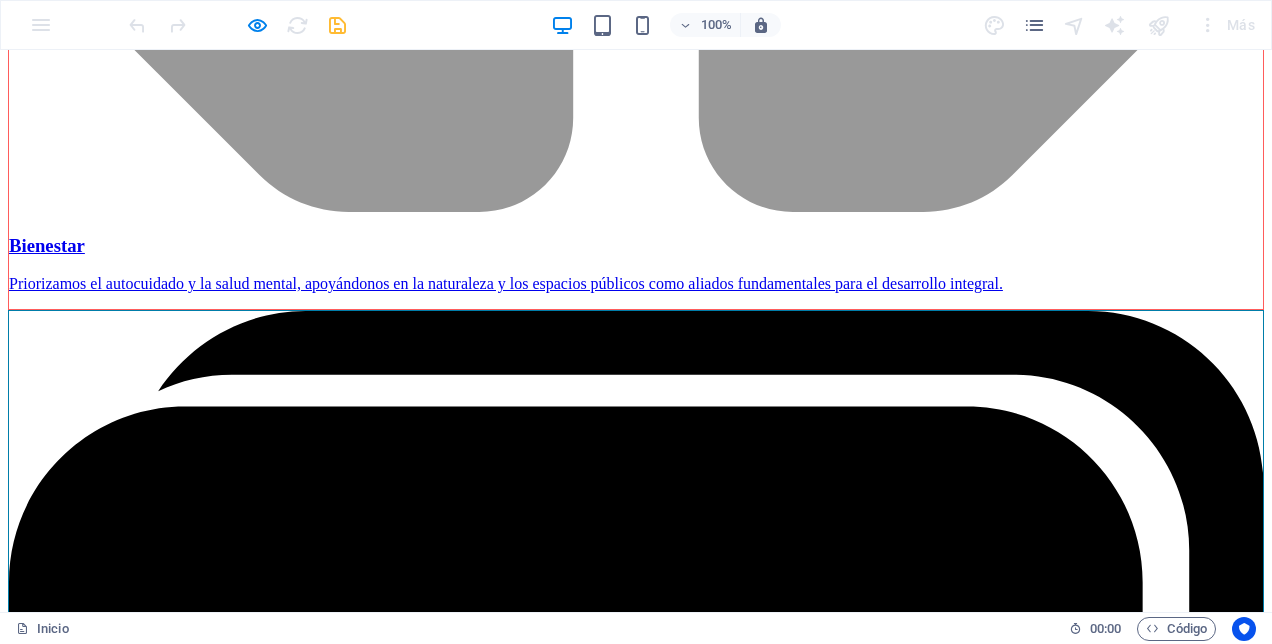 scroll, scrollTop: 1831, scrollLeft: 0, axis: vertical 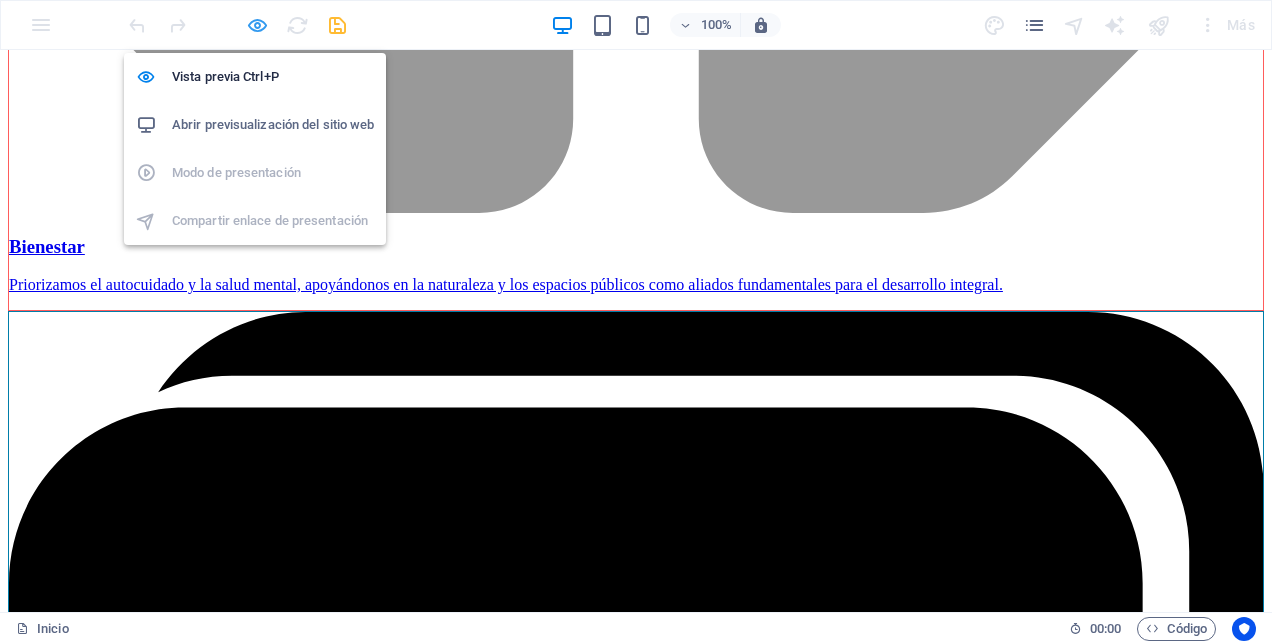 click at bounding box center (257, 25) 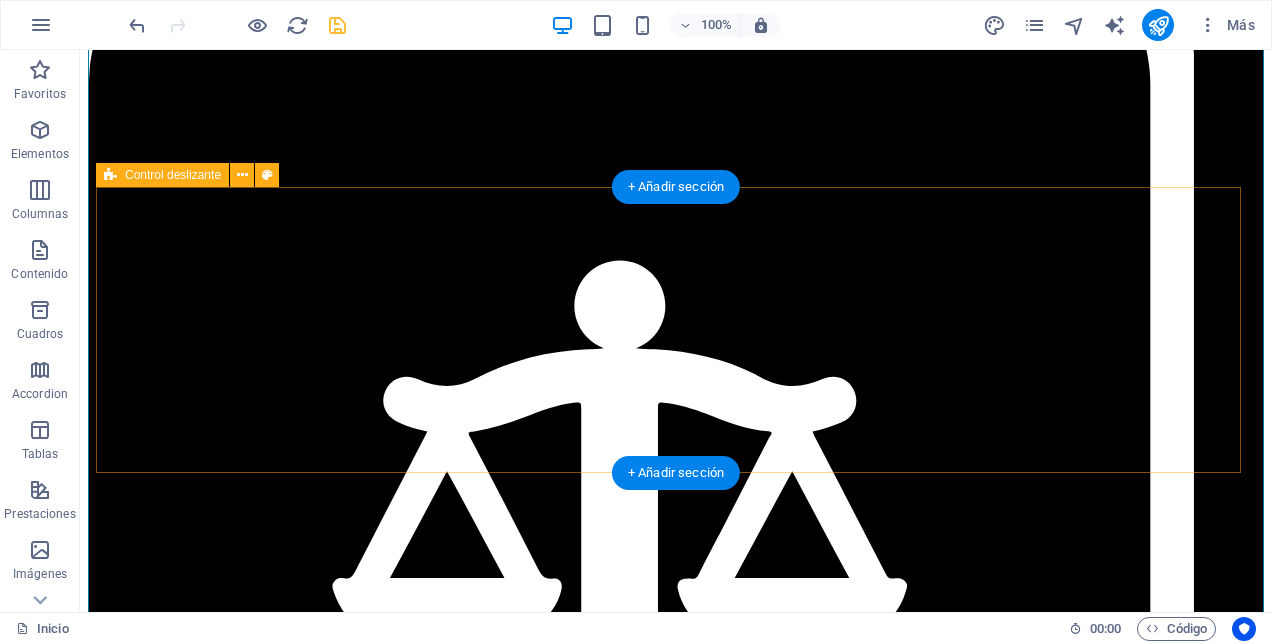 click on "Un árbol, un deseo Infancias que sueñan, siembran y protegen la vida “Un árbol, un deseo” es una propuesta en desarrollo de la Fundación Infancia ConSentidos, en conjunto con la defensoría de la Niñez, en el que se invita a niñas, niños y adolescentes a plantar árboles nativos como símbolo de sus anhelos, esperanzas y derechos. Cada plantación es acompañada por un representantes de los entes institucionales que apoyaran el cumplimiento de ese sueño, como garantes de los mismos.  Este proyecto busca fortalecer el derecho a vivir en un ambiente sano, el compromiso con el cuidado del territorio y el reconocimiento de las infancias como protagonistas en la construcción de un futuro más justo y sostenible. Este programa se enmarca dentro de la línea de trabajo: Infancia y Naturaleza ConSentido. En este, la  Fundación Infancia ConSentidos  hará seguimiento de este deseo y del crecimiento del árbol (como símbolo del deseo) para asegurar el cumplimiento de los compromisos. escríbenos a:  1 2" at bounding box center [676, 6502] 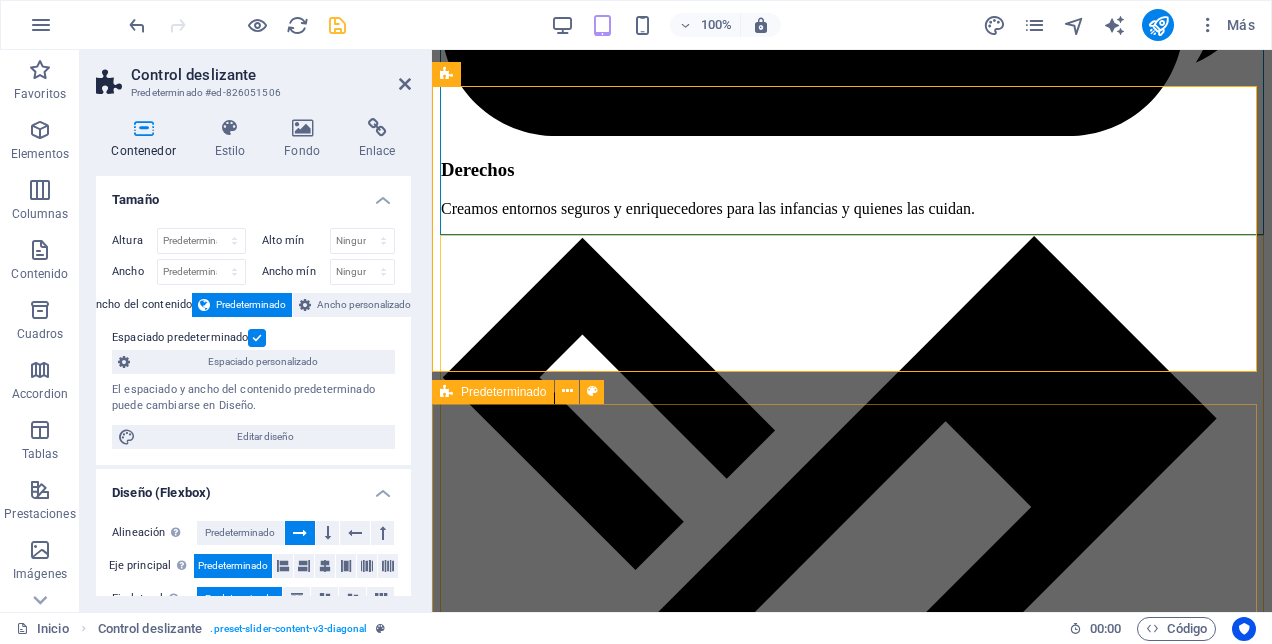 scroll, scrollTop: 2458, scrollLeft: 0, axis: vertical 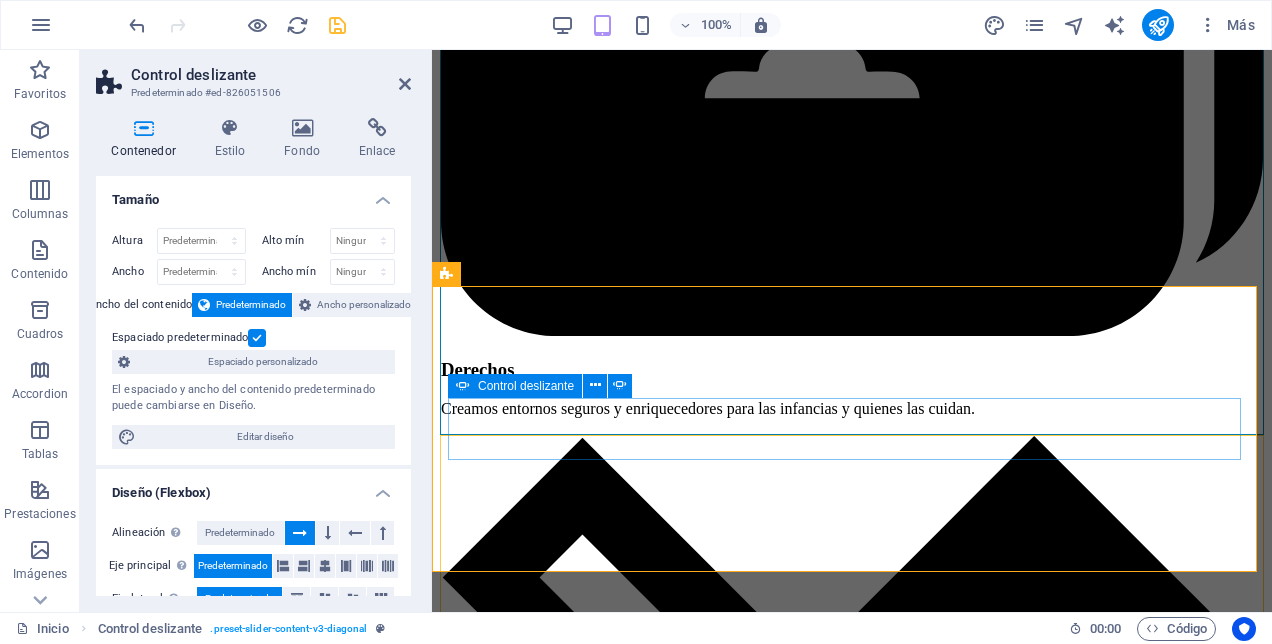 click at bounding box center (463, 386) 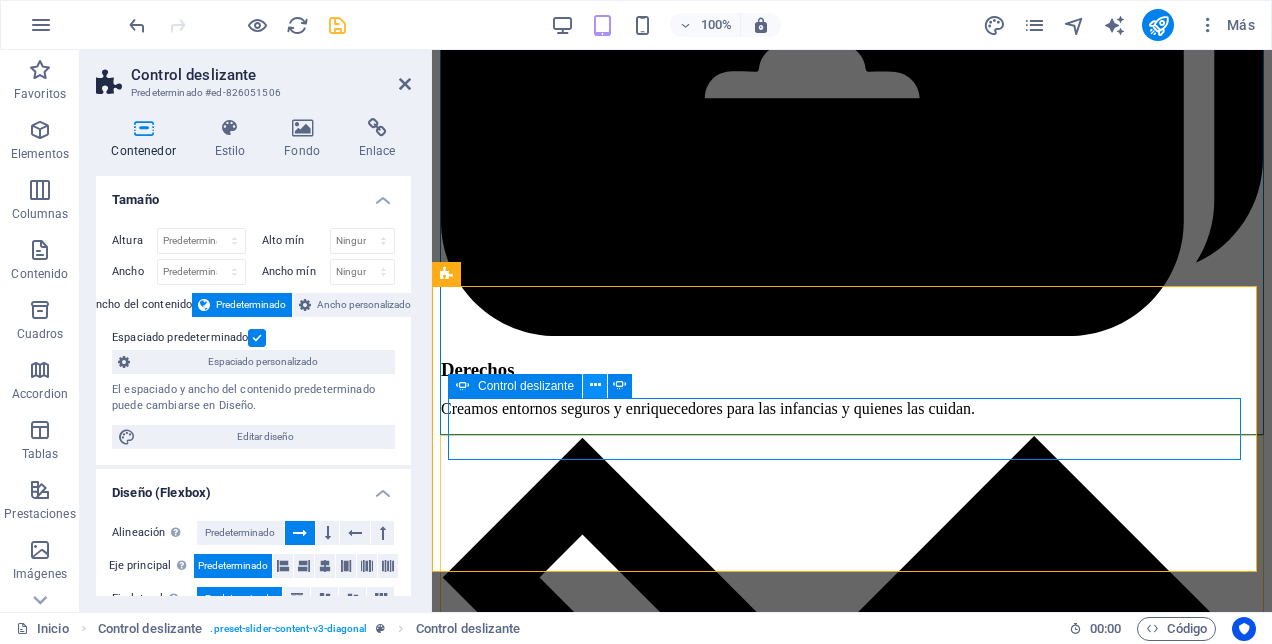 click at bounding box center [595, 385] 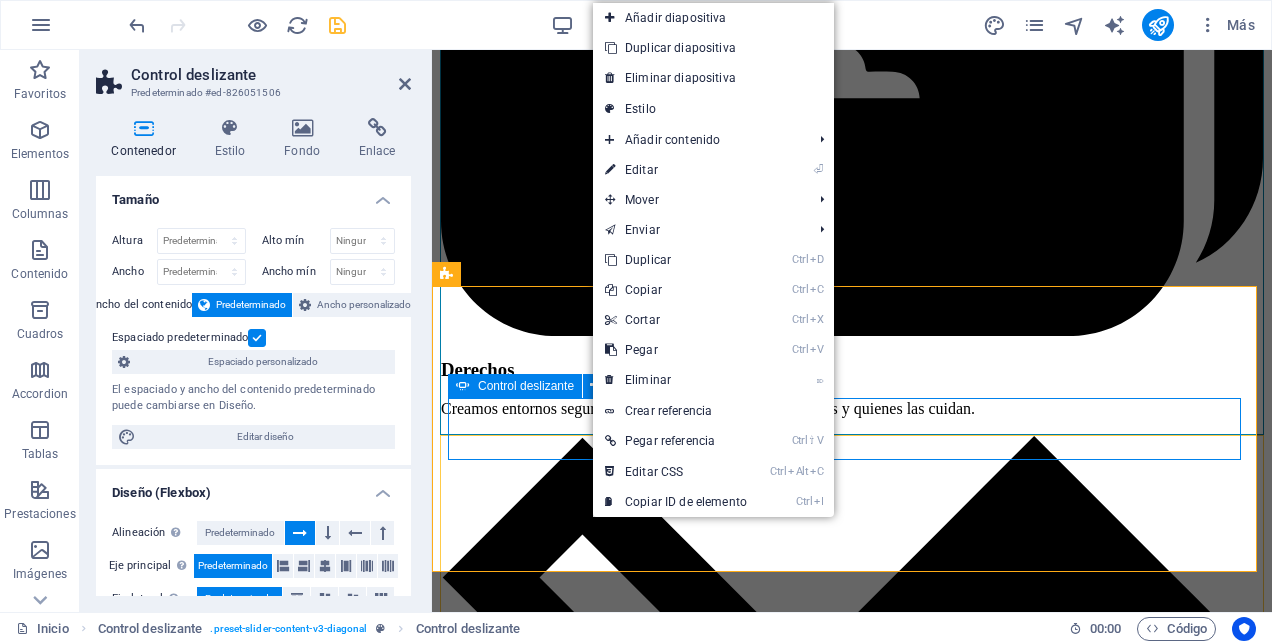click on "Un árbol, un deseo Infancias que sueñan, siembran y protegen la vida “Un árbol, un deseo” es una propuesta en desarrollo de la Fundación Infancia ConSentidos, en conjunto con la defensoría de la Niñez, en el que se invita a niñas, niños y adolescentes a plantar árboles nativos como símbolo de sus anhelos, esperanzas y derechos. Cada plantación es acompañada por un representantes de los entes institucionales que apoyaran el cumplimiento de ese sueño, como garantes de los mismos.  Este proyecto busca fortalecer el derecho a vivir en un ambiente sano, el compromiso con el cuidado del territorio y el reconocimiento de las infancias como protagonistas en la construcción de un futuro más justo y sostenible. Este programa se enmarca dentro de la línea de trabajo: Infancia y Naturaleza ConSentido. En este, la  Fundación Infancia ConSentidos  hará seguimiento de este deseo y del crecimiento del árbol (como símbolo del deseo) para asegurar el cumplimiento de los compromisos. escríbenos a:  1 2" at bounding box center (852, 4542) 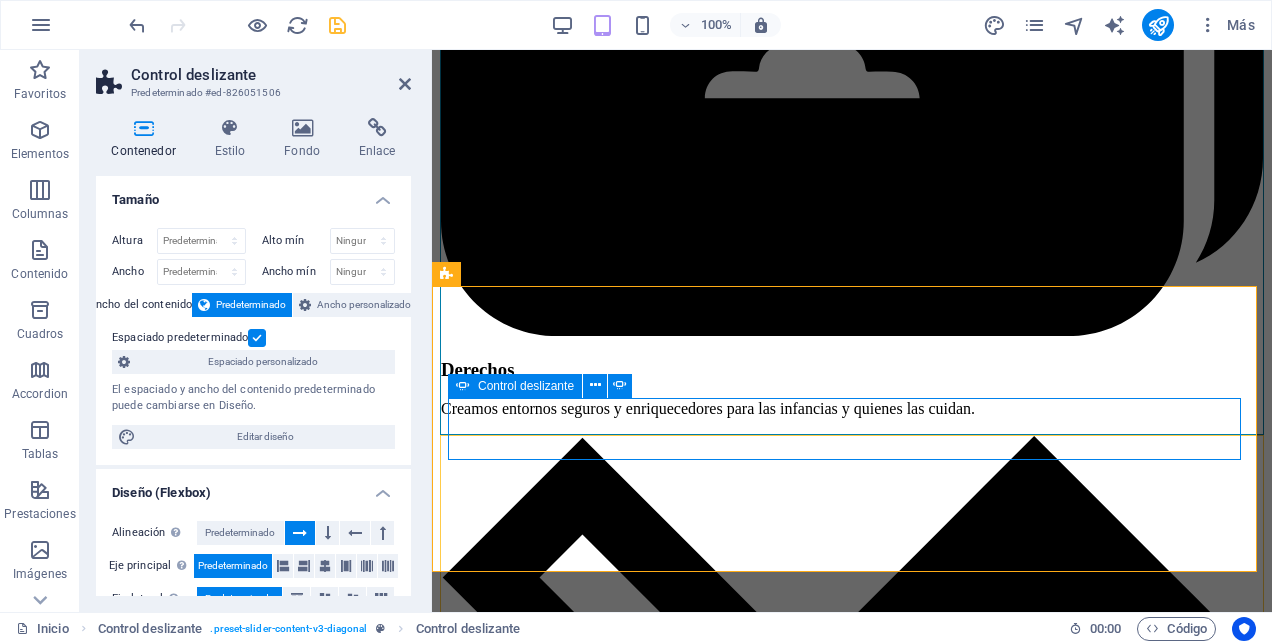 click at bounding box center (448, 4187) 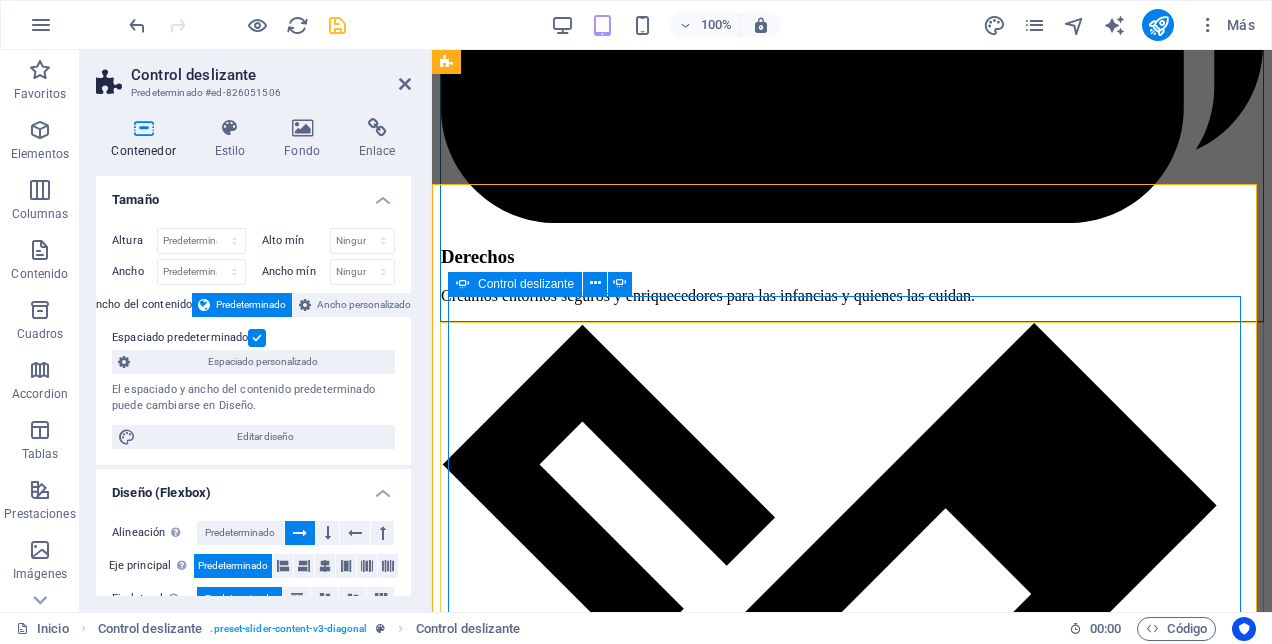 scroll, scrollTop: 2558, scrollLeft: 0, axis: vertical 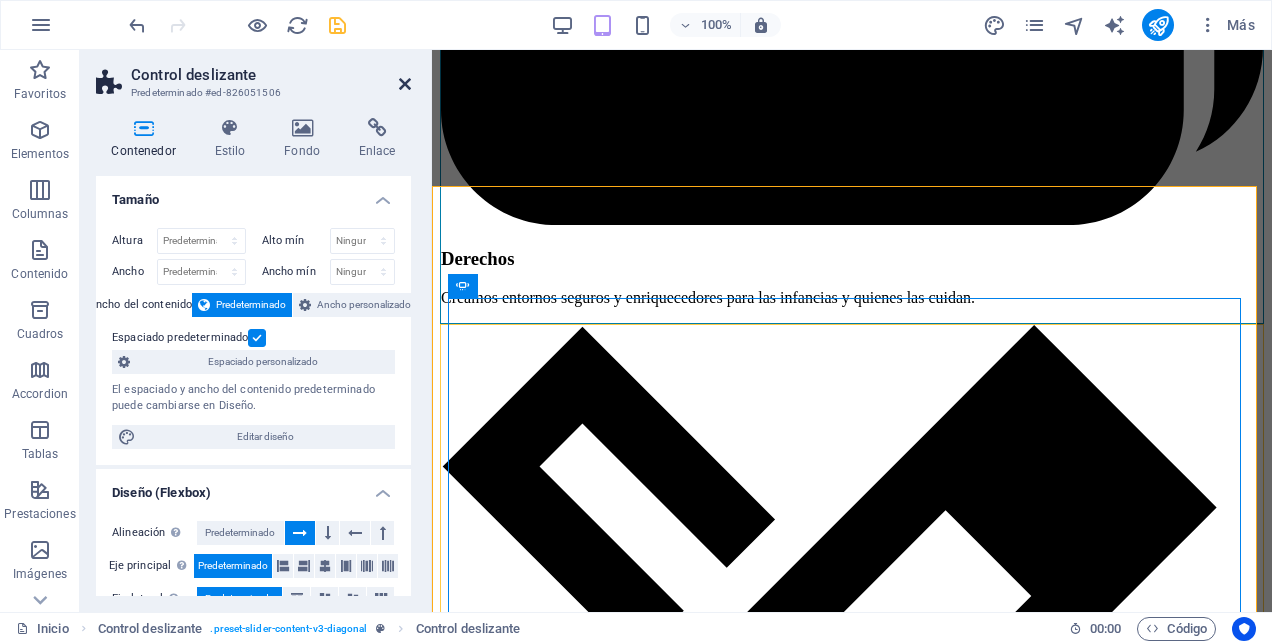 click at bounding box center [405, 84] 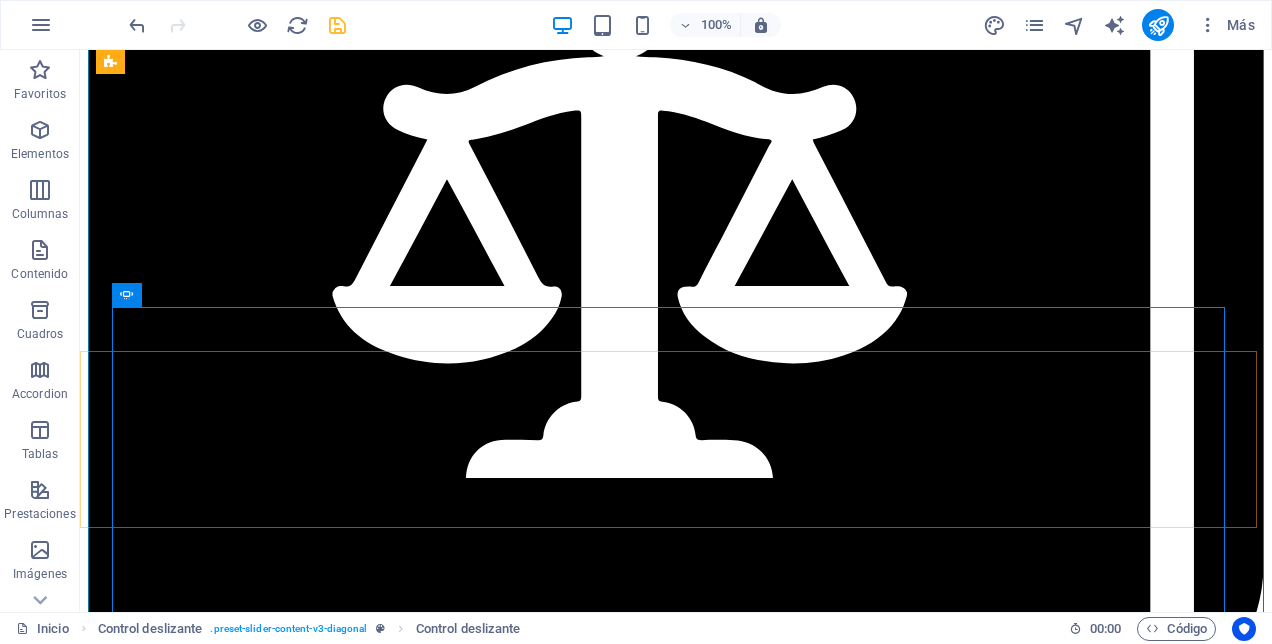 scroll, scrollTop: 2258, scrollLeft: 0, axis: vertical 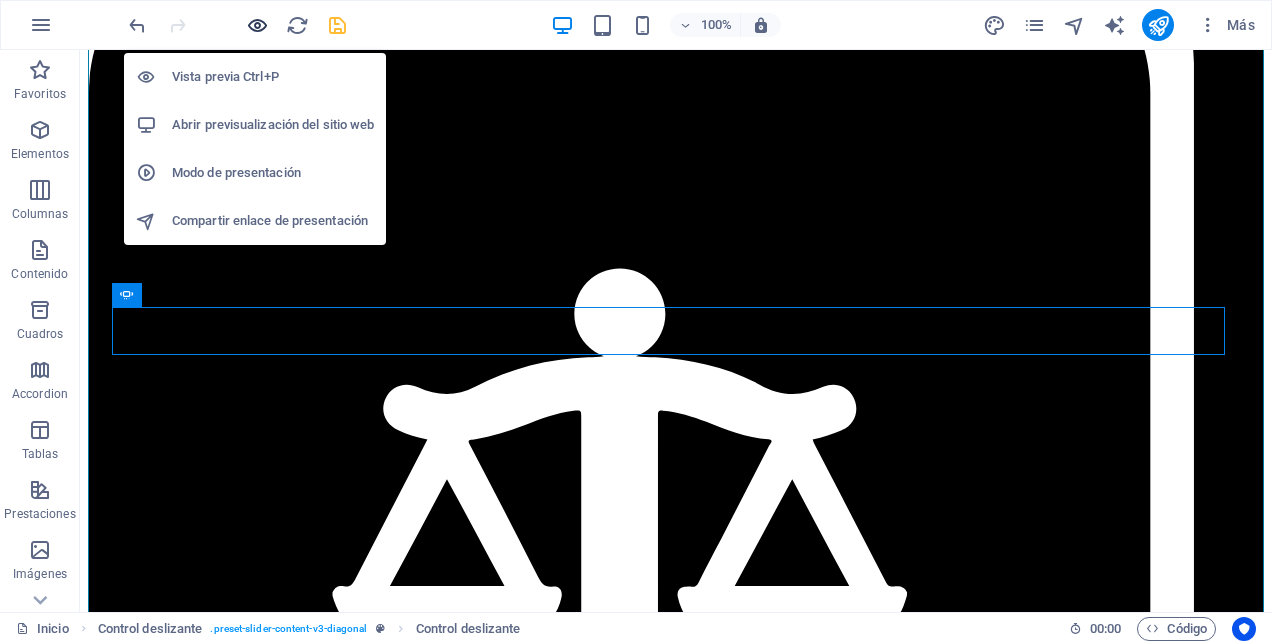 click at bounding box center [257, 25] 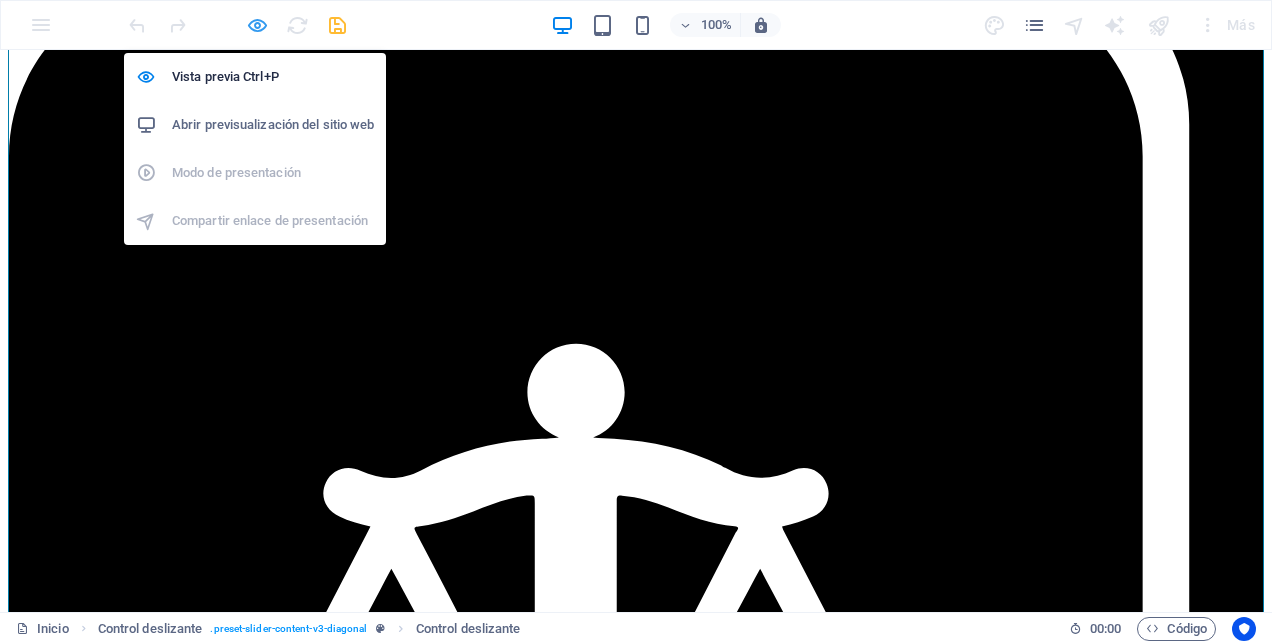 scroll, scrollTop: 1828, scrollLeft: 0, axis: vertical 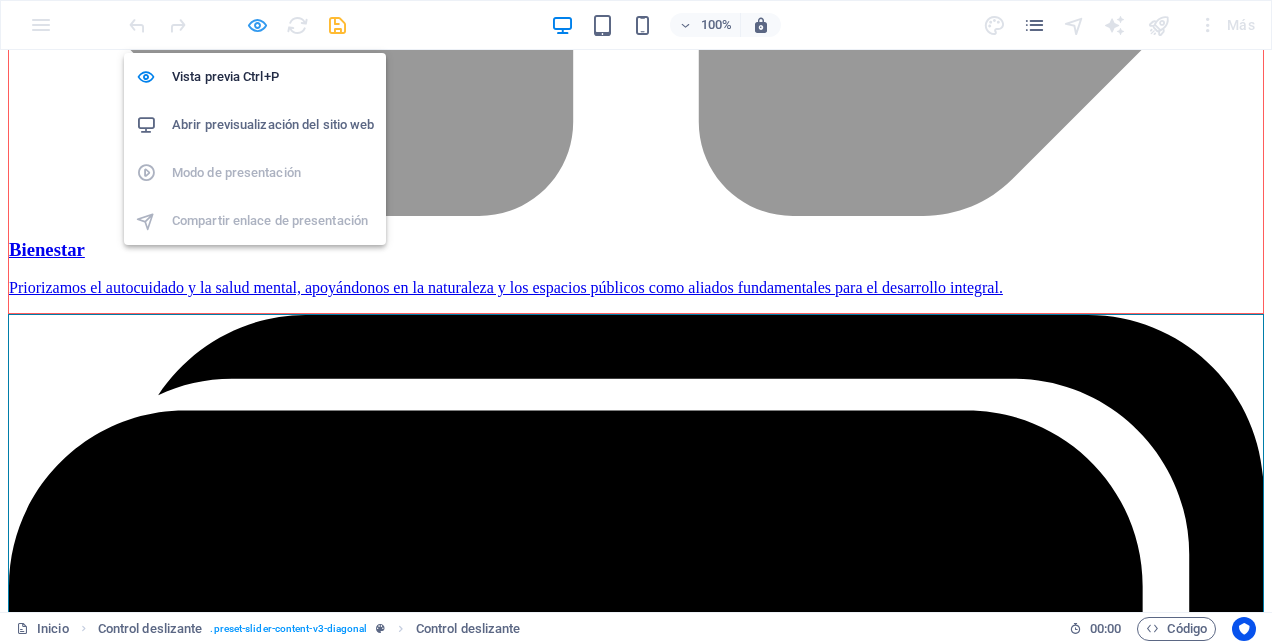 click at bounding box center (257, 25) 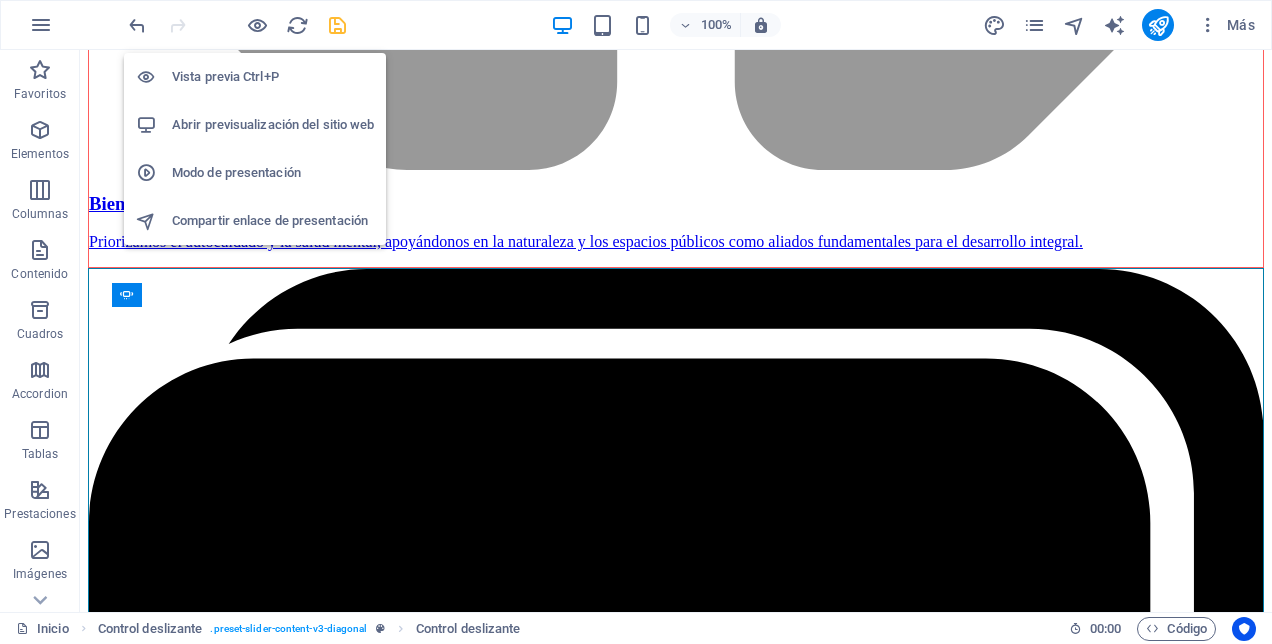 scroll, scrollTop: 2258, scrollLeft: 0, axis: vertical 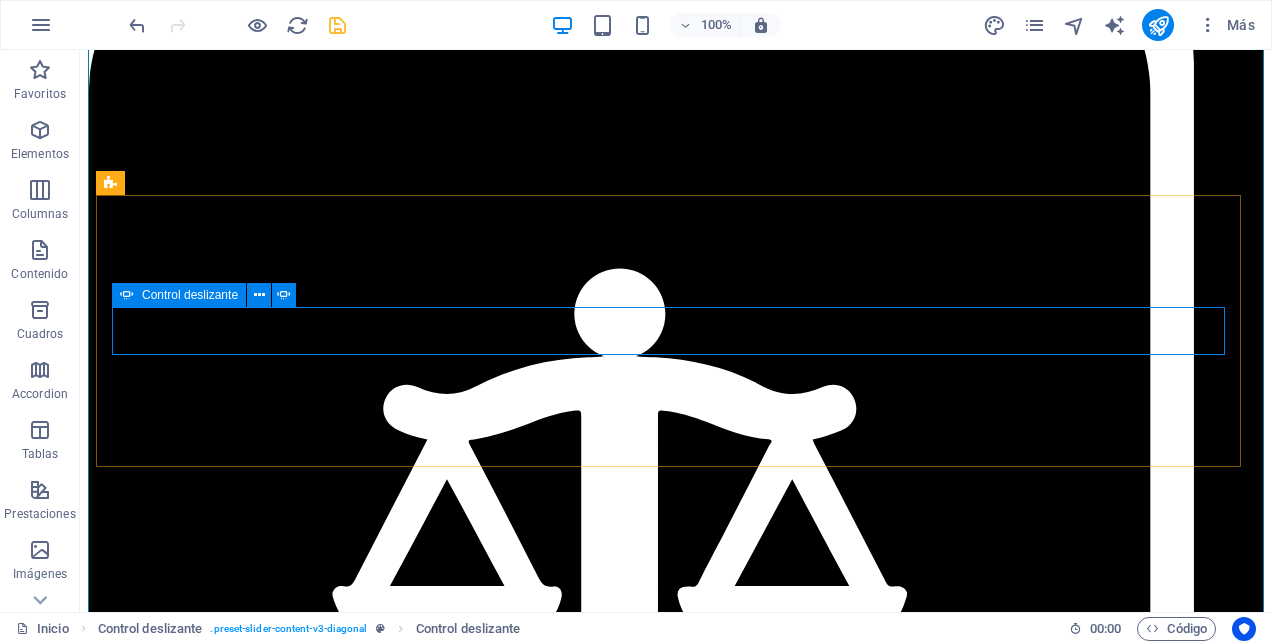 click on "Control deslizante" at bounding box center [190, 295] 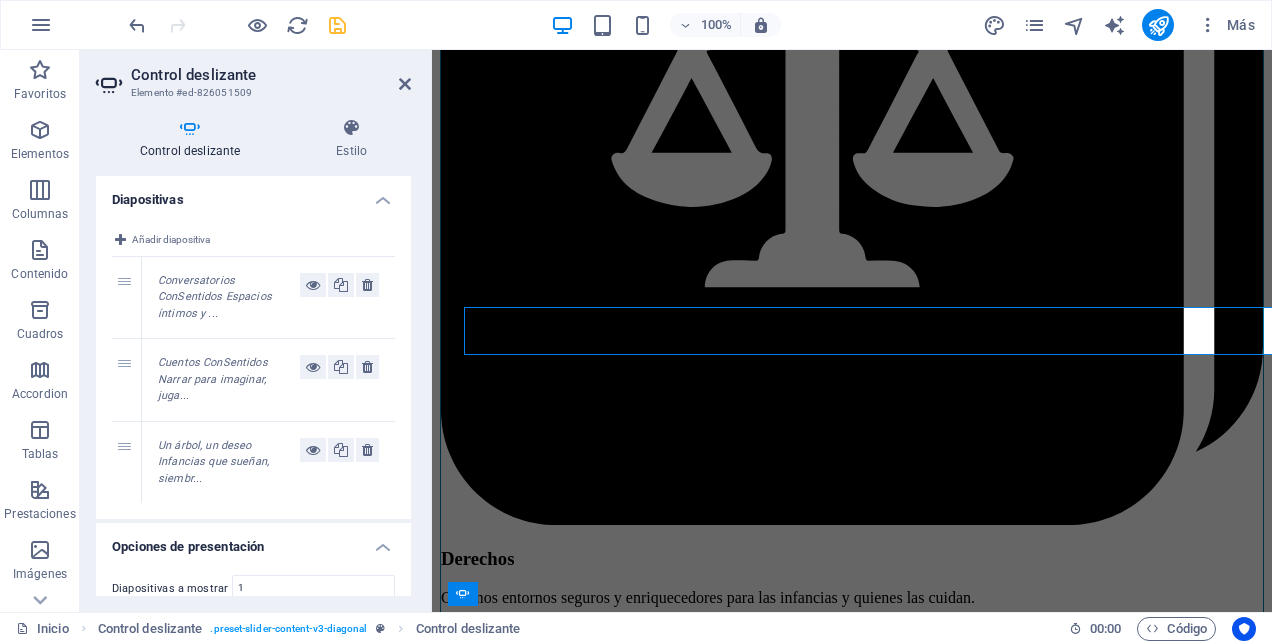 scroll, scrollTop: 2257, scrollLeft: 0, axis: vertical 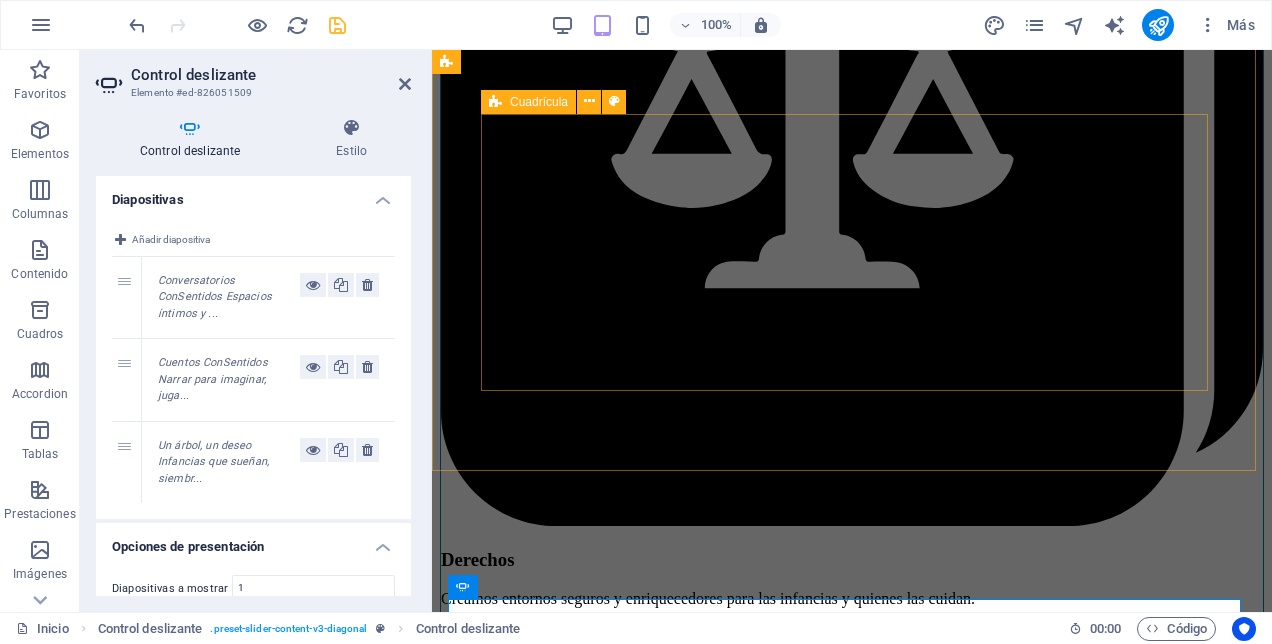 click on "Derecho y Crianza ConSentido Juego y Cultura para la Participación Infancia y Naturaleza ConSentidos" at bounding box center (852, 3233) 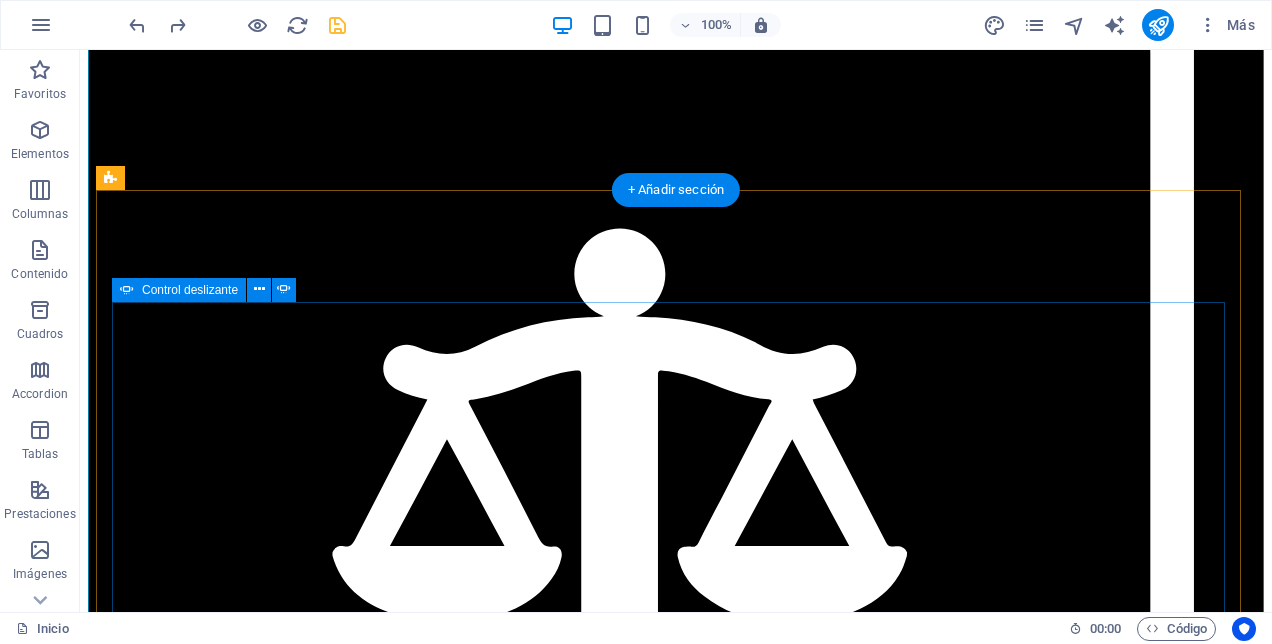 scroll, scrollTop: 2257, scrollLeft: 0, axis: vertical 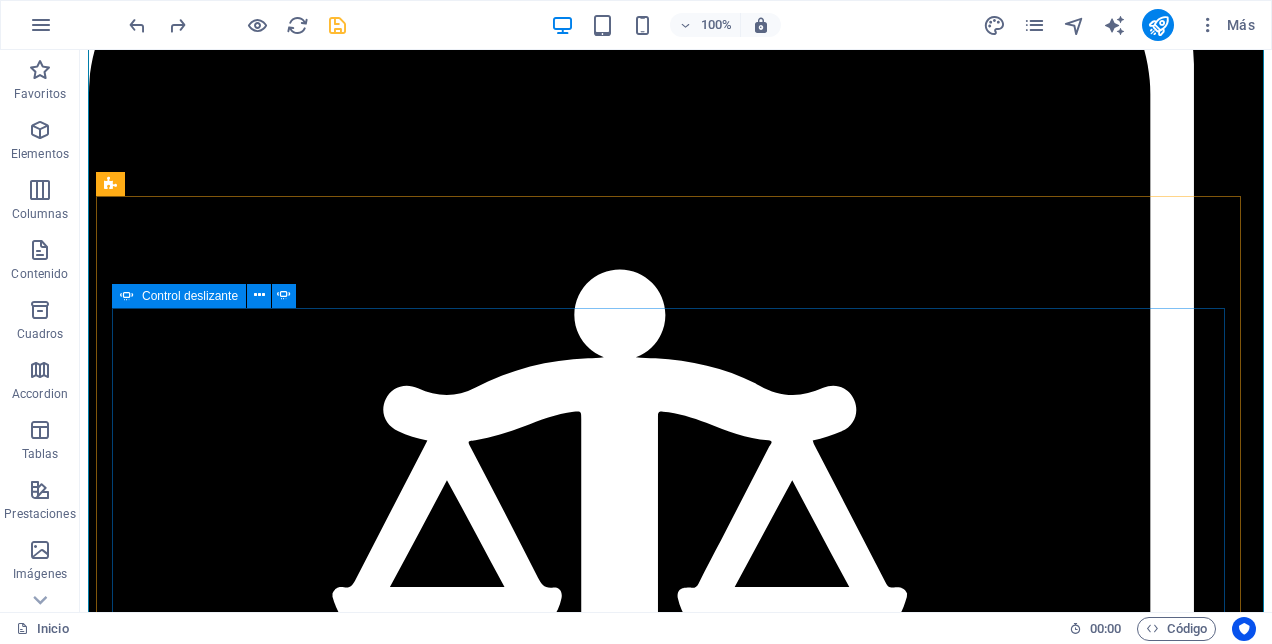 click on "Control deslizante" at bounding box center (190, 296) 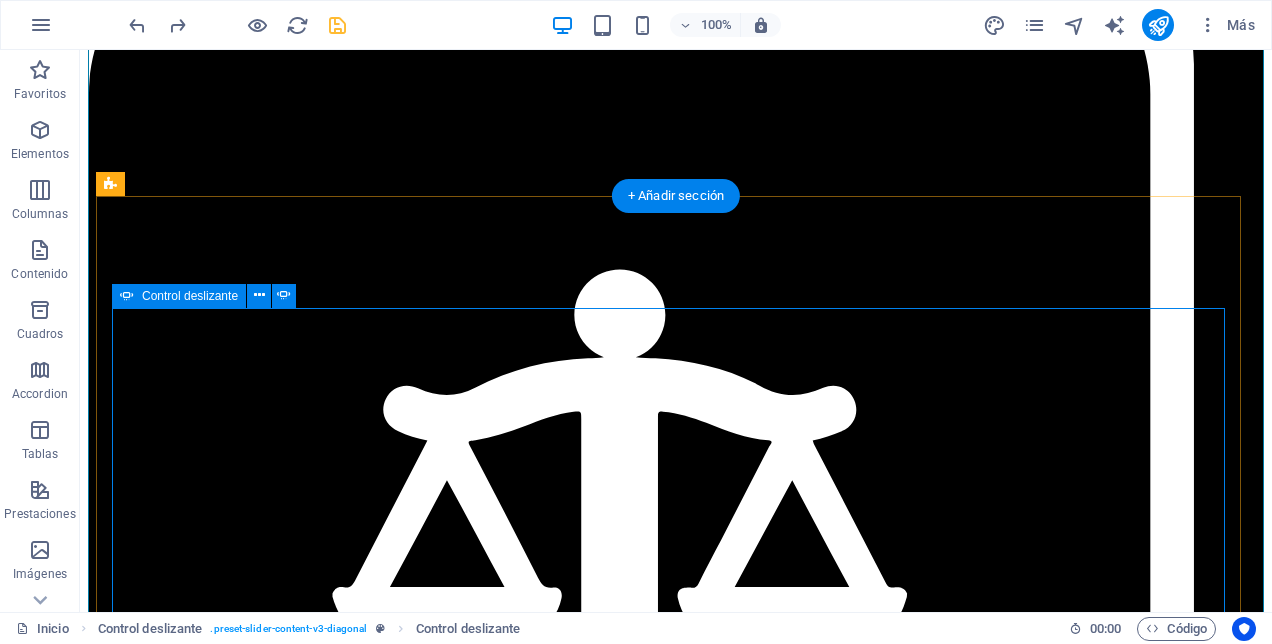 click on "Cuentos ConSentidos Narrar para imaginar, jugar y participar “Cuentos ConSentidos” es un programa de mediación lectora y creación narrativa que promueve el derecho al juego, al arte y a la participación cultural de niñas y niños. A través del poder de las historias, buscamos abrir espacios de imaginación, diálogo y expresión que fortalezcan el vínculo entre infancias, familias y comunidades. Cada sesión de “Cuentos ConSentidos” incluye:   Narración de cuentos seleccionados  por su valor emocional, cultural o educativo. Entre ellos, destaca como cuento insignia  “Jotita y su abuelo José ” , escrito por Constanza Ramírez, una historia entrañable que nos invita a reflexionar sobre el vínculo intergeneracional, la memoria afectiva y el reconocimiento de derechos fundamentales de niños, niñas y adolescentes. Actividades creativas y lúdicas   Espacios de conversación ¿Por qué lo hacemos?   ¿Quieres llevar  Cuentos ConSentidos  a tu escuela o espacio? Un árbol, un deseo ." at bounding box center [676, 6945] 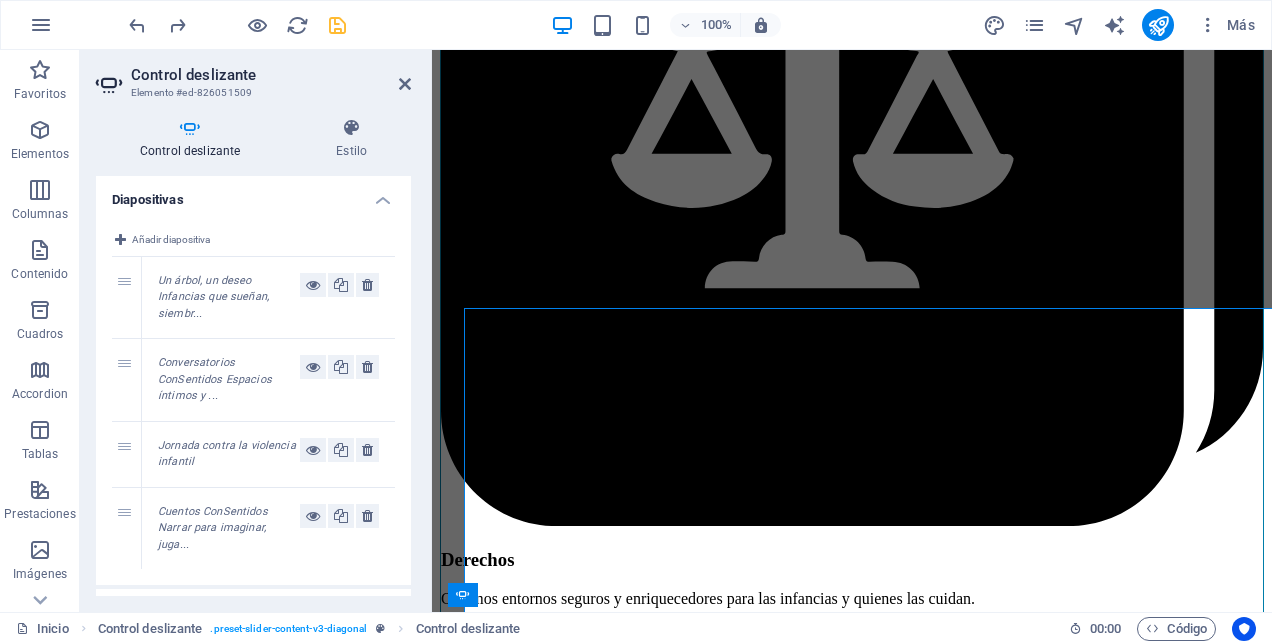 scroll, scrollTop: 2256, scrollLeft: 0, axis: vertical 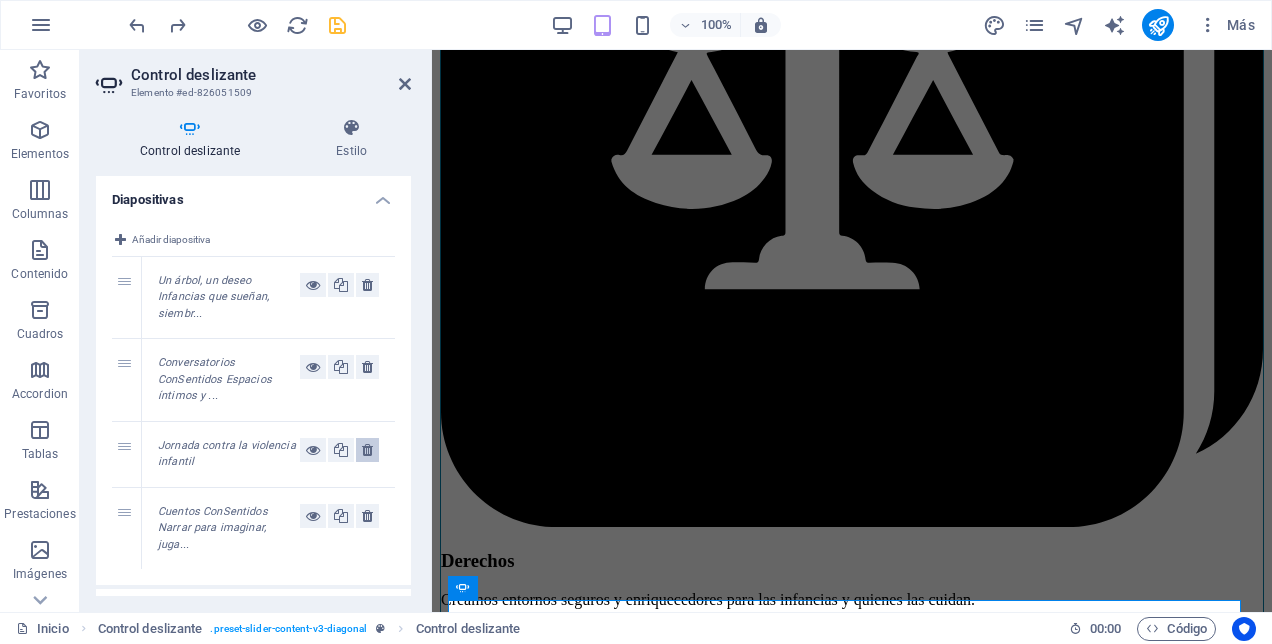 click at bounding box center [367, 450] 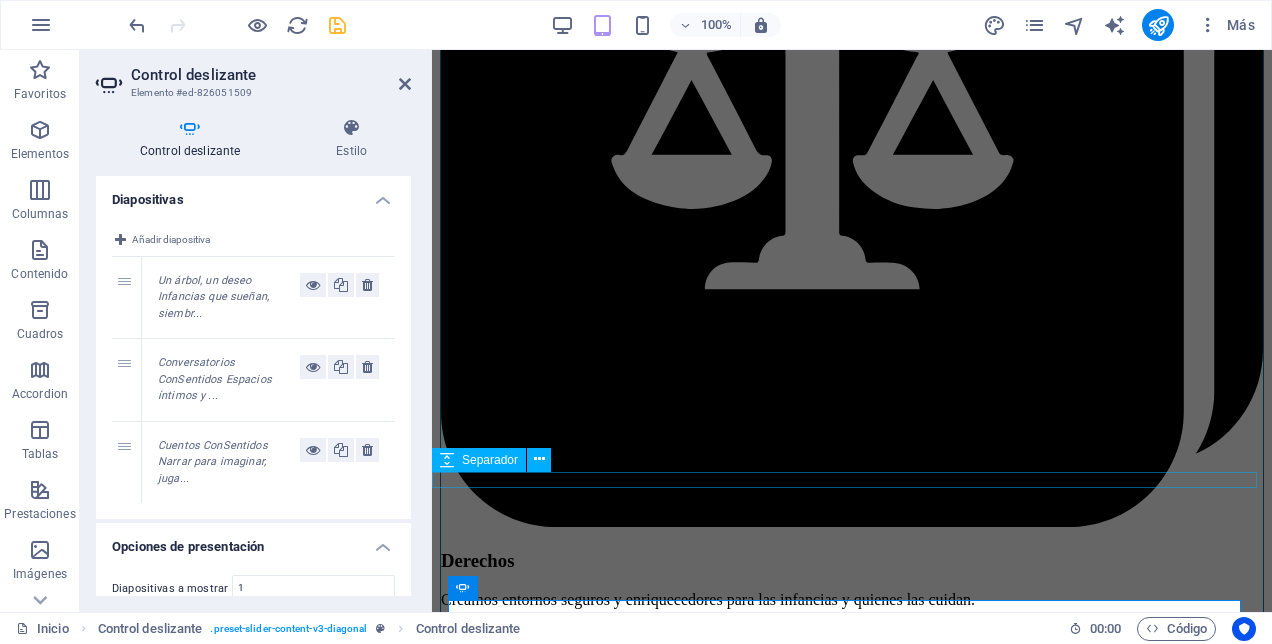 click at bounding box center (852, 4440) 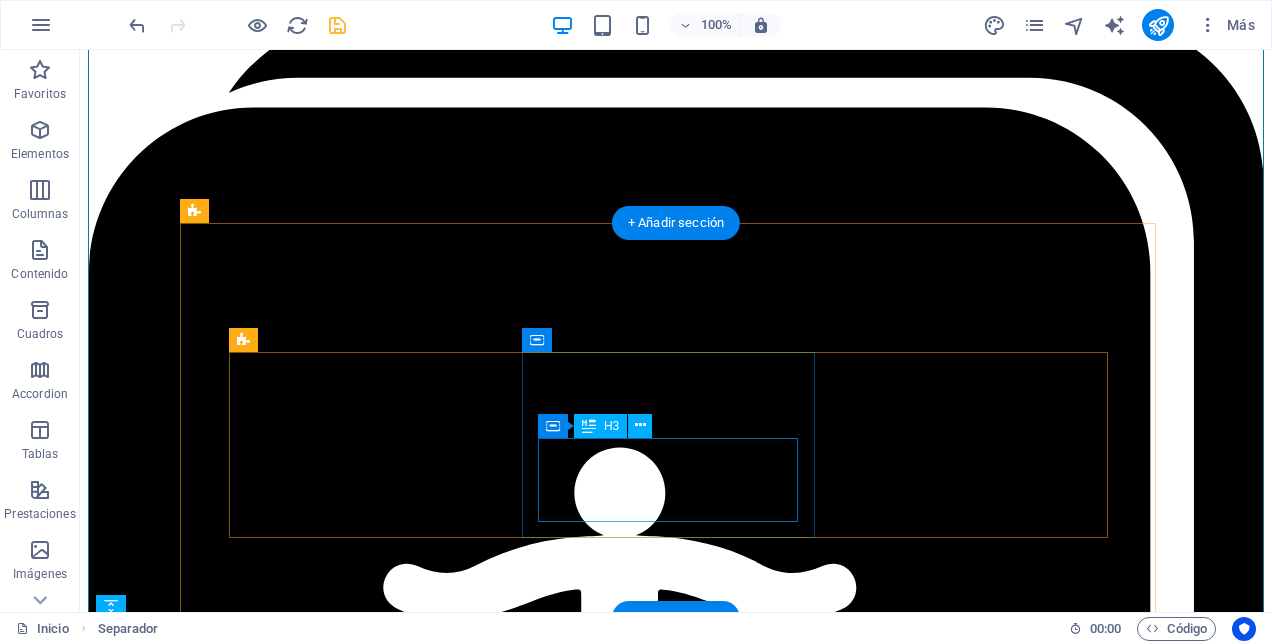 scroll, scrollTop: 2256, scrollLeft: 0, axis: vertical 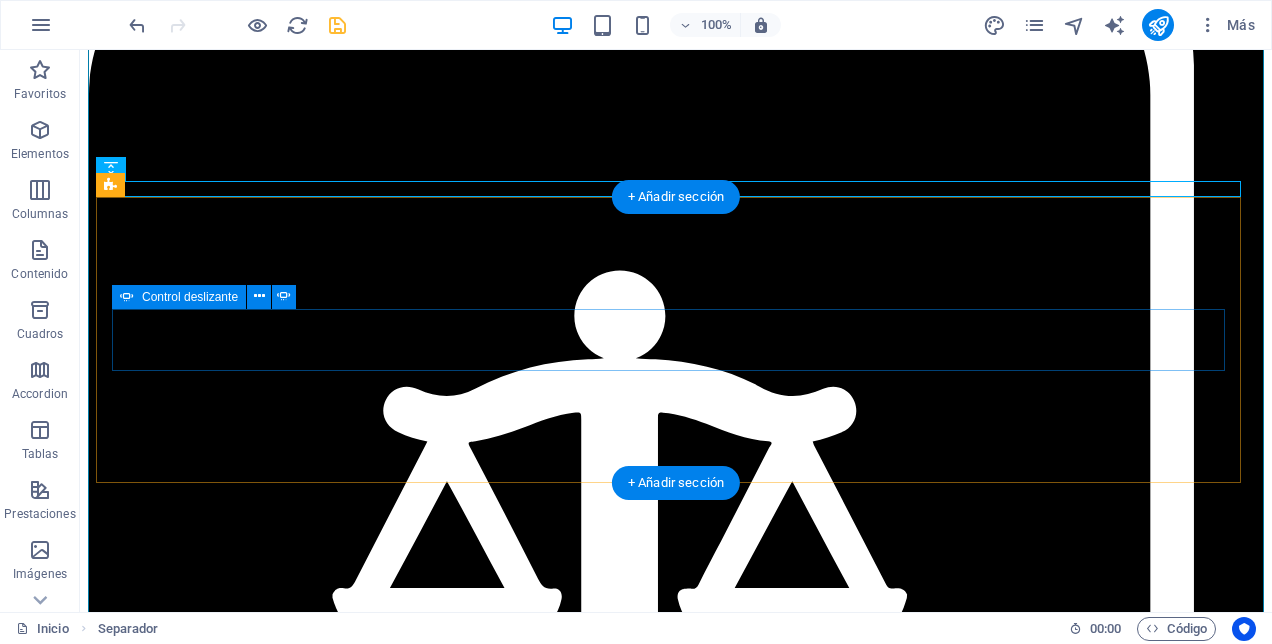 click at bounding box center (96, 6199) 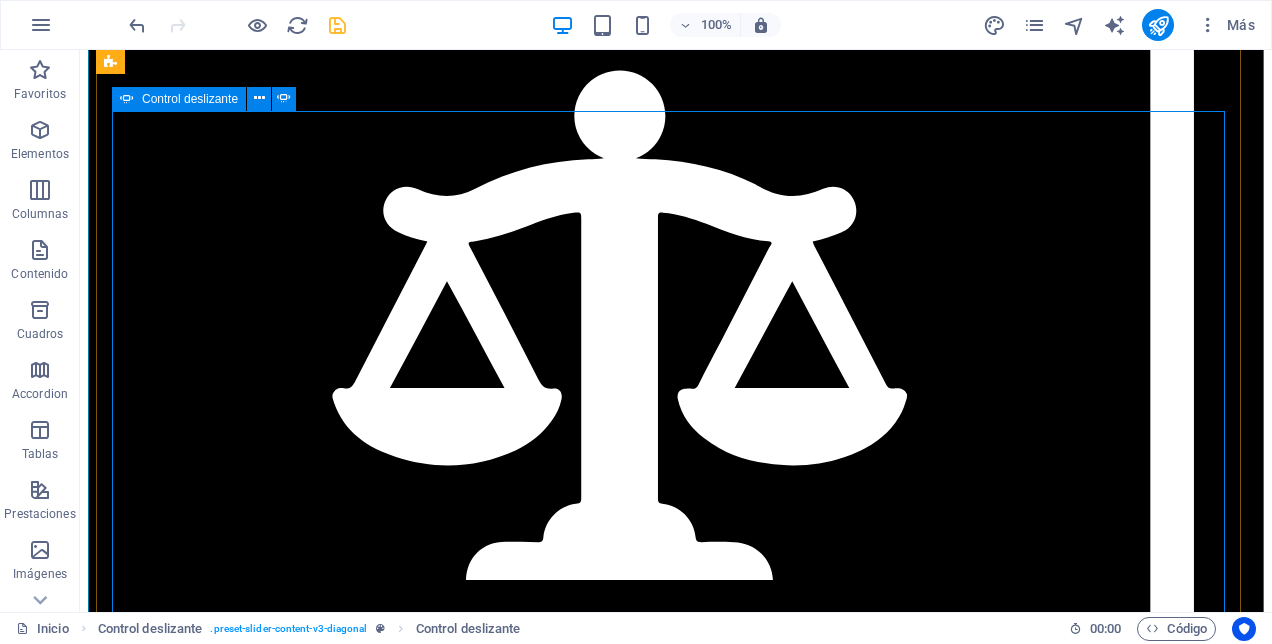 scroll, scrollTop: 2256, scrollLeft: 0, axis: vertical 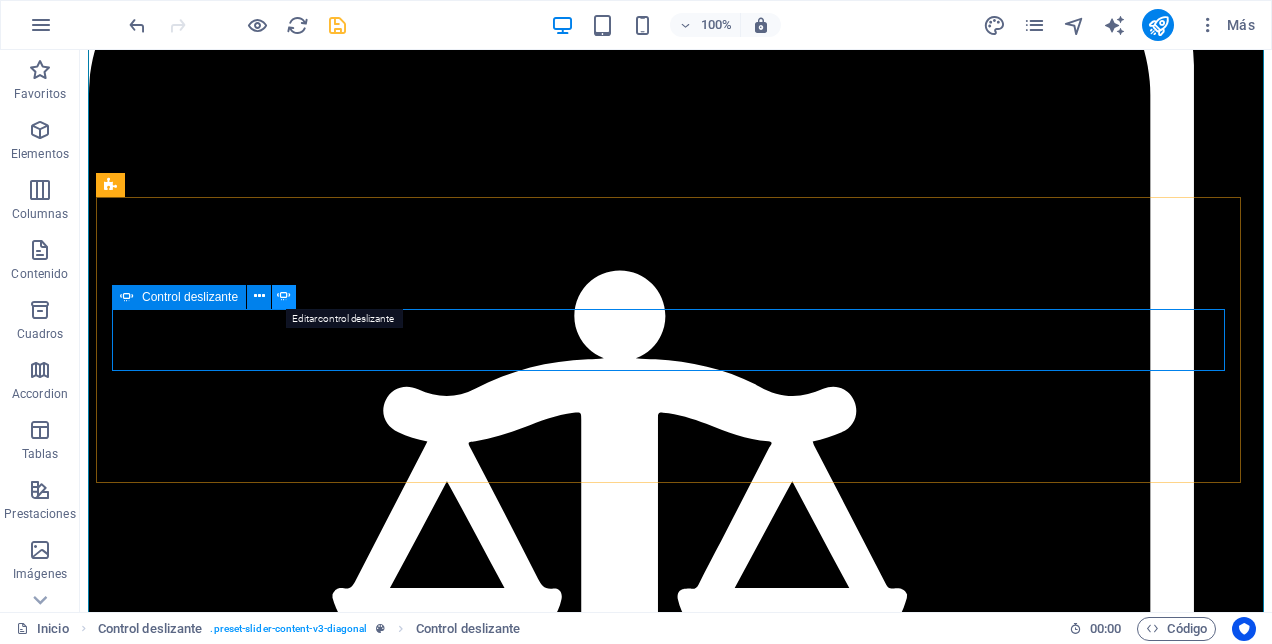 click at bounding box center [284, 296] 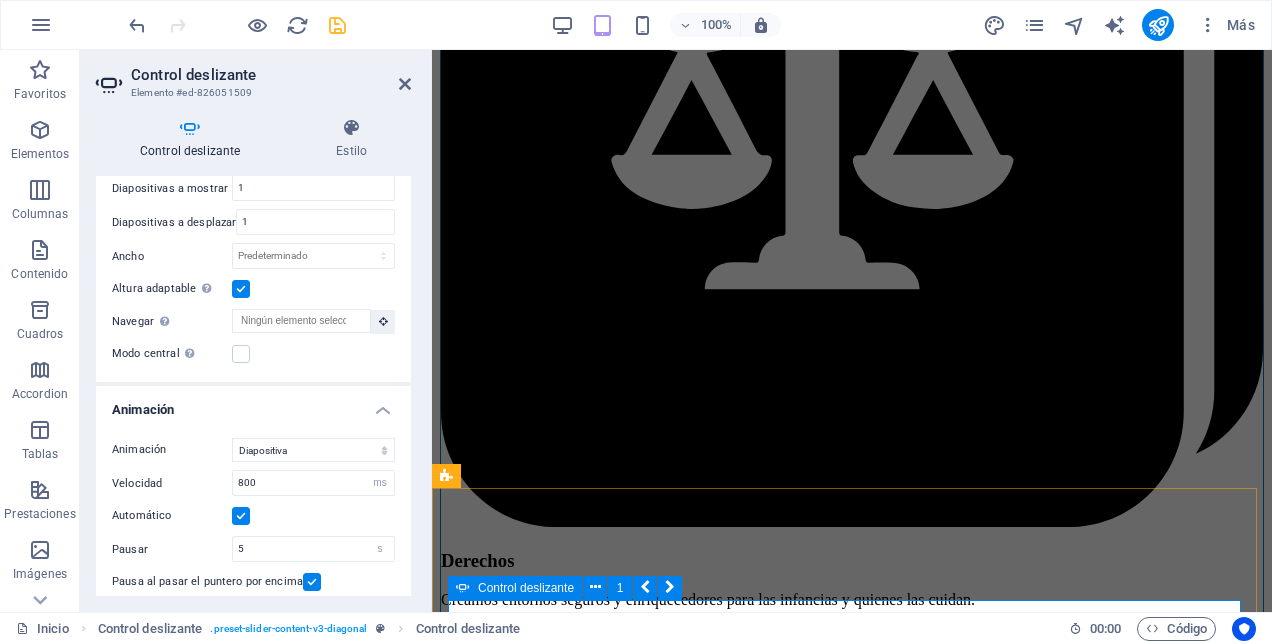 scroll, scrollTop: 505, scrollLeft: 0, axis: vertical 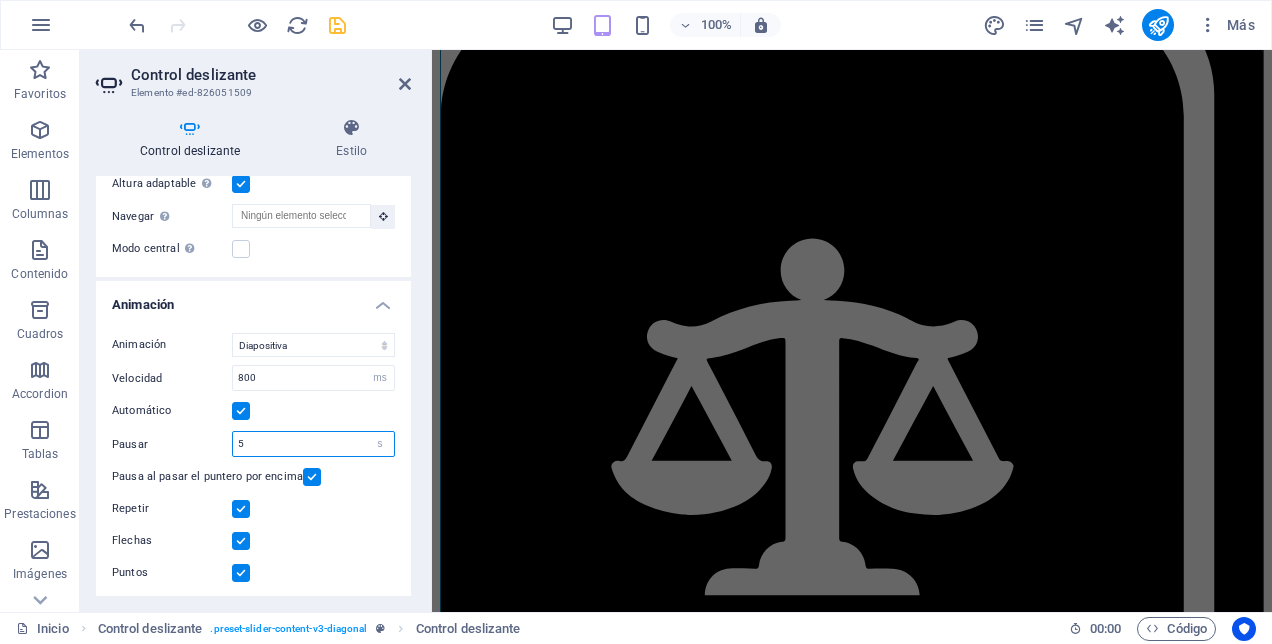 click on "5" at bounding box center [313, 444] 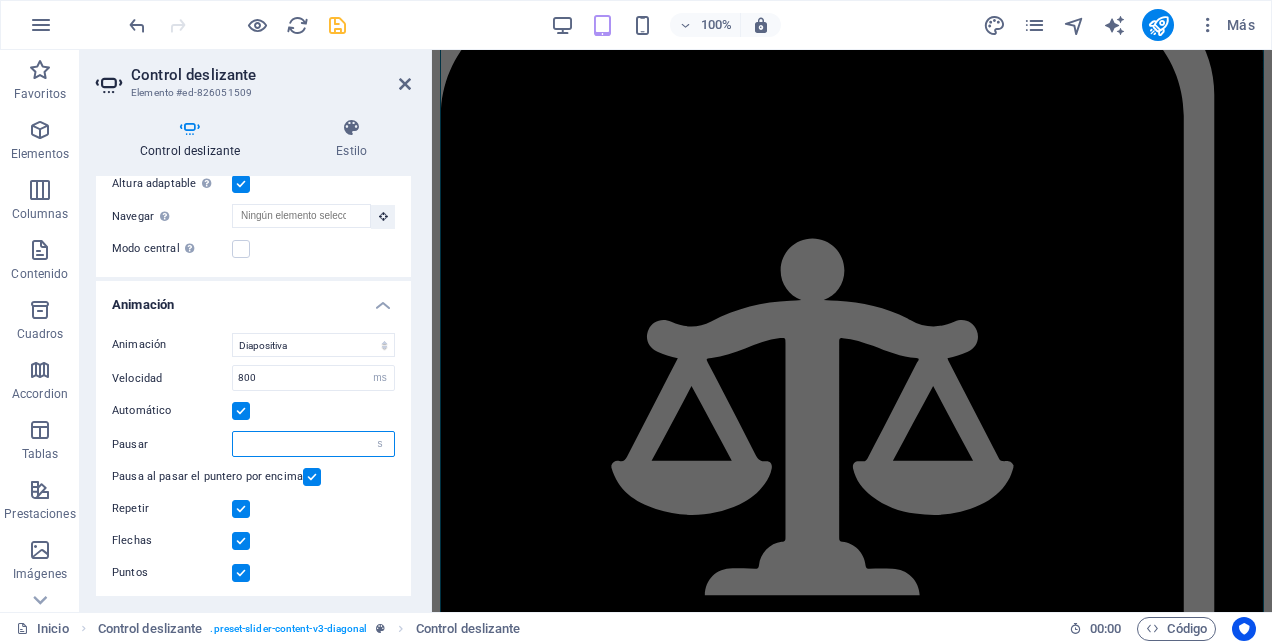 type on "7" 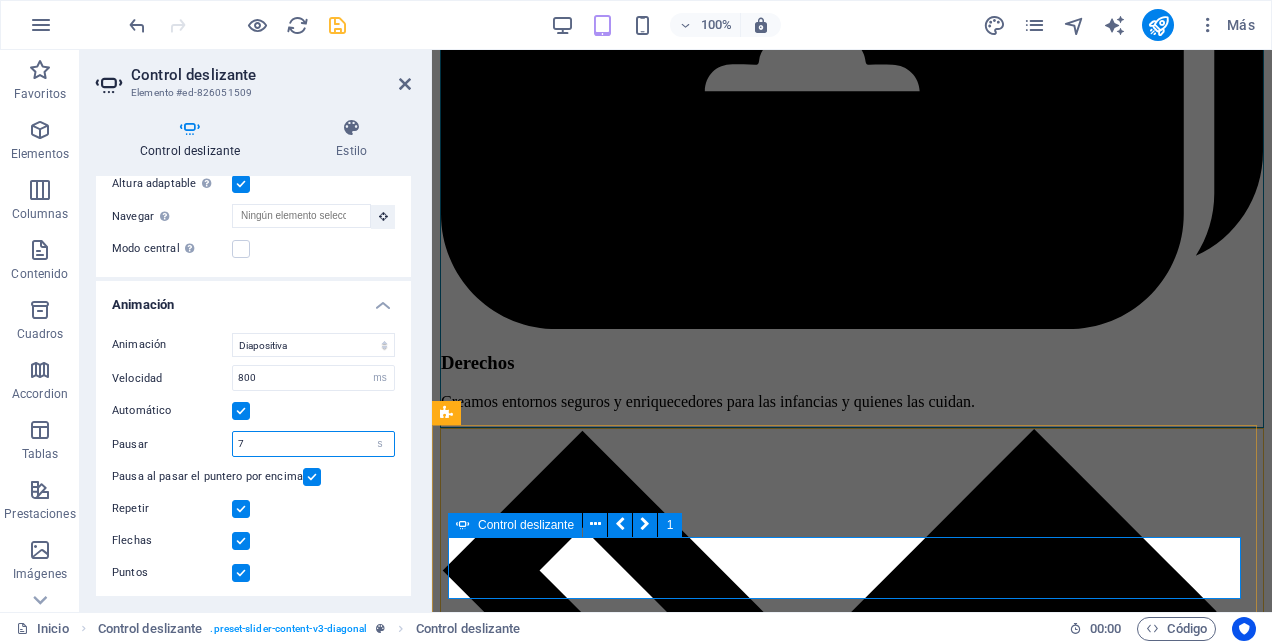 scroll, scrollTop: 2556, scrollLeft: 0, axis: vertical 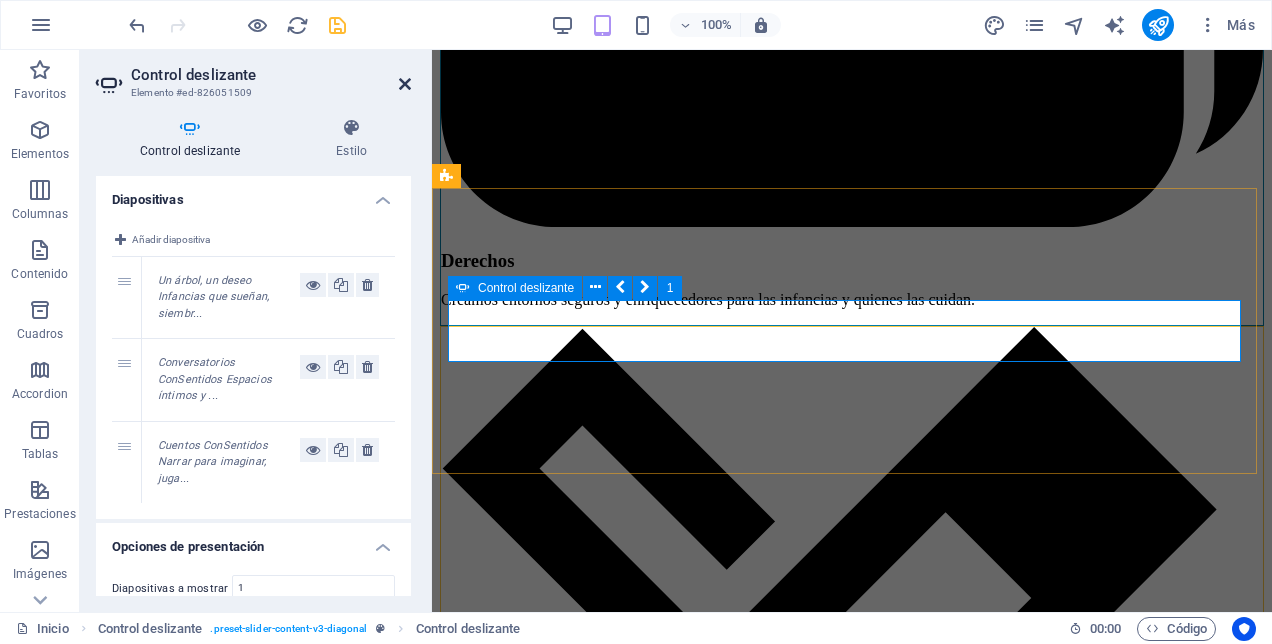 type on "10" 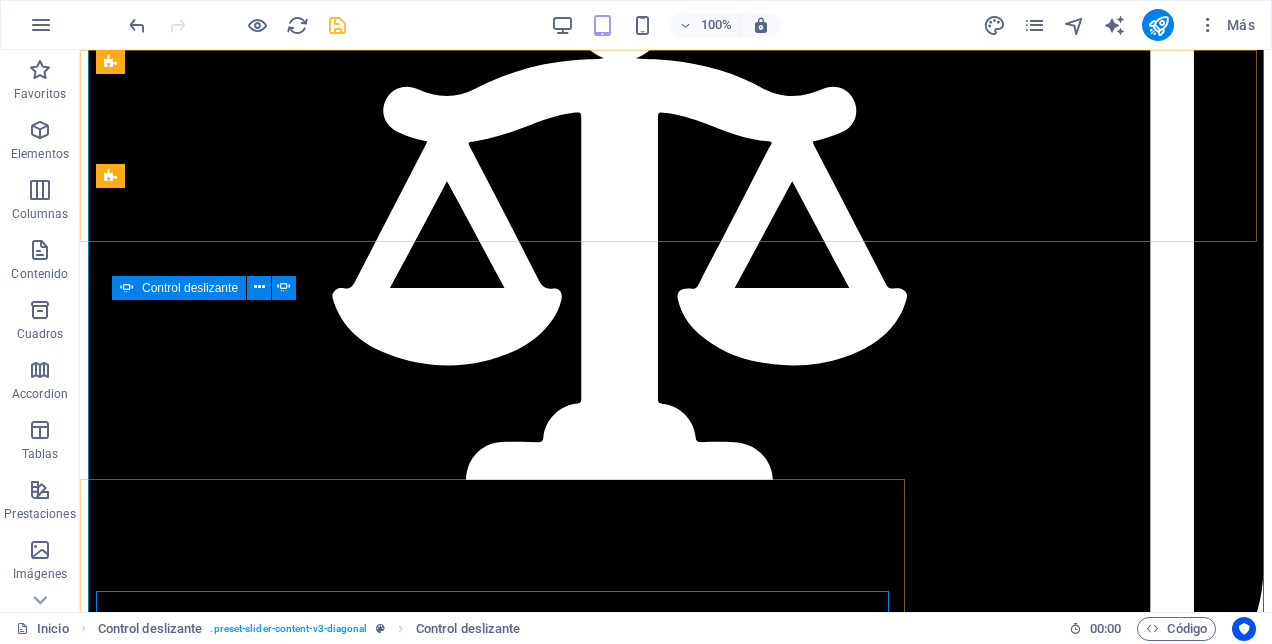 scroll, scrollTop: 2265, scrollLeft: 0, axis: vertical 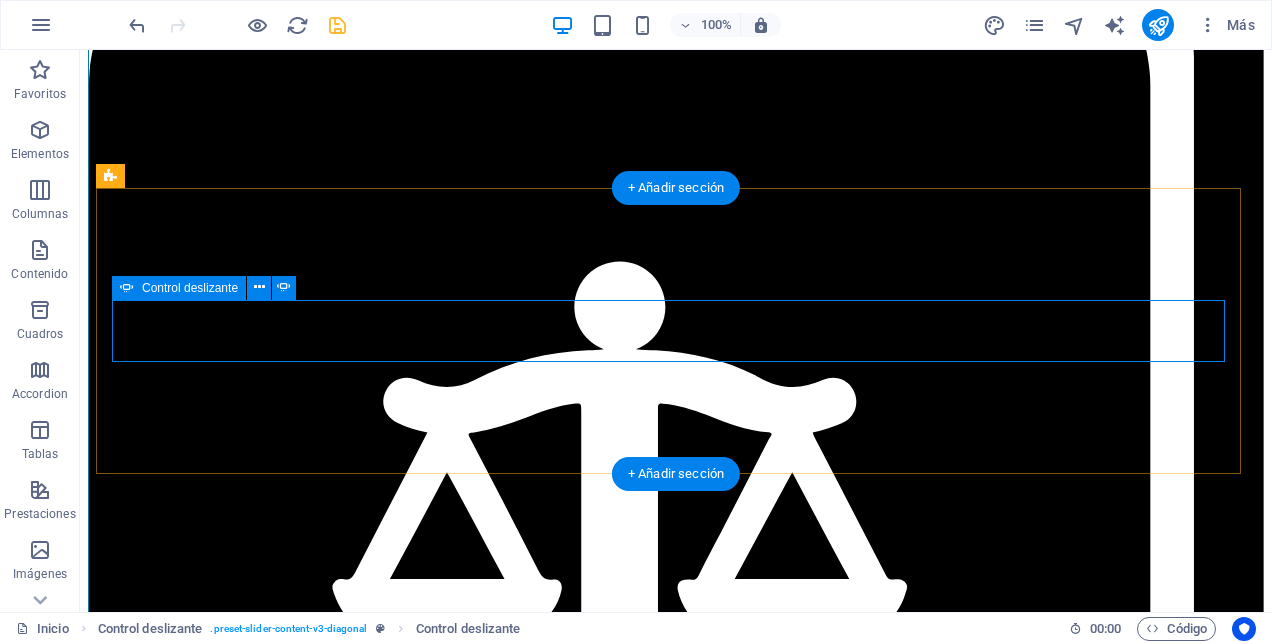 click on "Cuentos ConSentidos Narrar para imaginar, jugar y participar “Cuentos ConSentidos” es un programa de mediación lectora y creación narrativa que promueve el derecho al juego, al arte y a la participación cultural de niñas y niños. A través del poder de las historias, buscamos abrir espacios de imaginación, diálogo y expresión que fortalezcan el vínculo entre infancias, familias y comunidades. Cada sesión de “Cuentos ConSentidos” incluye:   Narración de cuentos seleccionados  por su valor emocional, cultural o educativo. Entre ellos, destaca como cuento insignia  “Jotita y su abuelo [LAST] ” , escrito por [FIRST] [LAST], una historia entrañable que nos invita a reflexionar sobre el vínculo intergeneracional, la memoria afectiva y el reconocimiento de derechos fundamentales de niños, niñas y adolescentes. Actividades creativas y lúdicas   Espacios de conversación ¿Por qué lo hacemos?   ¿Quieres llevar  Cuentos ConSentidos  a tu escuela o espacio? 1 2 3 4 5 6 7 8 9 10 11 1" at bounding box center [676, 6419] 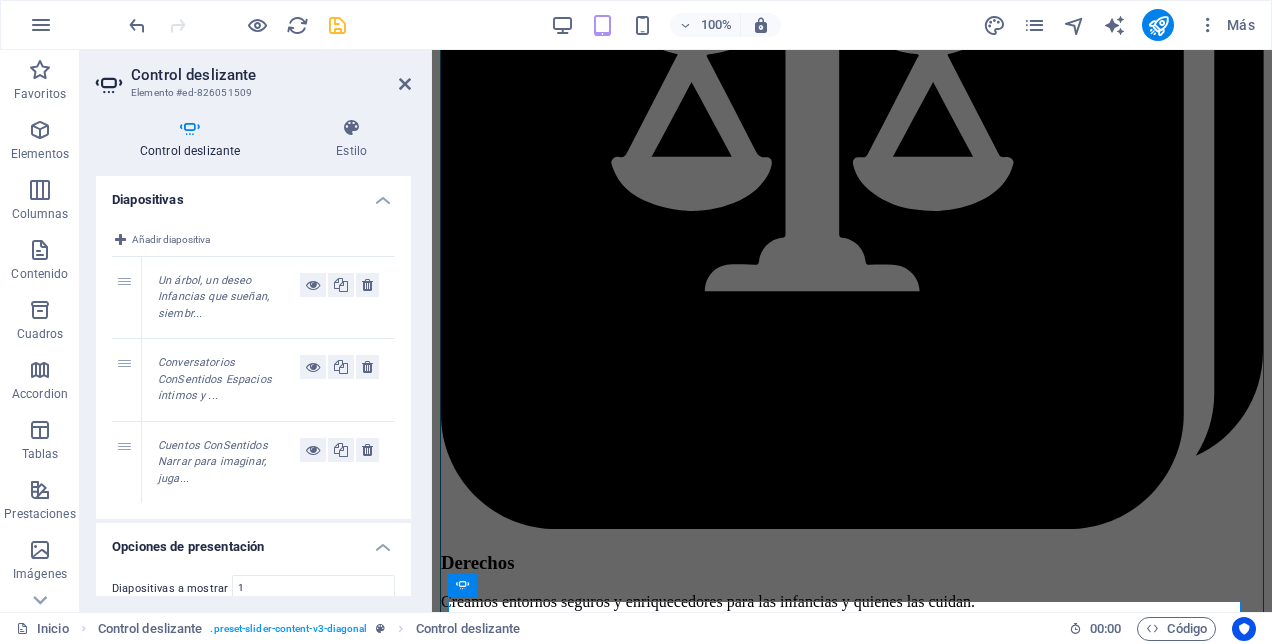 scroll, scrollTop: 2263, scrollLeft: 0, axis: vertical 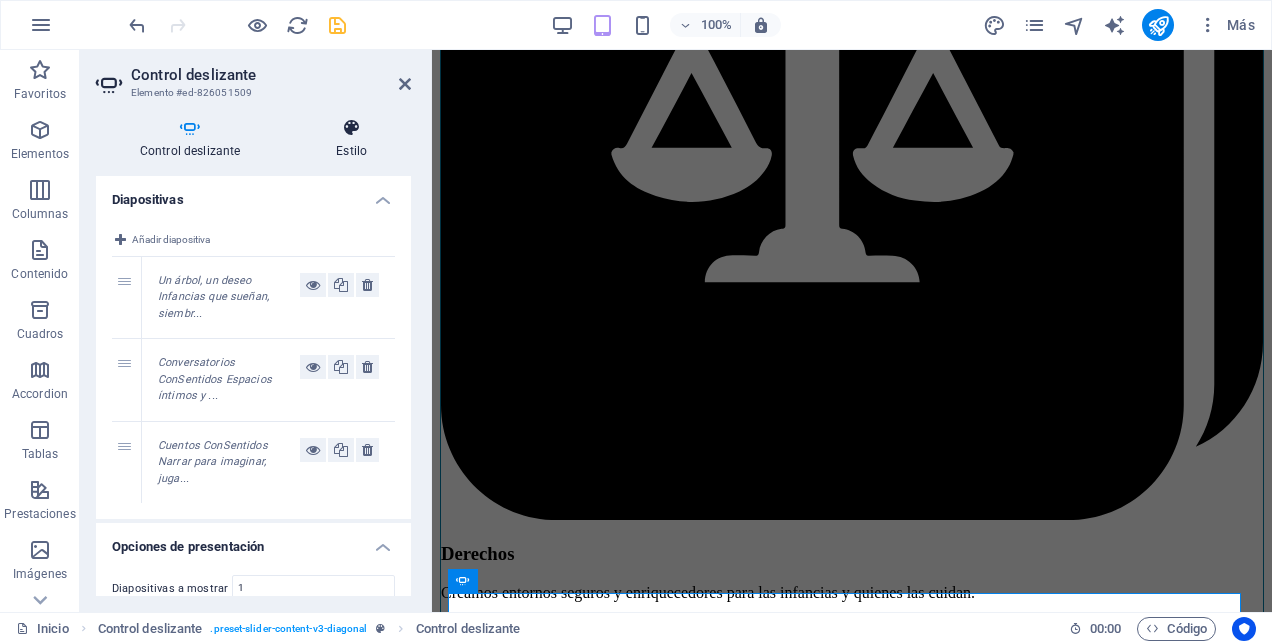click at bounding box center [351, 128] 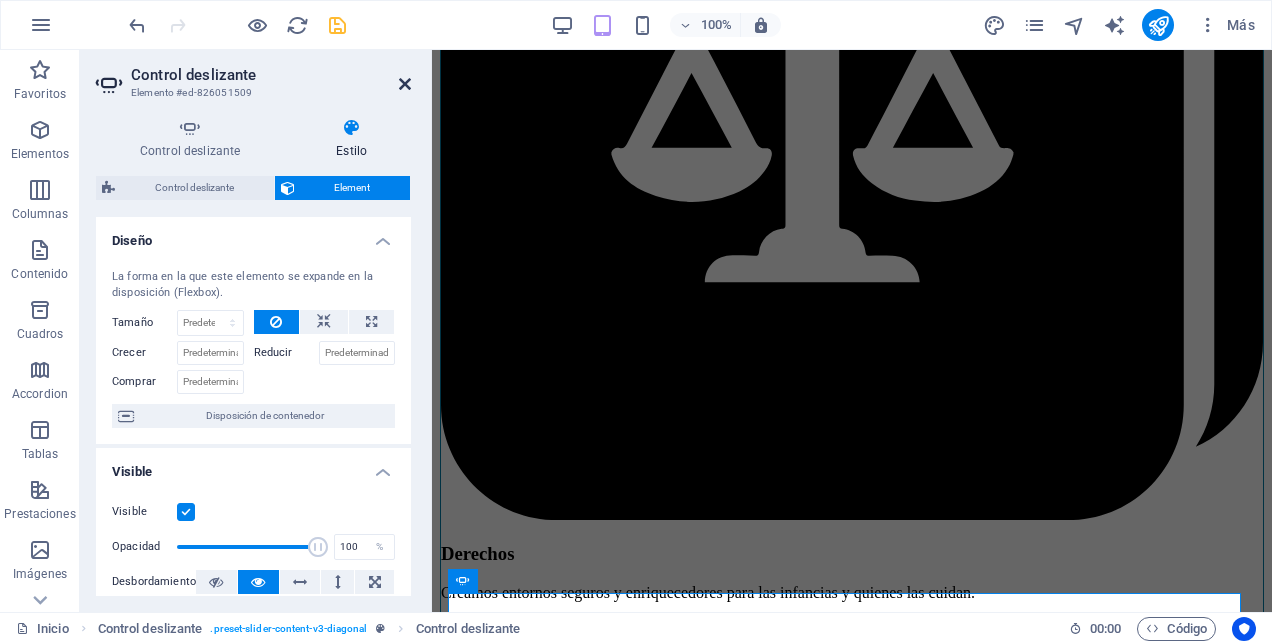 drag, startPoint x: 400, startPoint y: 86, endPoint x: 576, endPoint y: 336, distance: 305.73846 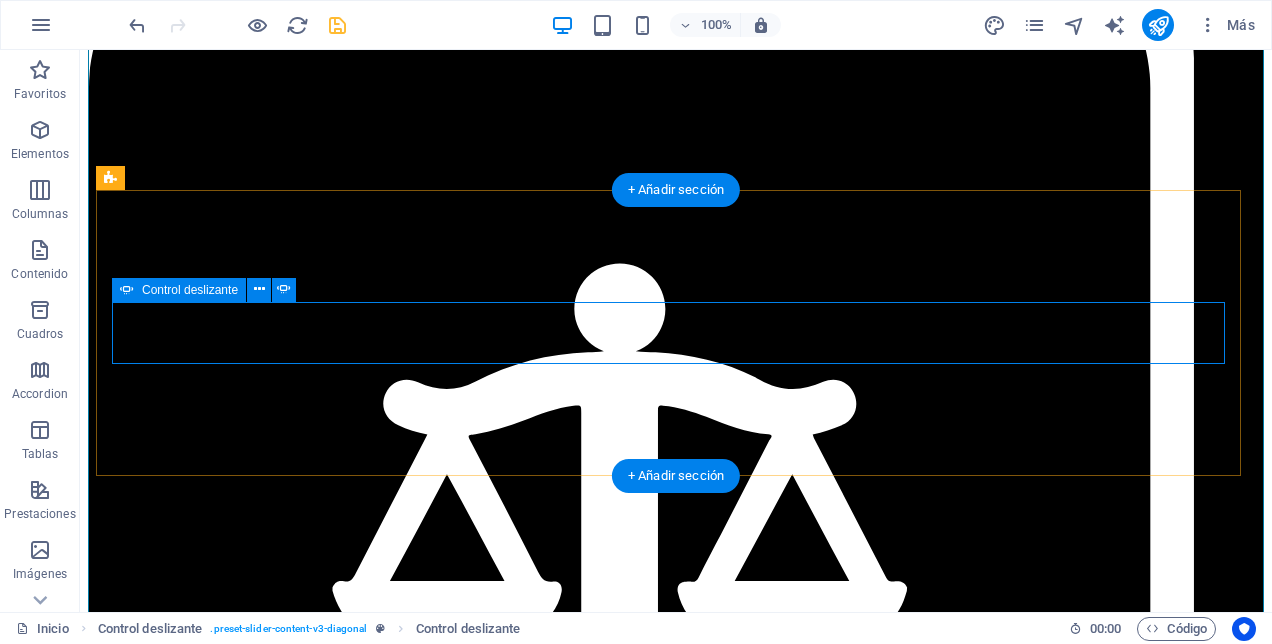 click on "Cuentos ConSentidos Narrar para imaginar, jugar y participar “Cuentos ConSentidos” es un programa de mediación lectora y creación narrativa que promueve el derecho al juego, al arte y a la participación cultural de niñas y niños. A través del poder de las historias, buscamos abrir espacios de imaginación, diálogo y expresión que fortalezcan el vínculo entre infancias, familias y comunidades. Cada sesión de “Cuentos ConSentidos” incluye:   Narración de cuentos seleccionados  por su valor emocional, cultural o educativo. Entre ellos, destaca como cuento insignia  “Jotita y su abuelo [LAST] ” , escrito por [FIRST] [LAST], una historia entrañable que nos invita a reflexionar sobre el vínculo intergeneracional, la memoria afectiva y el reconocimiento de derechos fundamentales de niños, niñas y adolescentes. Actividades creativas y lúdicas   Espacios de conversación ¿Por qué lo hacemos?   ¿Quieres llevar  Cuentos ConSentidos  a tu escuela o espacio? 1 2 3 4 5 6 7 8 9 10 11 12" at bounding box center (676, 6505) 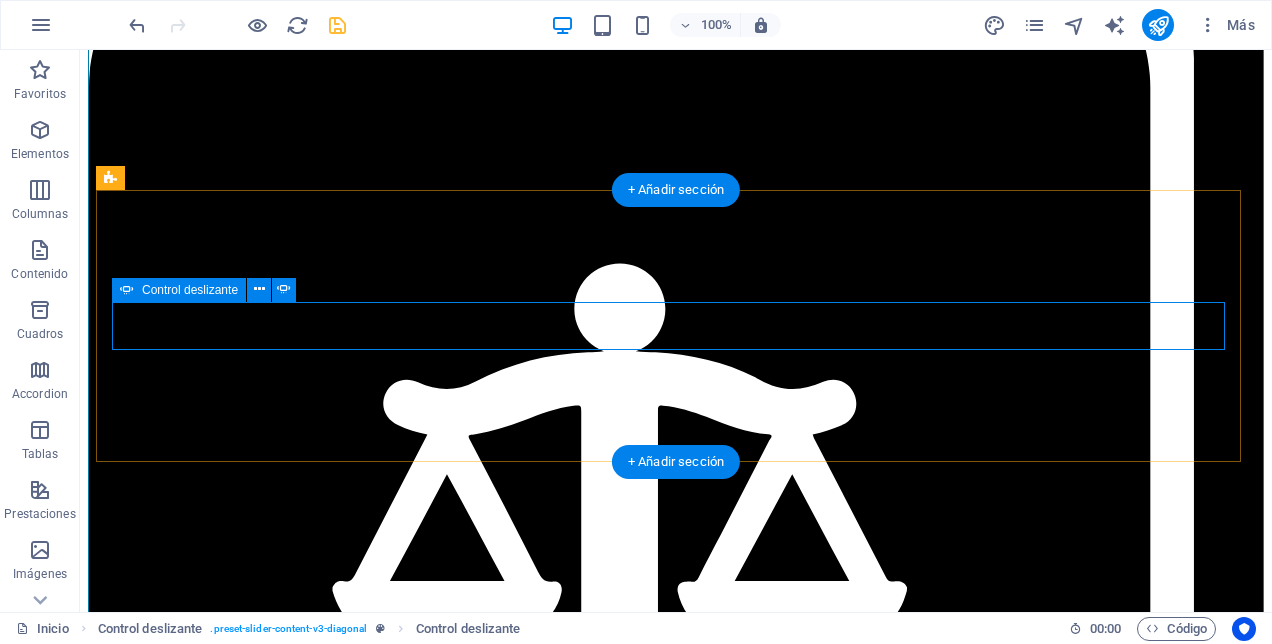 click on "1" at bounding box center [139, 6261] 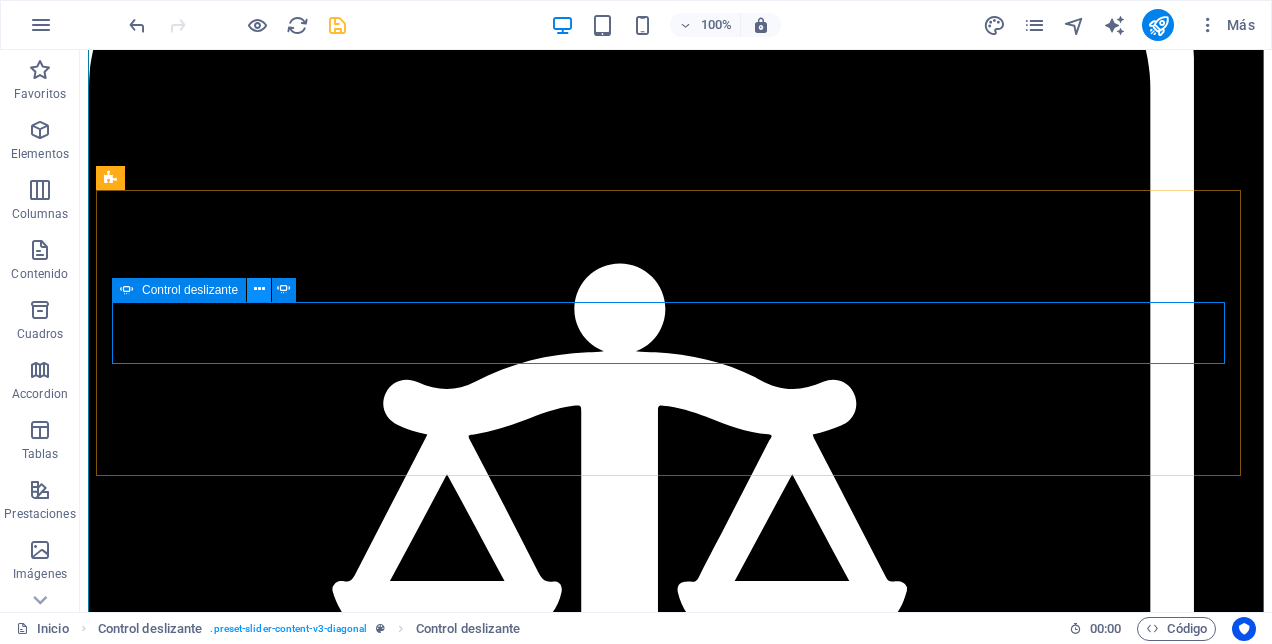 click at bounding box center (259, 290) 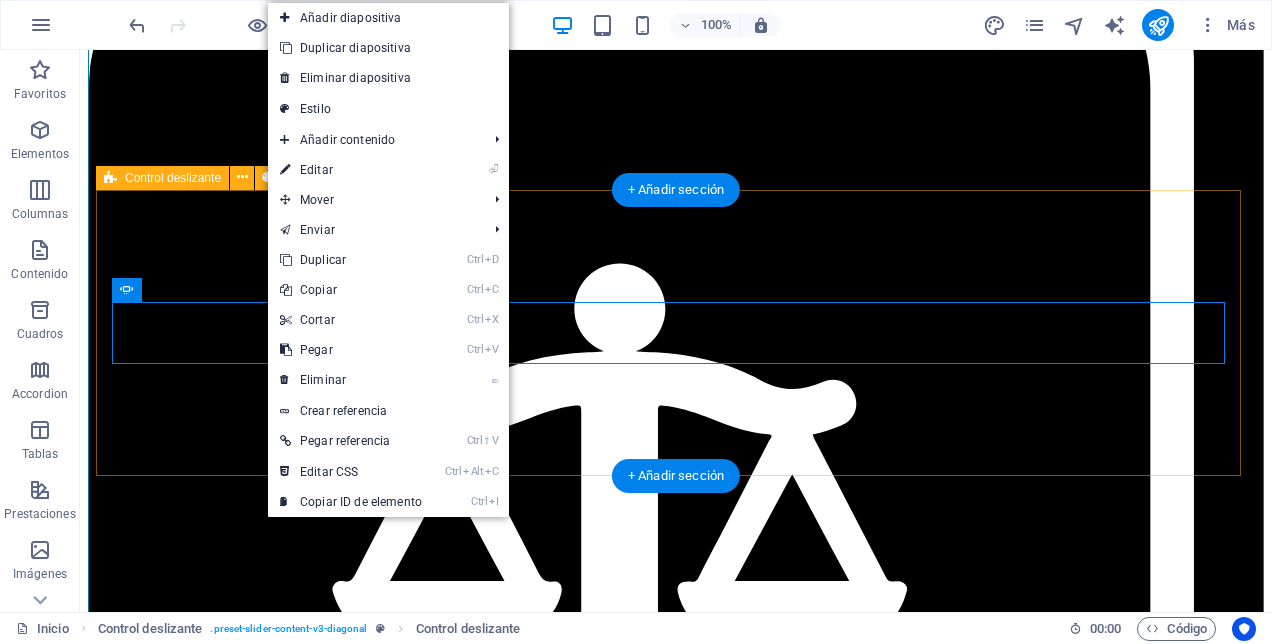 click on "Cuentos ConSentidos Narrar para imaginar, jugar y participar “Cuentos ConSentidos” es un programa de mediación lectora y creación narrativa que promueve el derecho al juego, al arte y a la participación cultural de niñas y niños. A través del poder de las historias, buscamos abrir espacios de imaginación, diálogo y expresión que fortalezcan el vínculo entre infancias, familias y comunidades. Cada sesión de “Cuentos ConSentidos” incluye:   Narración de cuentos seleccionados  por su valor emocional, cultural o educativo. Entre ellos, destaca como cuento insignia  “Jotita y su abuelo [LAST] ” , escrito por [FIRST] [LAST], una historia entrañable que nos invita a reflexionar sobre el vínculo intergeneracional, la memoria afectiva y el reconocimiento de derechos fundamentales de niños, niñas y adolescentes. Actividades creativas y lúdicas   Espacios de conversación ¿Por qué lo hacemos?   ¿Quieres llevar  Cuentos ConSentidos  a tu escuela o espacio? 1 2 3 4 5 6 7 8 9 10 11 12" at bounding box center (676, 6505) 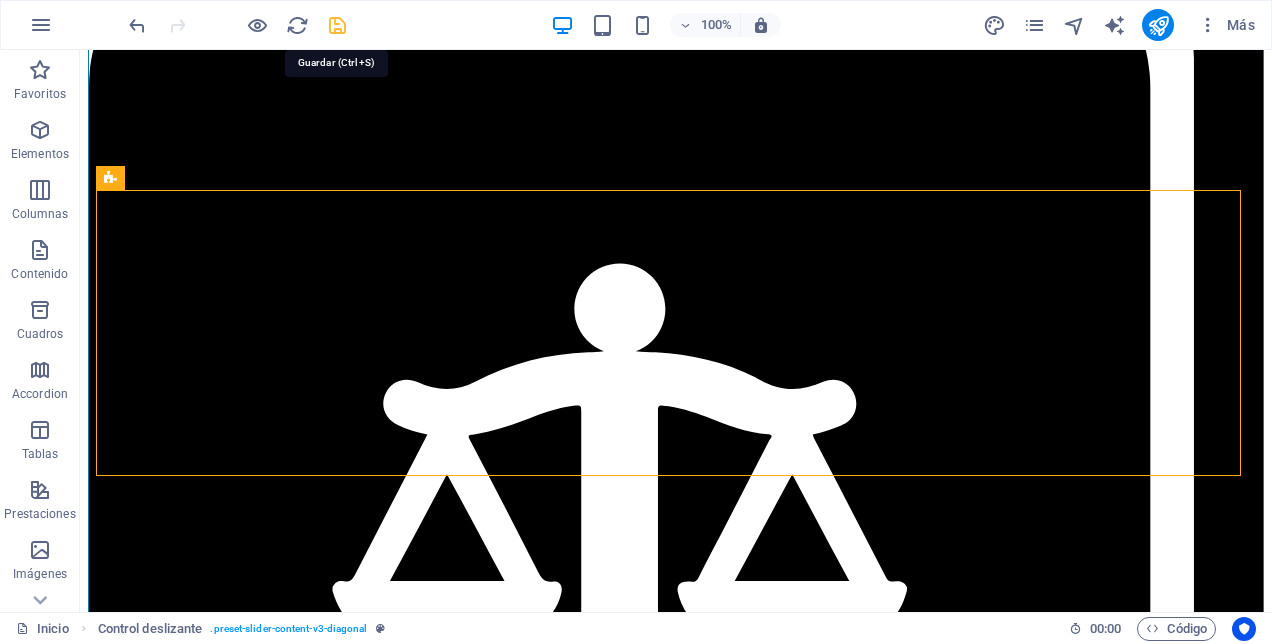 click at bounding box center (337, 25) 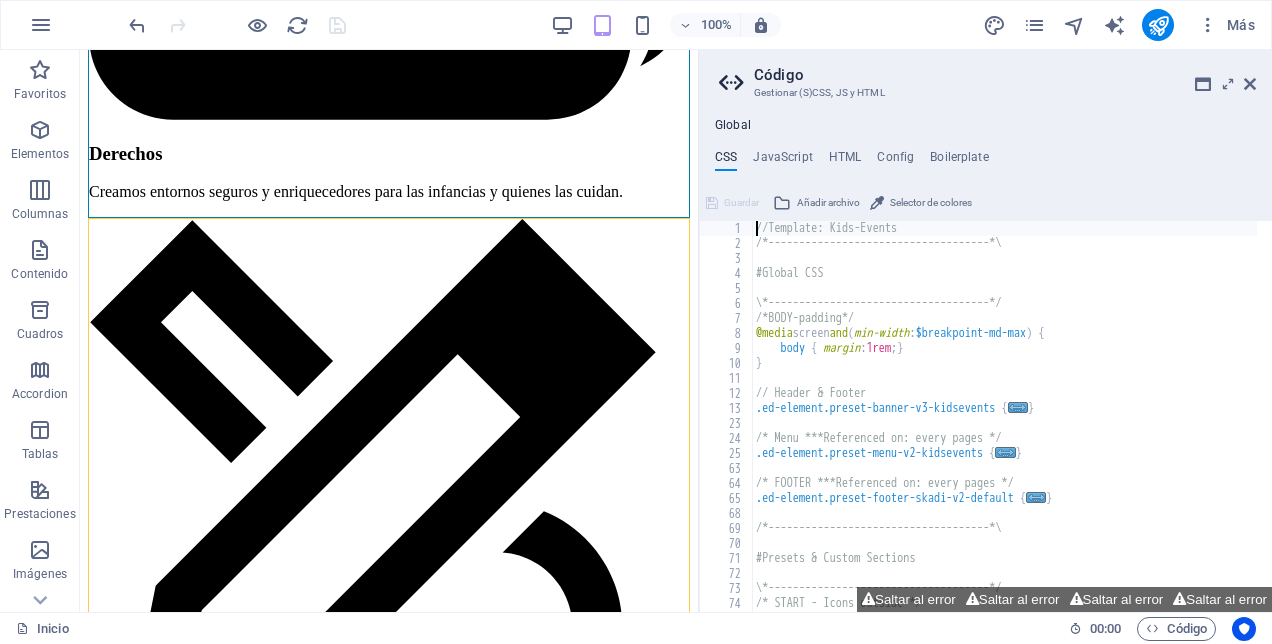 scroll, scrollTop: 2255, scrollLeft: 0, axis: vertical 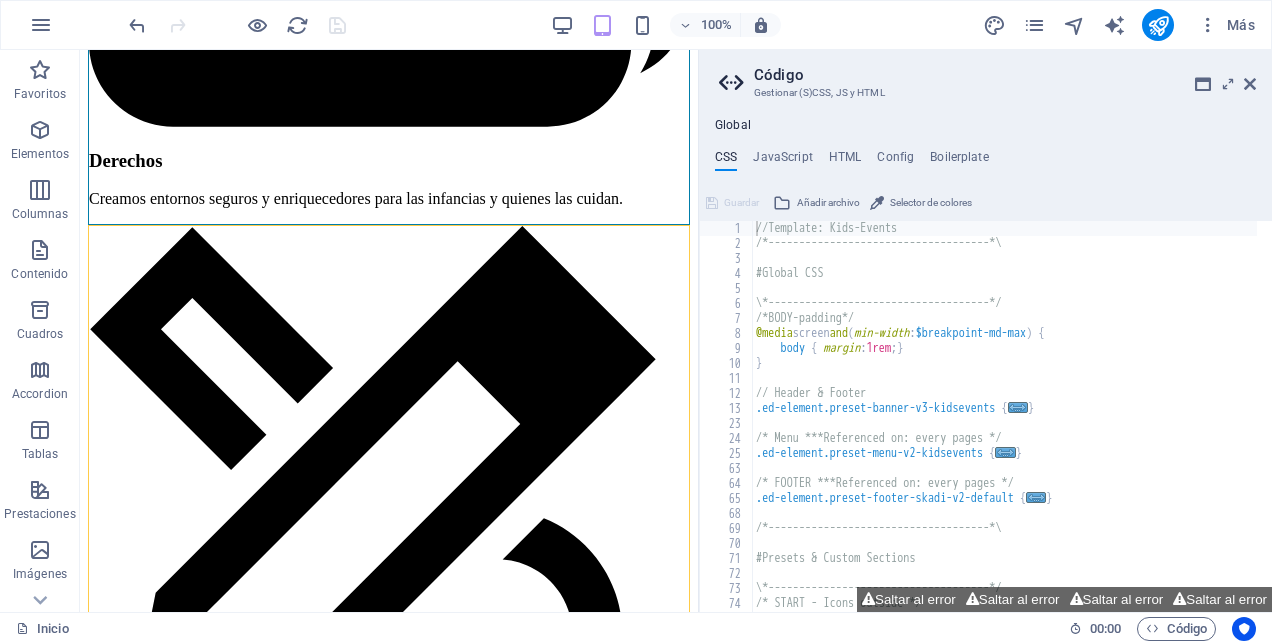 click on "Código Gestionar (S)CSS, JS y HTML" at bounding box center [987, 76] 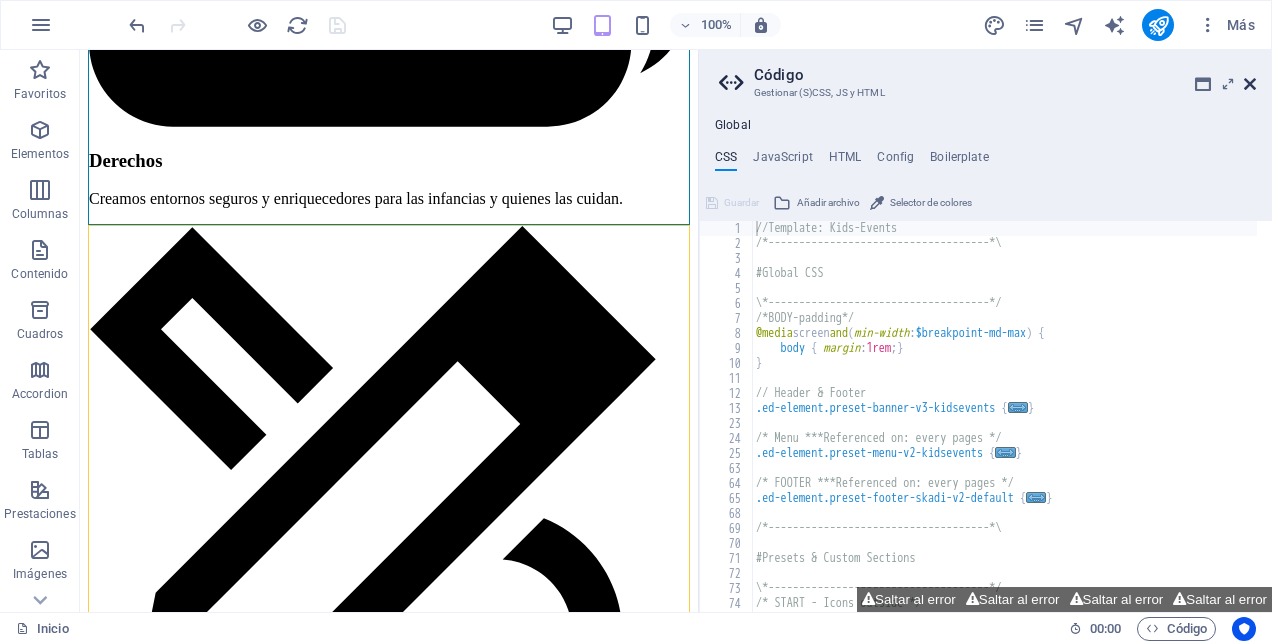 click at bounding box center [1250, 84] 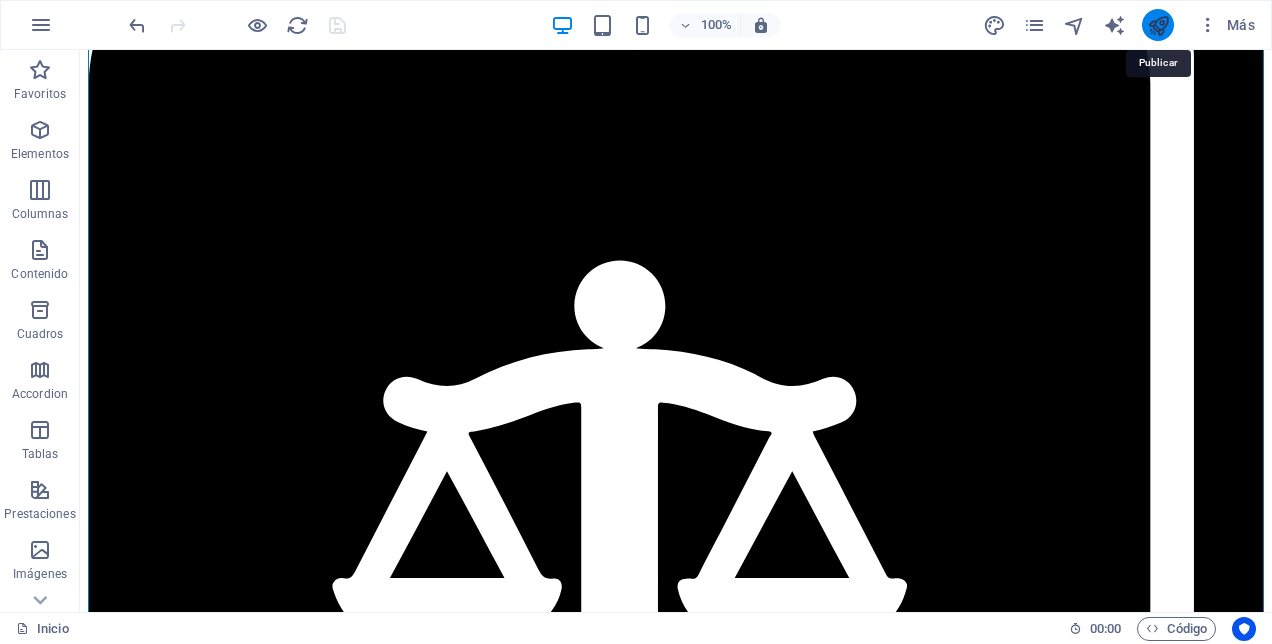 click at bounding box center [1158, 25] 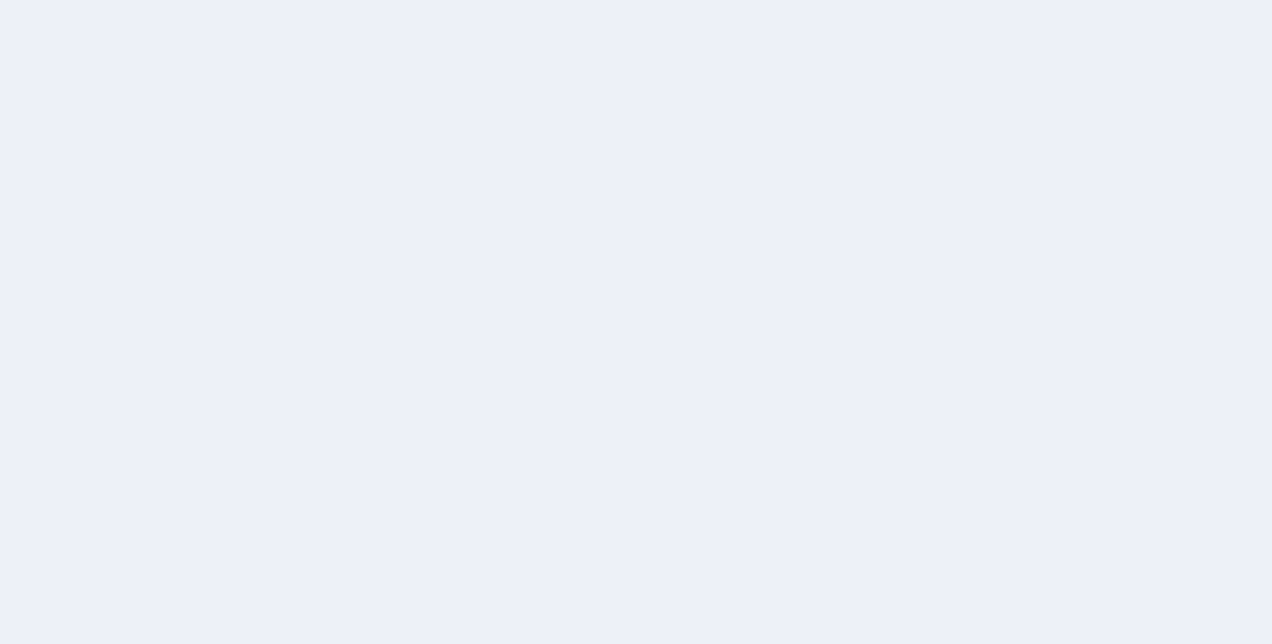 scroll, scrollTop: 0, scrollLeft: 0, axis: both 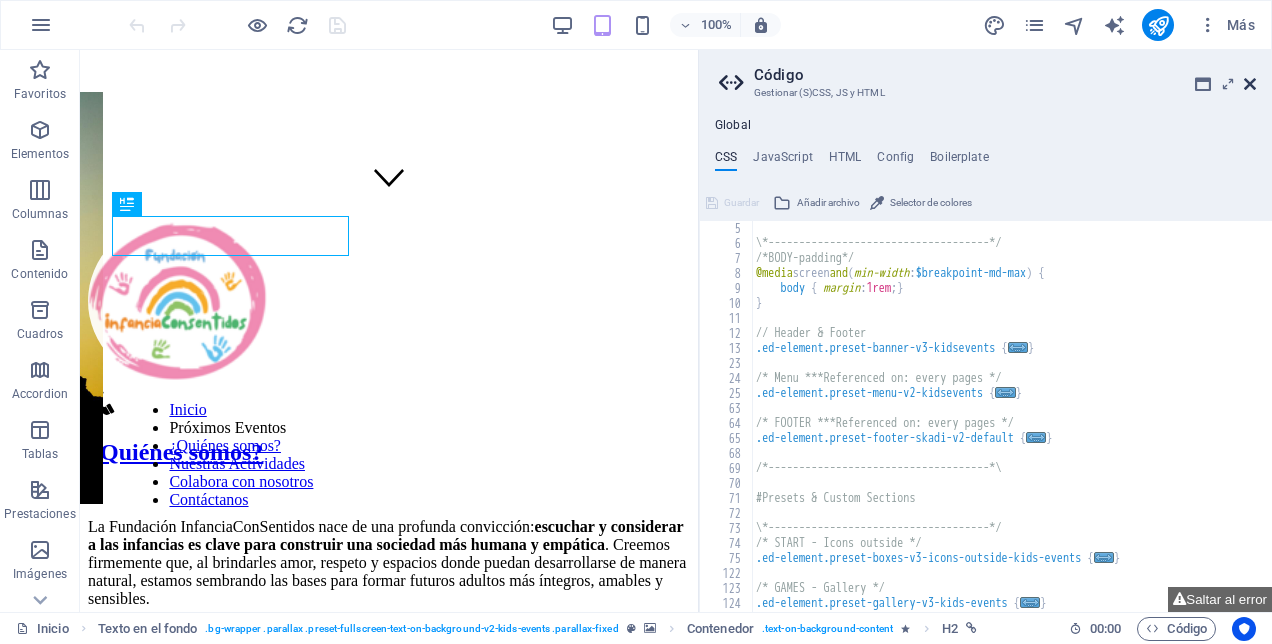 click at bounding box center [1250, 84] 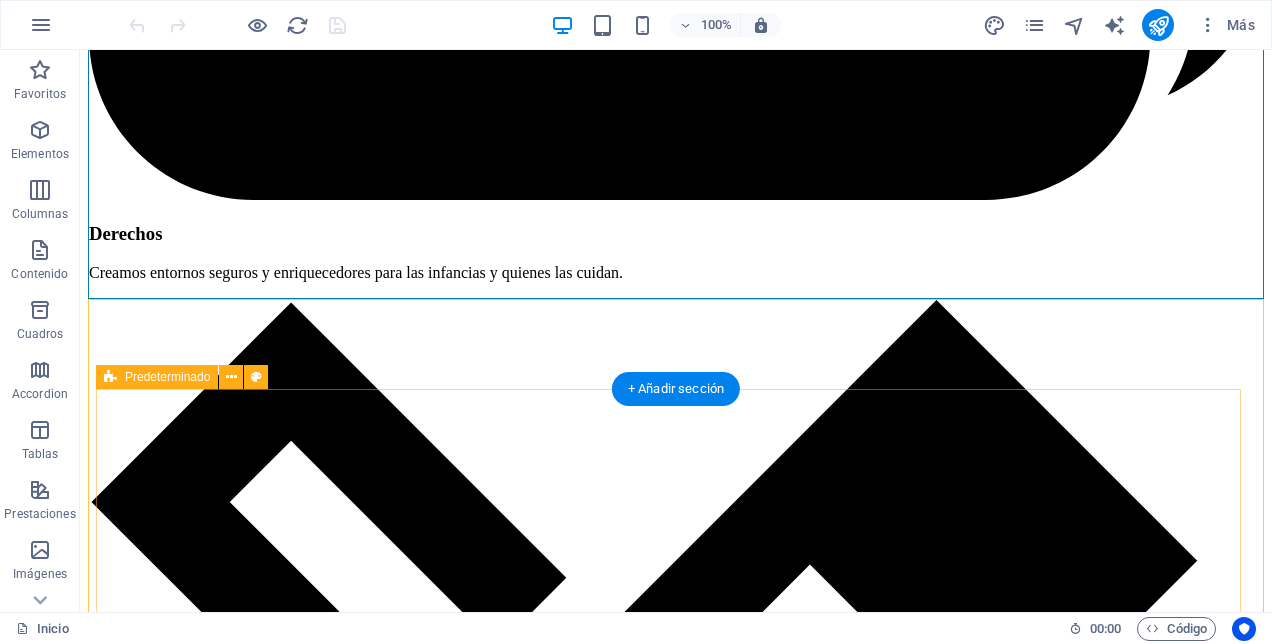 scroll, scrollTop: 3200, scrollLeft: 0, axis: vertical 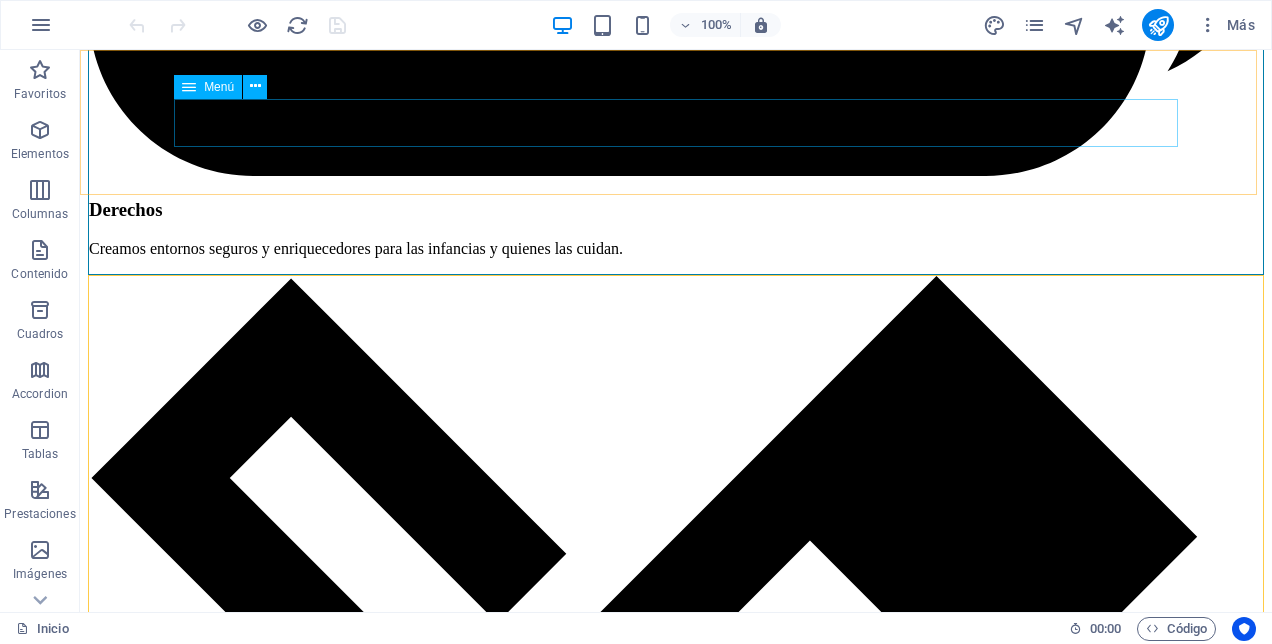 click on "Inicio Próximos Eventos ¿Quiénes somos? Nuestras Actividades Colabora con nosotros Contáctanos" at bounding box center [267, -2392] 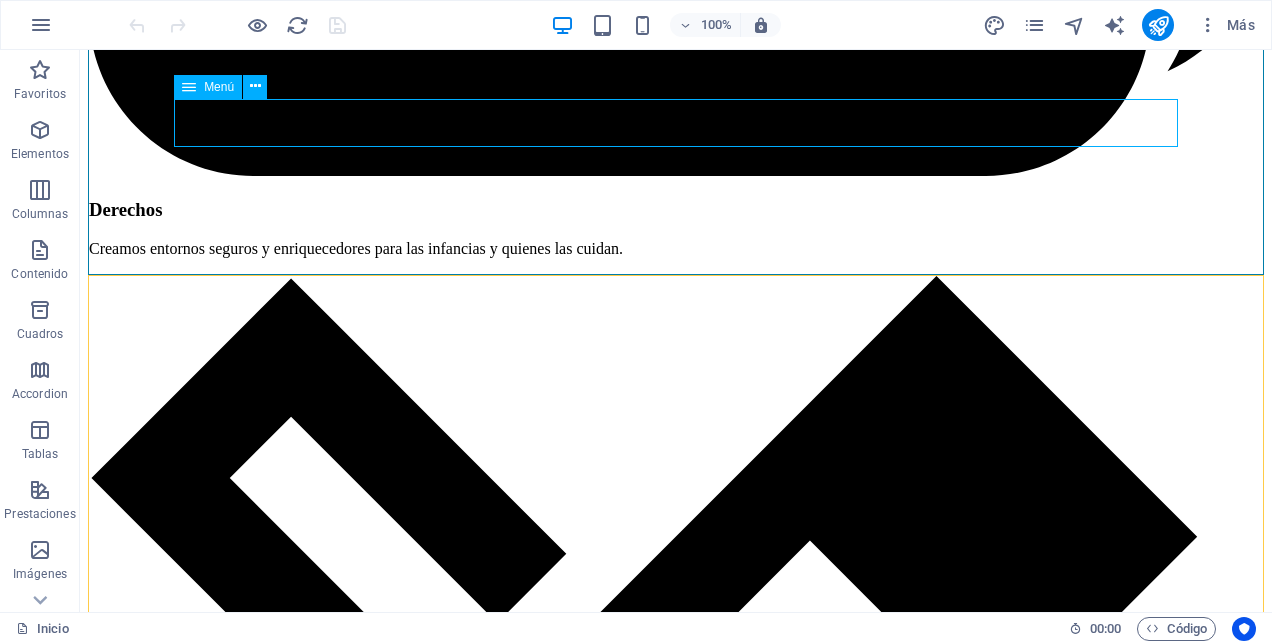 click on "Inicio Próximos Eventos ¿Quiénes somos? Nuestras Actividades Colabora con nosotros Contáctanos" at bounding box center [267, -2392] 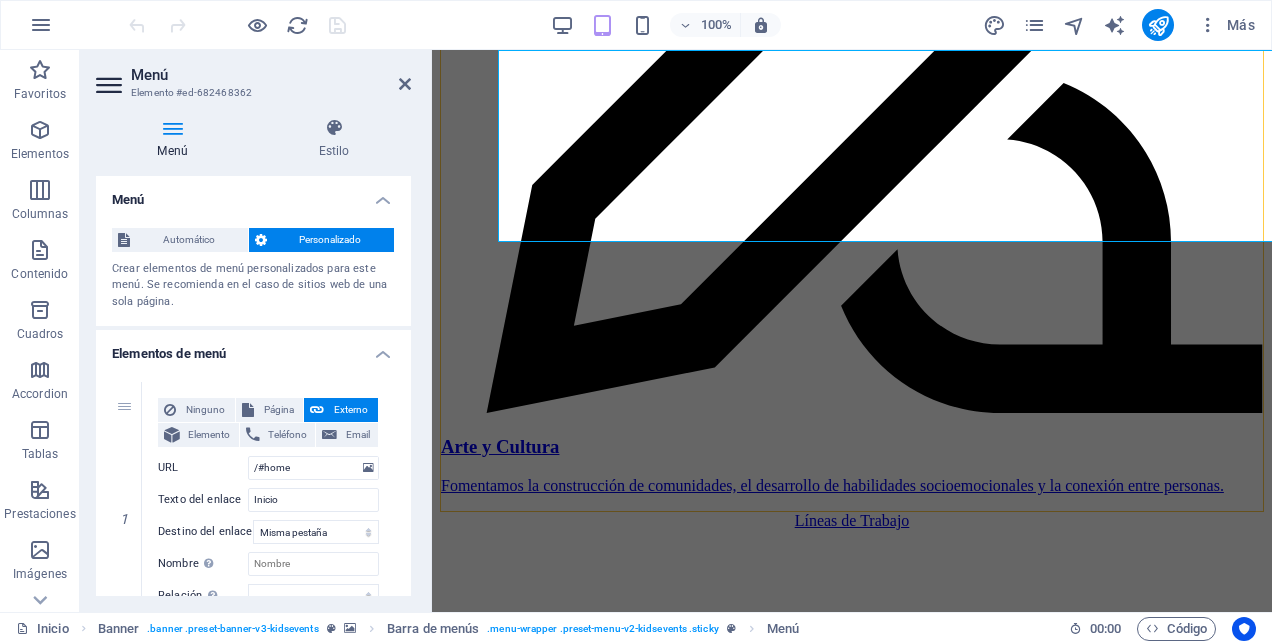 scroll, scrollTop: 3192, scrollLeft: 0, axis: vertical 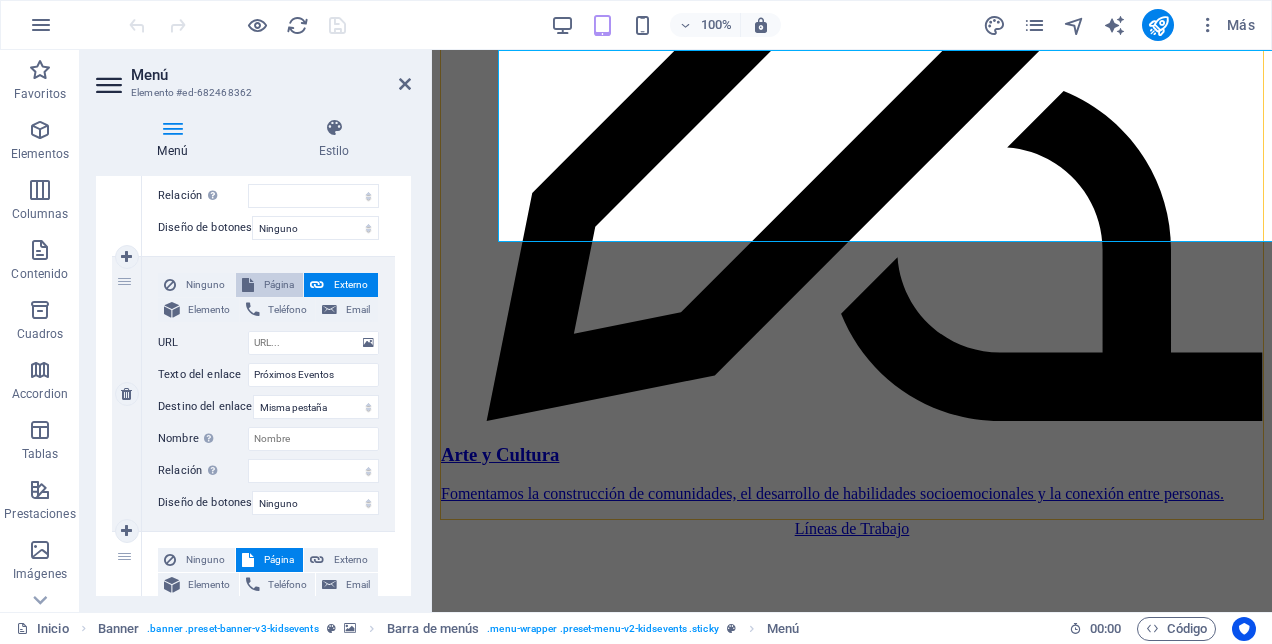 click on "Página" at bounding box center (279, 285) 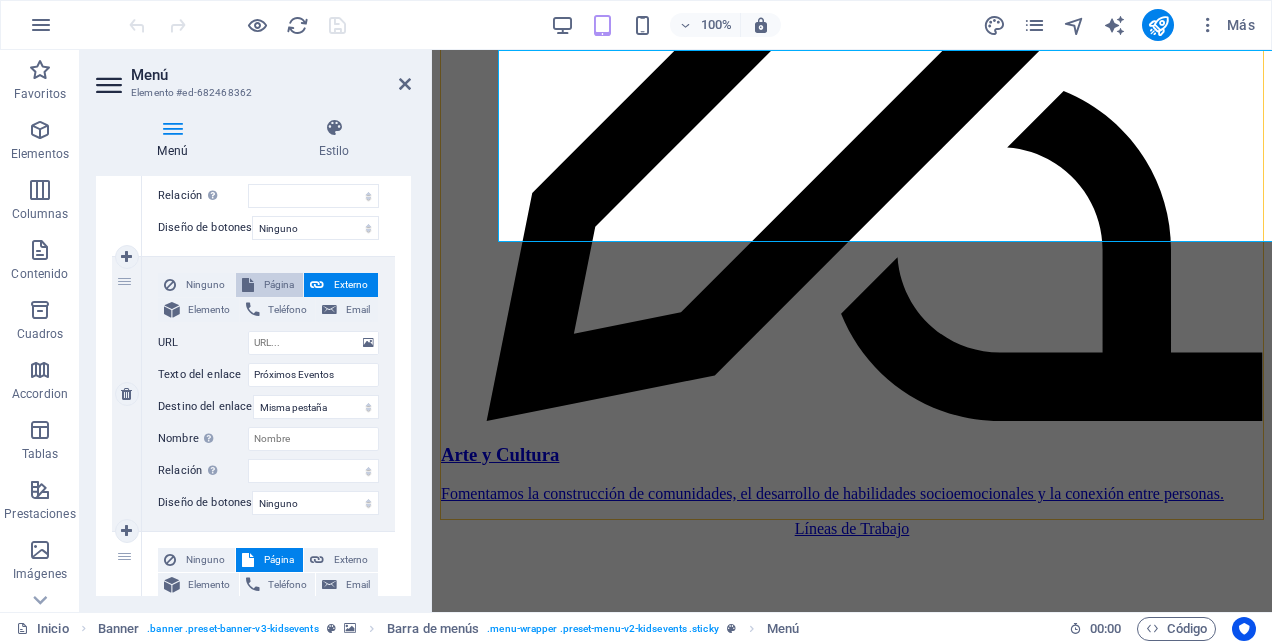 select 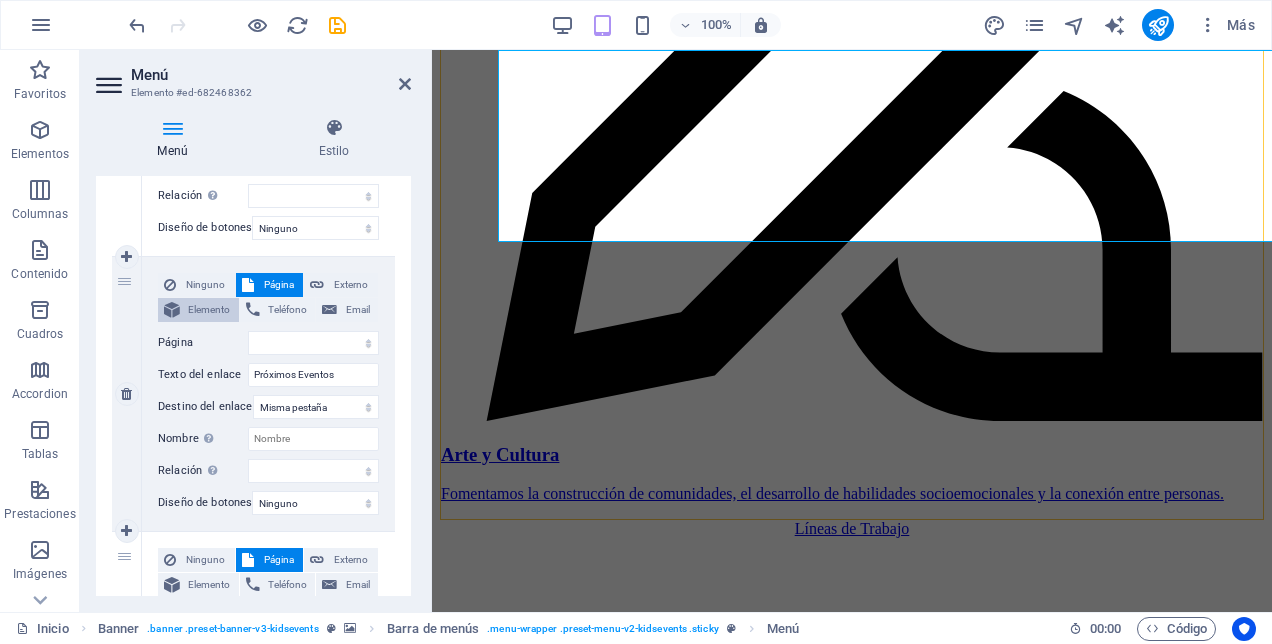 click on "Elemento" at bounding box center [209, 310] 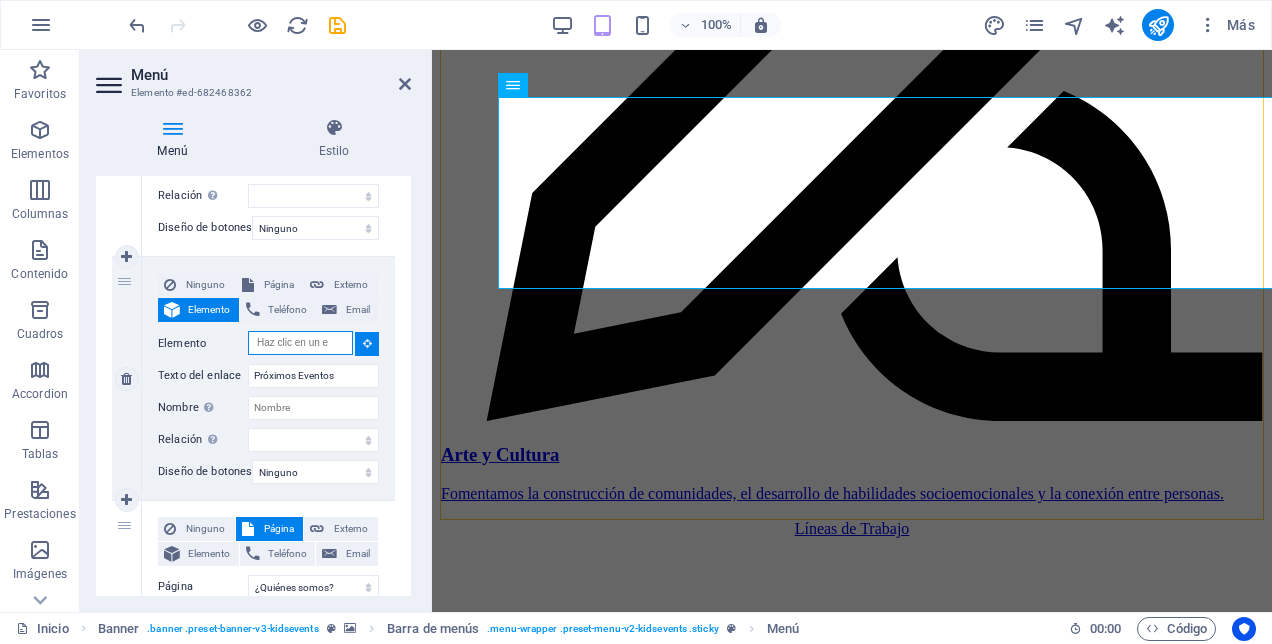 scroll, scrollTop: 3000, scrollLeft: 0, axis: vertical 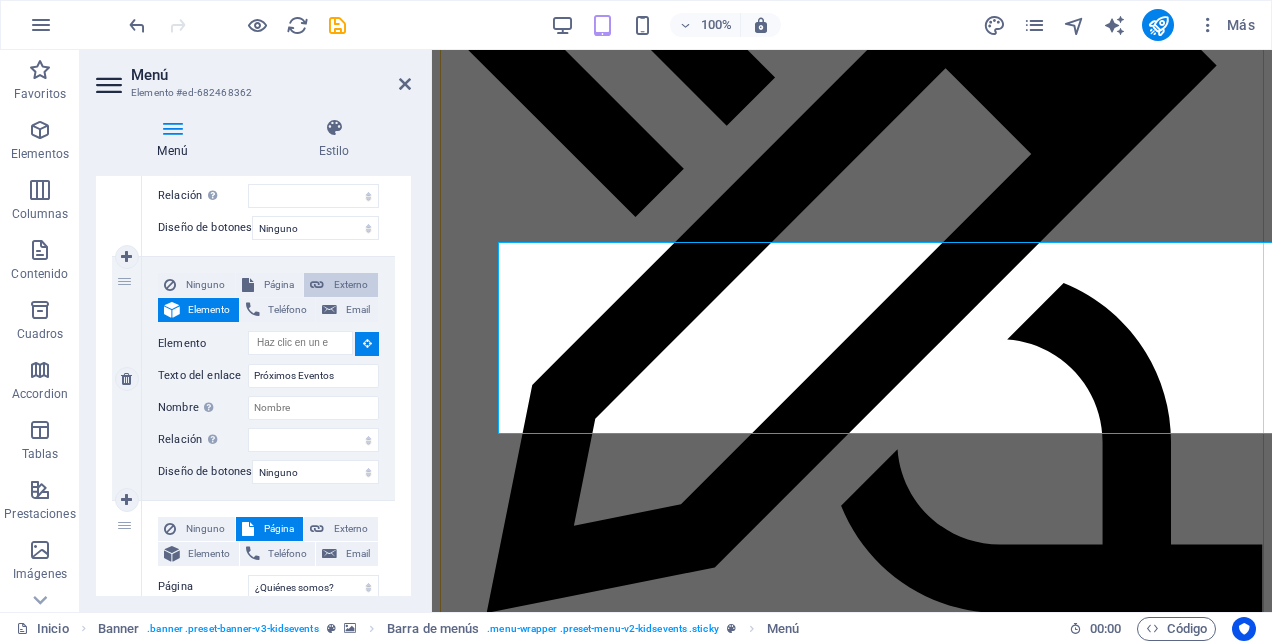click at bounding box center [317, 285] 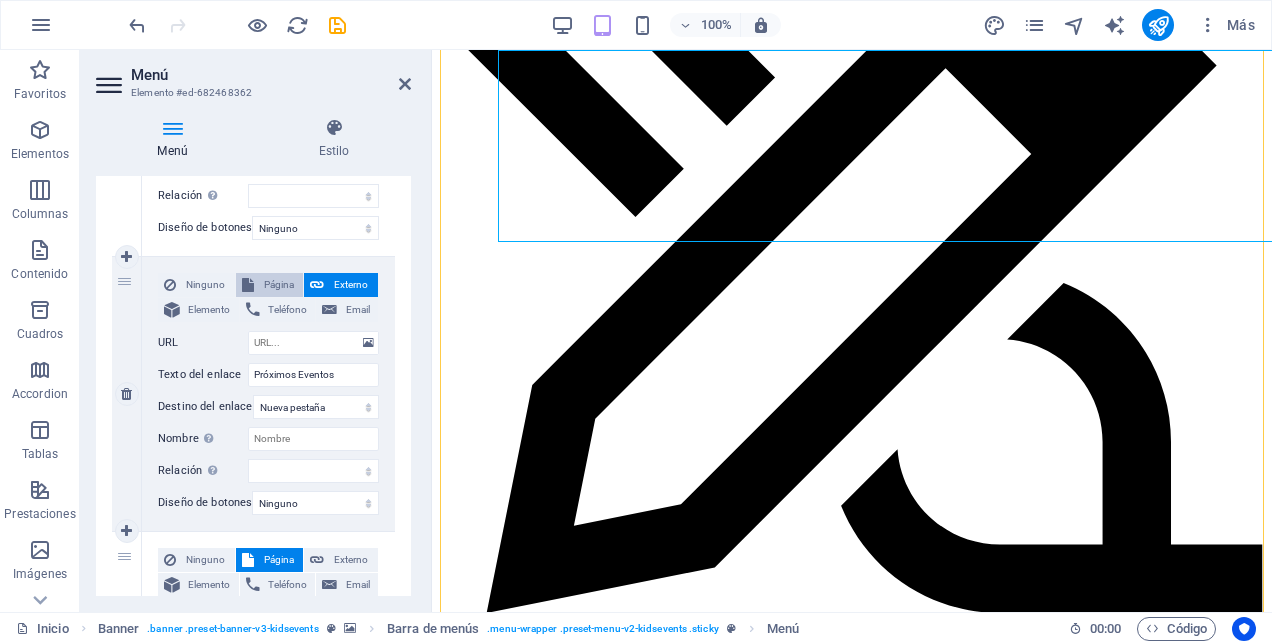 click on "Página" at bounding box center [279, 285] 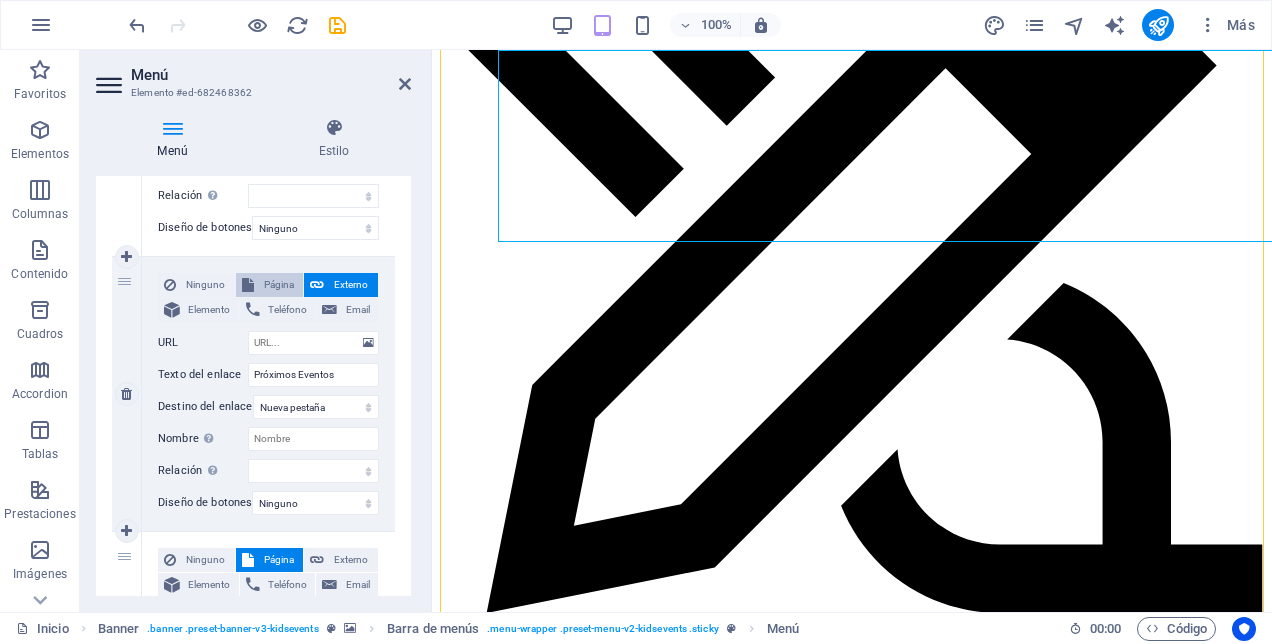 select 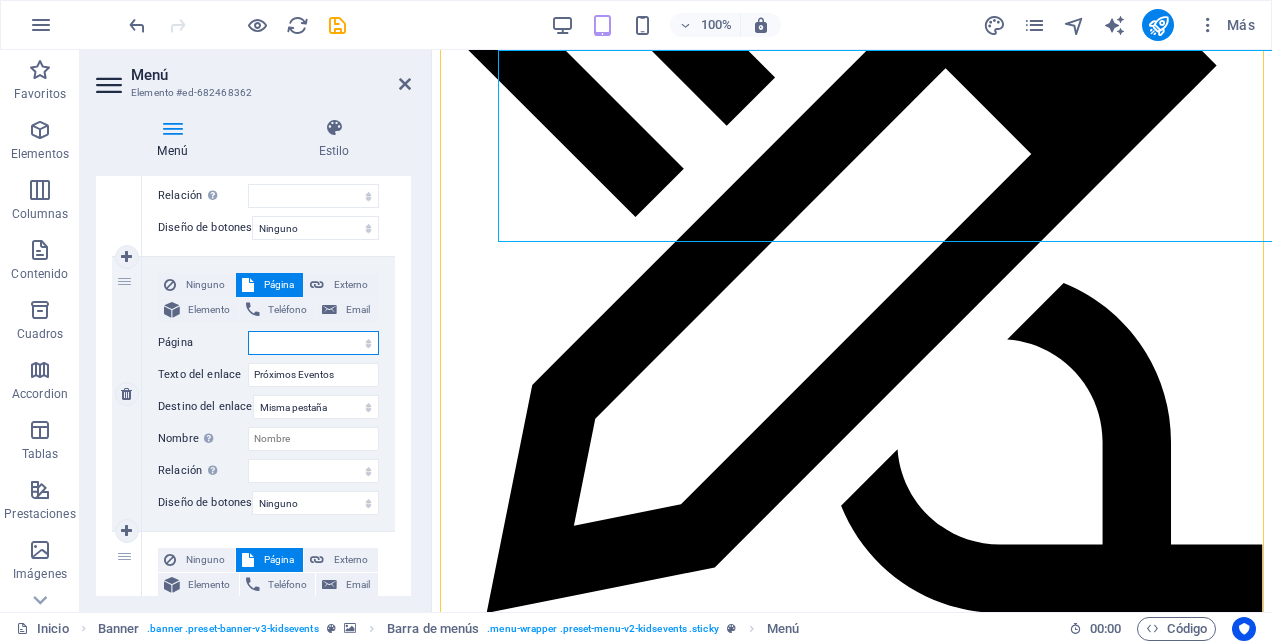 click on "Inicio ¿Quiénes somos? Apóyanos Datos de contacto Próximos Eventos Líneas de Trabajo" at bounding box center (313, 343) 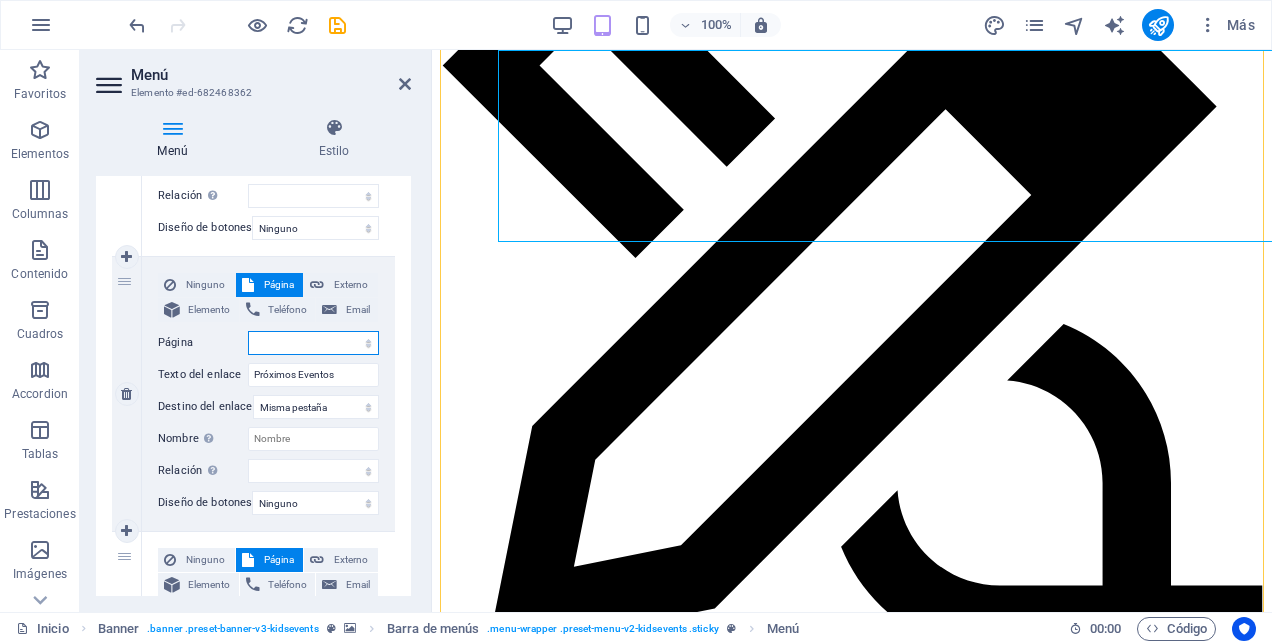 scroll, scrollTop: 2958, scrollLeft: 0, axis: vertical 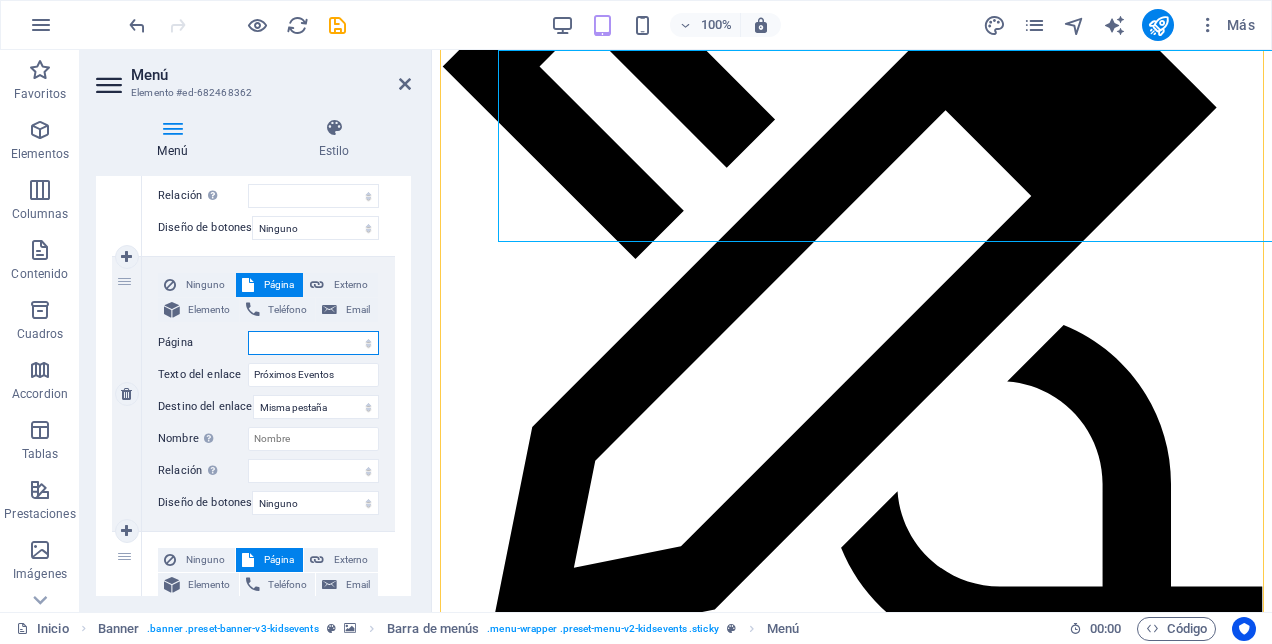 select on "4" 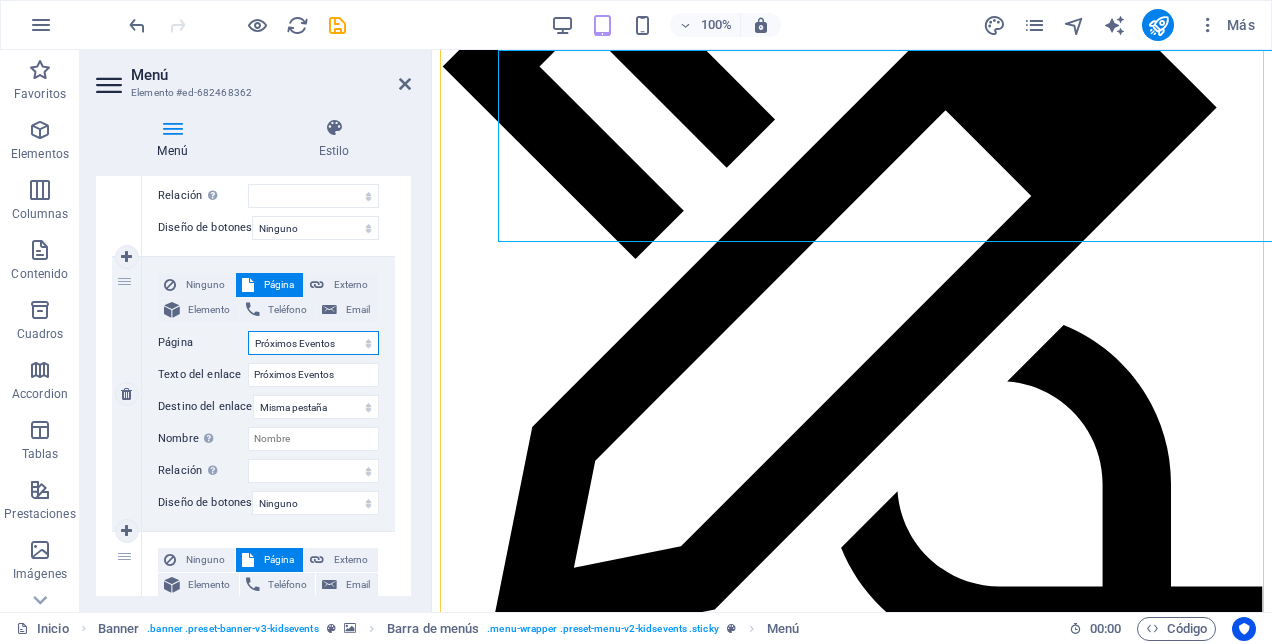 click on "Inicio ¿Quiénes somos? Apóyanos Datos de contacto Próximos Eventos Líneas de Trabajo" at bounding box center (313, 343) 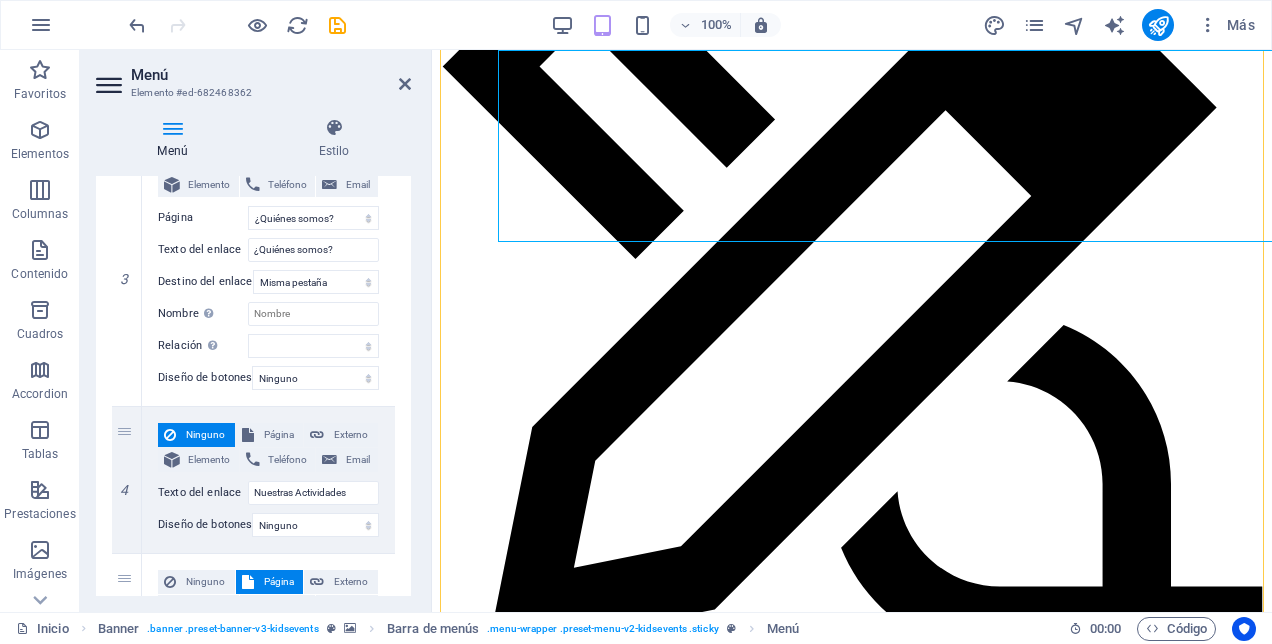 scroll, scrollTop: 900, scrollLeft: 0, axis: vertical 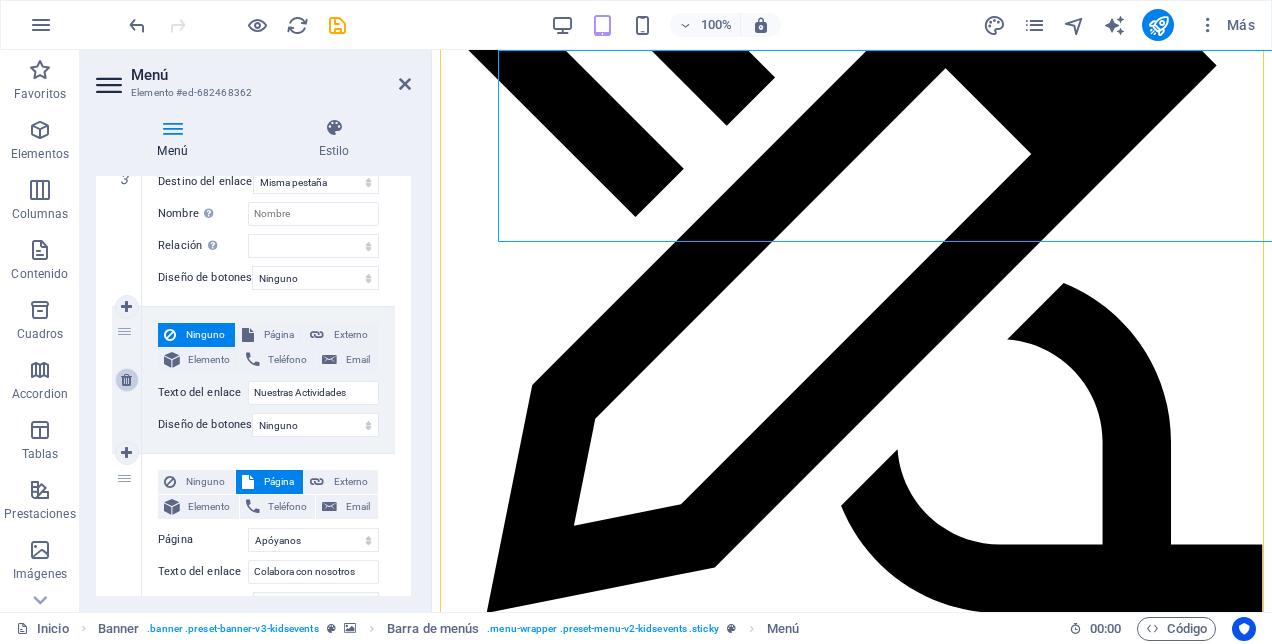 click at bounding box center [126, 380] 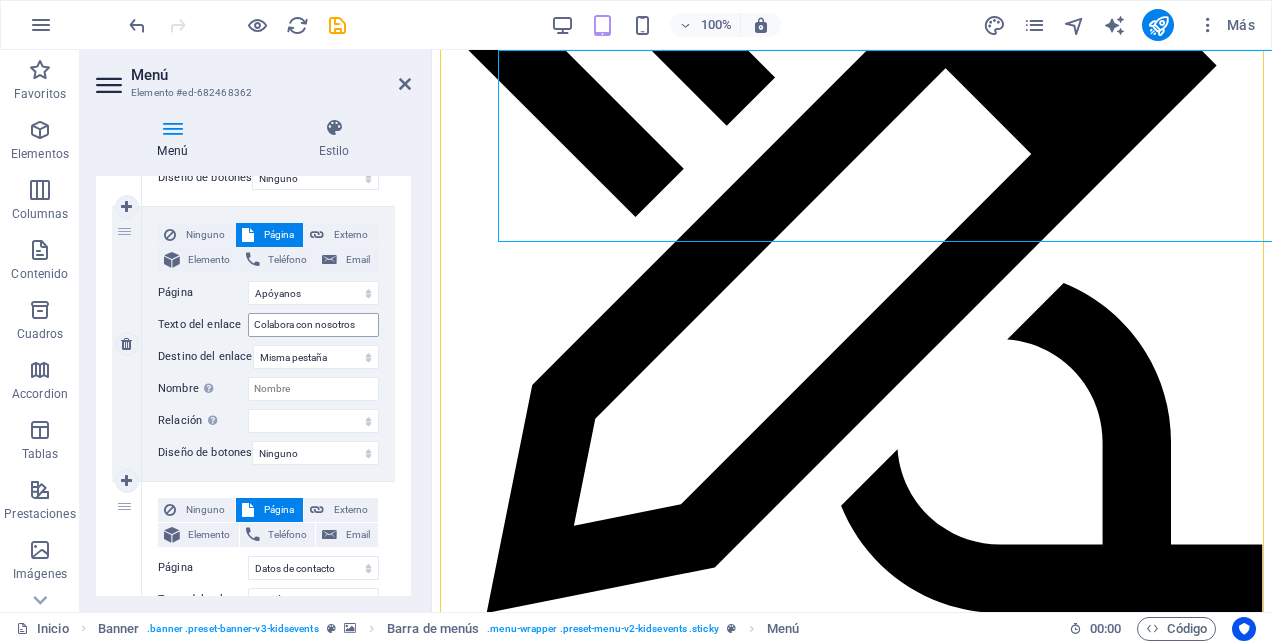 scroll, scrollTop: 1100, scrollLeft: 0, axis: vertical 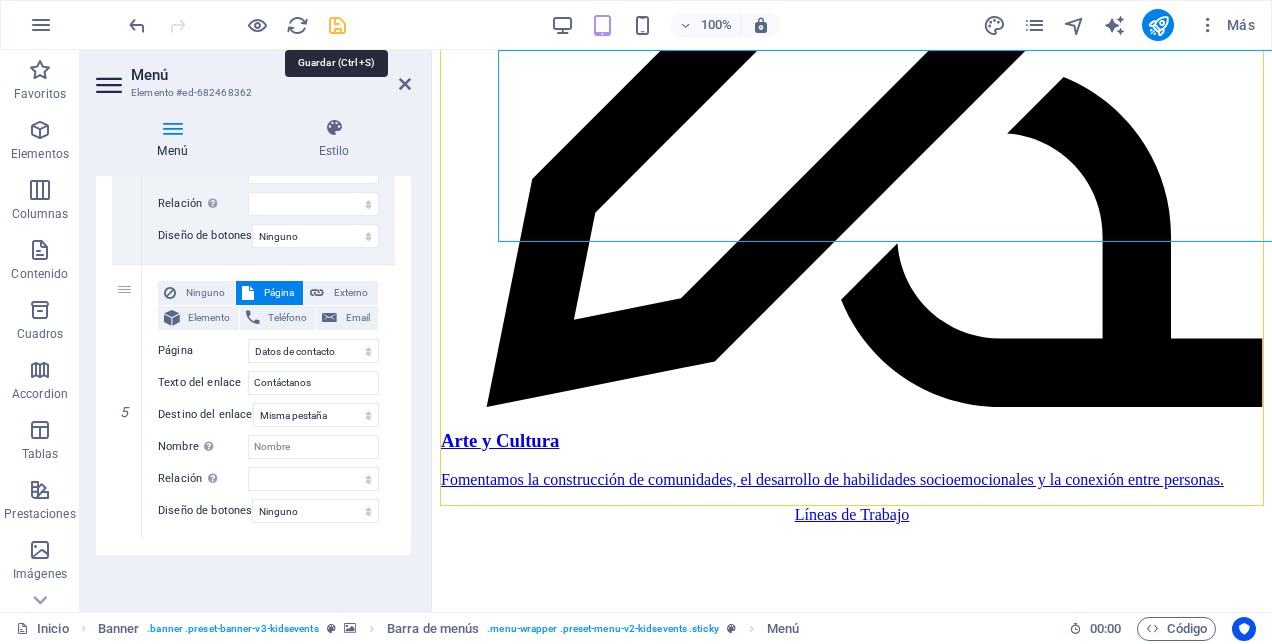 click at bounding box center (337, 25) 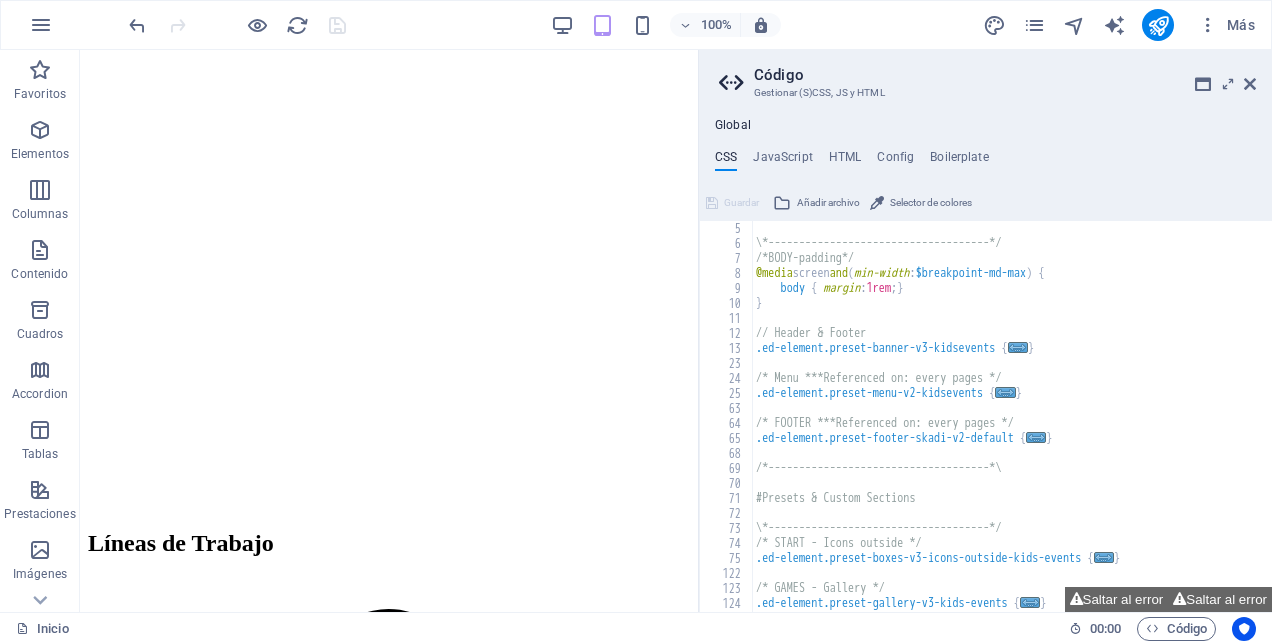 scroll, scrollTop: 3199, scrollLeft: 0, axis: vertical 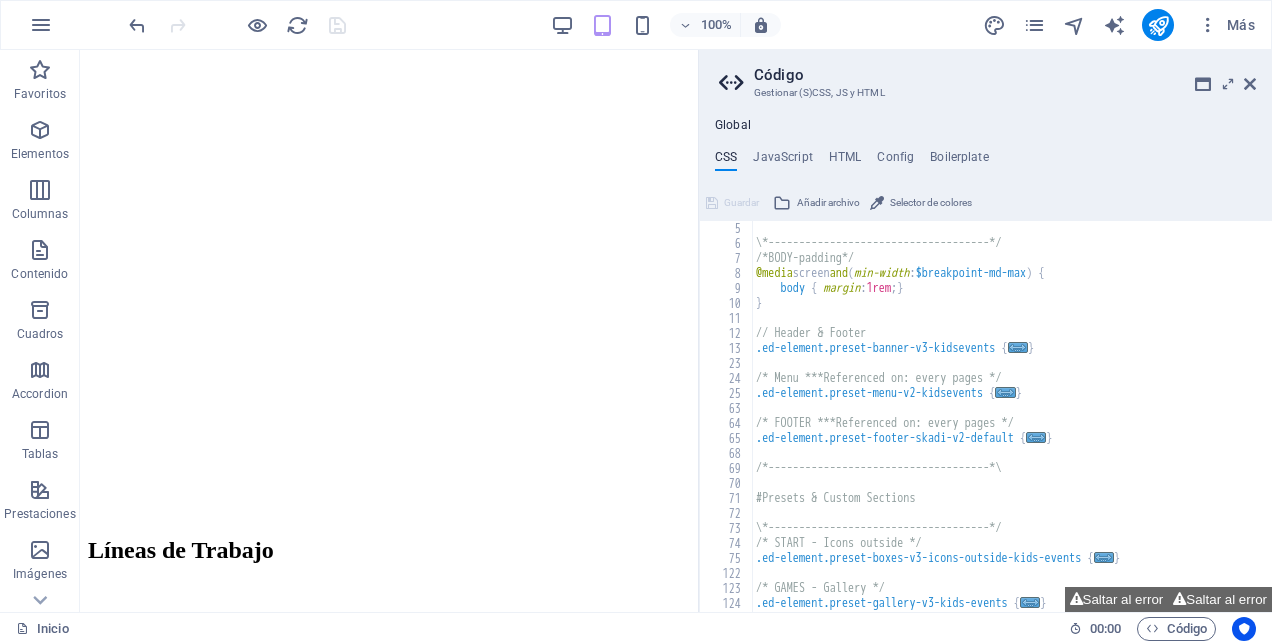 click on "Código Gestionar (S)CSS, JS y HTML Global CSS JavaScript HTML Config Boilerplate //Template: Kids-Events 5 6 7 8 9 10 11 12 13 23 24 25 63 64 65 68 69 70 71 72 73 74 75 122 123 124 140 141 \*------------------------------------*/ /*BODY-padding*/ @media  screen  and ( min-width :  $breakpoint-md-max )   {      body   {   margin :  1rem ;  } } // Header & Footer .ed-element.preset-banner-v3-kidsevents   { ... } /* Menu ***Referenced on: every pages */ .ed-element.preset-menu-v2-kidsevents   { ... } /* FOOTER ***Referenced on: every pages */ .ed-element.preset-footer-skadi-v2-default   { ... } /*------------------------------------*\     #Presets & Custom Sections \*------------------------------------*/ /* START - Icons outside */ .ed-element.preset-boxes-v3-icons-outside-kids-events   { ... } /* GAMES - Gallery */ .ed-element.preset-gallery-v3-kids-events   { ... } /* BIRTHDAY-SPECIAL - Image+Text */      Saltar al error  Saltar al error Guardar Añadir archivo Selector de colores     Guardar" at bounding box center (985, 331) 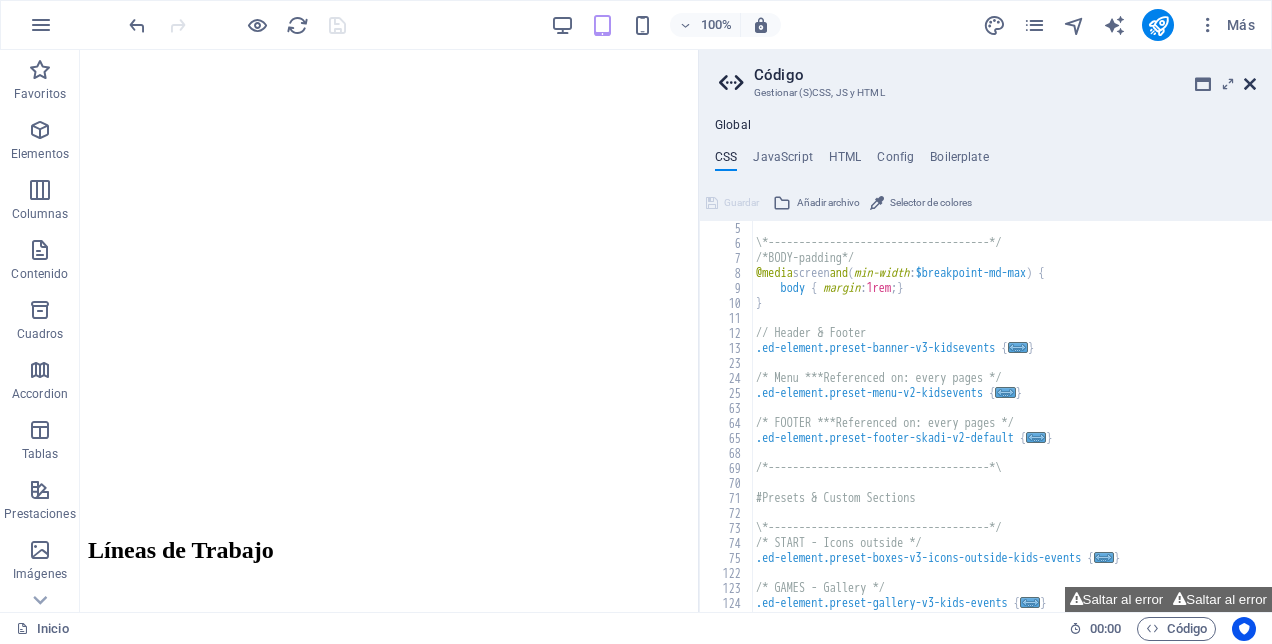 click at bounding box center [1250, 84] 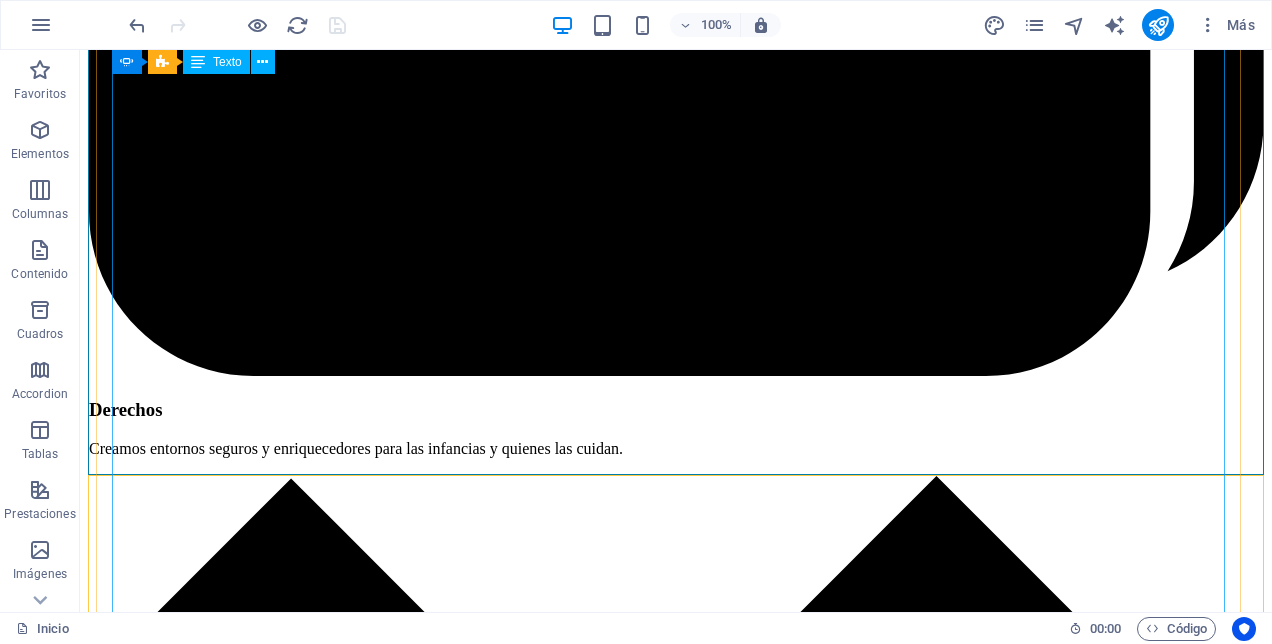 scroll, scrollTop: 2999, scrollLeft: 0, axis: vertical 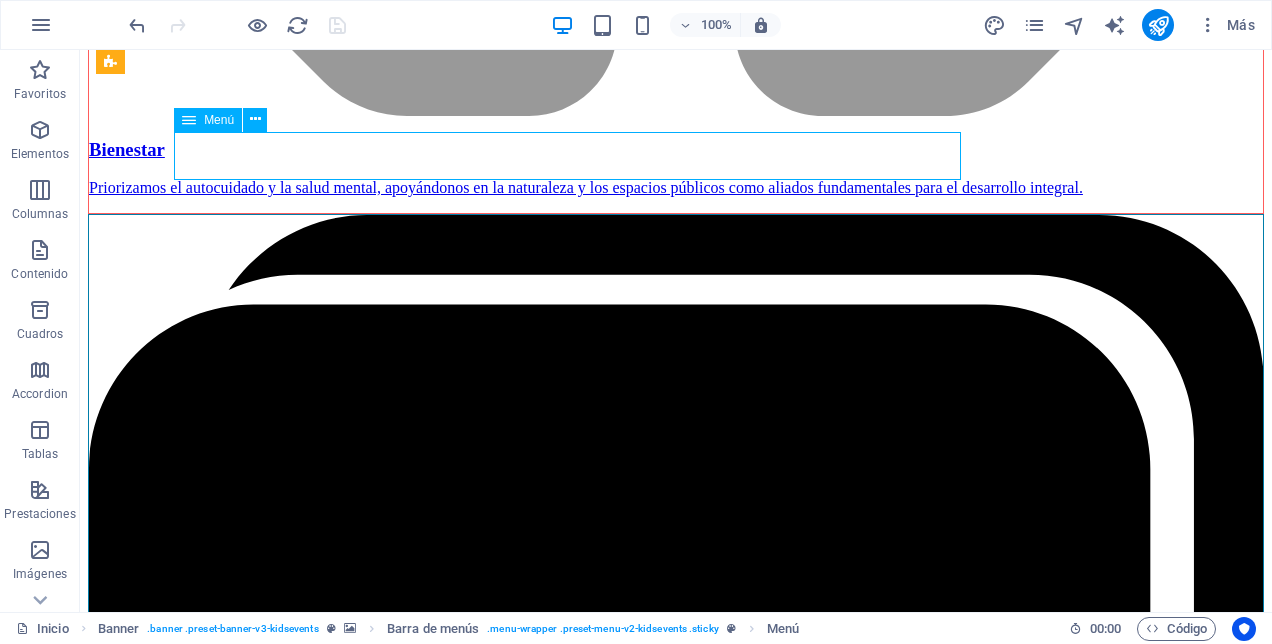drag, startPoint x: 334, startPoint y: 110, endPoint x: 442, endPoint y: 117, distance: 108.226616 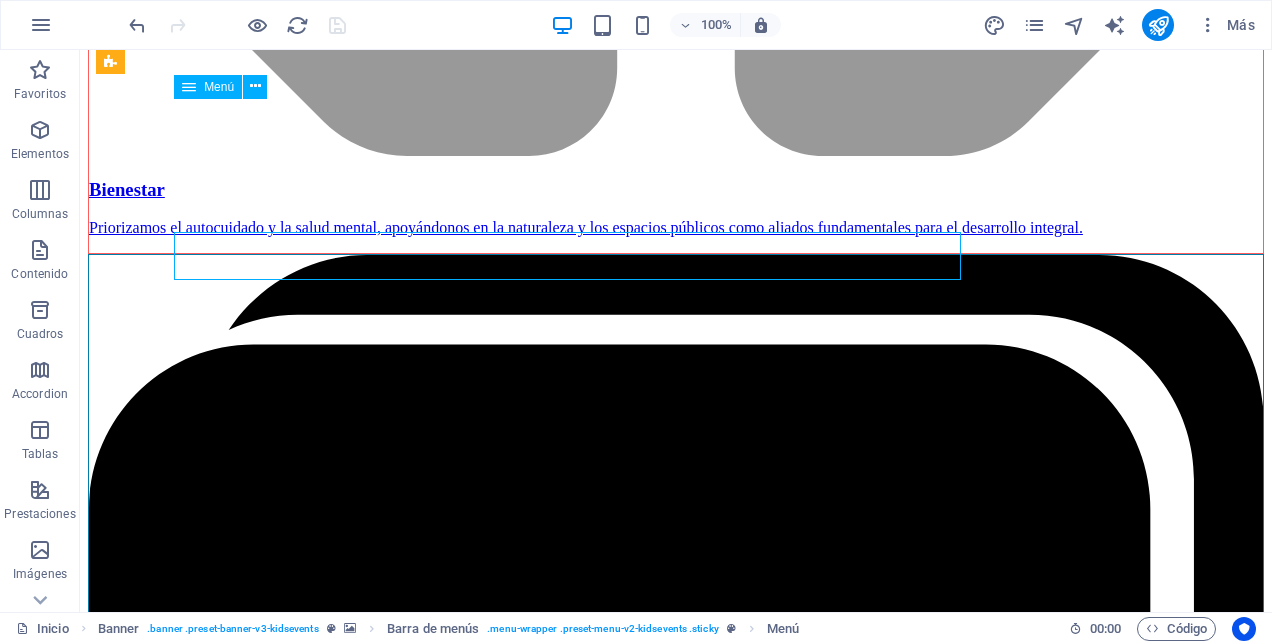 click on "Inicio Próximos Eventos ¿Quiénes somos? Colabora con nosotros Contáctanos" at bounding box center (267, -1043) 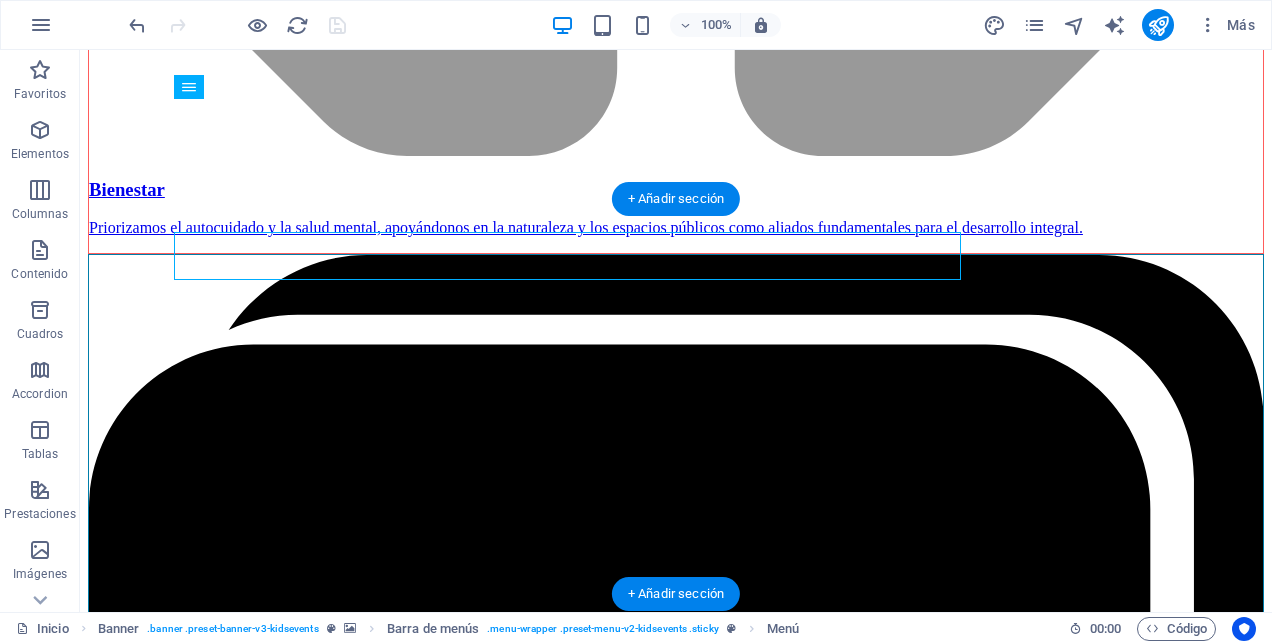 click at bounding box center [676, 2810] 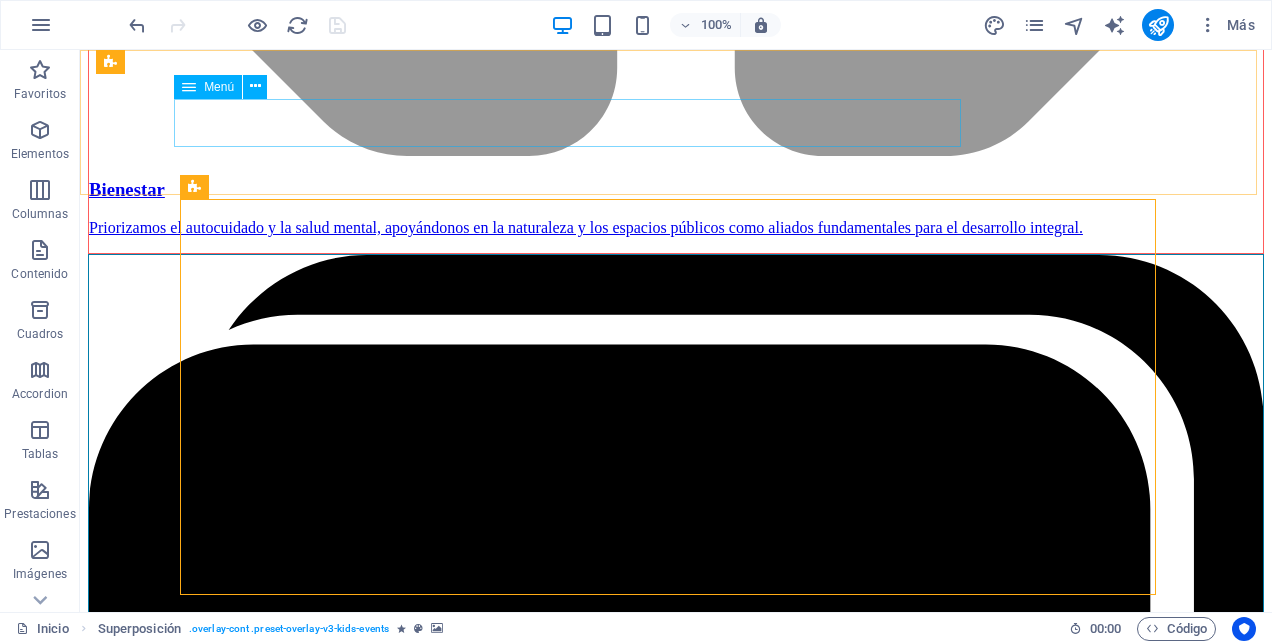 click on "Inicio Próximos Eventos ¿Quiénes somos? Colabora con nosotros Contáctanos" at bounding box center (267, -1043) 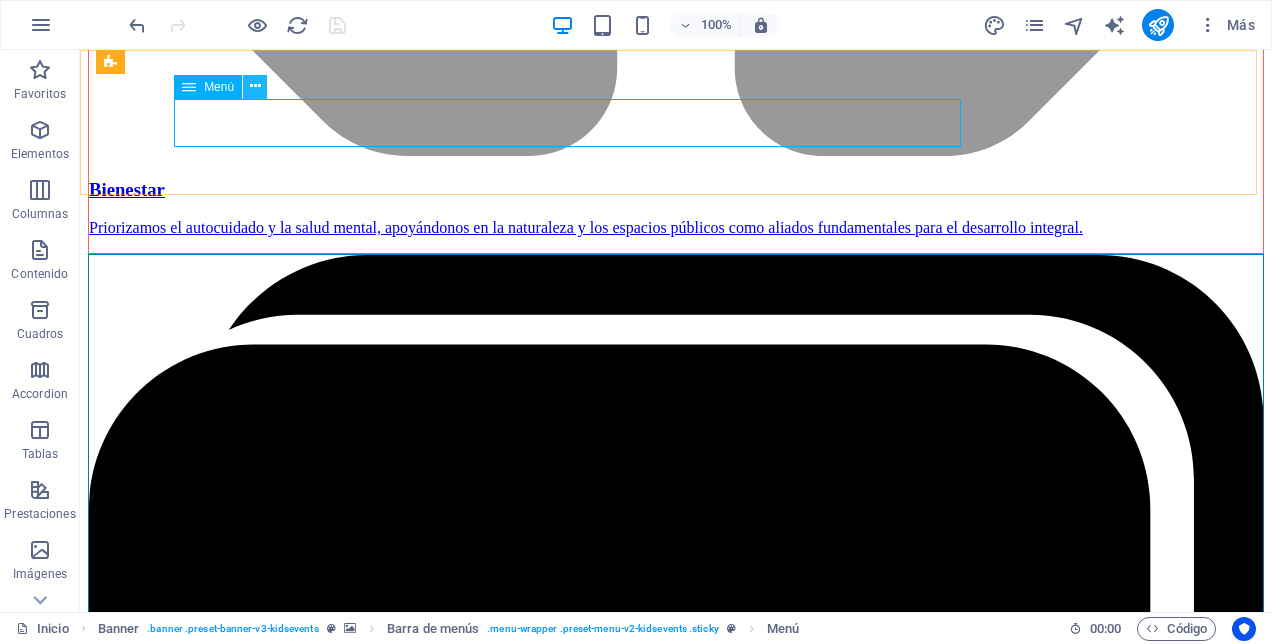 click at bounding box center [255, 87] 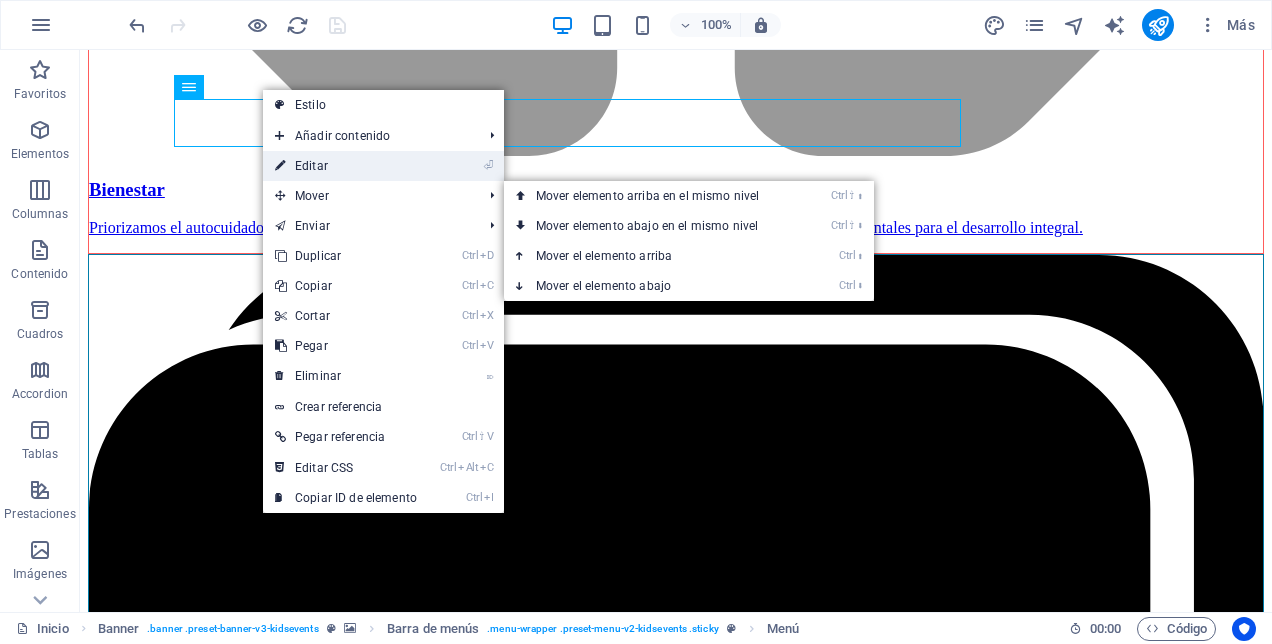 click on "⏎  Editar" at bounding box center (346, 166) 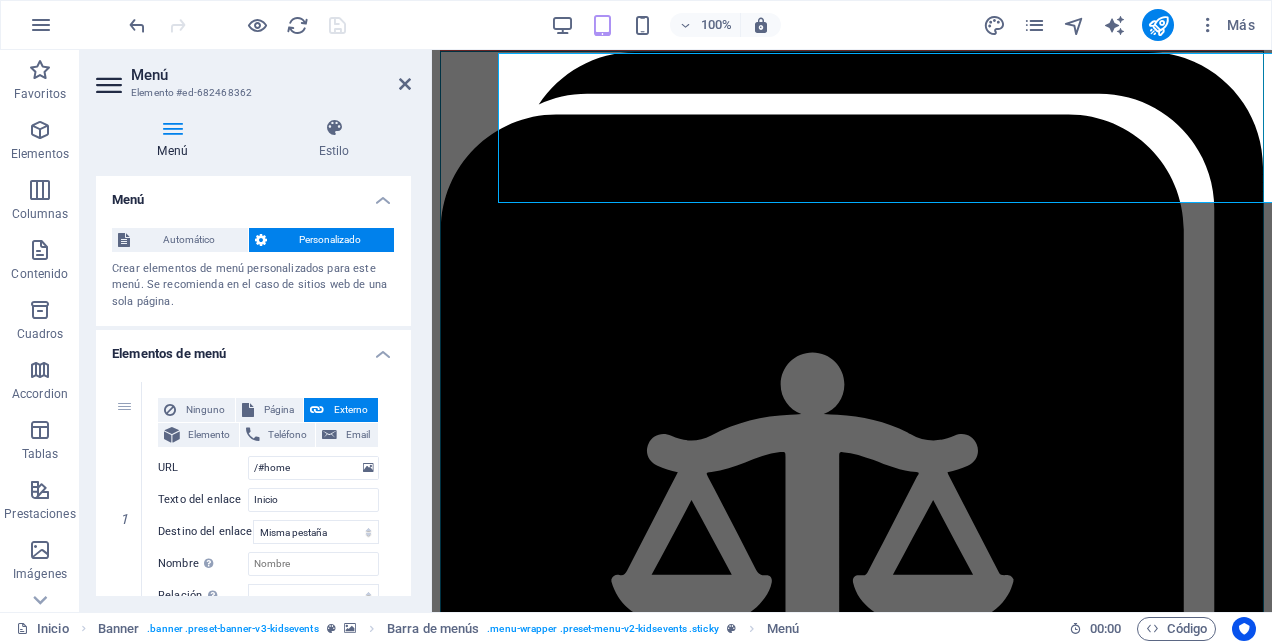 scroll, scrollTop: 1835, scrollLeft: 0, axis: vertical 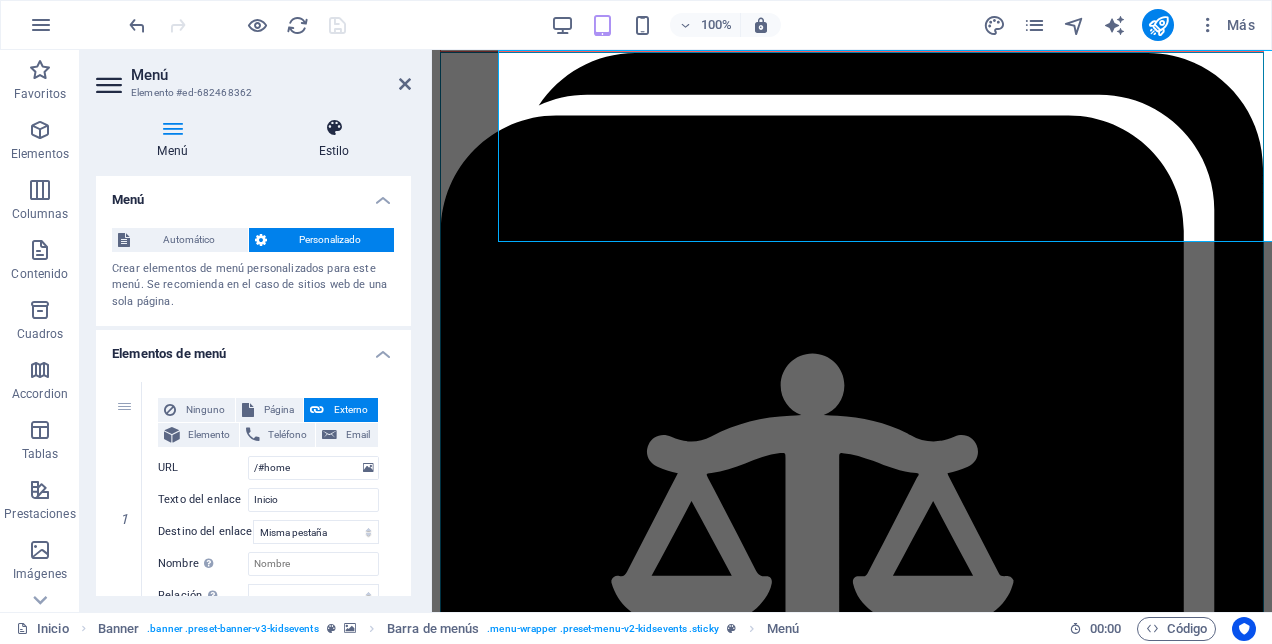 click on "Estilo" at bounding box center (334, 139) 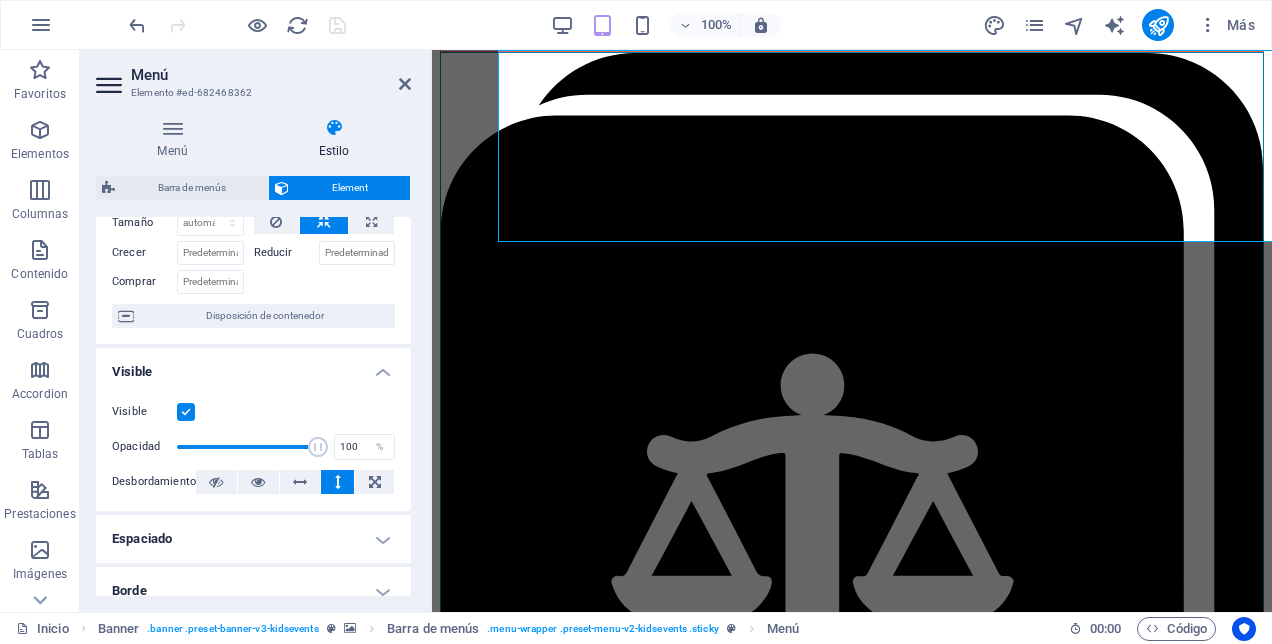 scroll, scrollTop: 200, scrollLeft: 0, axis: vertical 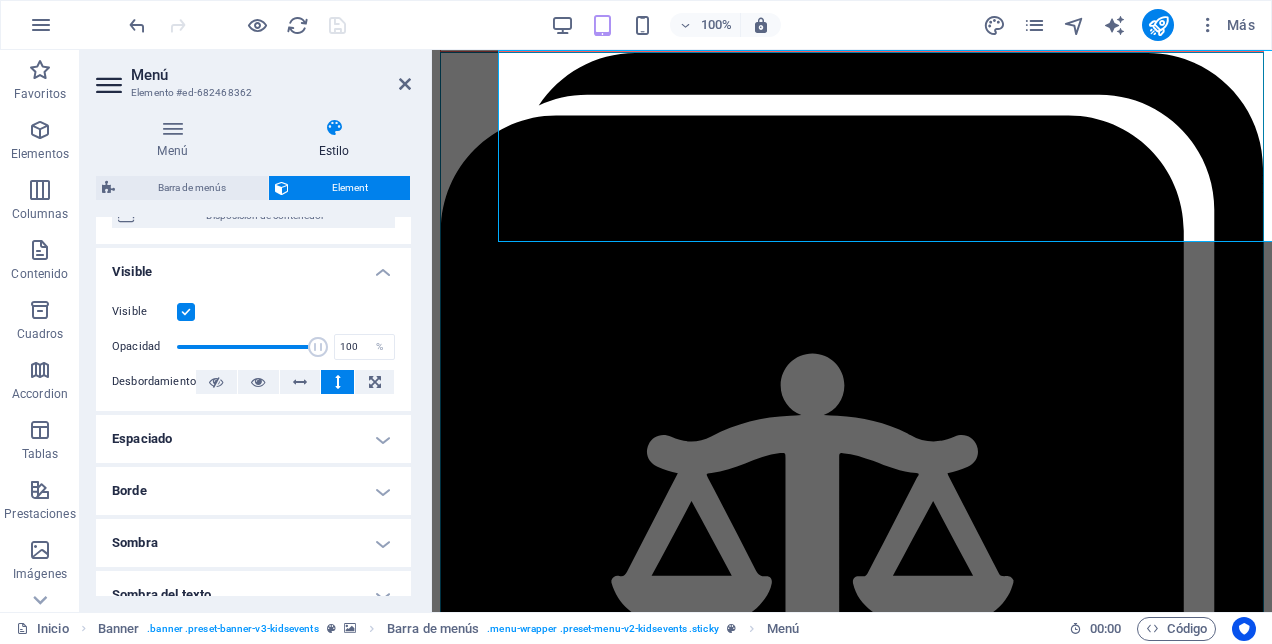 click on "Espaciado" at bounding box center (253, 439) 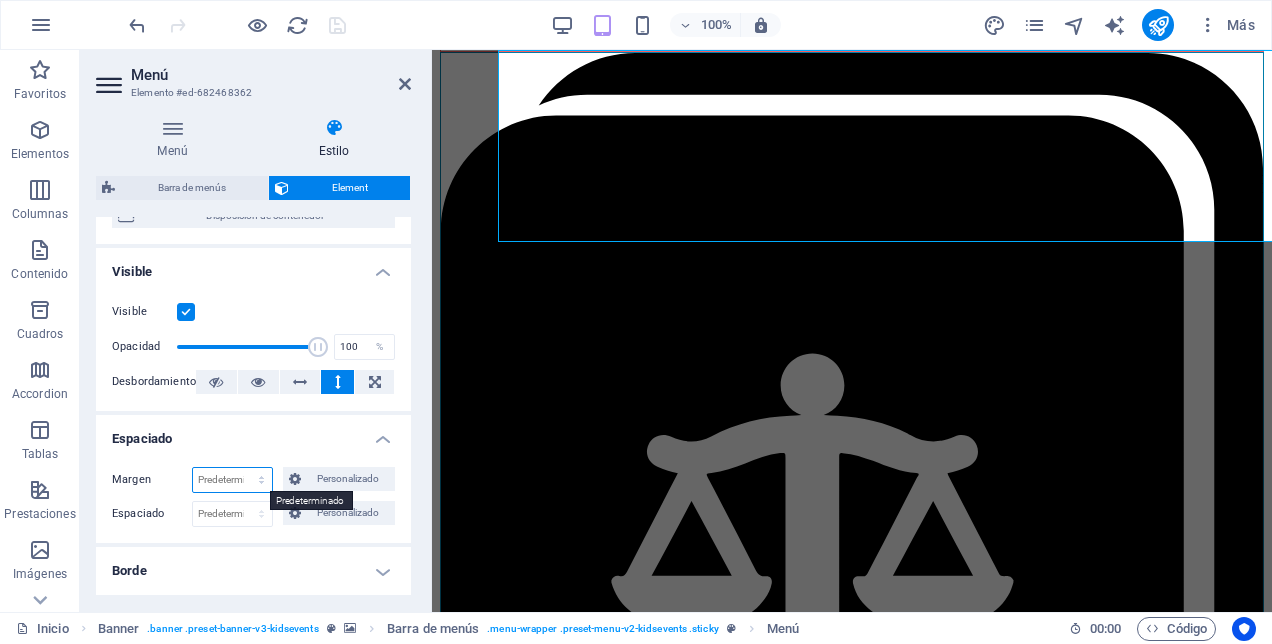 click on "Predeterminado automático px % rem vw vh Personalizado" at bounding box center (232, 480) 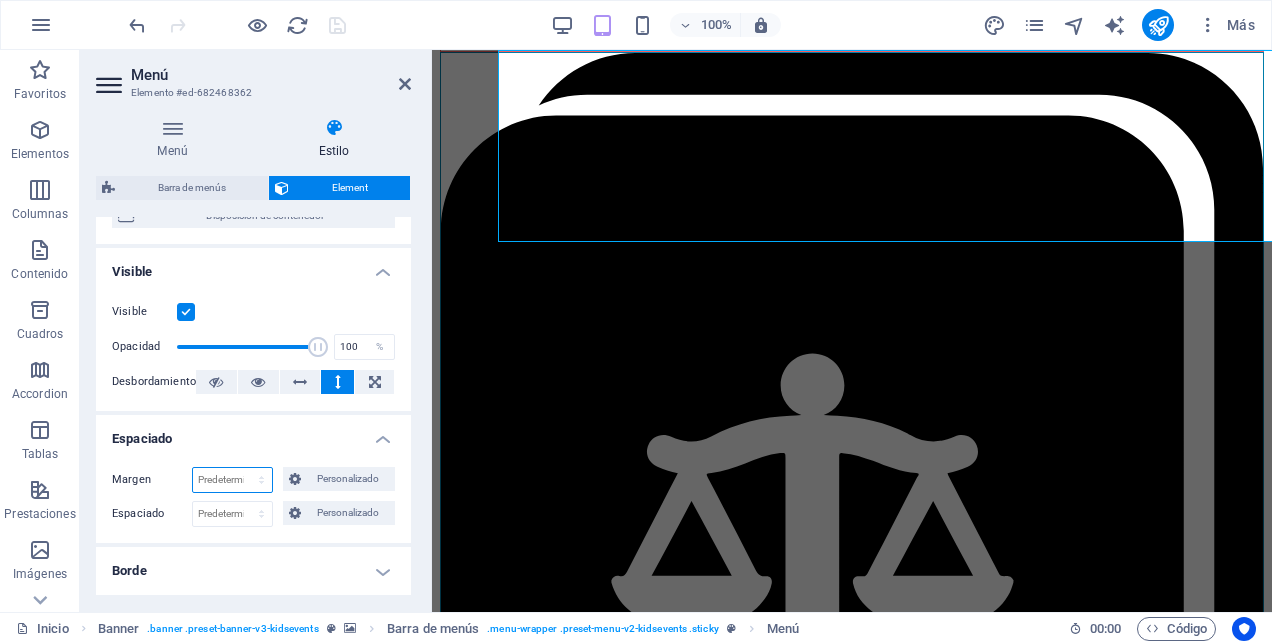 select on "px" 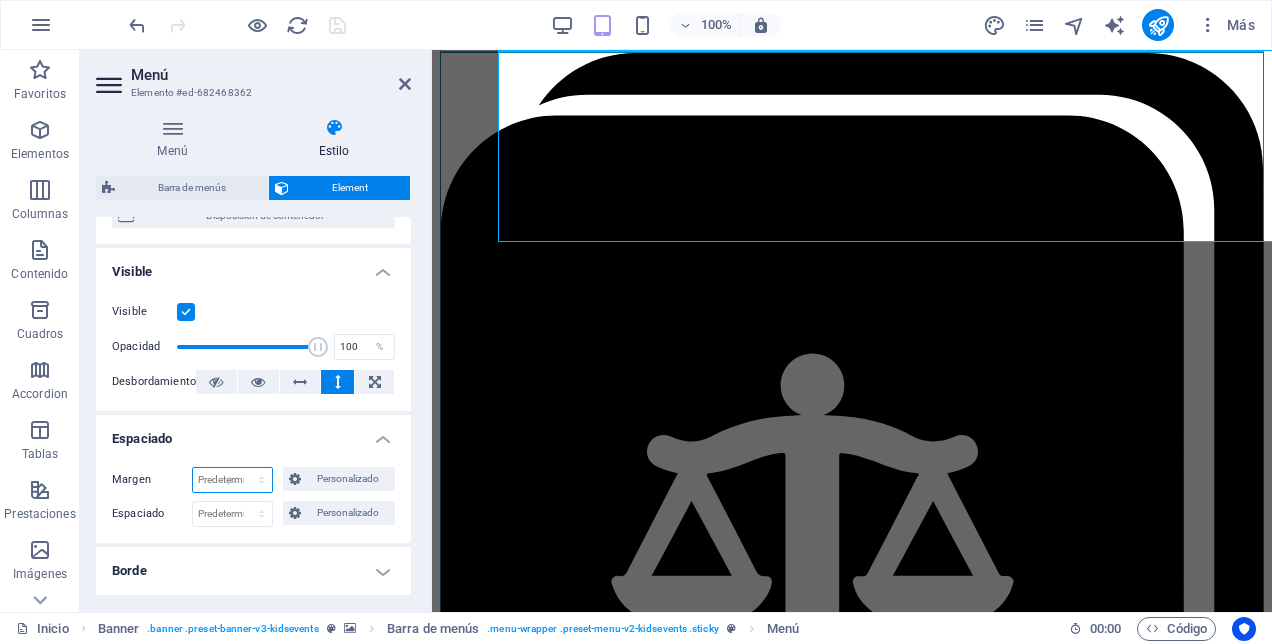 click on "Predeterminado automático px % rem vw vh Personalizado" at bounding box center (232, 480) 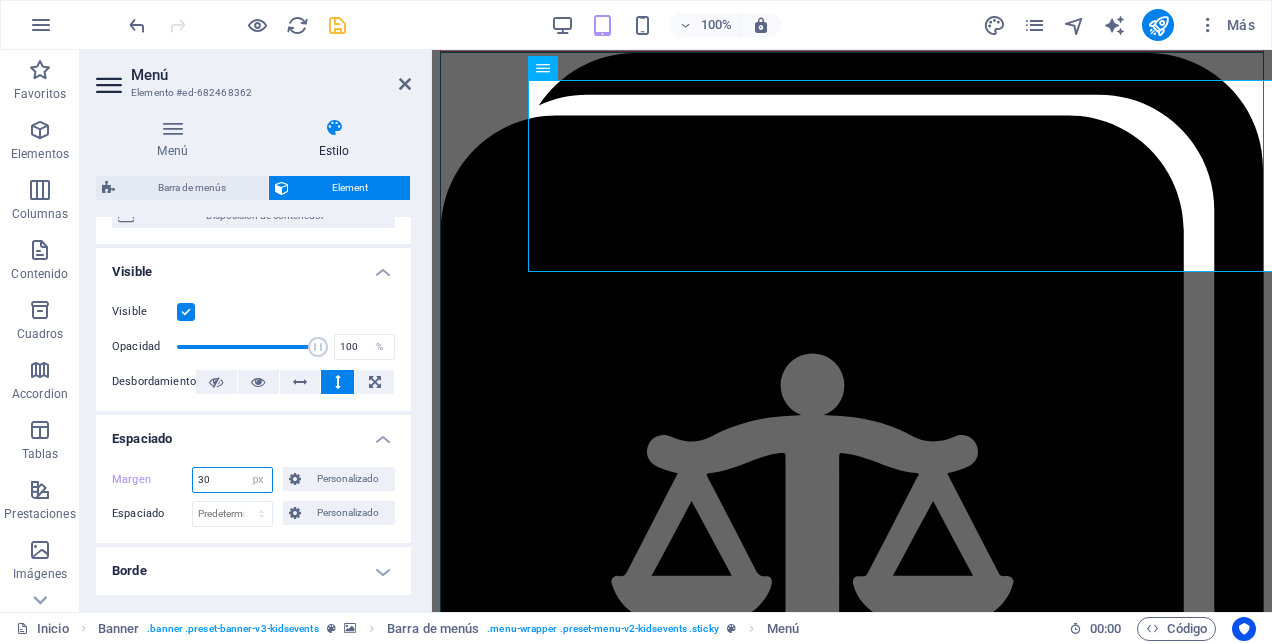 click on "30" at bounding box center (232, 480) 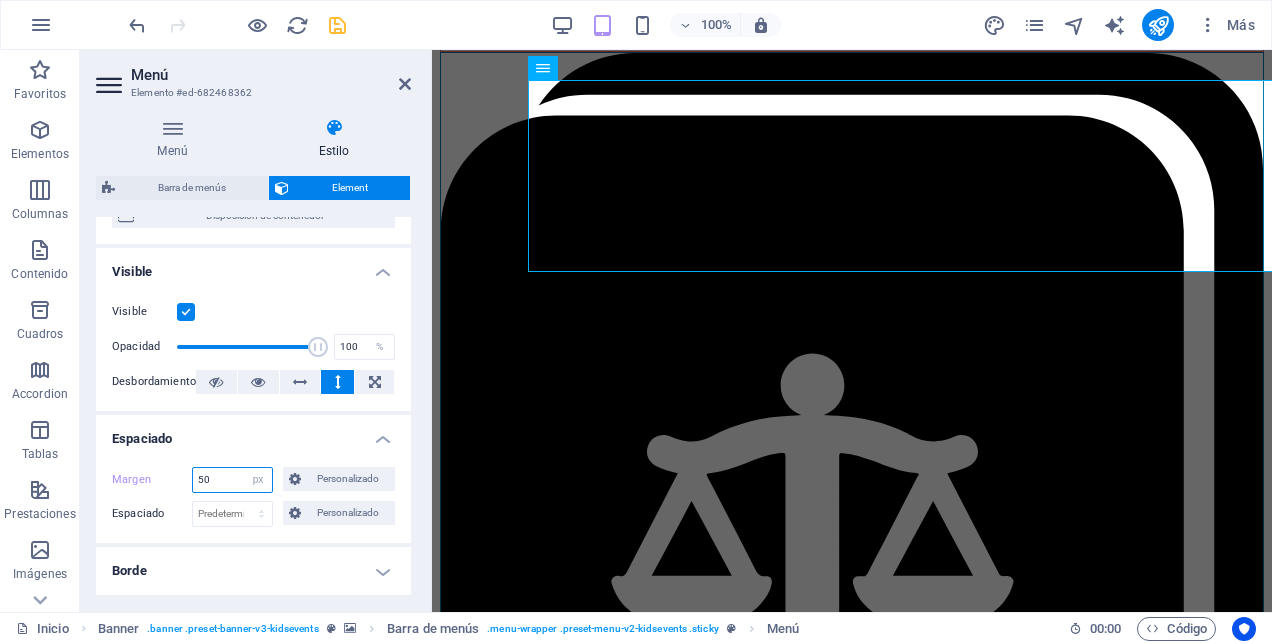 type on "50" 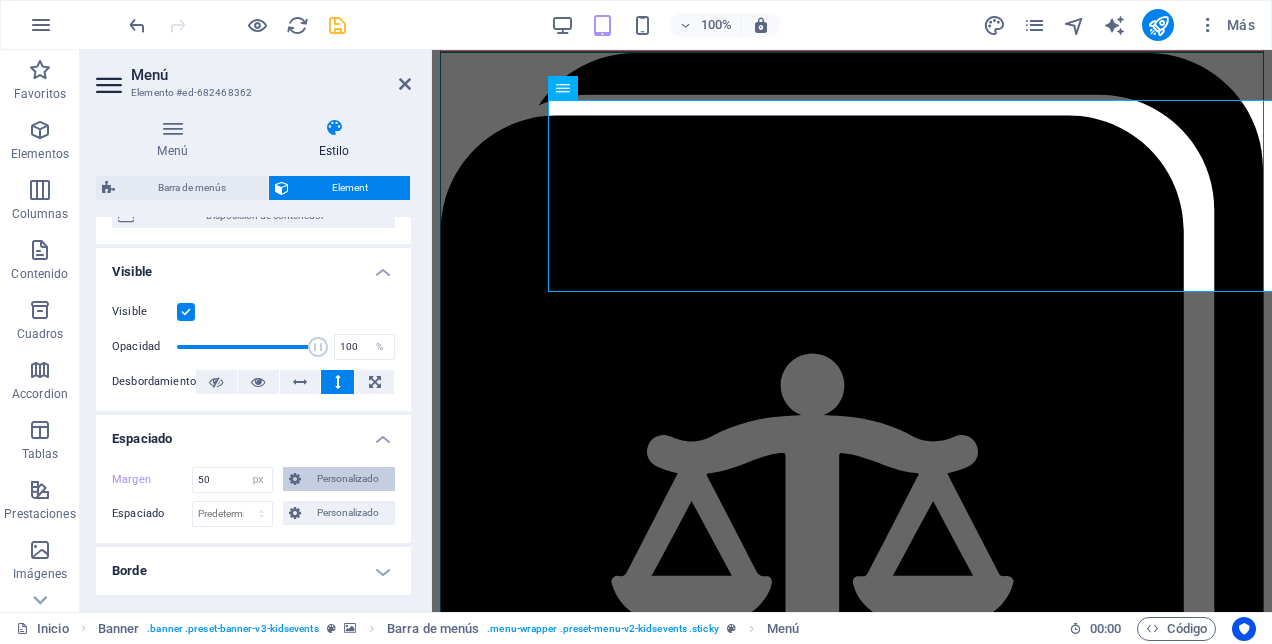 click at bounding box center (295, 479) 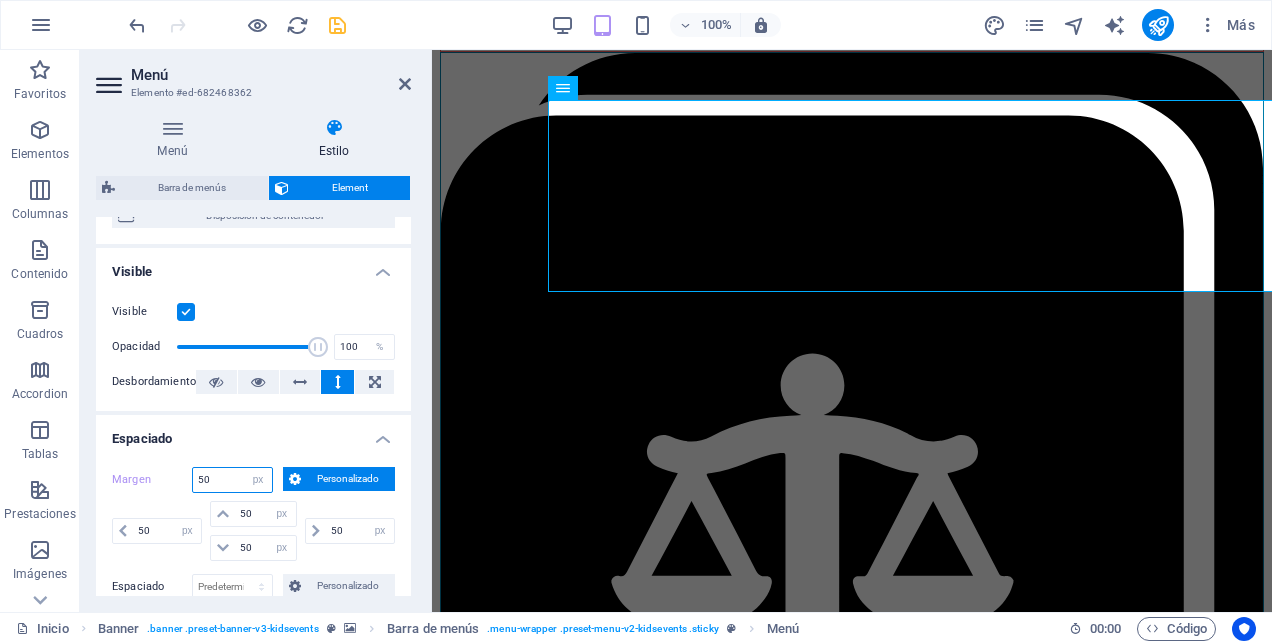 drag, startPoint x: 221, startPoint y: 482, endPoint x: 160, endPoint y: 482, distance: 61 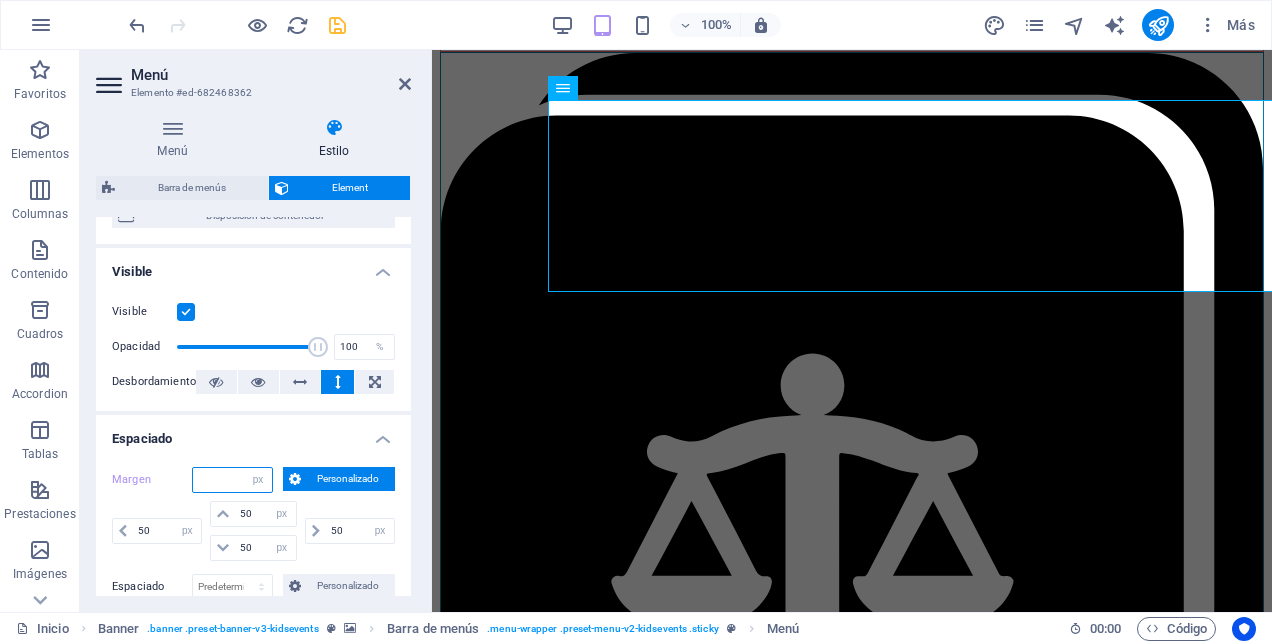 type 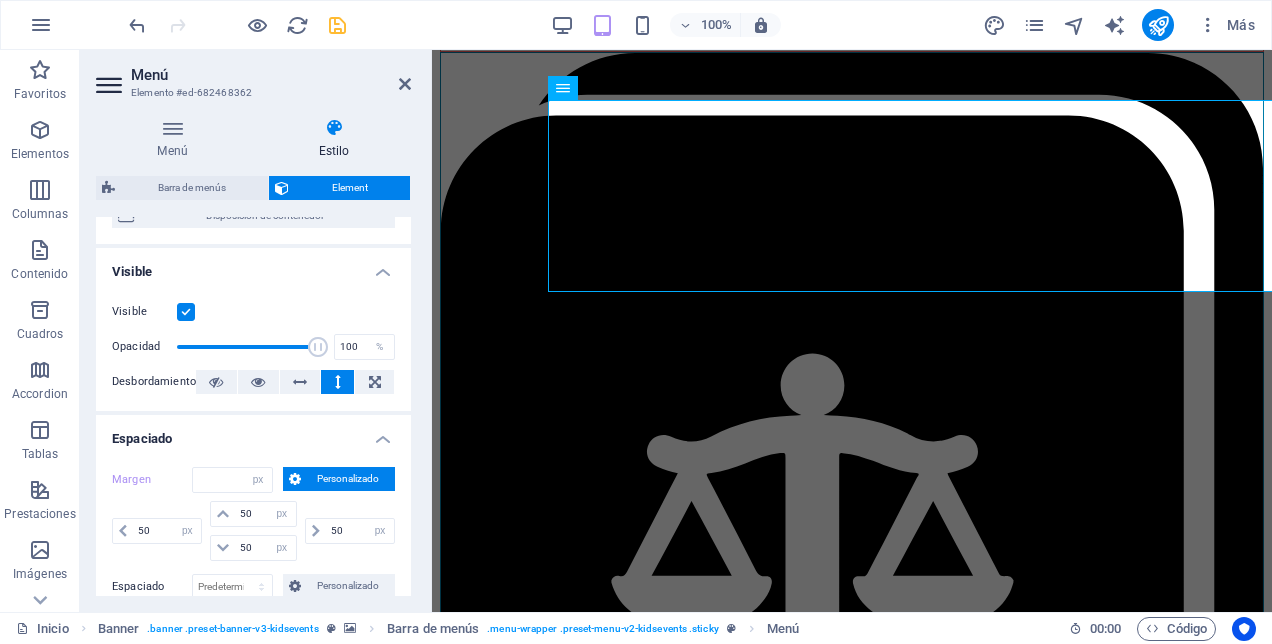 click on "Personalizado" at bounding box center [336, 479] 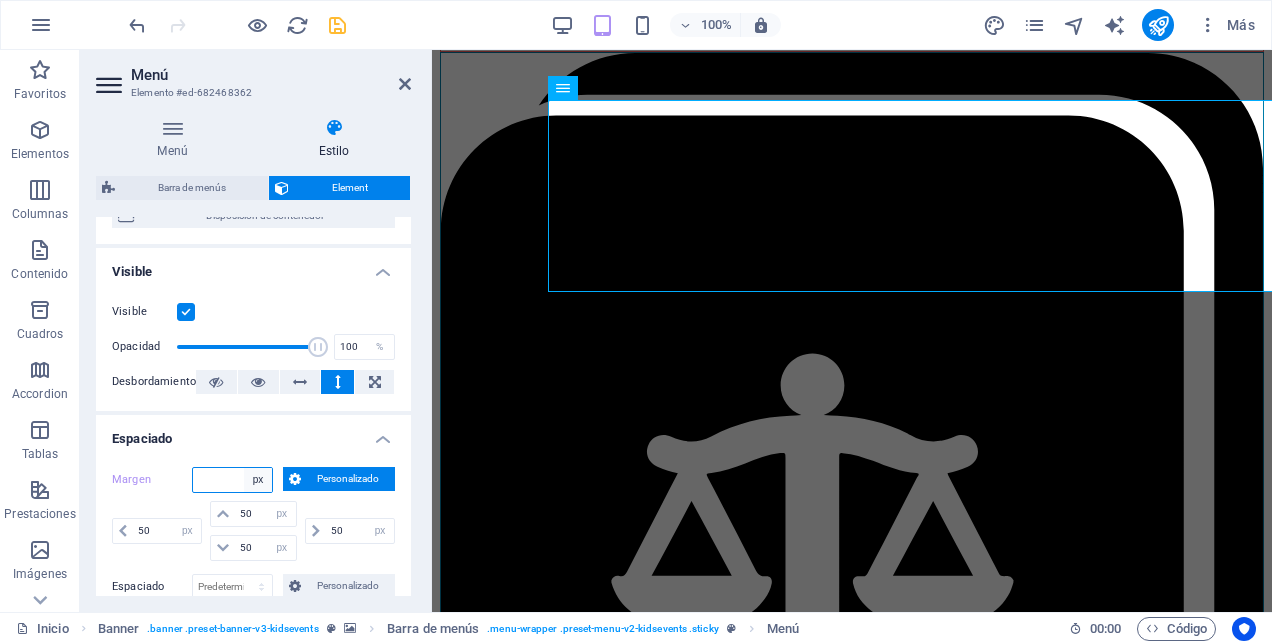 click on "Predeterminado automático px % rem vw vh Personalizado" at bounding box center (258, 480) 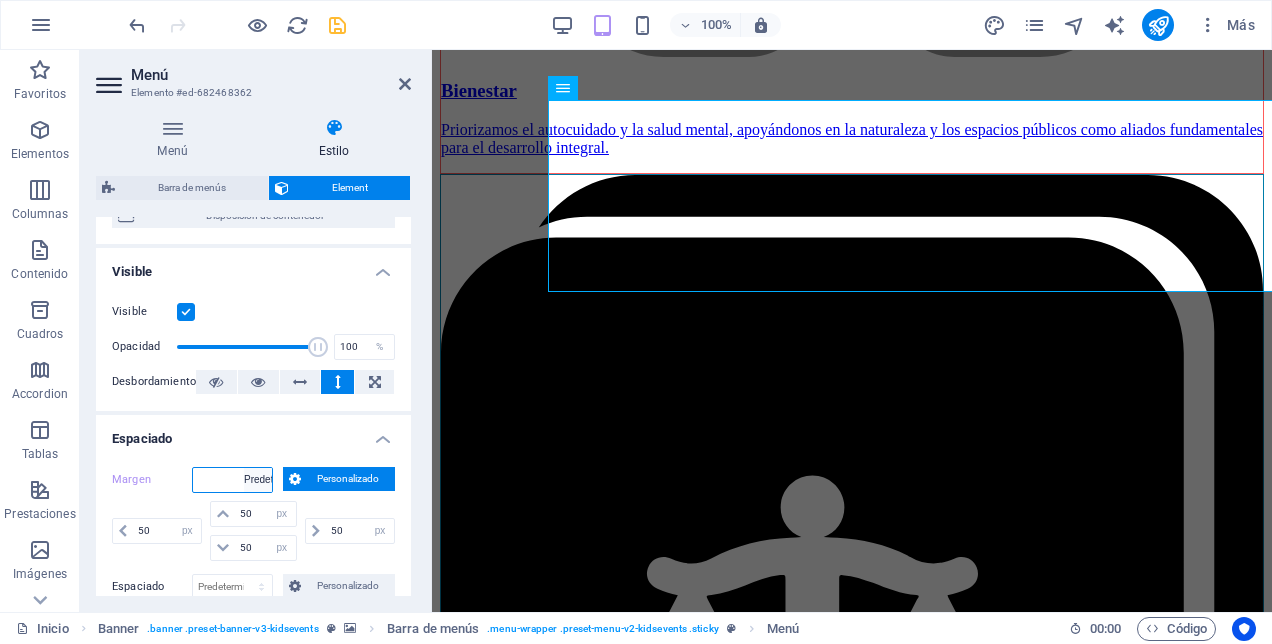 click on "Predeterminado automático px % rem vw vh Personalizado" at bounding box center [258, 480] 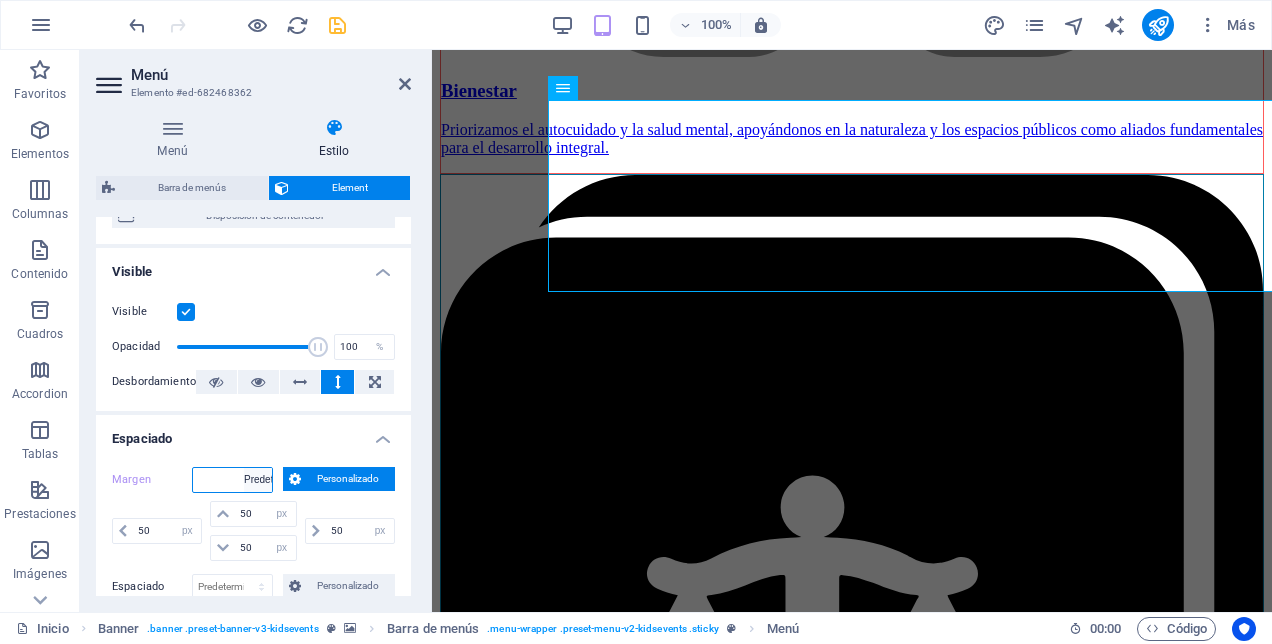 select on "DISABLED_OPTION_VALUE" 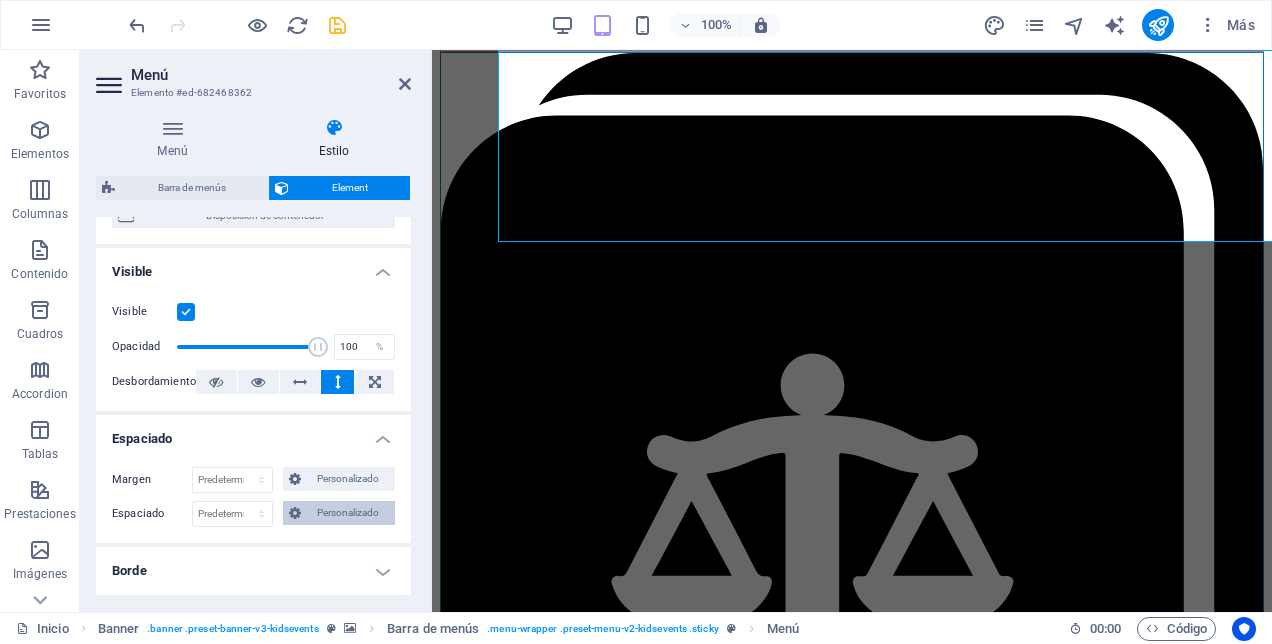 click at bounding box center (295, 513) 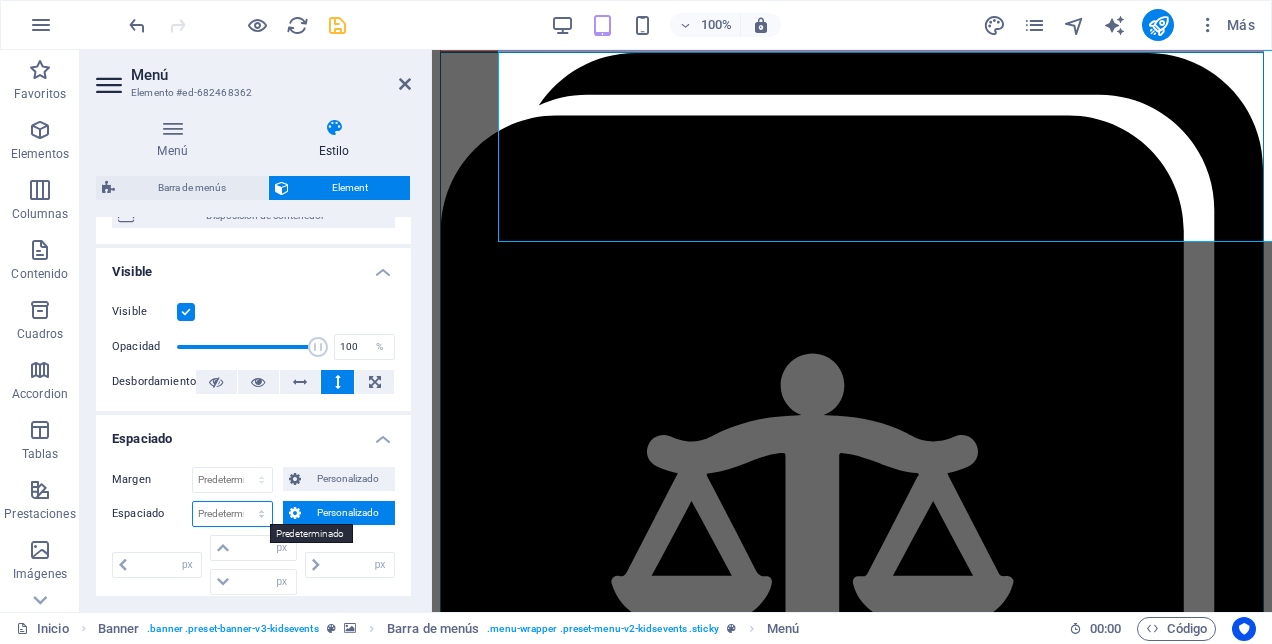 click on "Predeterminado px rem % vh vw Personalizado" at bounding box center (232, 514) 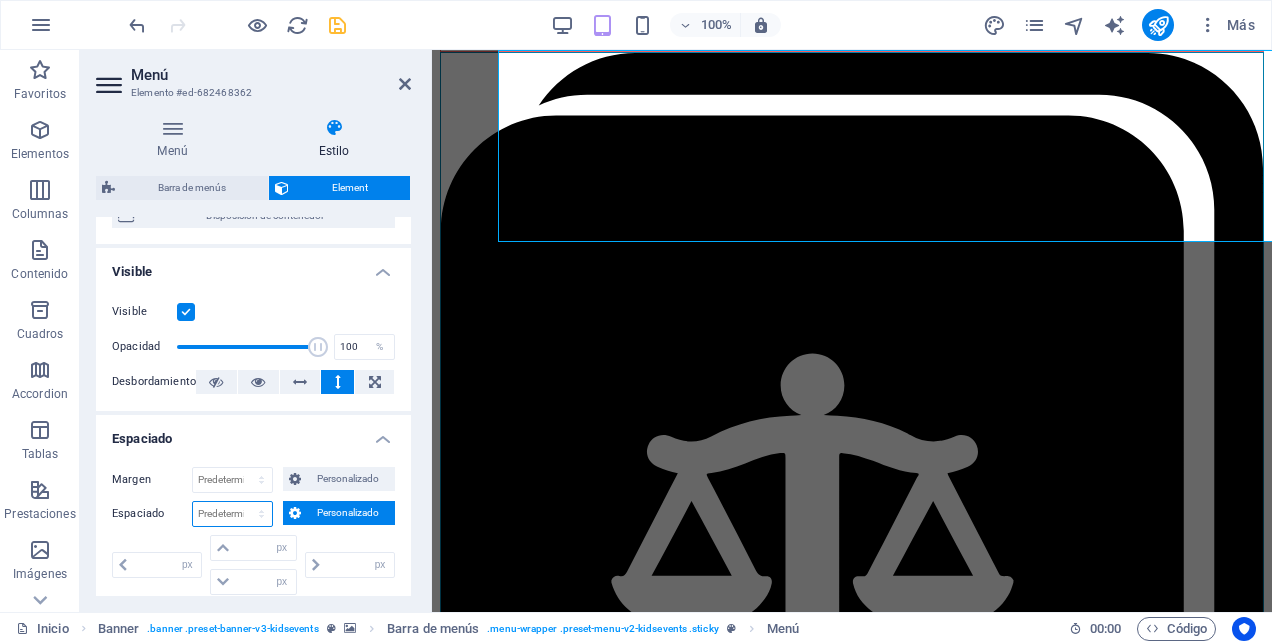 select on "%" 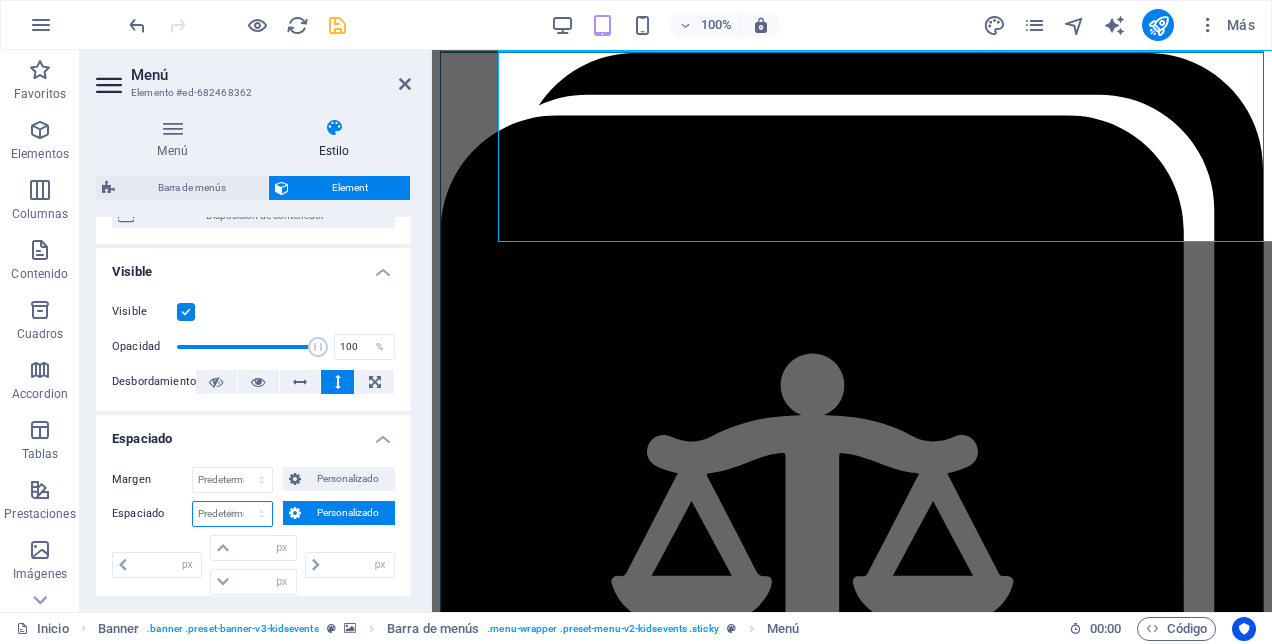 click on "Predeterminado px rem % vh vw Personalizado" at bounding box center [232, 514] 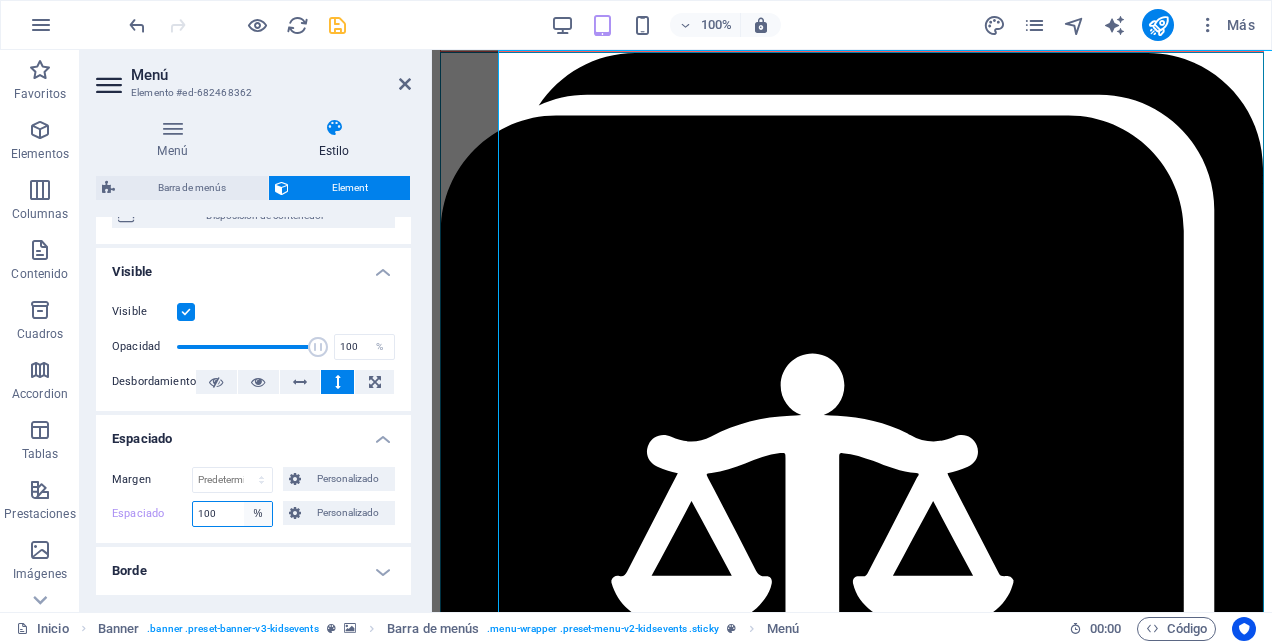 click on "Predeterminado px rem % vh vw Personalizado" at bounding box center (258, 514) 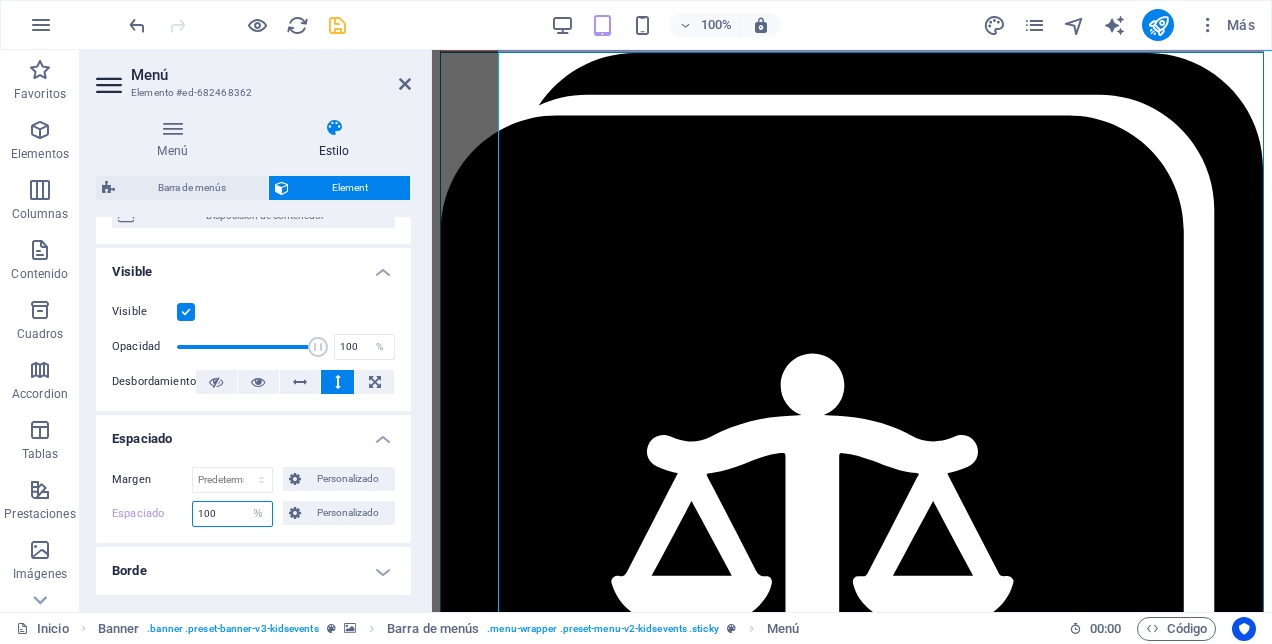 select on "default" 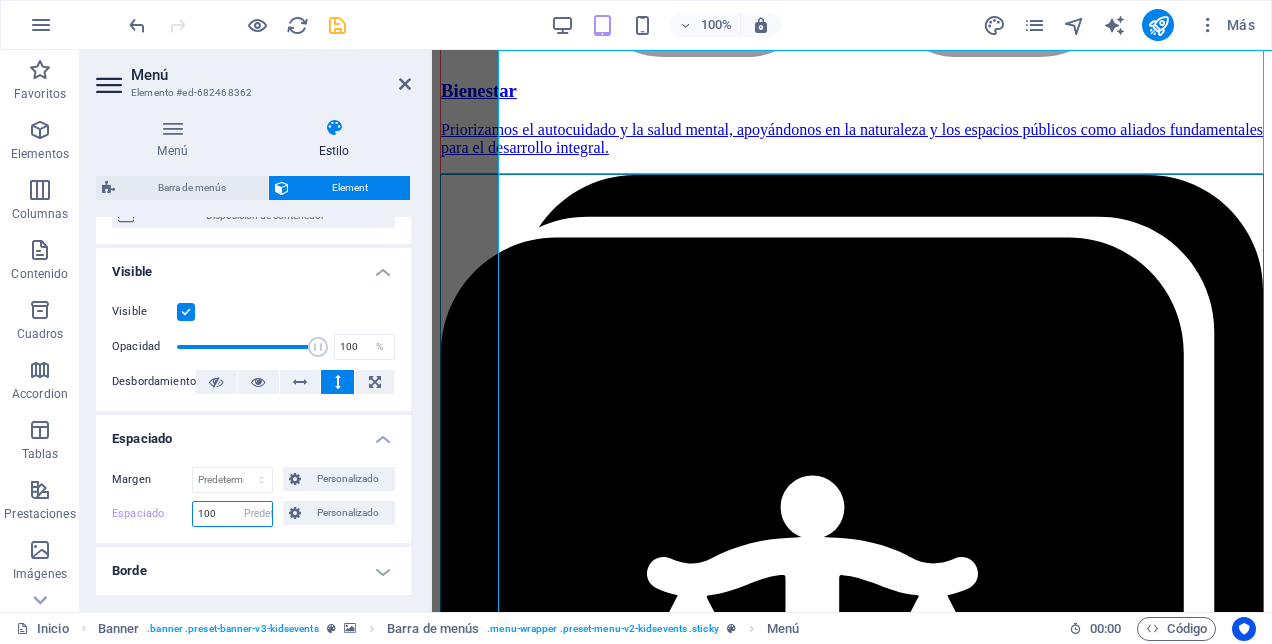 click on "Predeterminado px rem % vh vw Personalizado" at bounding box center [258, 514] 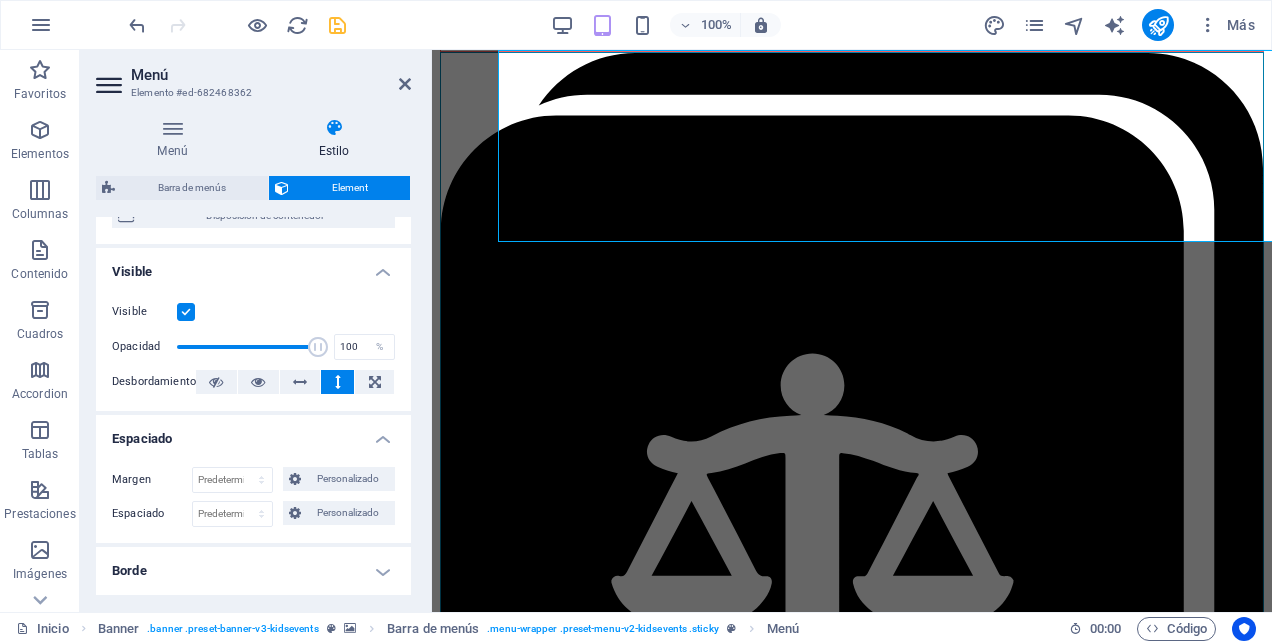 click on "Espaciado" at bounding box center (253, 433) 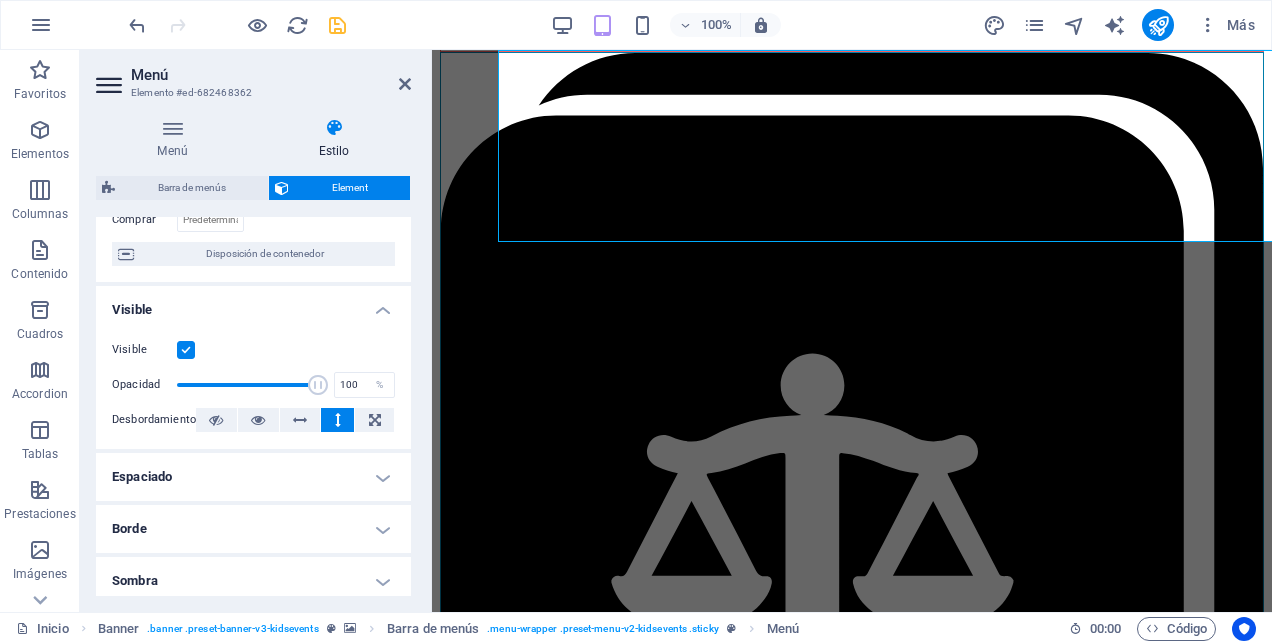 scroll, scrollTop: 0, scrollLeft: 0, axis: both 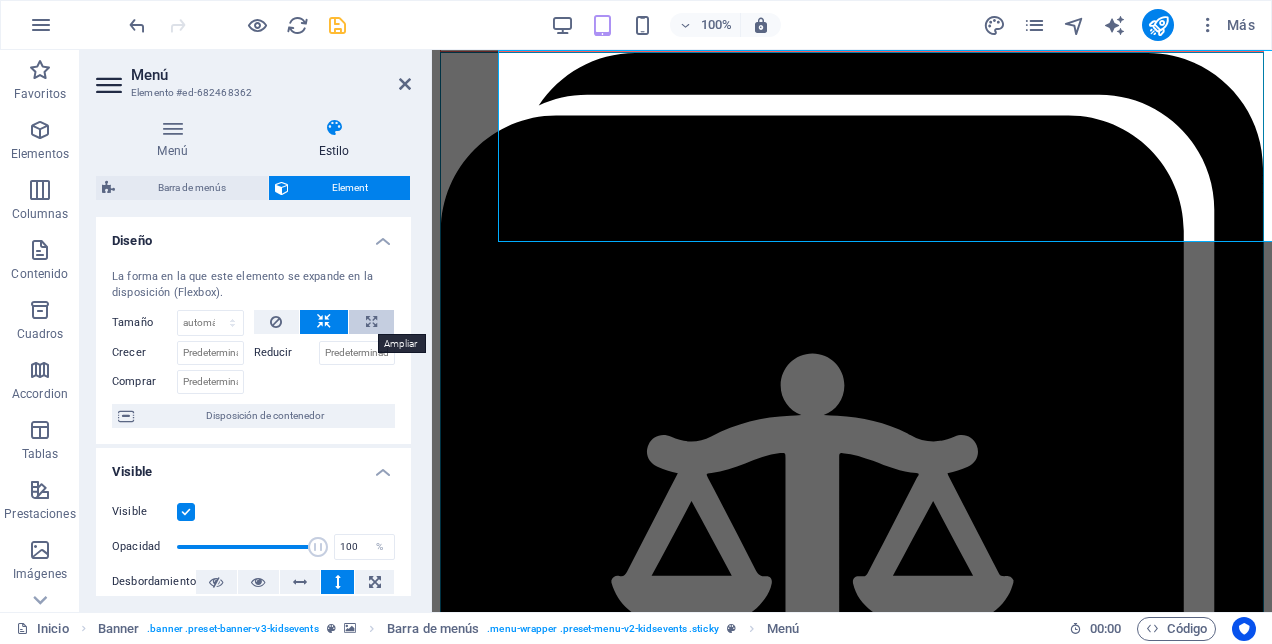 click at bounding box center [371, 322] 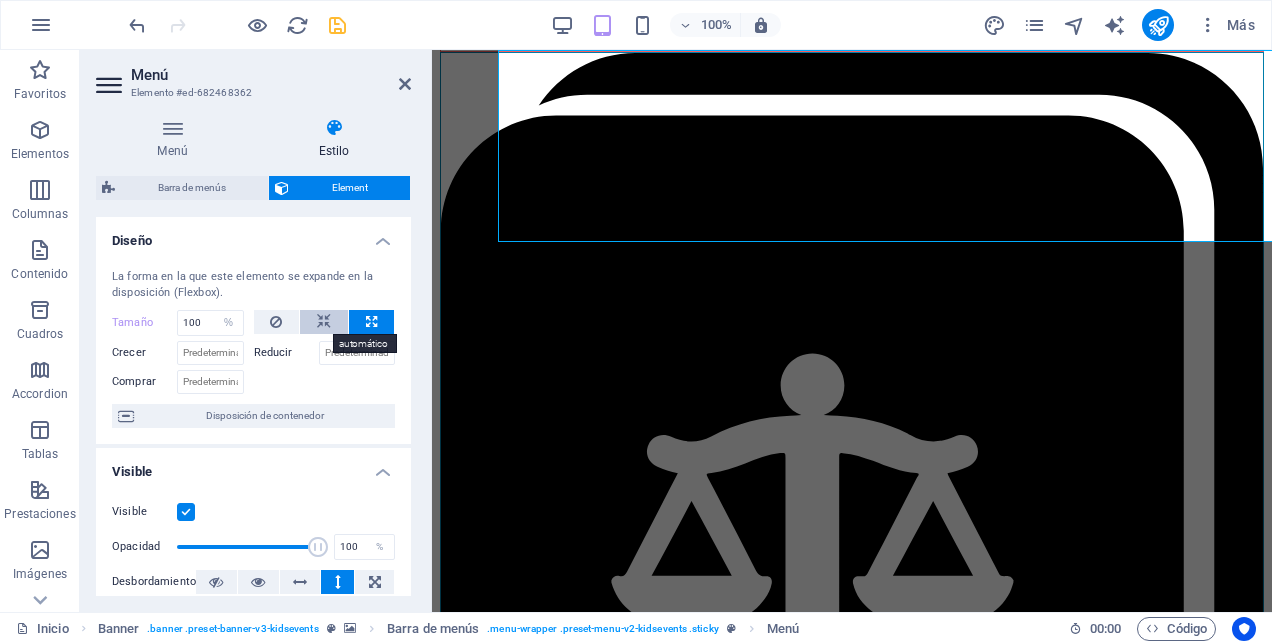 click at bounding box center (324, 322) 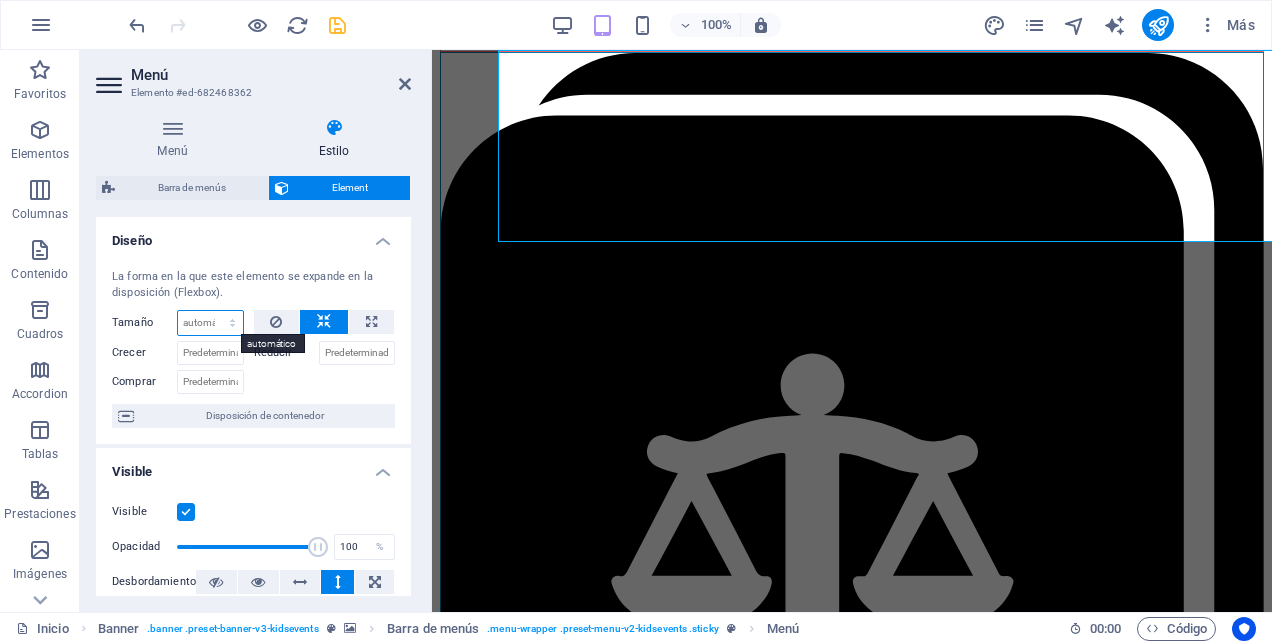 click on "Predeterminado automático px % 1/1 1/2 1/3 1/4 1/5 1/6 1/7 1/8 1/9 1/10" at bounding box center (210, 323) 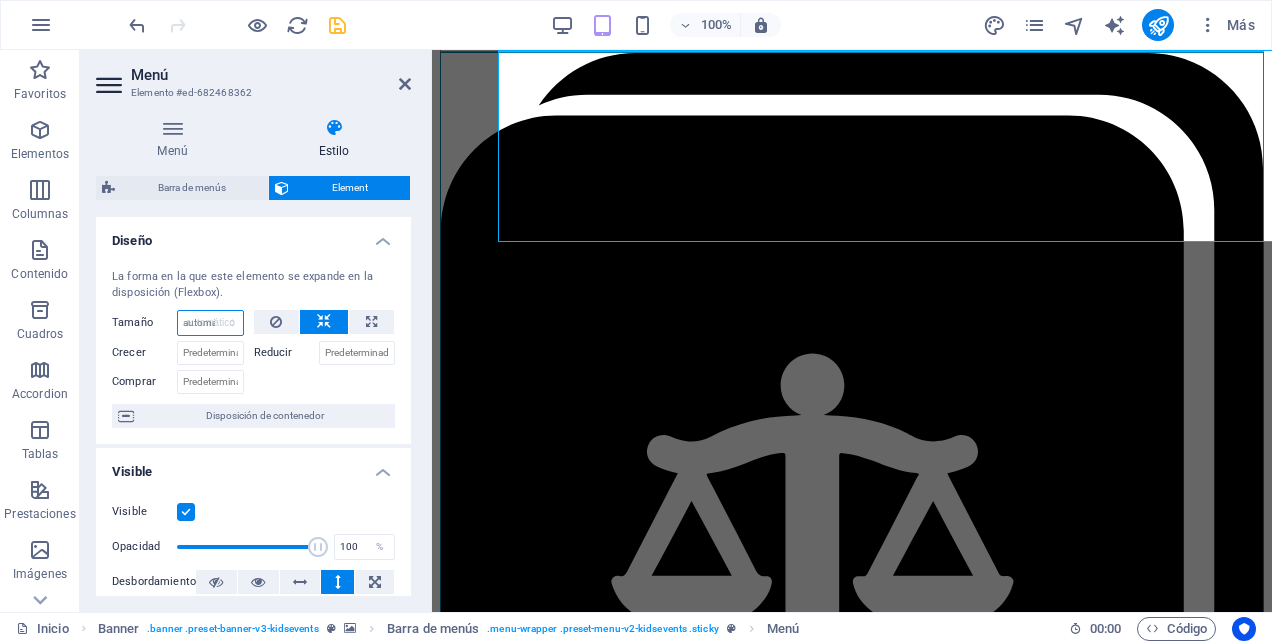 click on "Predeterminado automático px % 1/1 1/2 1/3 1/4 1/5 1/6 1/7 1/8 1/9 1/10" at bounding box center (210, 323) 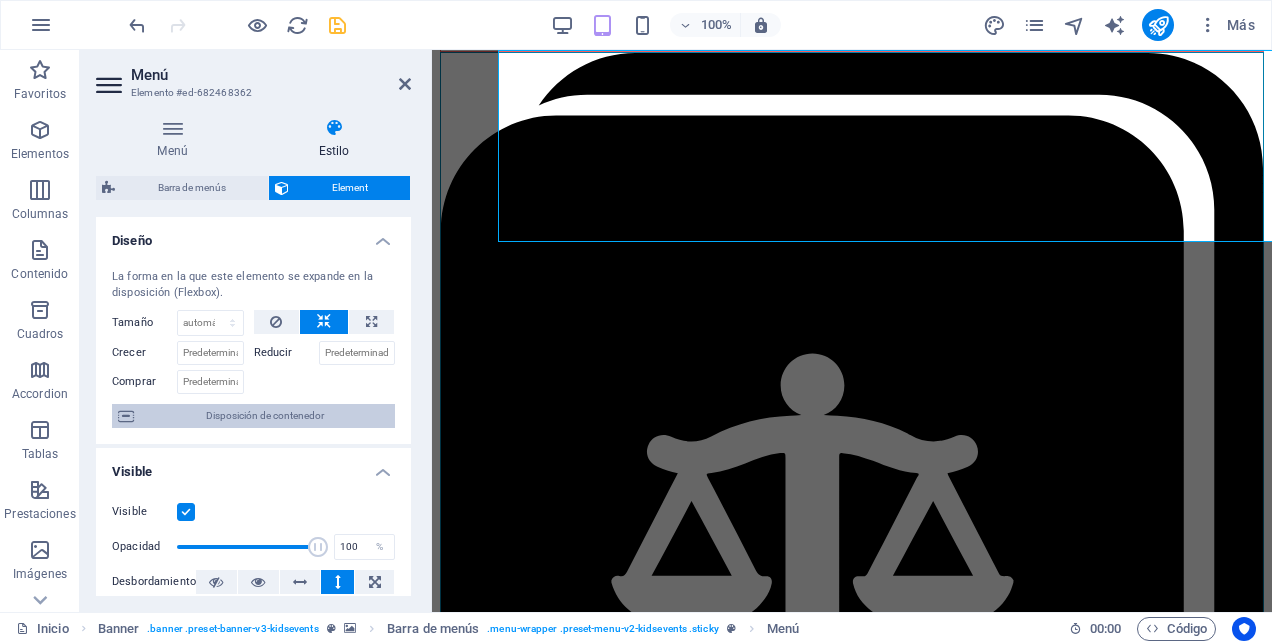 click on "Disposición de contenedor" at bounding box center (264, 416) 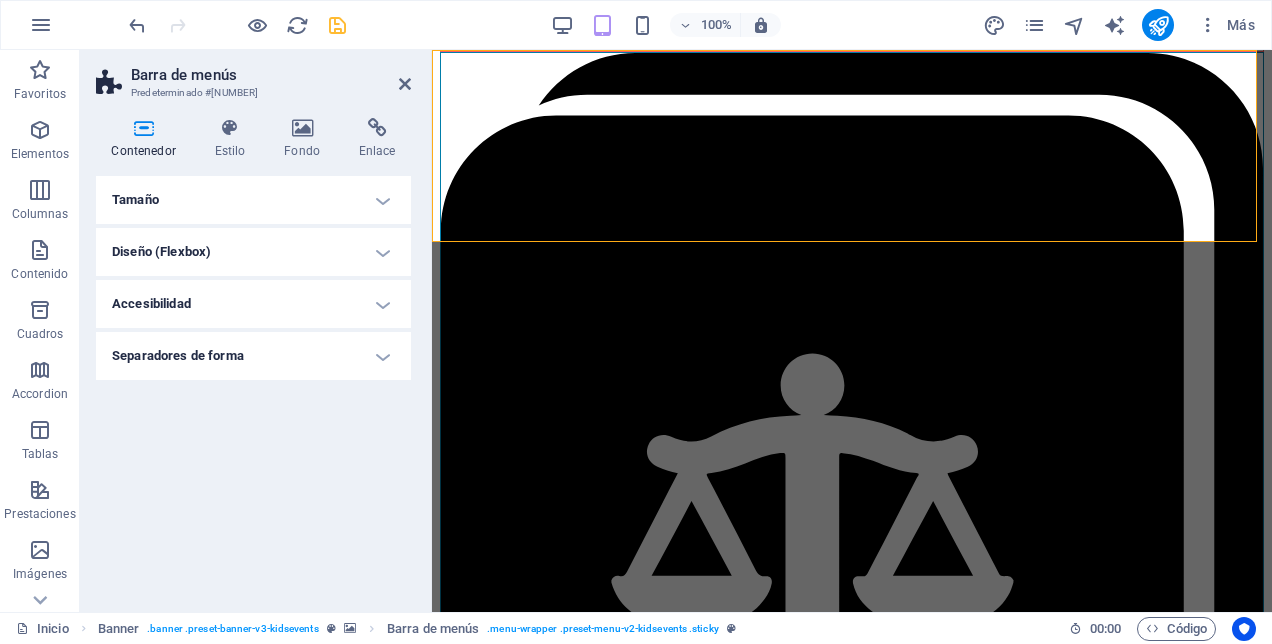 click on "Tamaño" at bounding box center (253, 200) 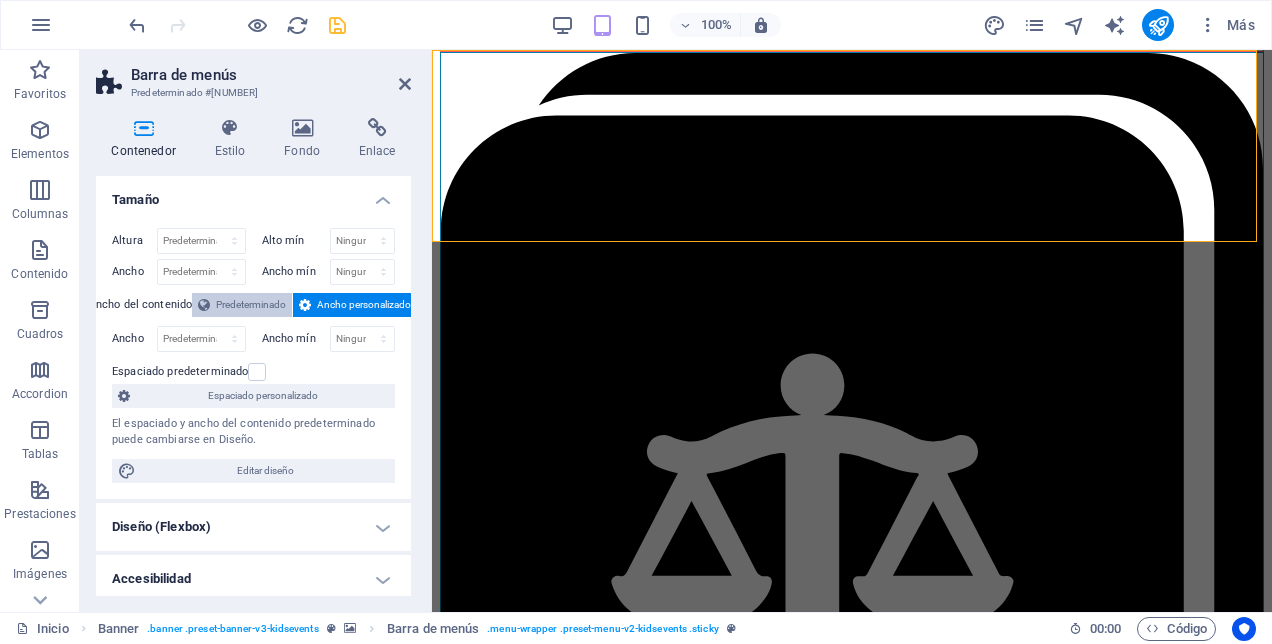 click on "Predeterminado" at bounding box center (251, 305) 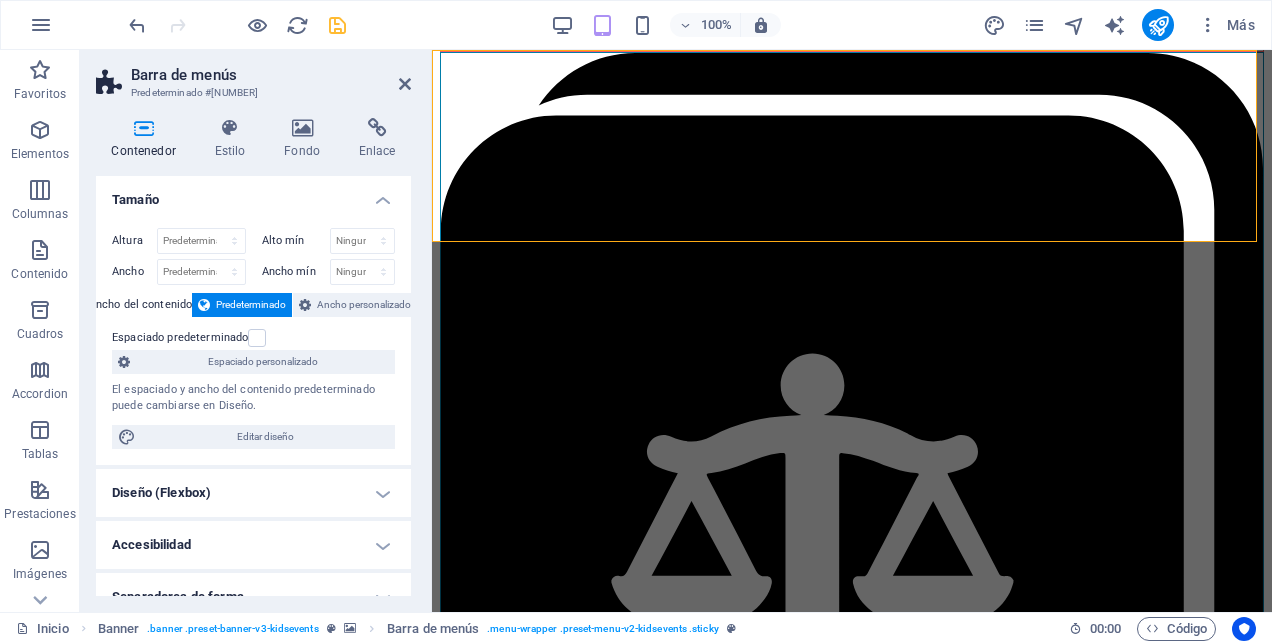 scroll, scrollTop: 23, scrollLeft: 0, axis: vertical 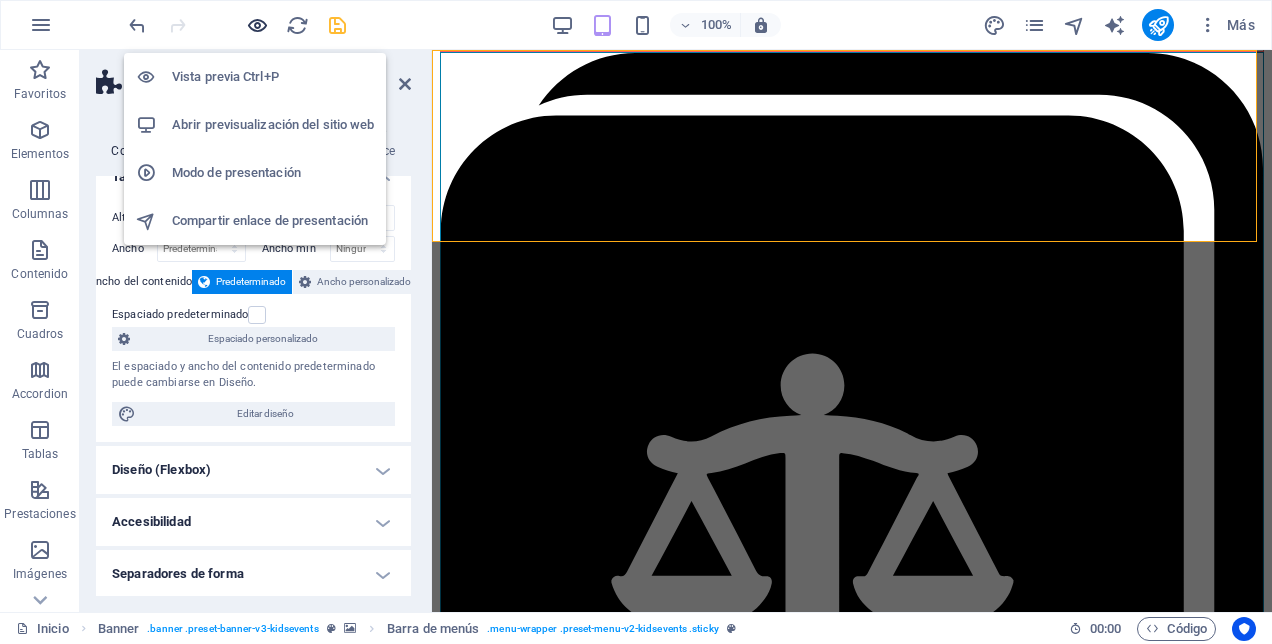 click at bounding box center (257, 25) 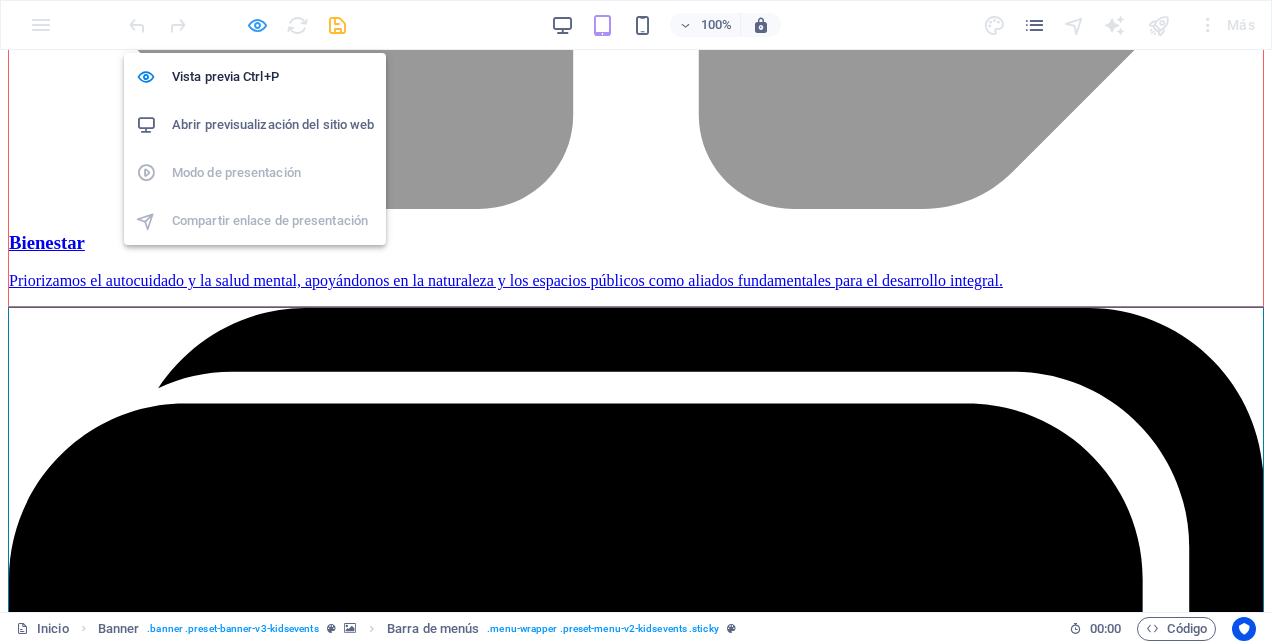 scroll, scrollTop: 1800, scrollLeft: 0, axis: vertical 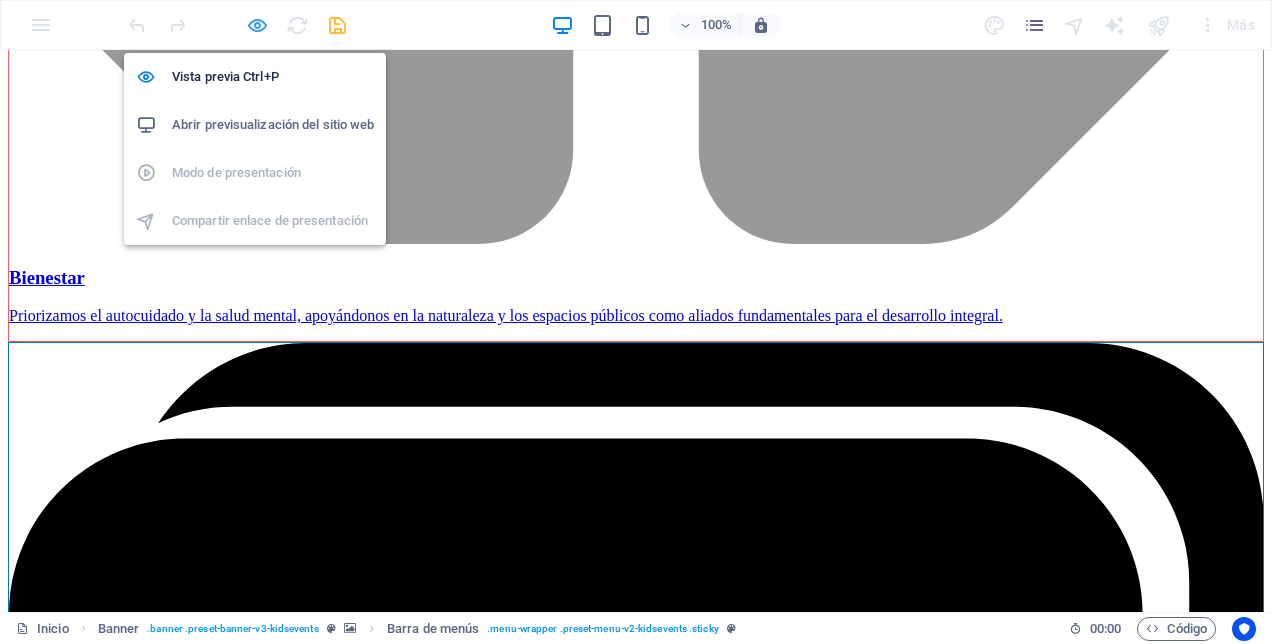 click at bounding box center [257, 25] 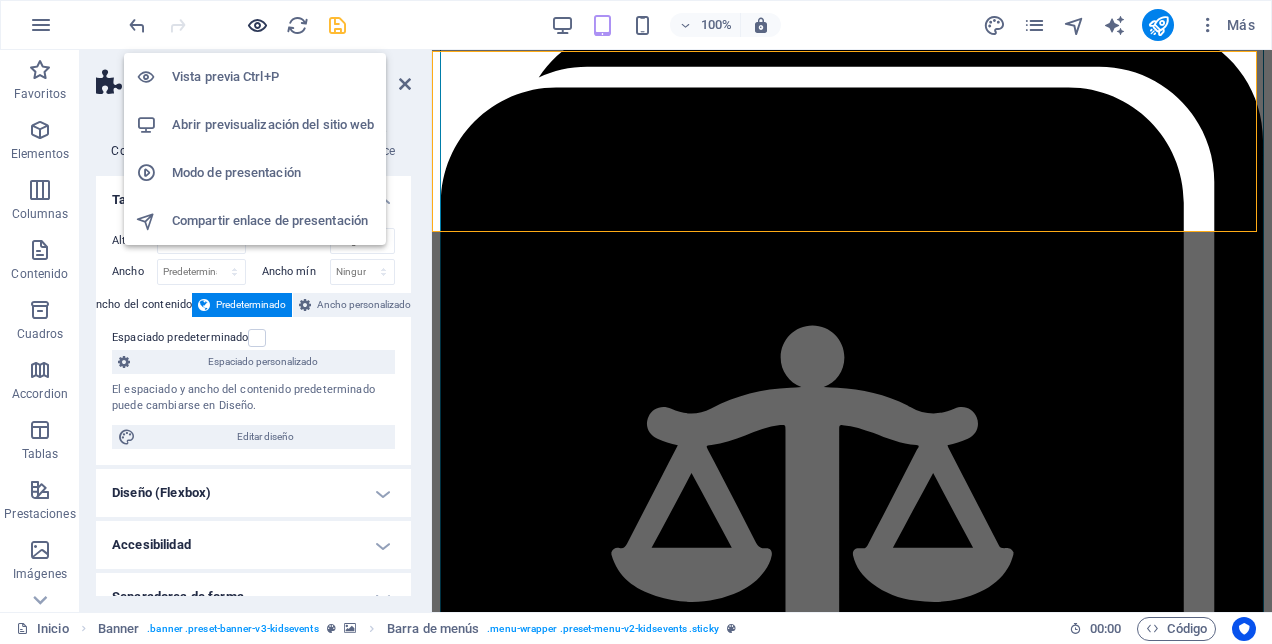 scroll, scrollTop: 1862, scrollLeft: 0, axis: vertical 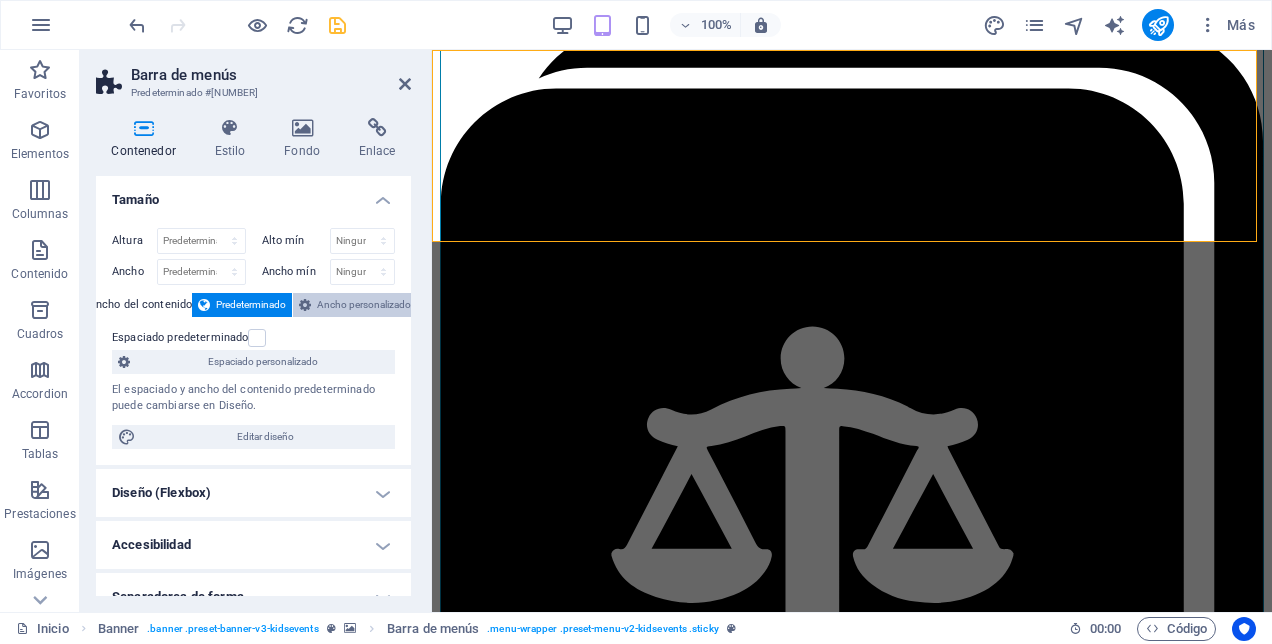 click on "Ancho personalizado" at bounding box center [364, 305] 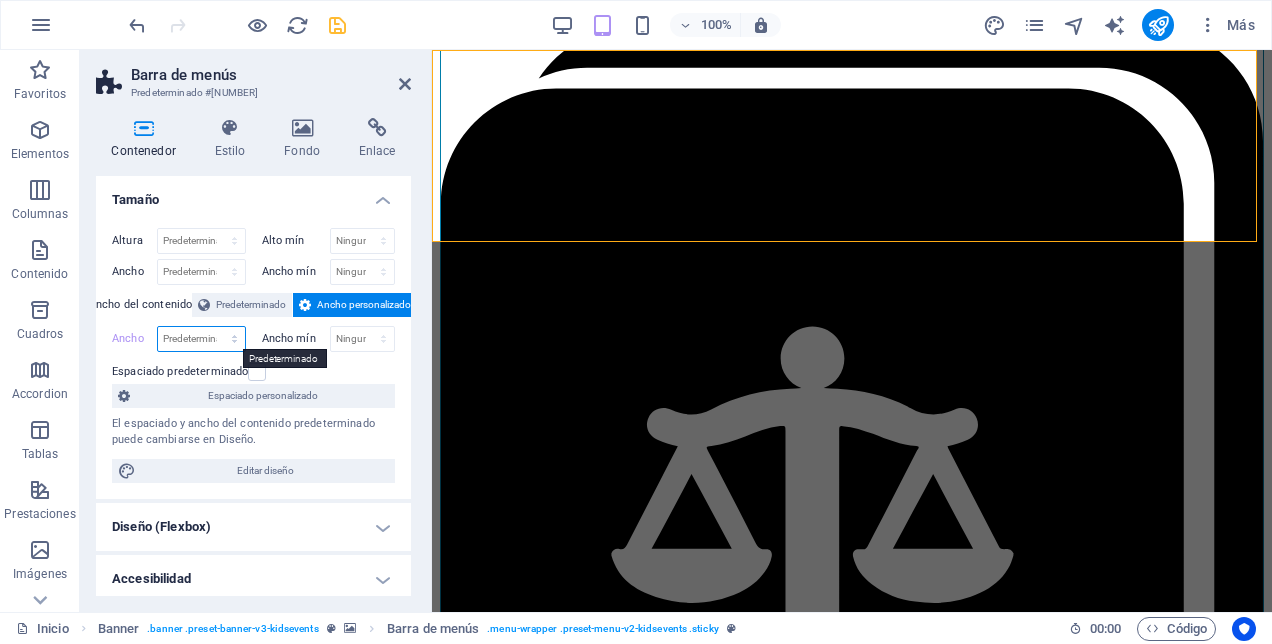 click on "Predeterminado px rem % em vh vw" at bounding box center [201, 339] 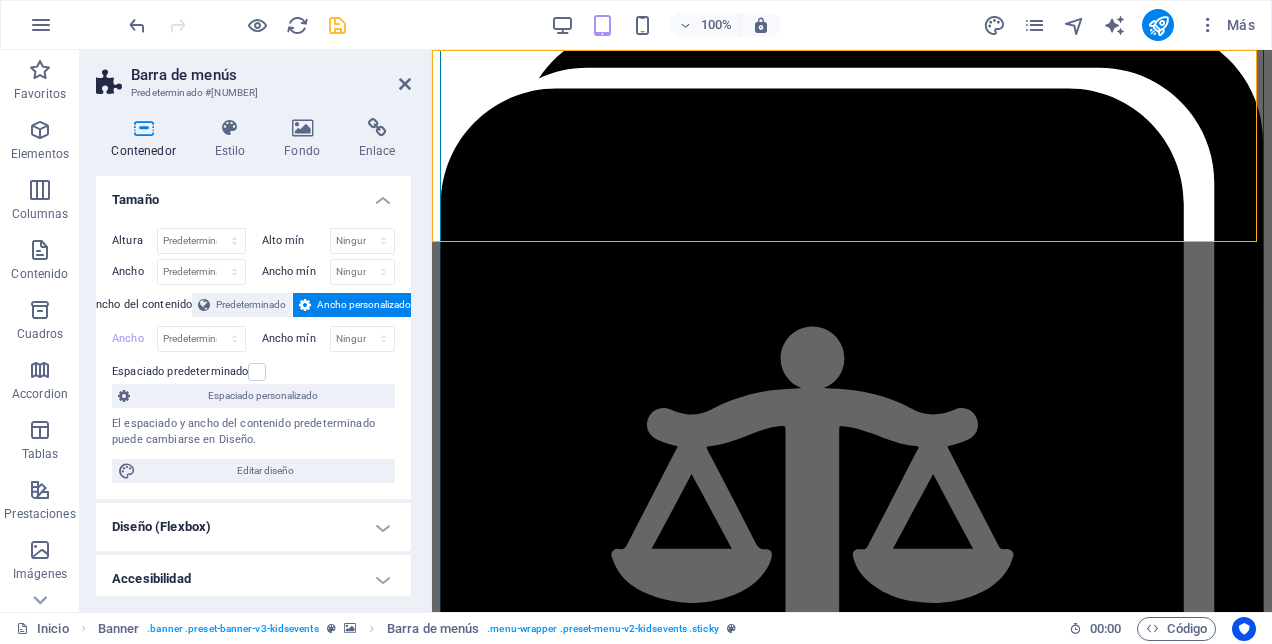 click on "Espaciado predeterminado" at bounding box center (251, 372) 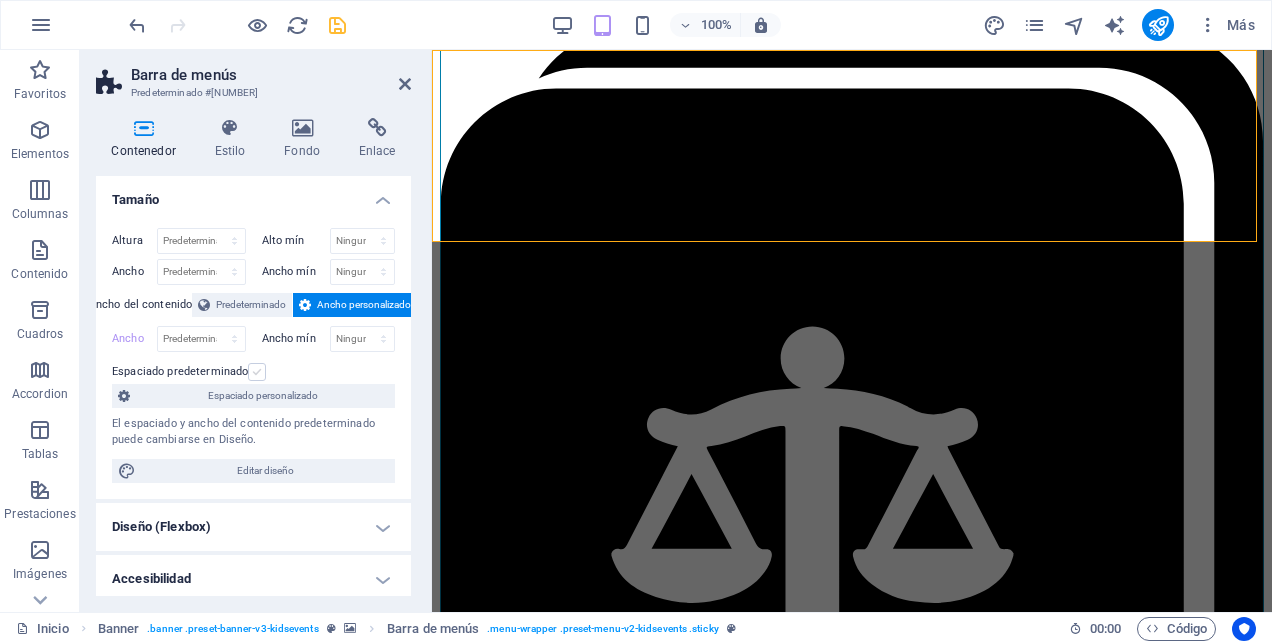 click at bounding box center [257, 372] 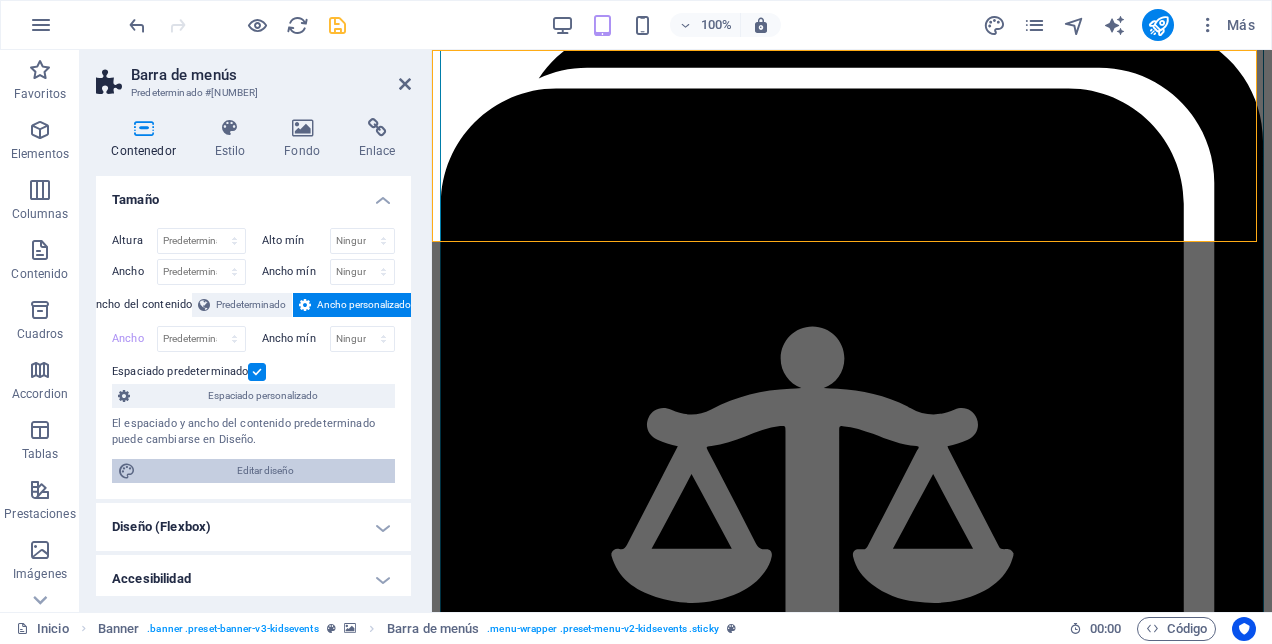 click on "Editar diseño" at bounding box center (265, 471) 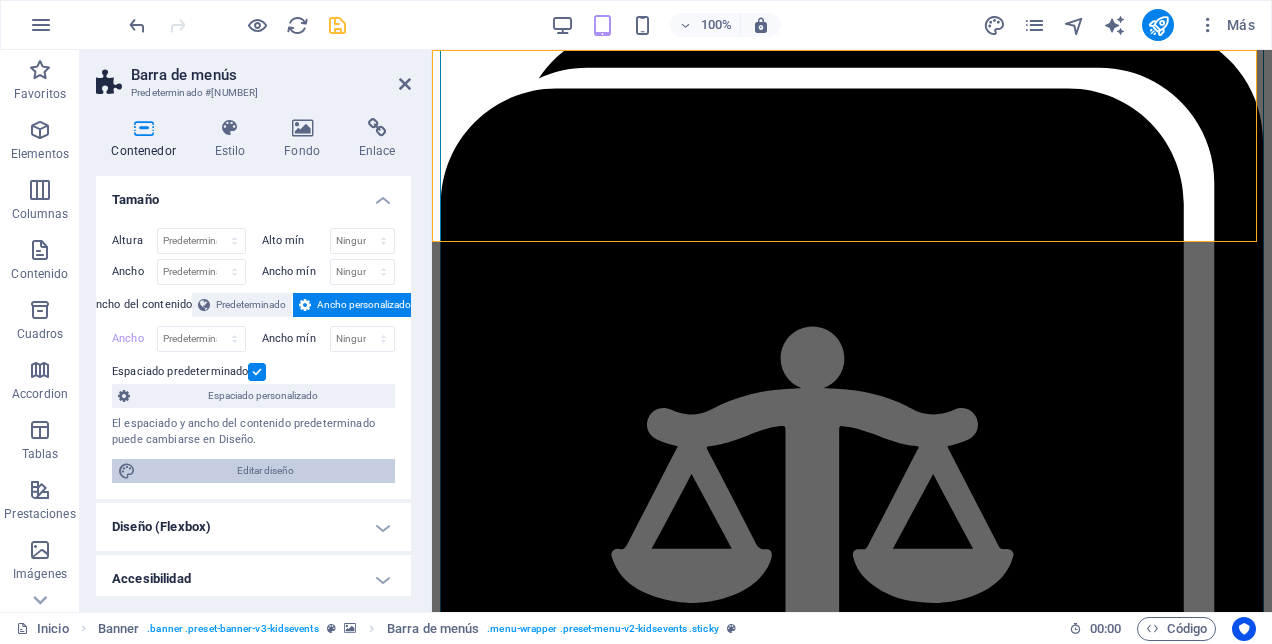 select on "rem" 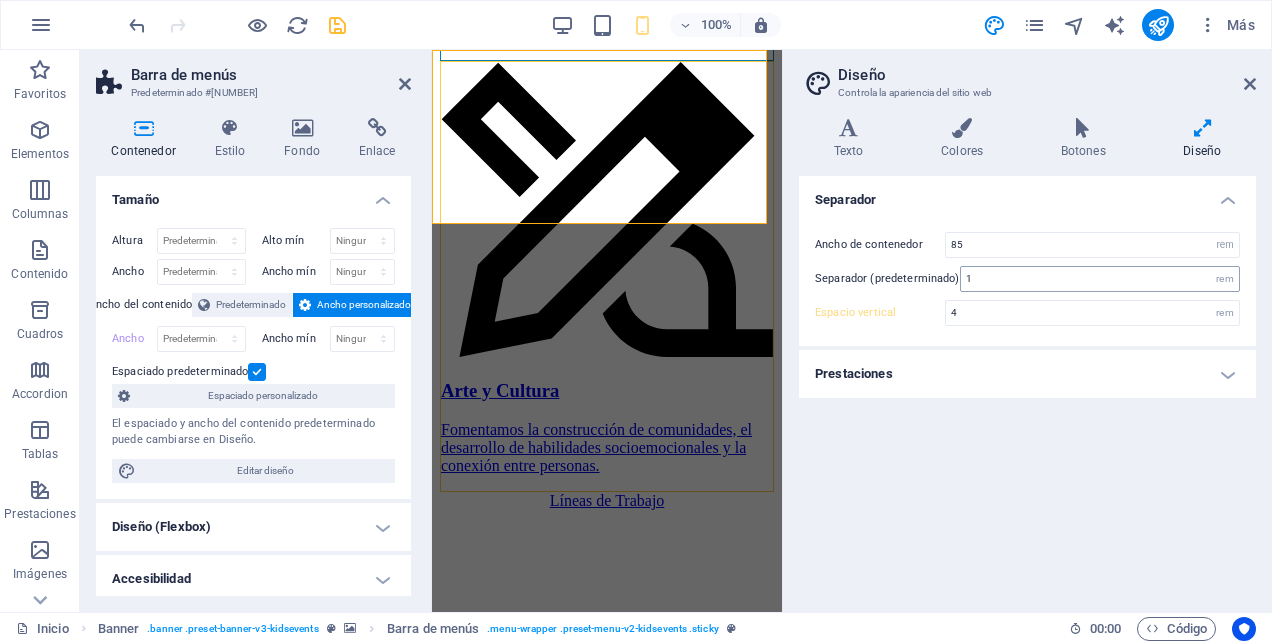 scroll, scrollTop: 1852, scrollLeft: 0, axis: vertical 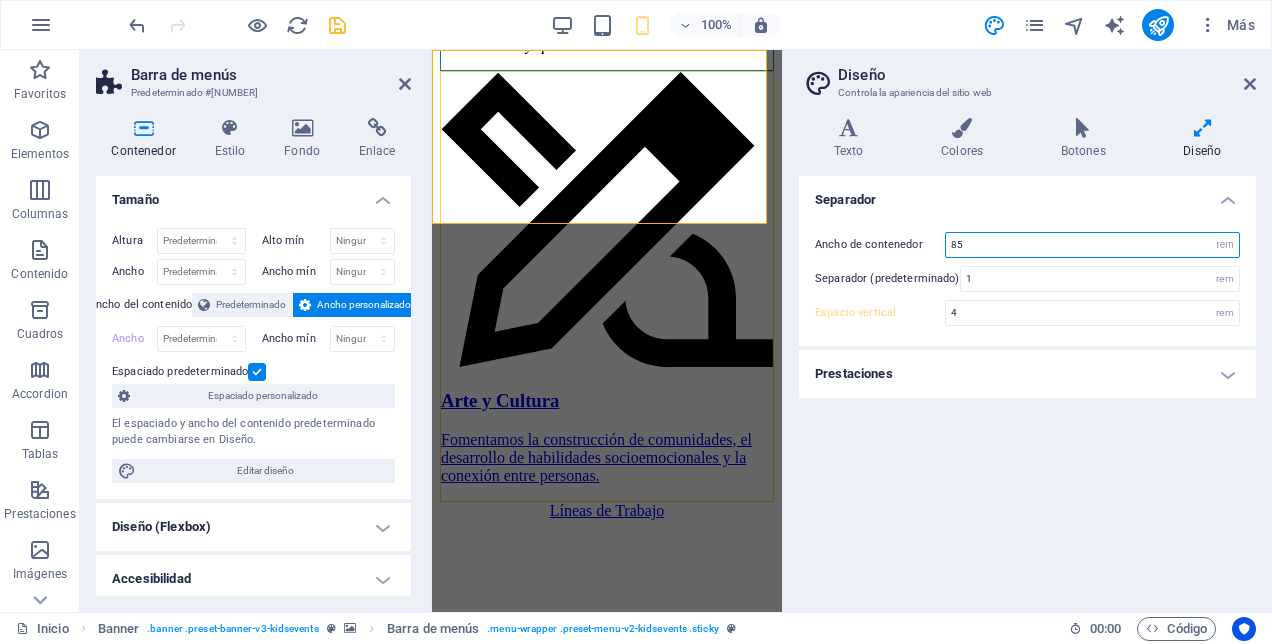 click on "85" at bounding box center [1092, 245] 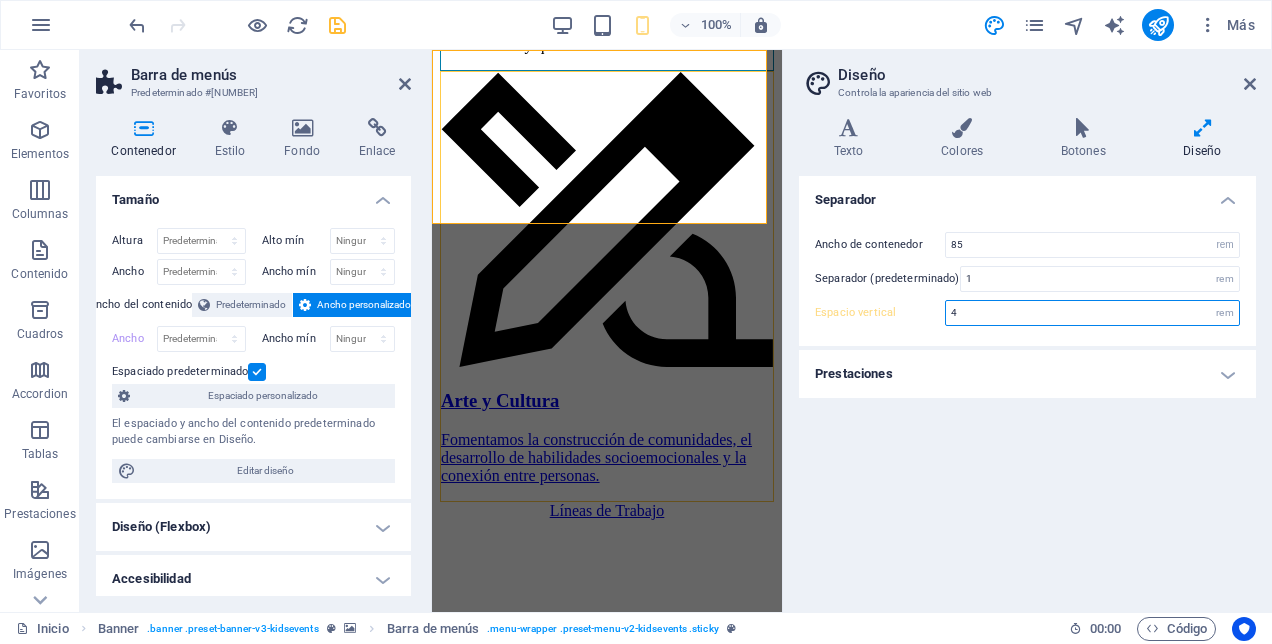 click on "4" at bounding box center [1092, 313] 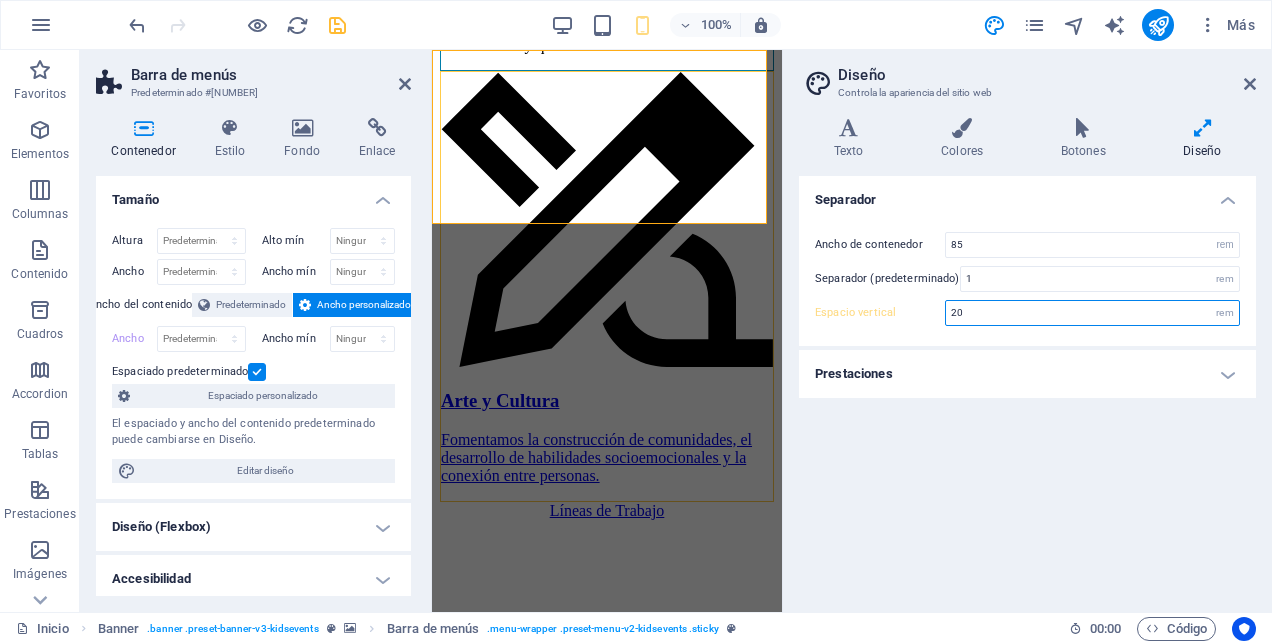 type on "20" 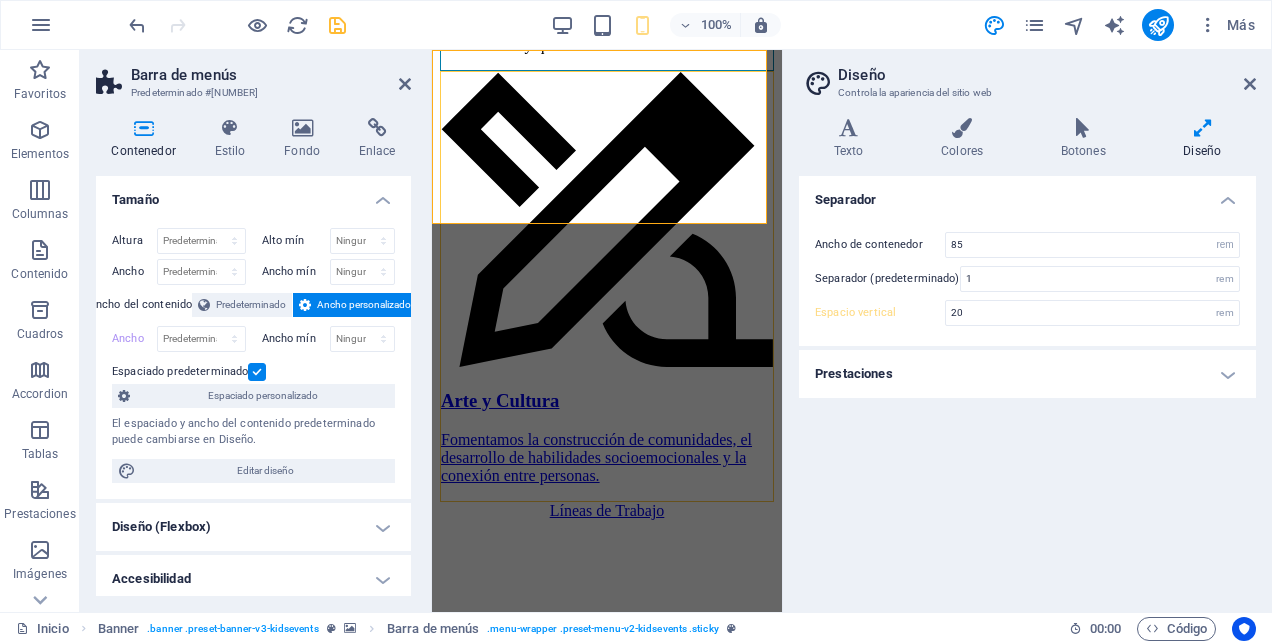 scroll, scrollTop: 2197, scrollLeft: 0, axis: vertical 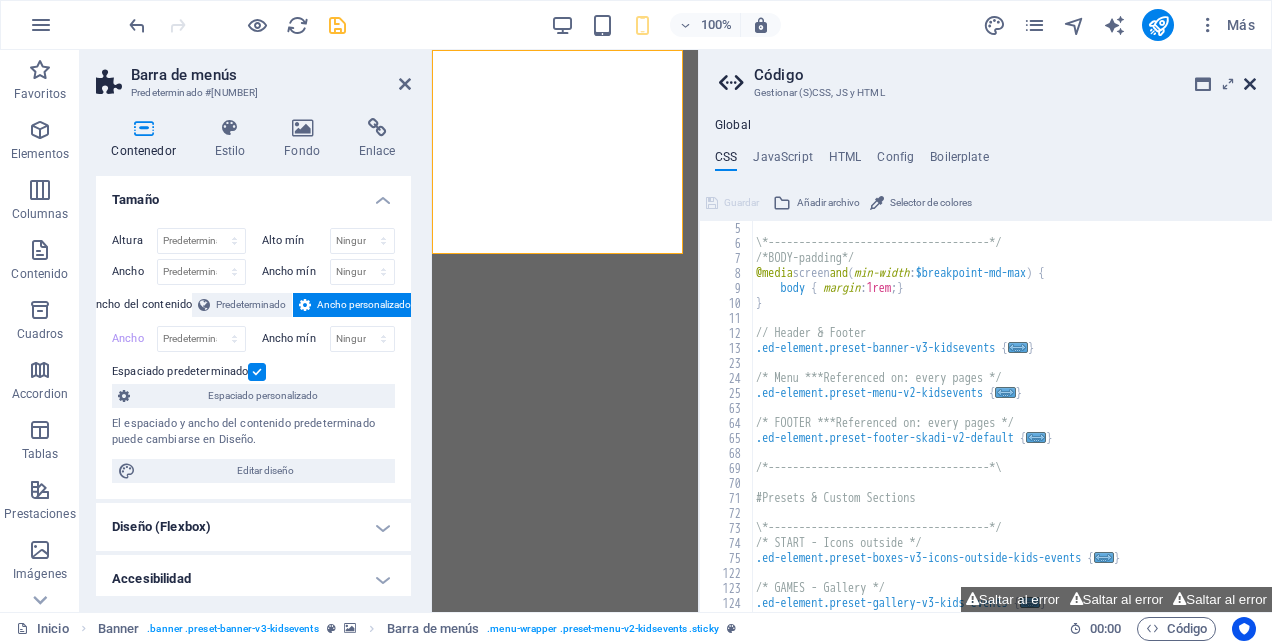 click at bounding box center (1250, 84) 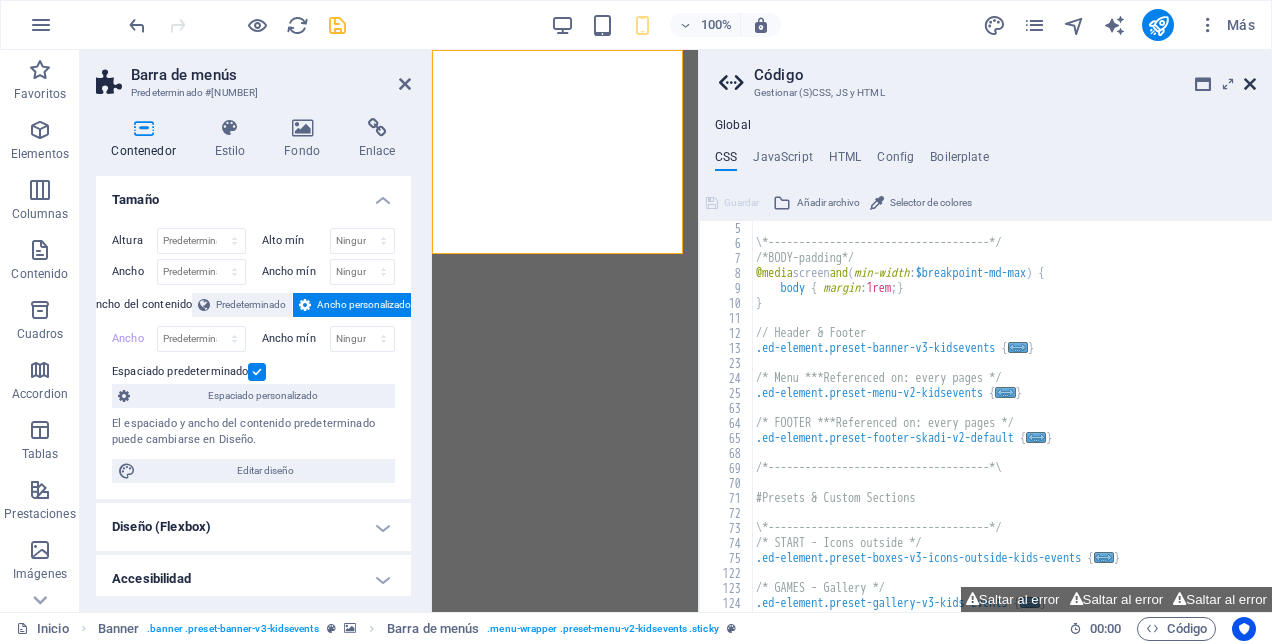 scroll, scrollTop: 1862, scrollLeft: 0, axis: vertical 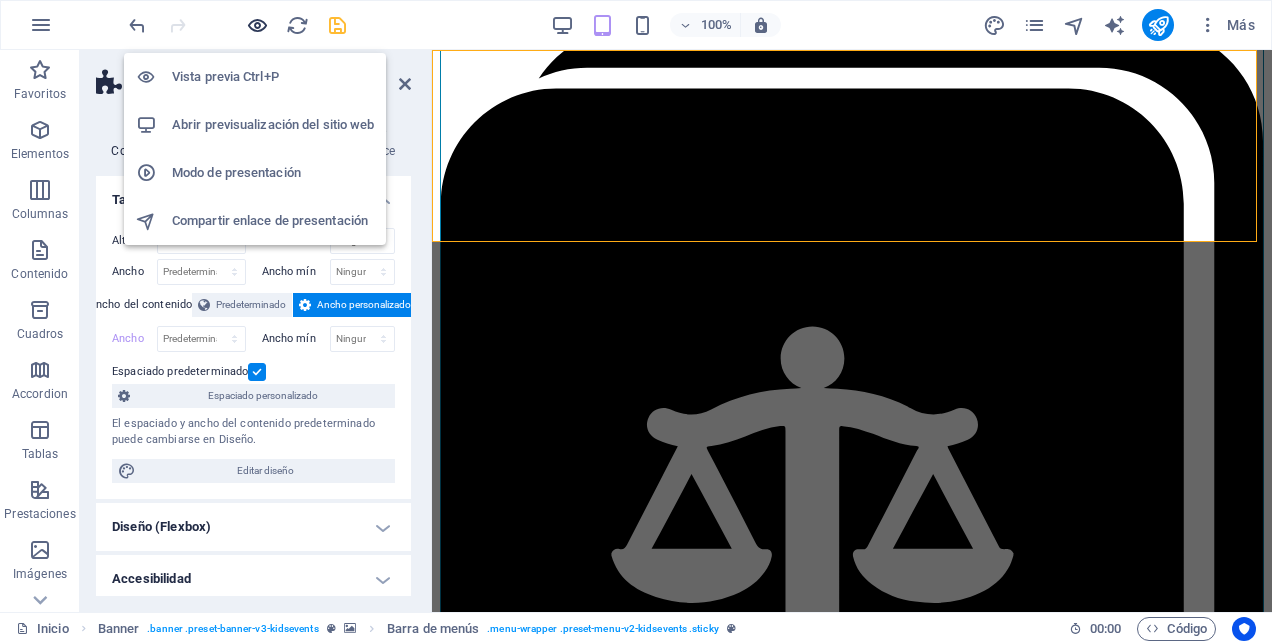 click at bounding box center [257, 25] 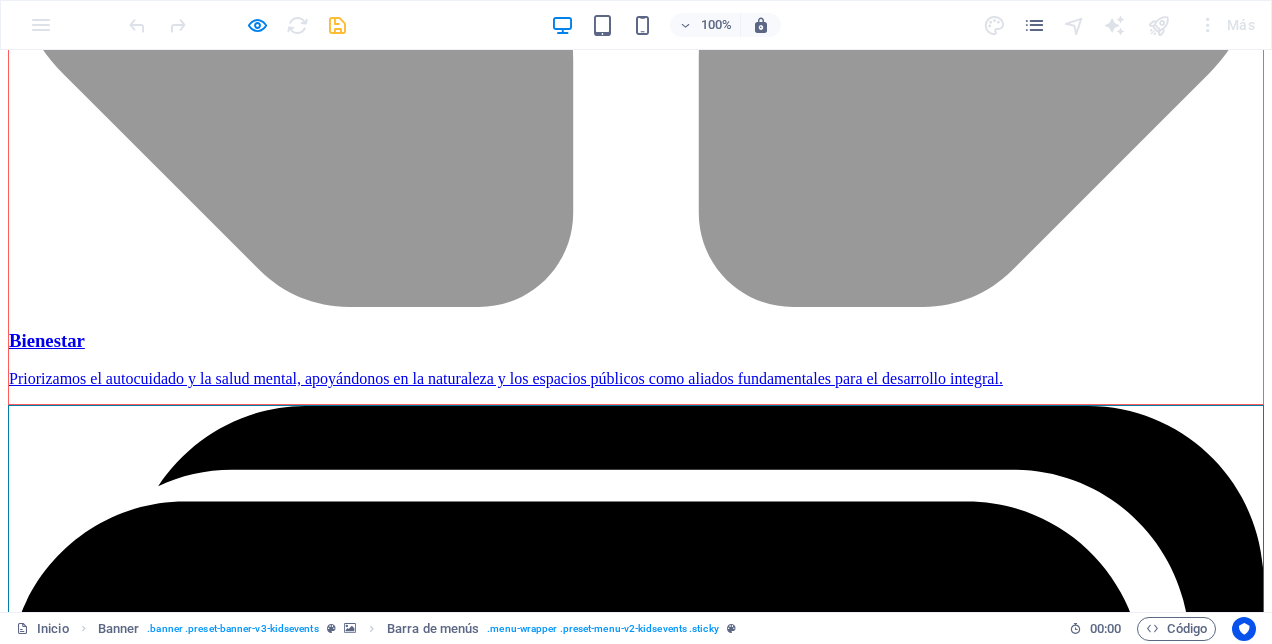 scroll, scrollTop: 1827, scrollLeft: 0, axis: vertical 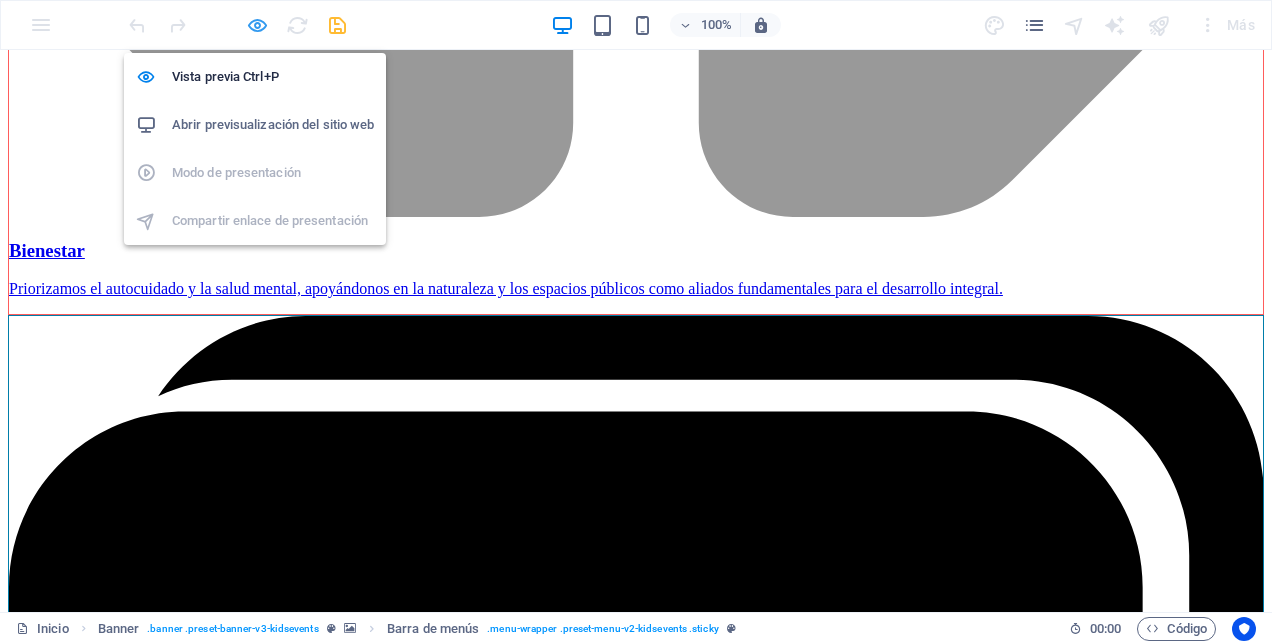 click at bounding box center (257, 25) 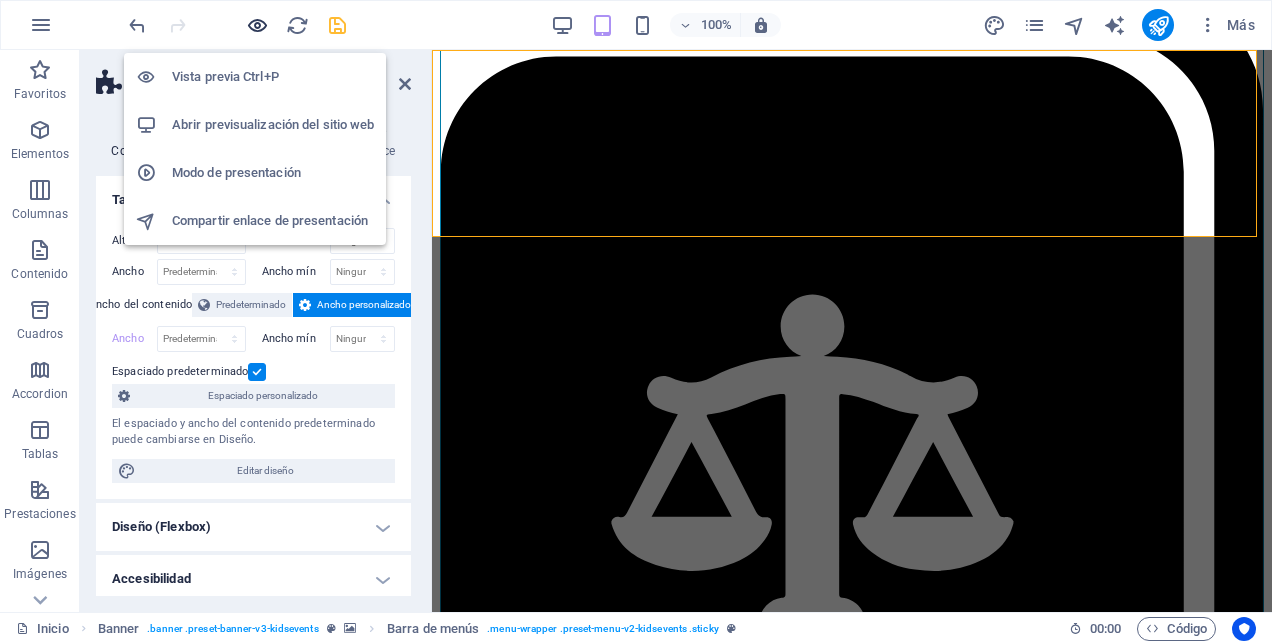 scroll, scrollTop: 1888, scrollLeft: 0, axis: vertical 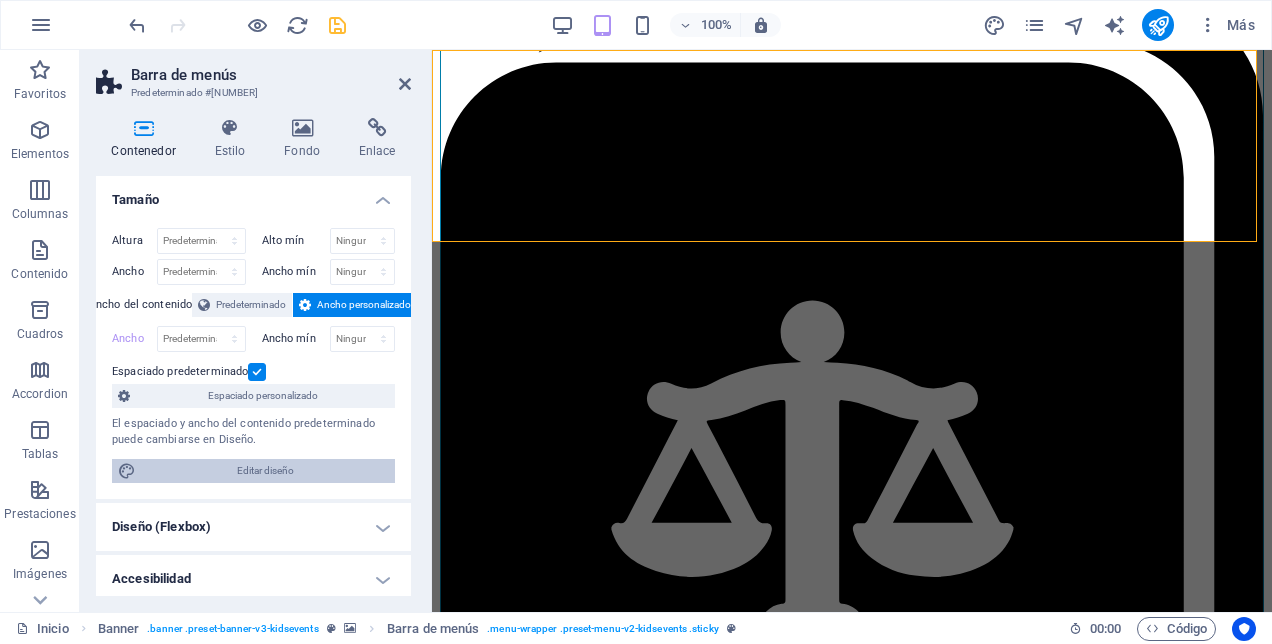 click on "Editar diseño" at bounding box center (265, 471) 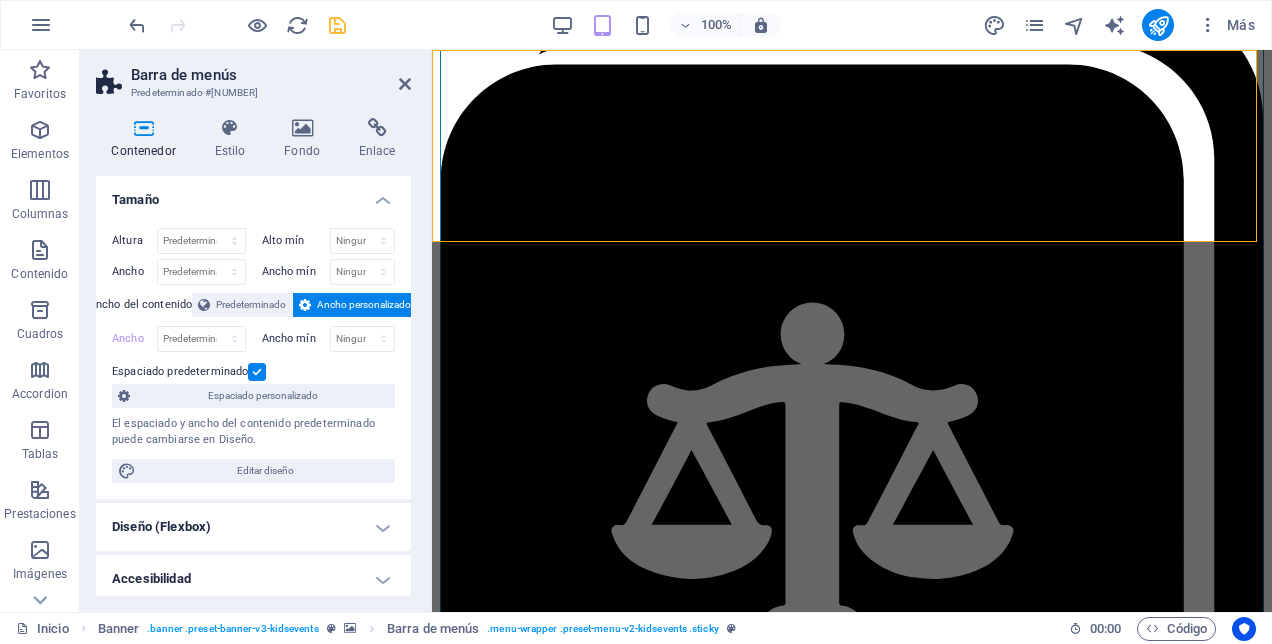 select on "rem" 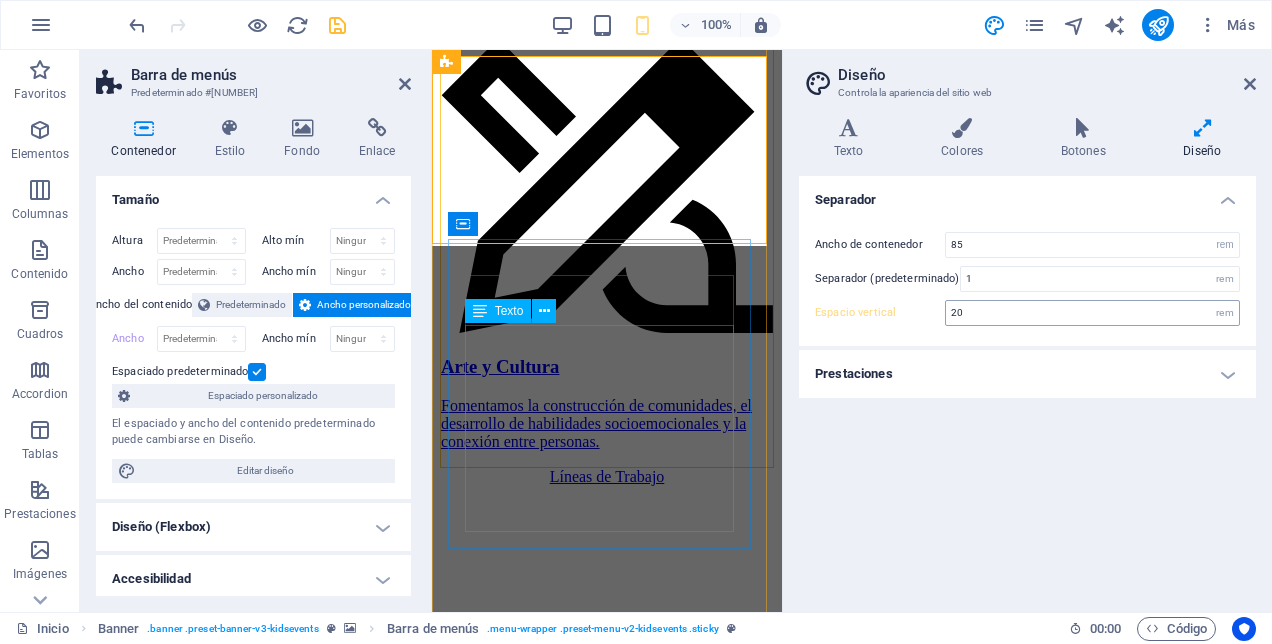 scroll, scrollTop: 1878, scrollLeft: 0, axis: vertical 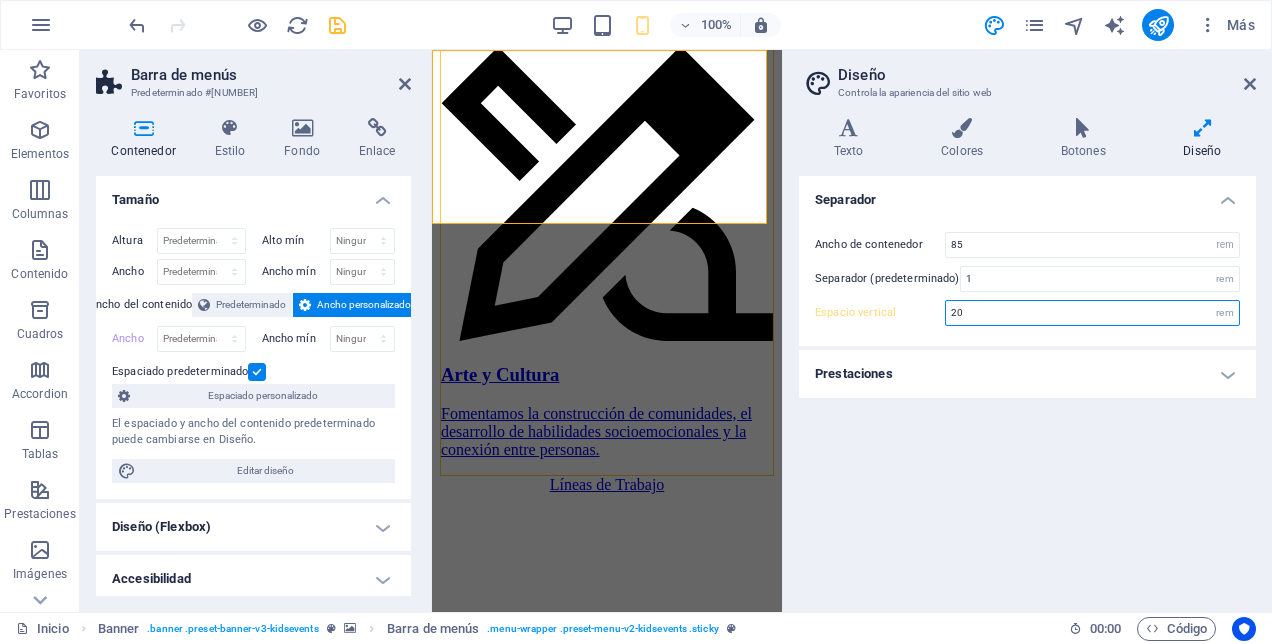 click on "20" at bounding box center [1092, 313] 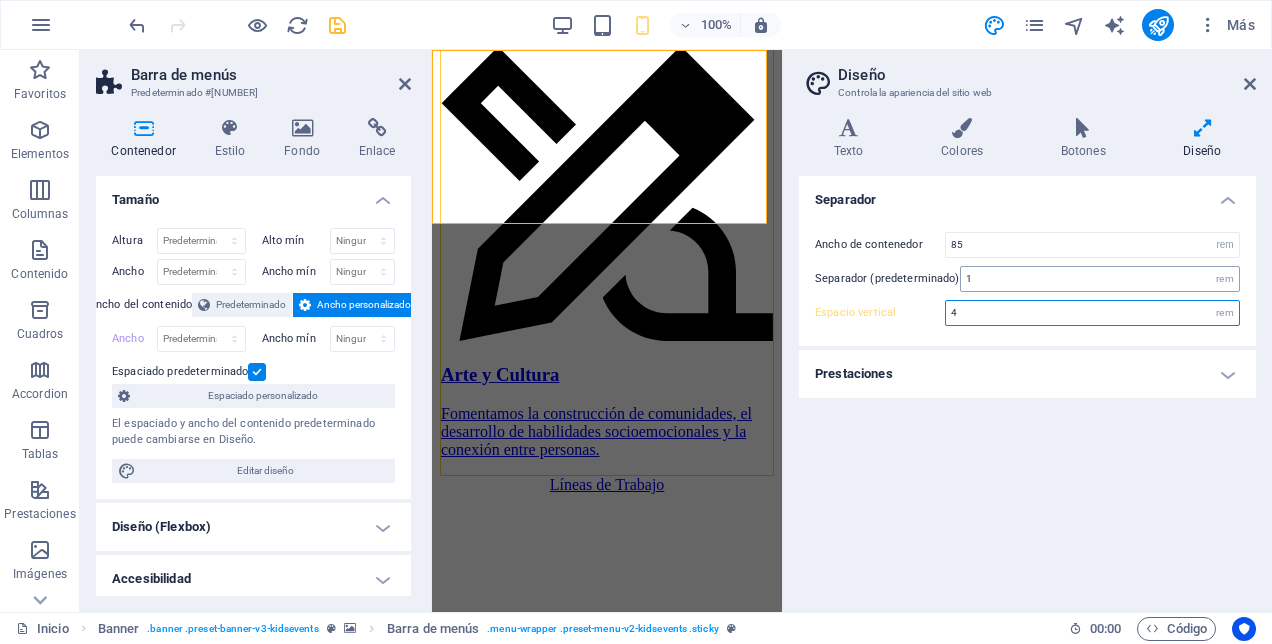 type on "4" 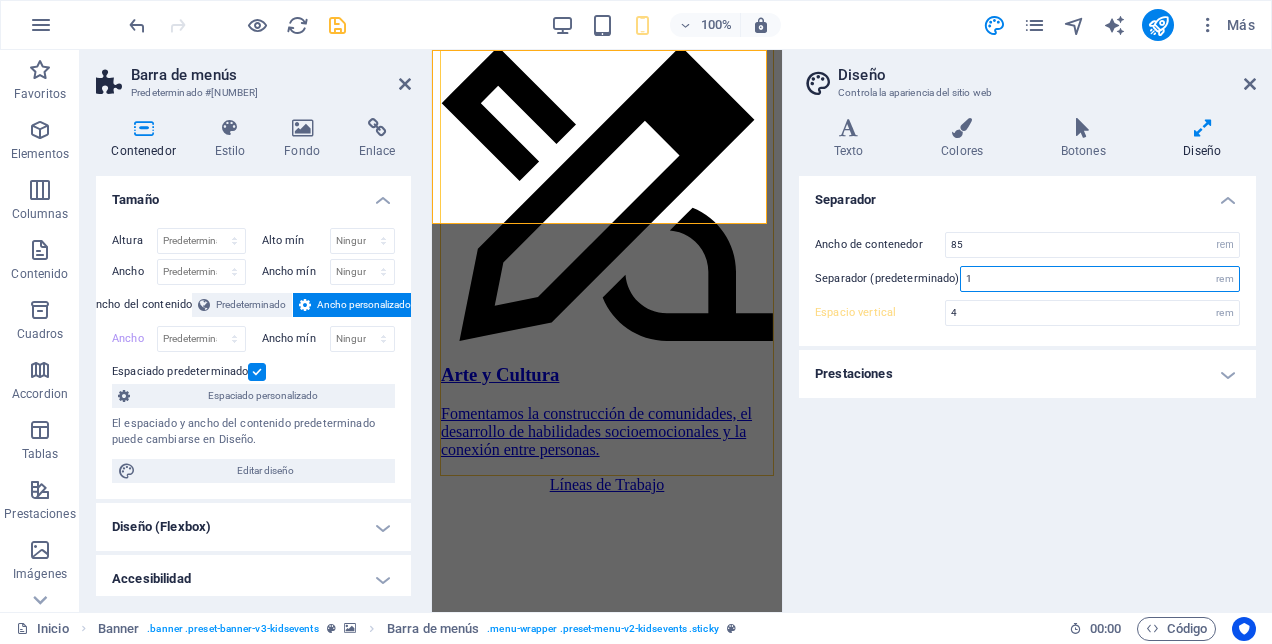 click on "1" at bounding box center [1100, 279] 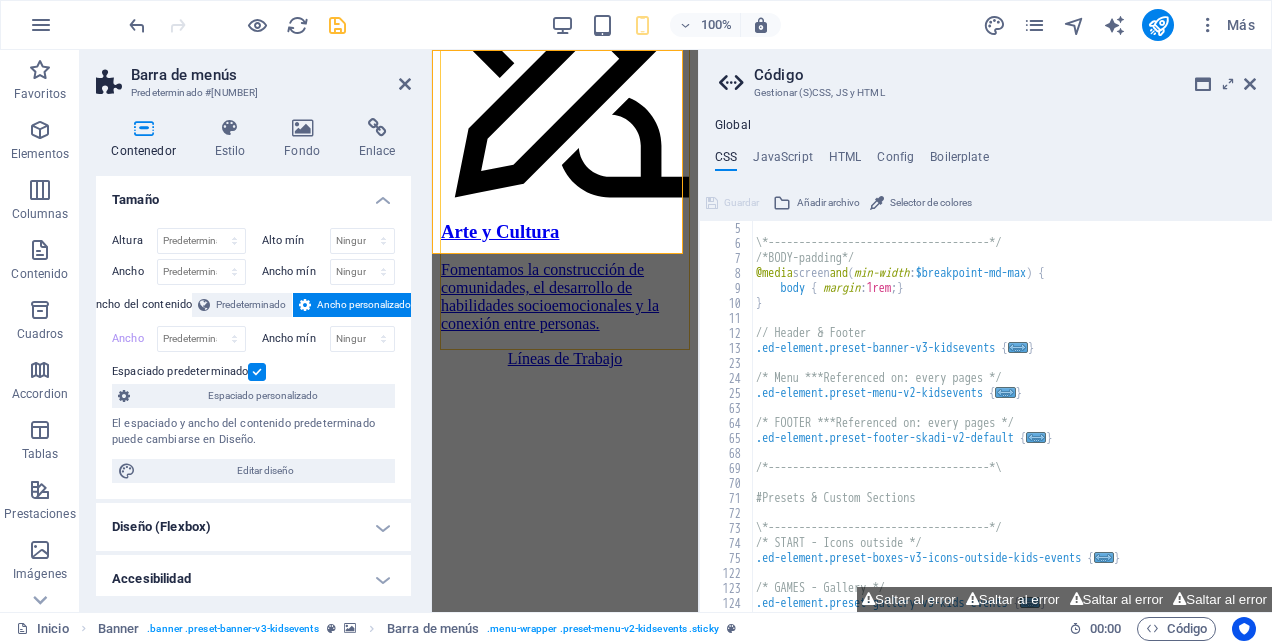 scroll, scrollTop: 2224, scrollLeft: 0, axis: vertical 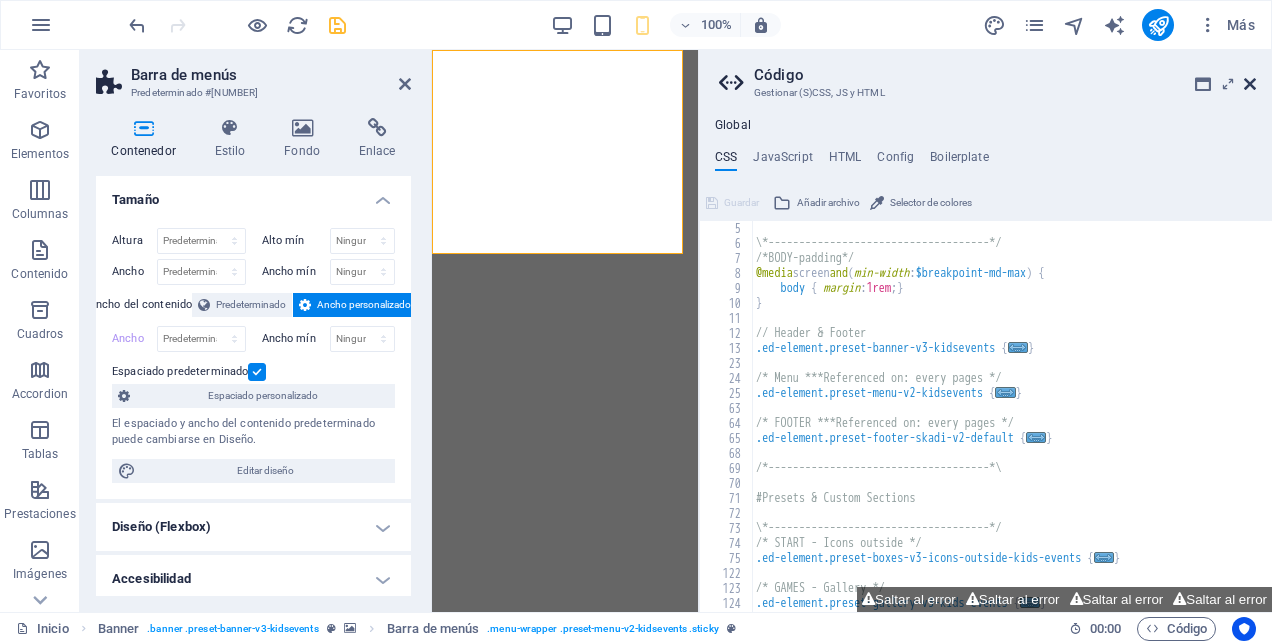 click at bounding box center [1250, 84] 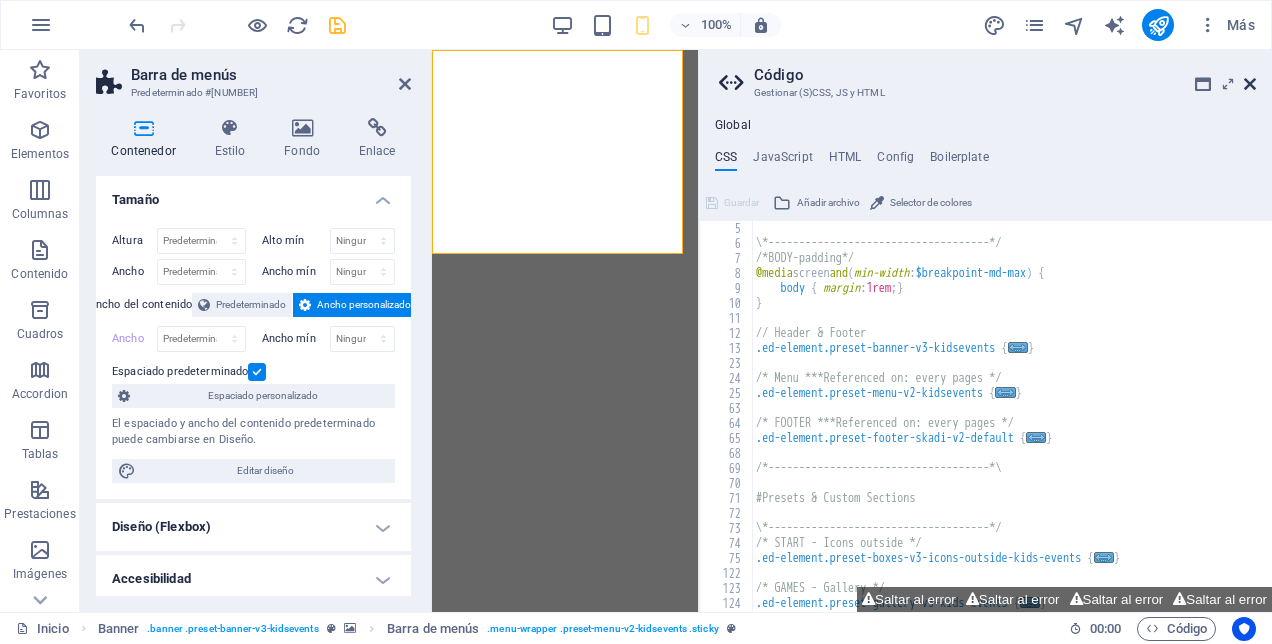scroll, scrollTop: 1888, scrollLeft: 0, axis: vertical 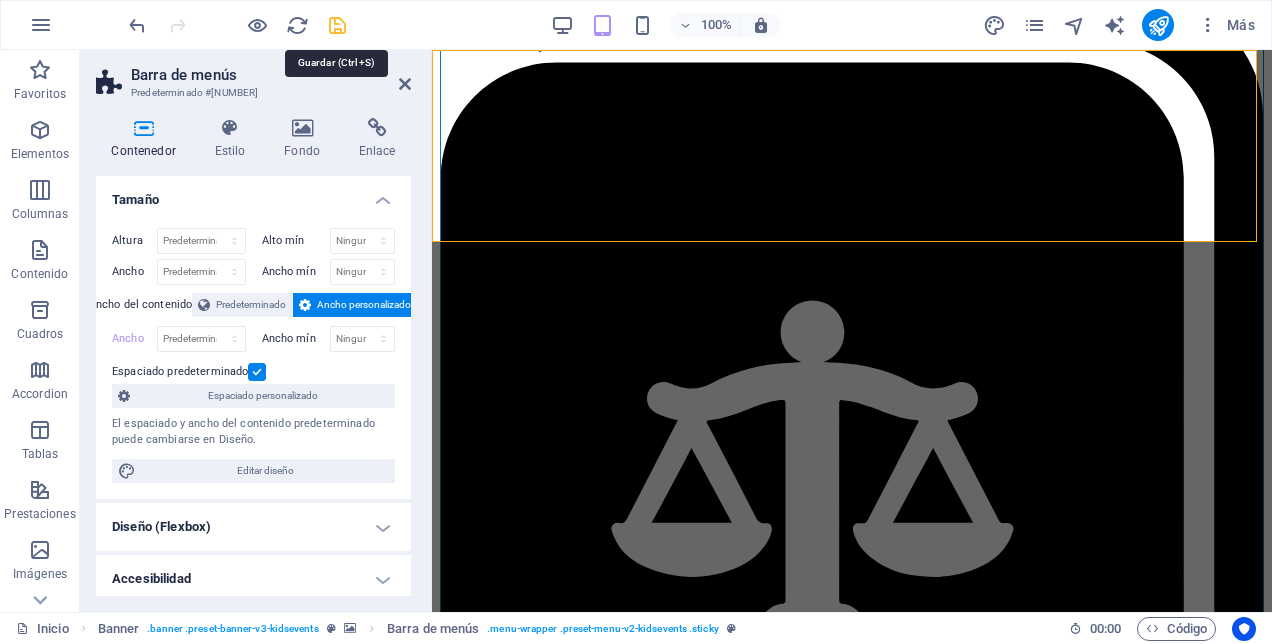 click at bounding box center [337, 25] 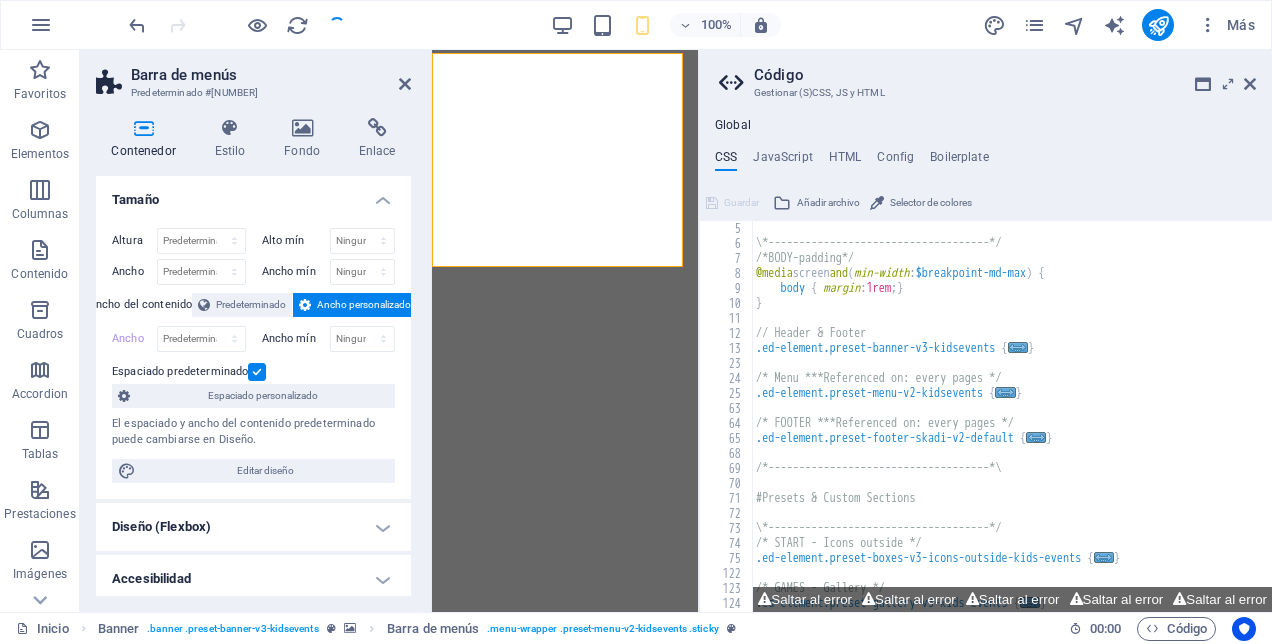 scroll, scrollTop: 2224, scrollLeft: 0, axis: vertical 